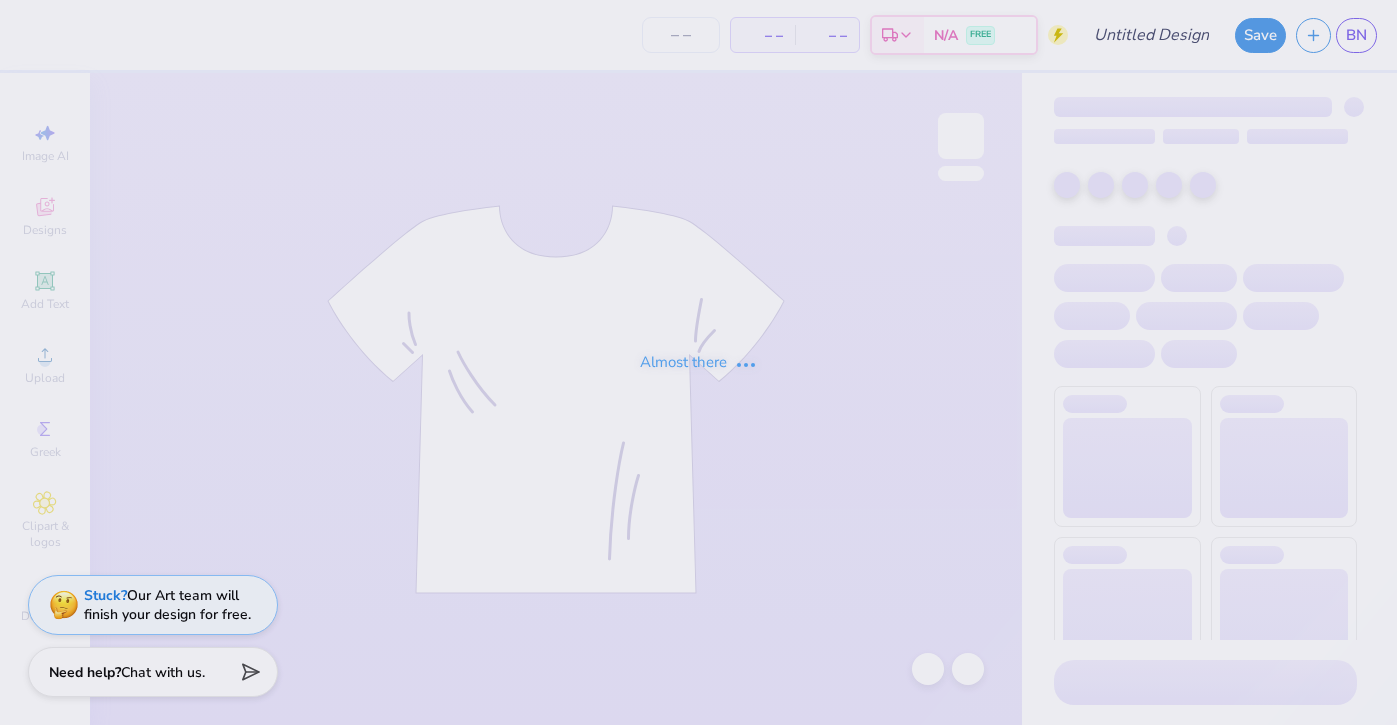 scroll, scrollTop: 0, scrollLeft: 0, axis: both 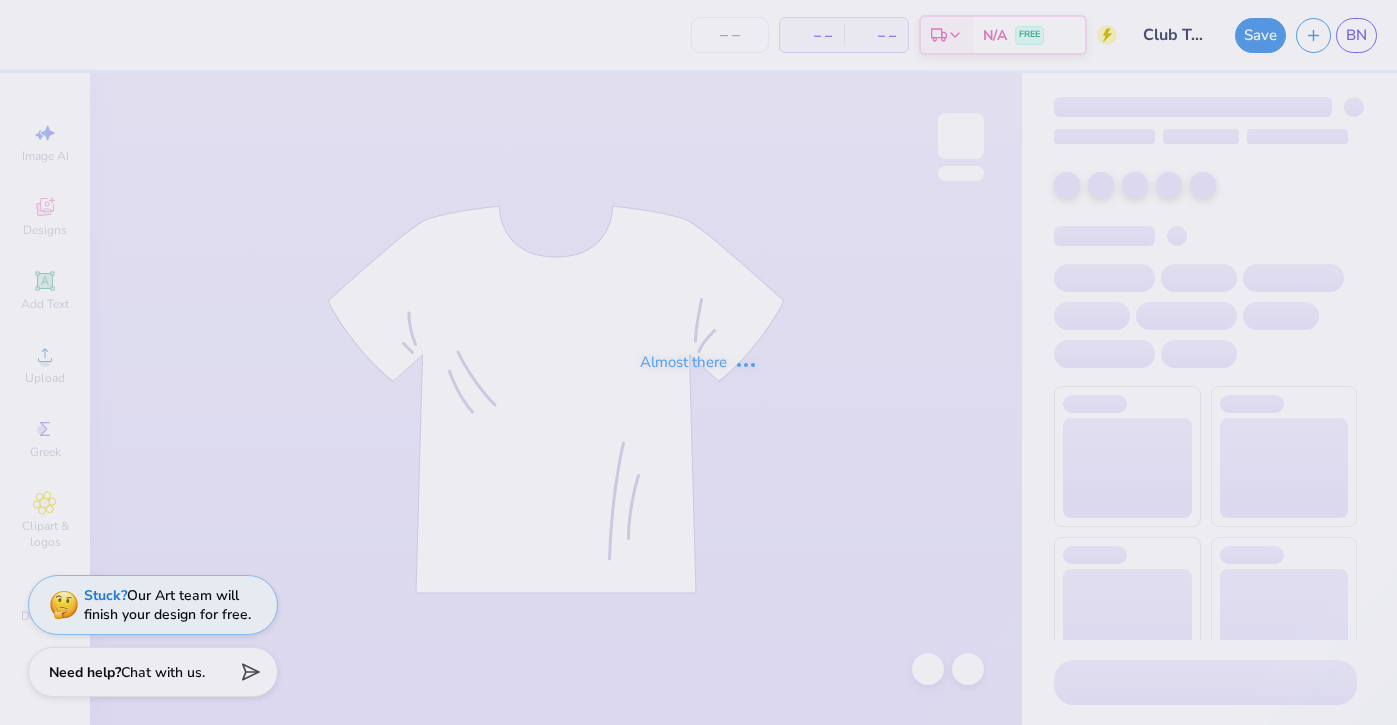 type on "12" 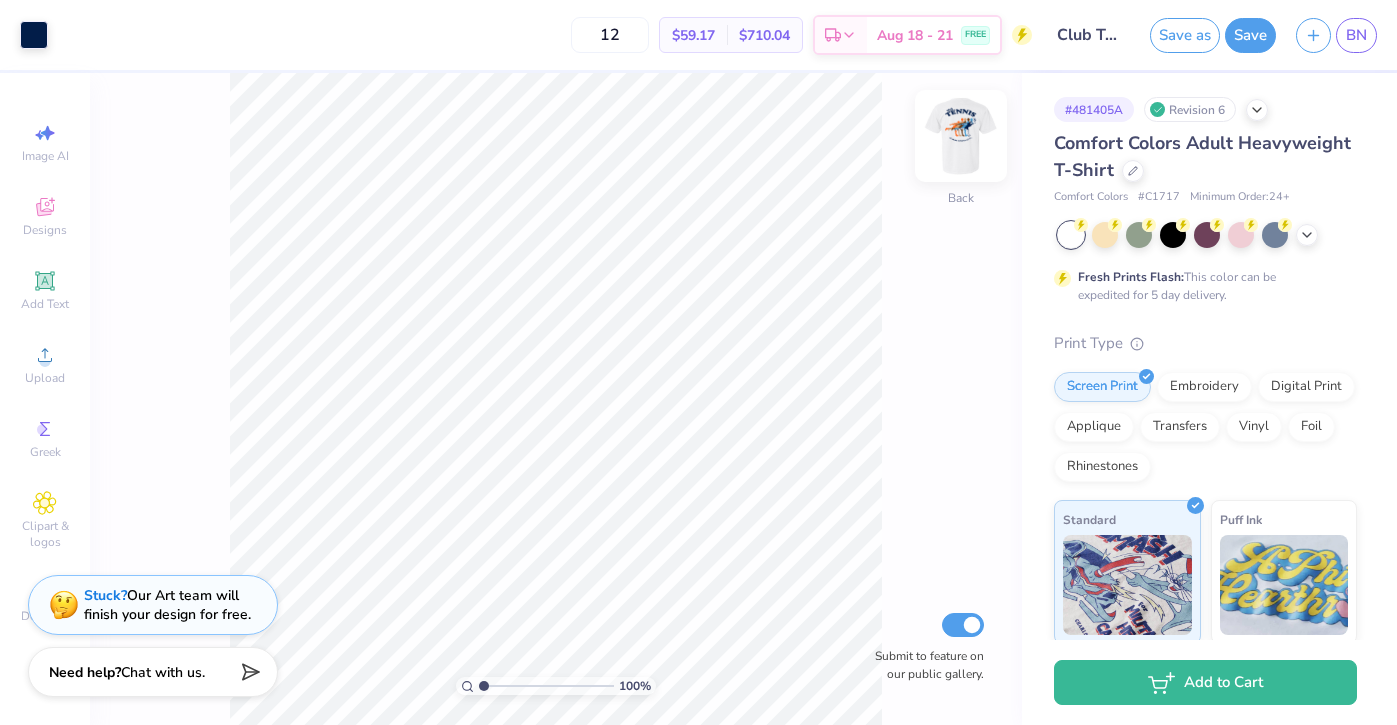click at bounding box center (961, 136) 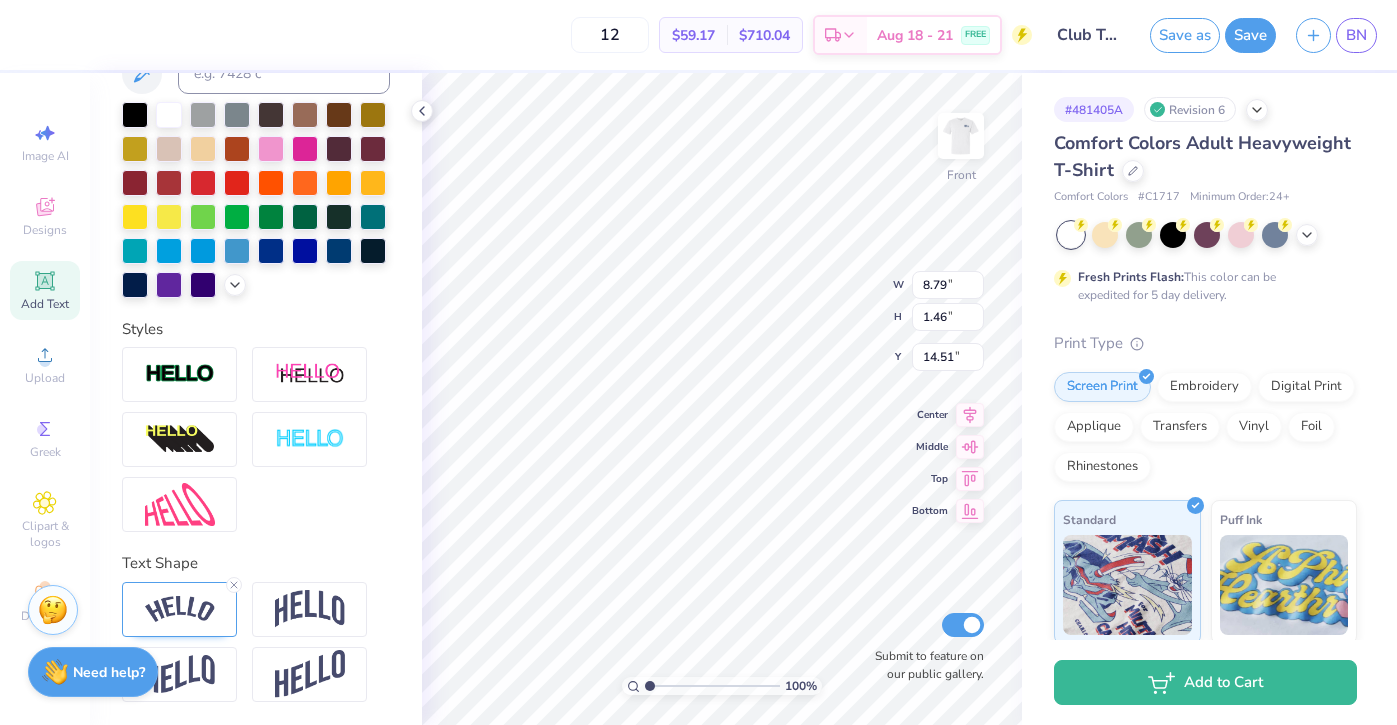 scroll, scrollTop: 0, scrollLeft: 0, axis: both 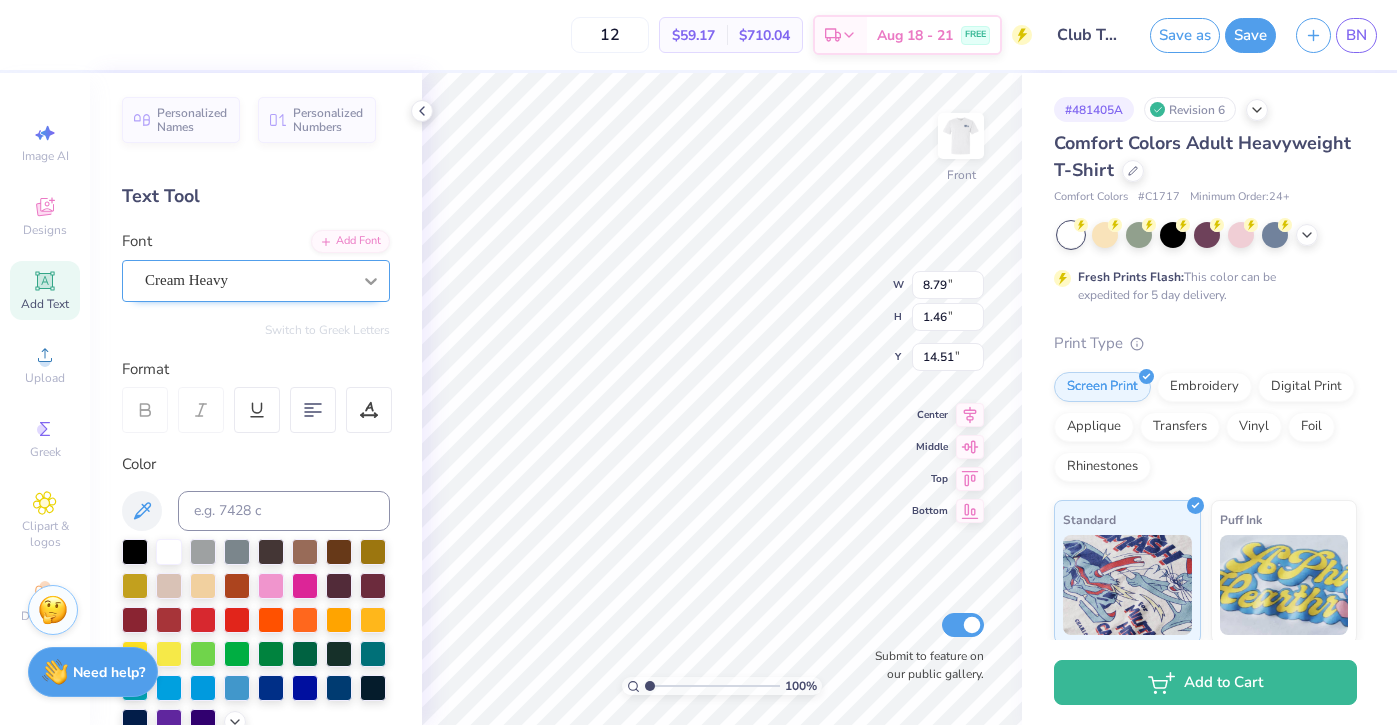 type on "AT VIRGINIA" 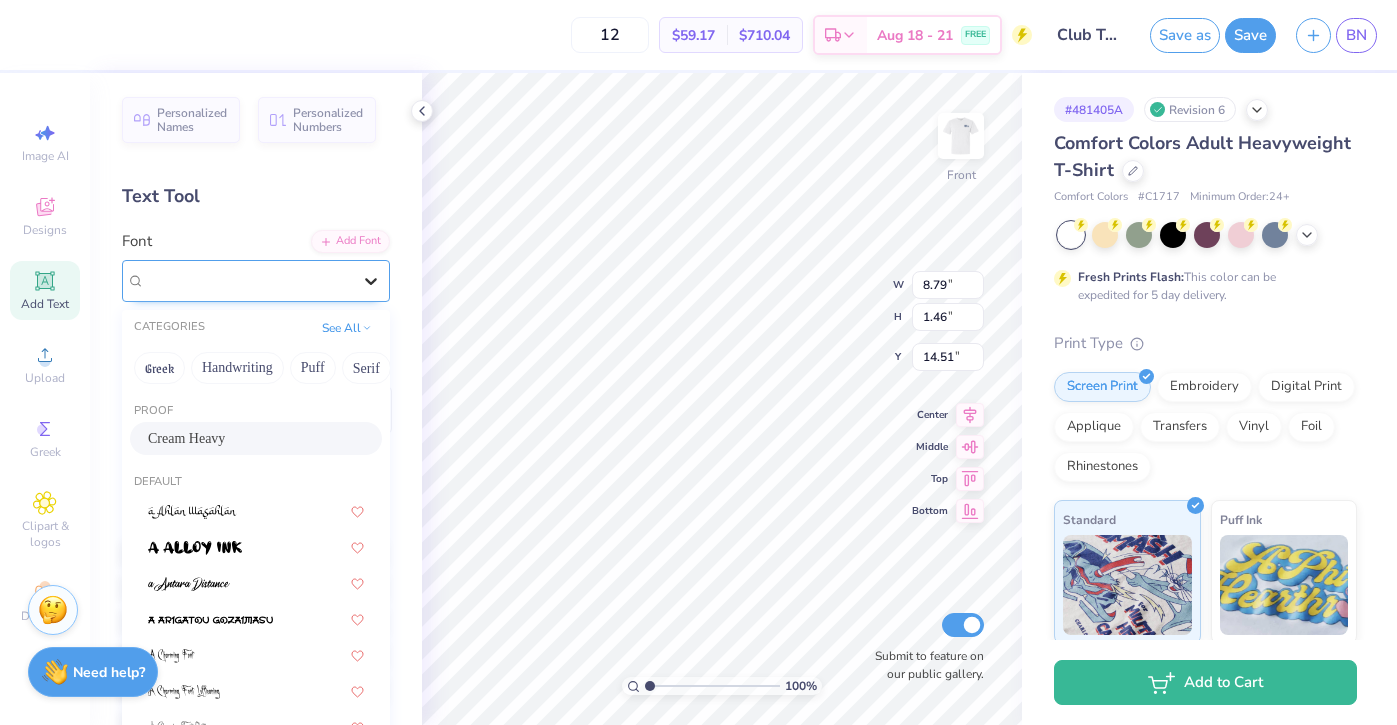 click 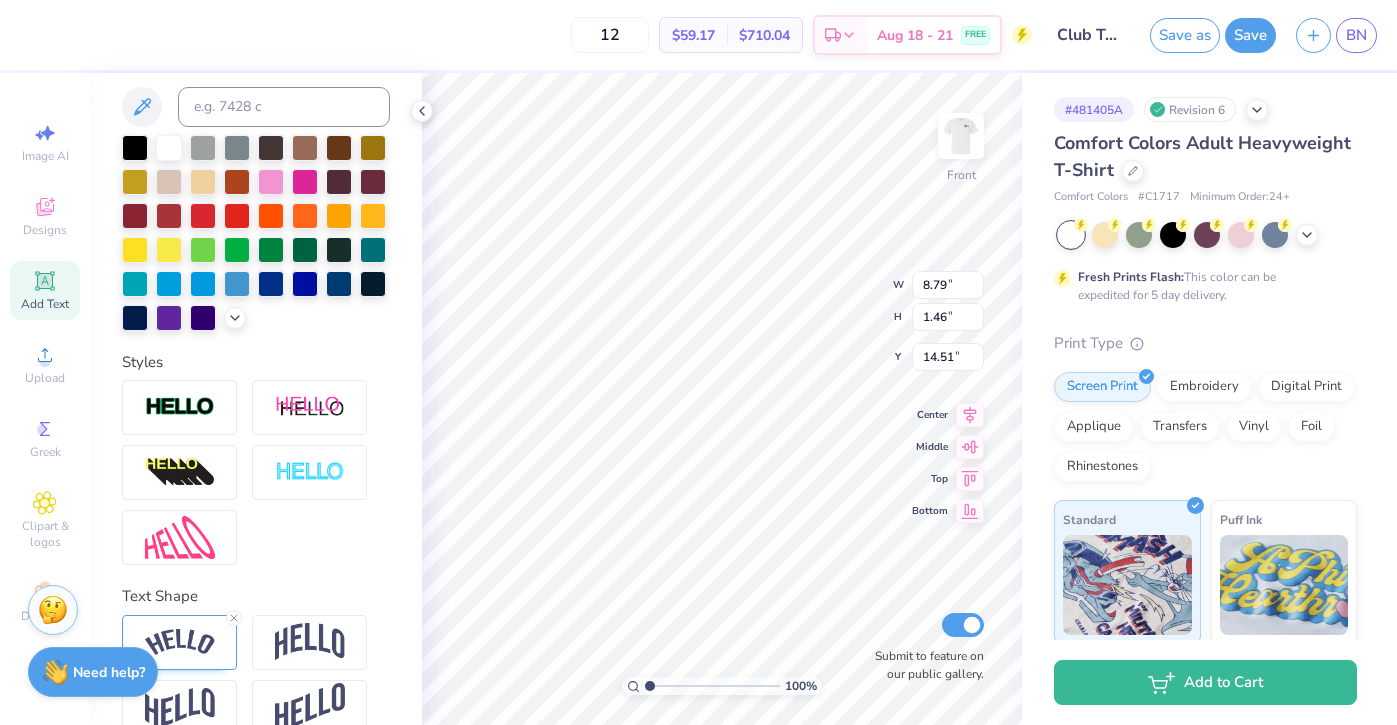 scroll, scrollTop: 437, scrollLeft: 0, axis: vertical 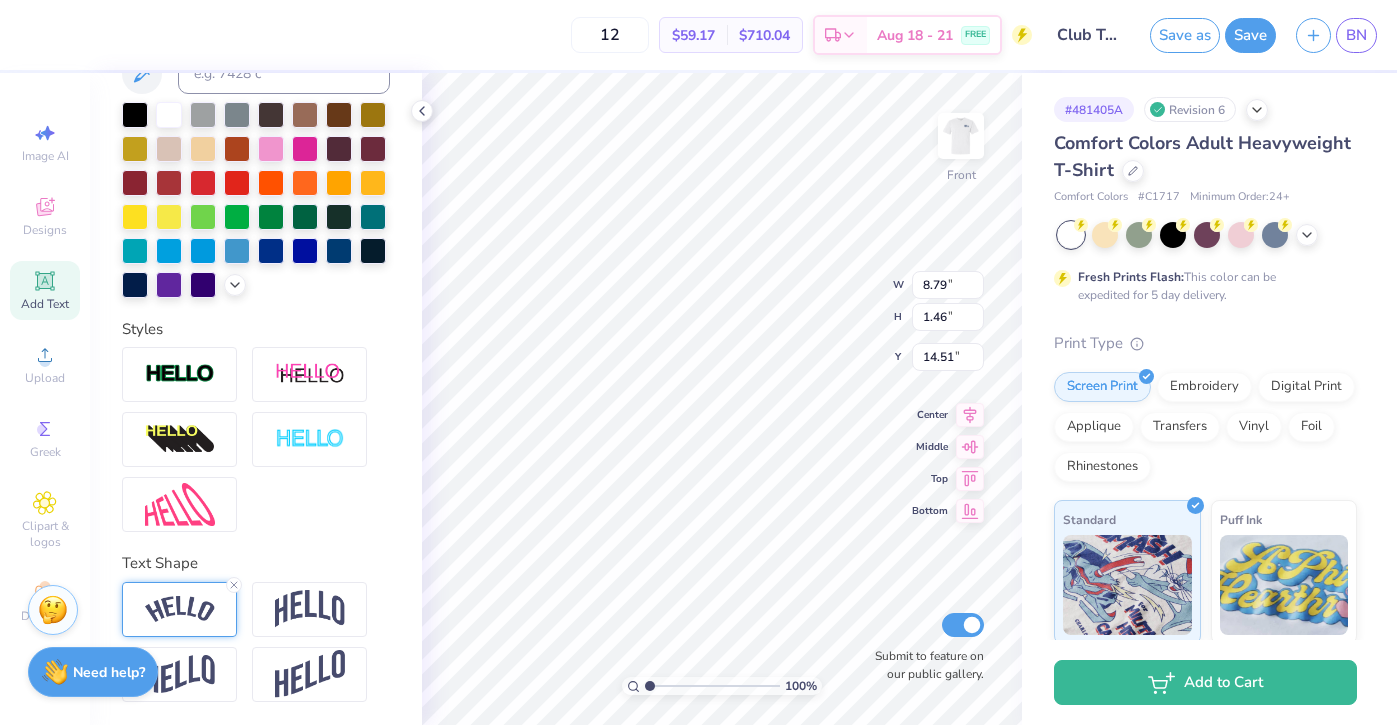 click at bounding box center (179, 609) 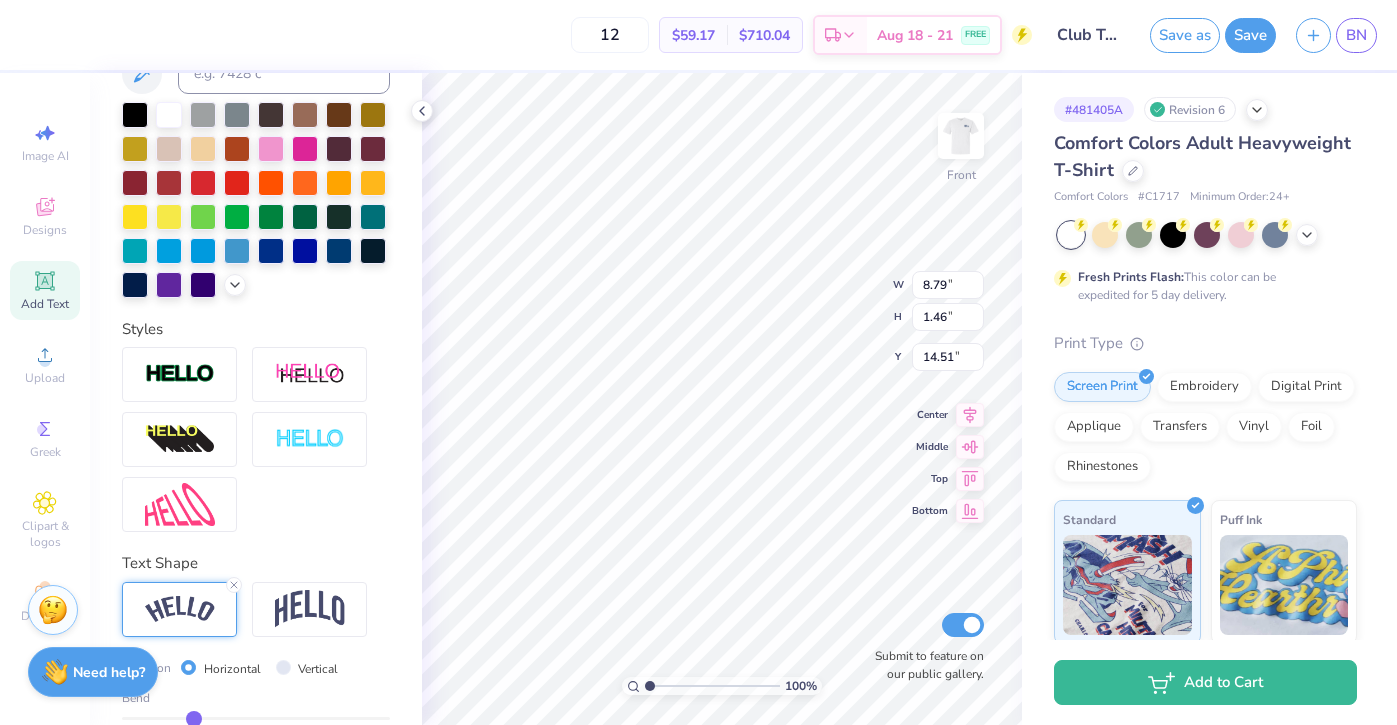 click at bounding box center (180, 609) 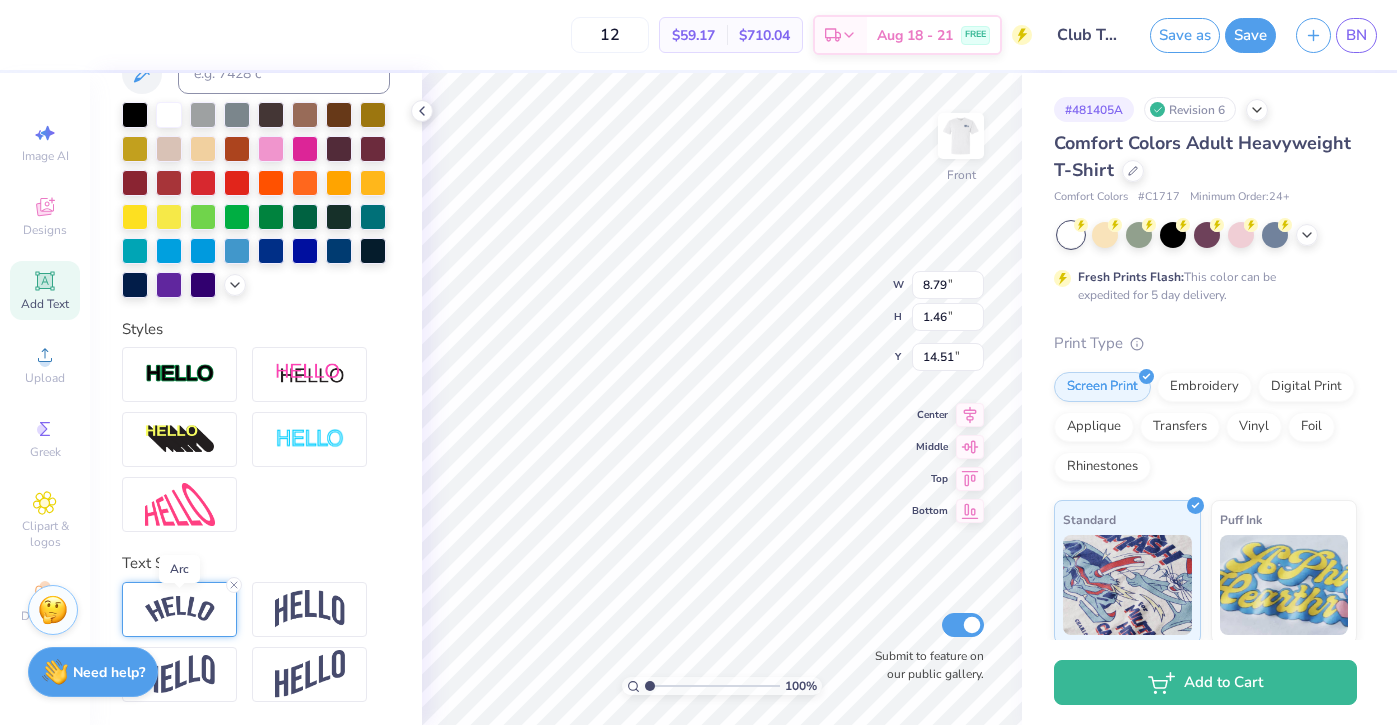 click at bounding box center (180, 609) 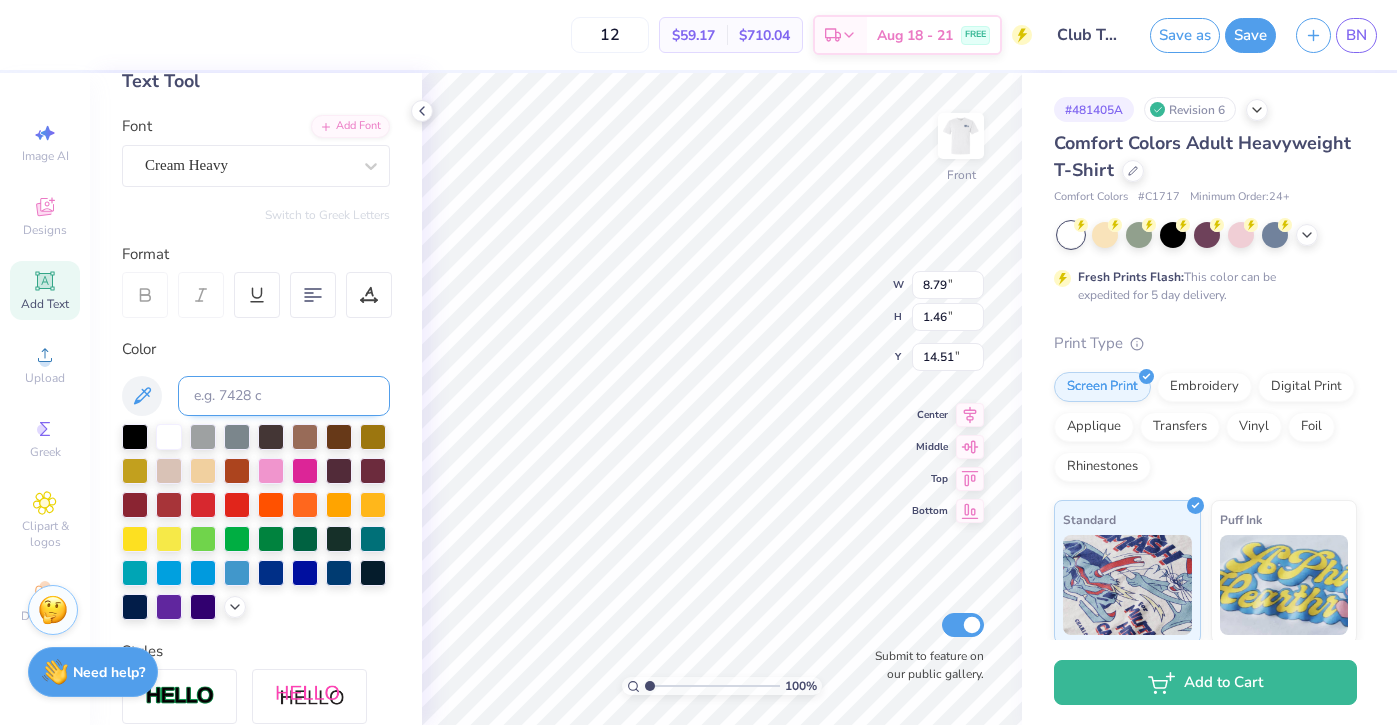 scroll, scrollTop: 0, scrollLeft: 0, axis: both 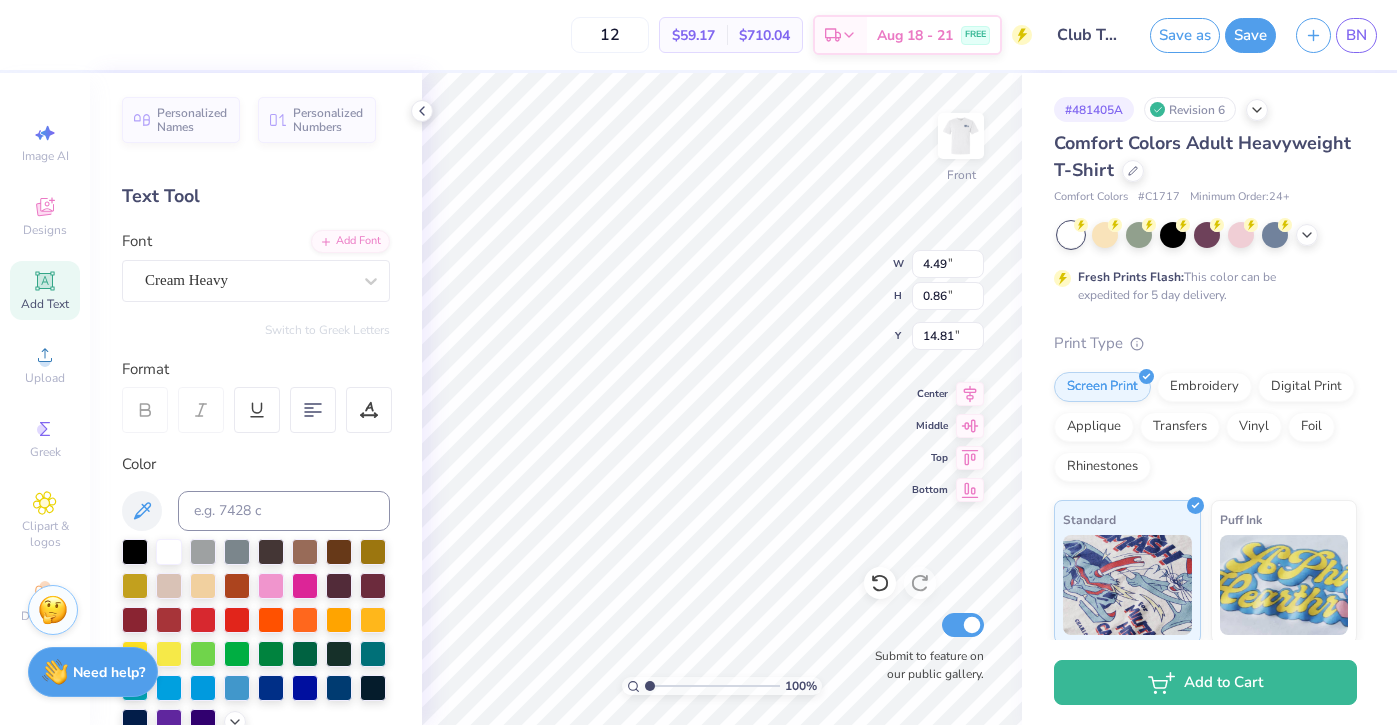 type on "8.83" 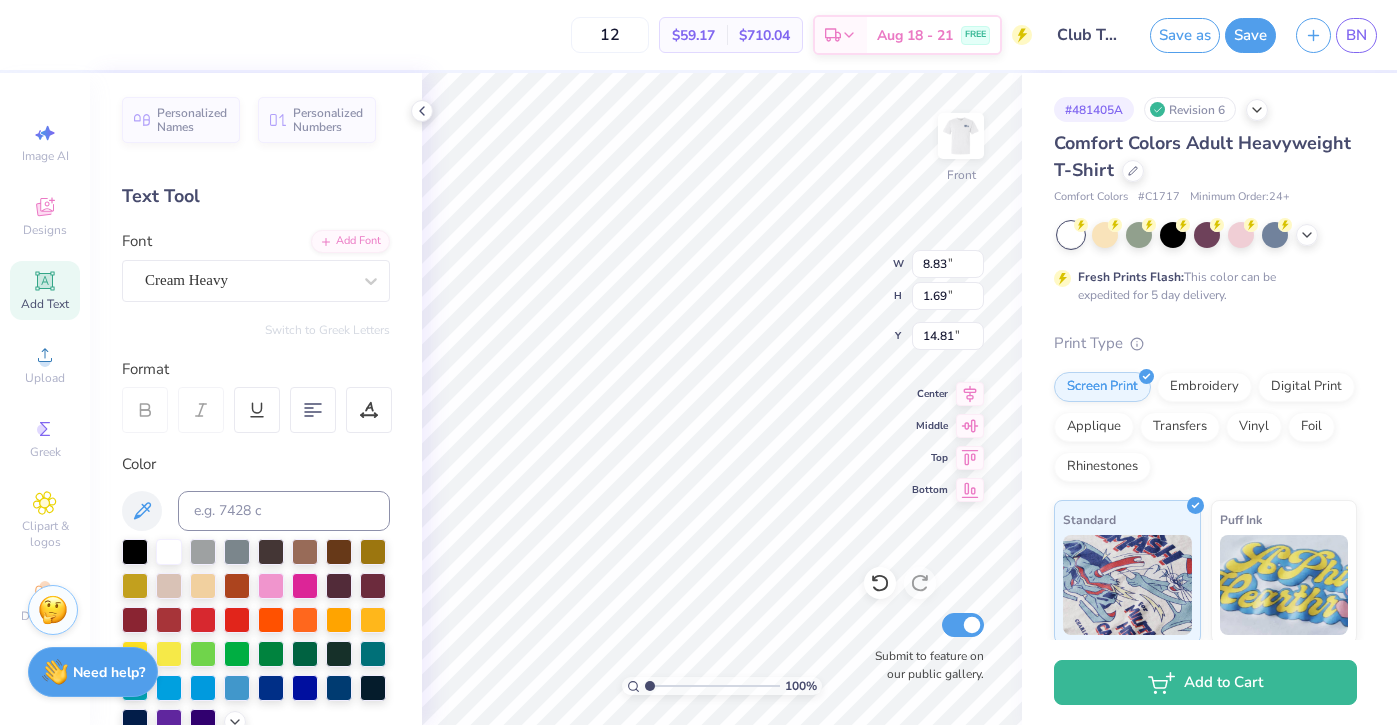 type on "14.77" 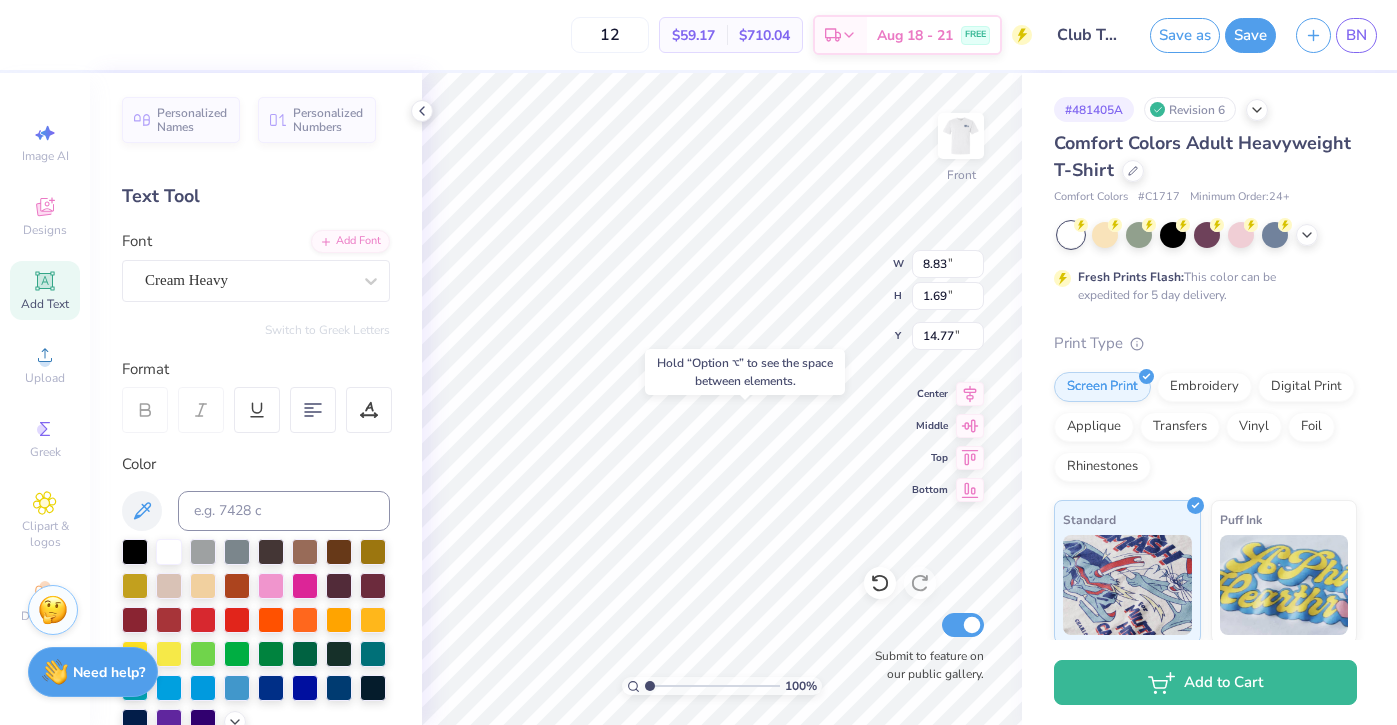 type on "11.99" 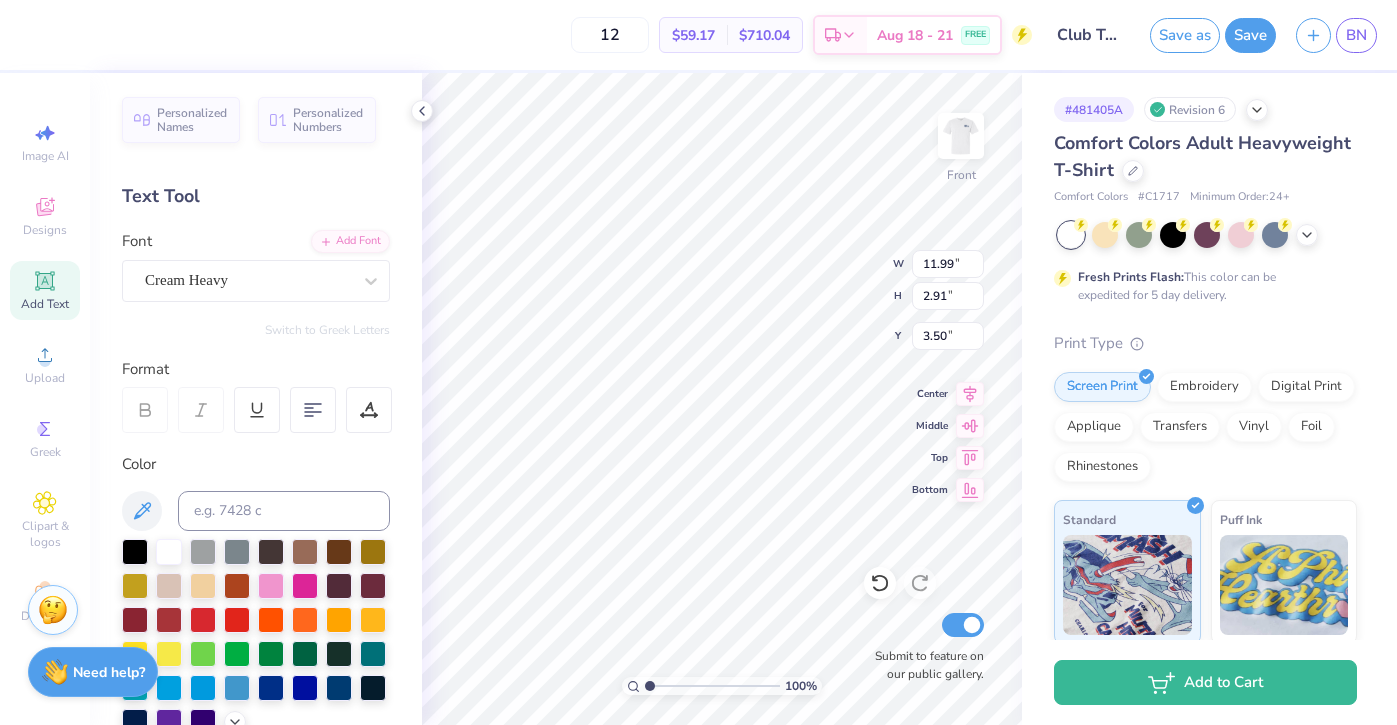 type on "11.21" 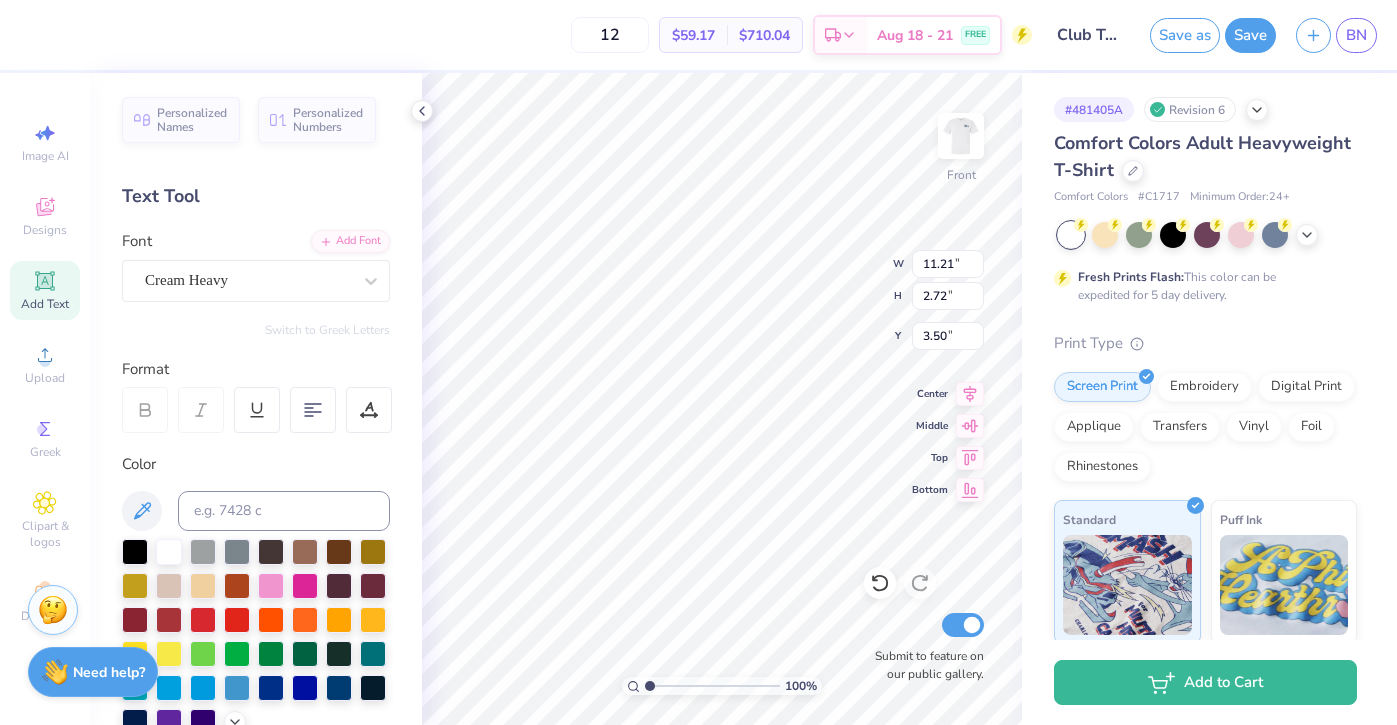 type on "3.43" 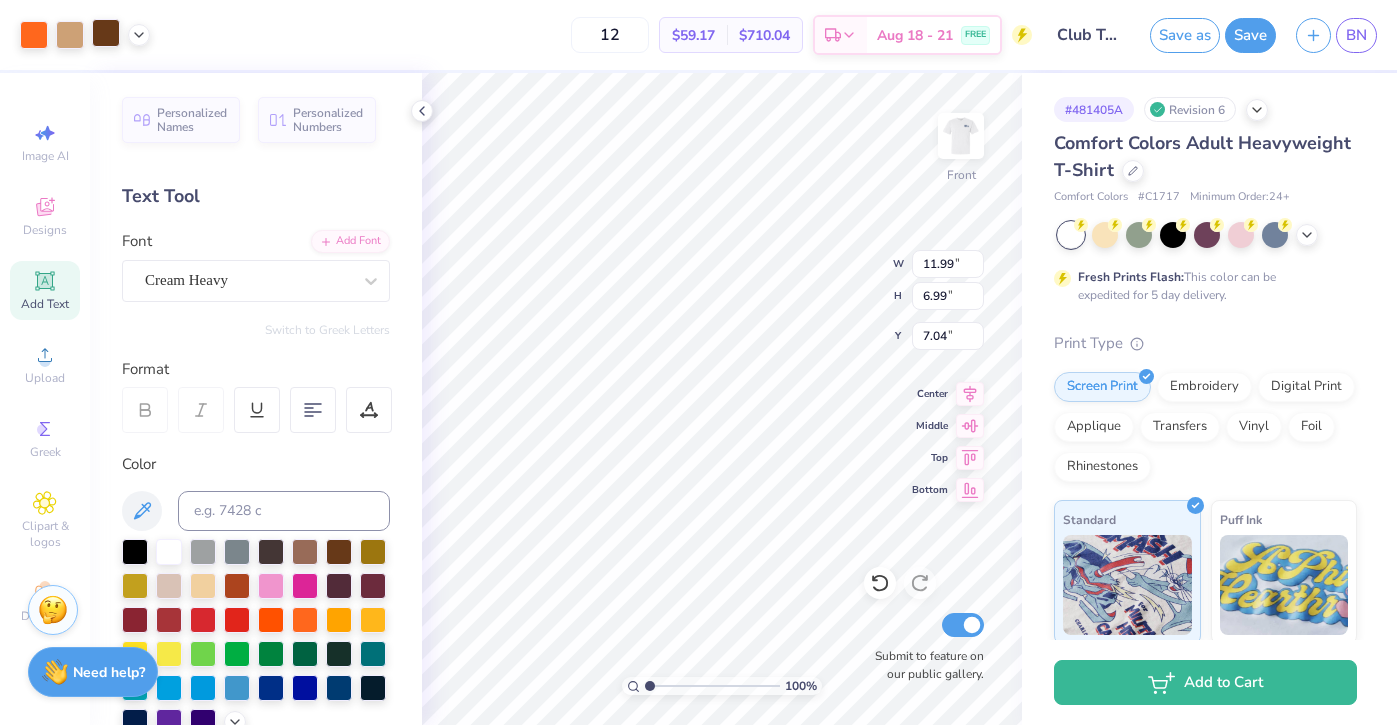 click at bounding box center [106, 33] 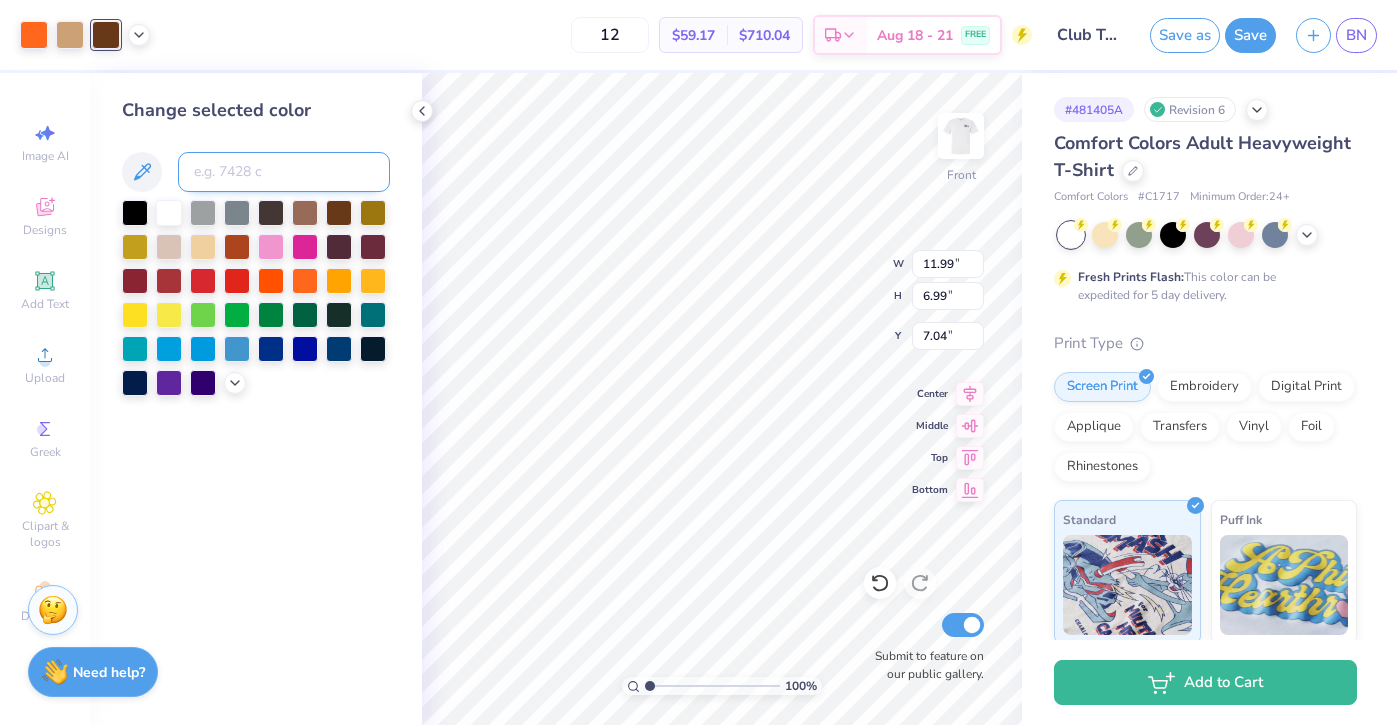 click at bounding box center (284, 172) 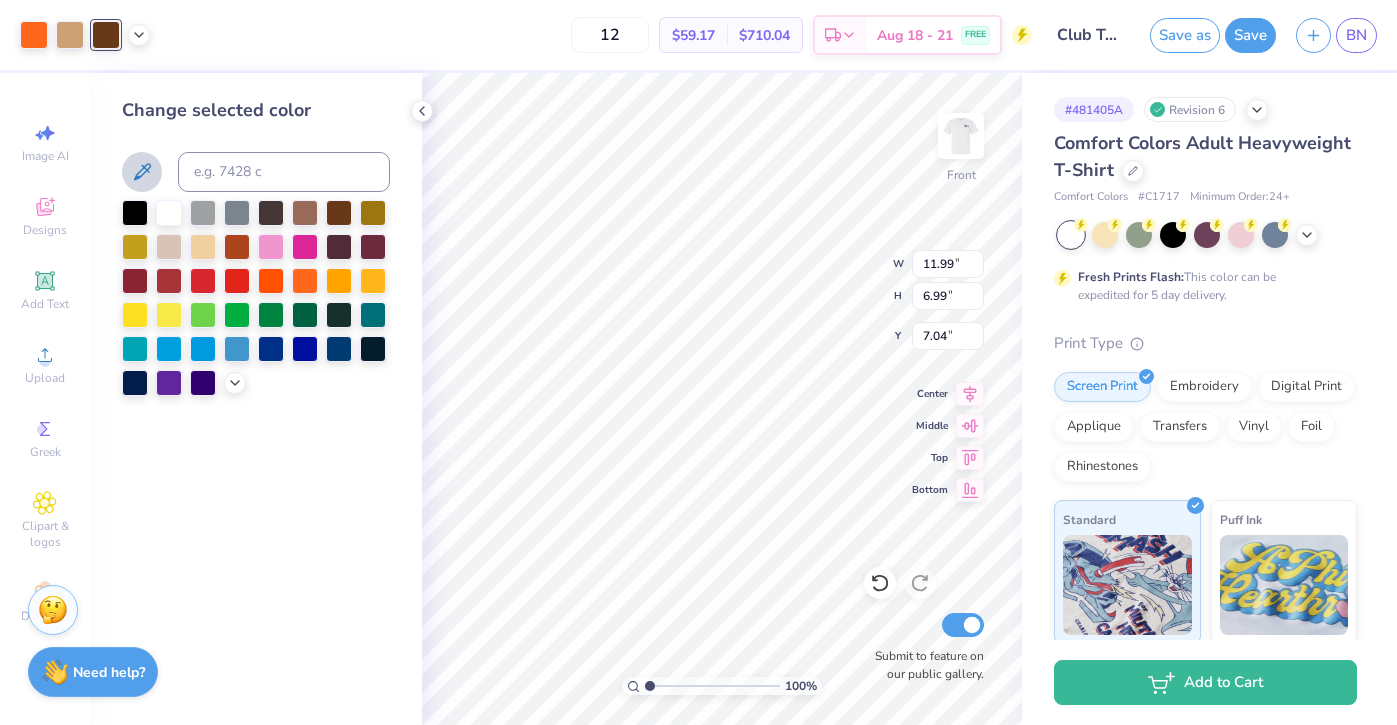 click 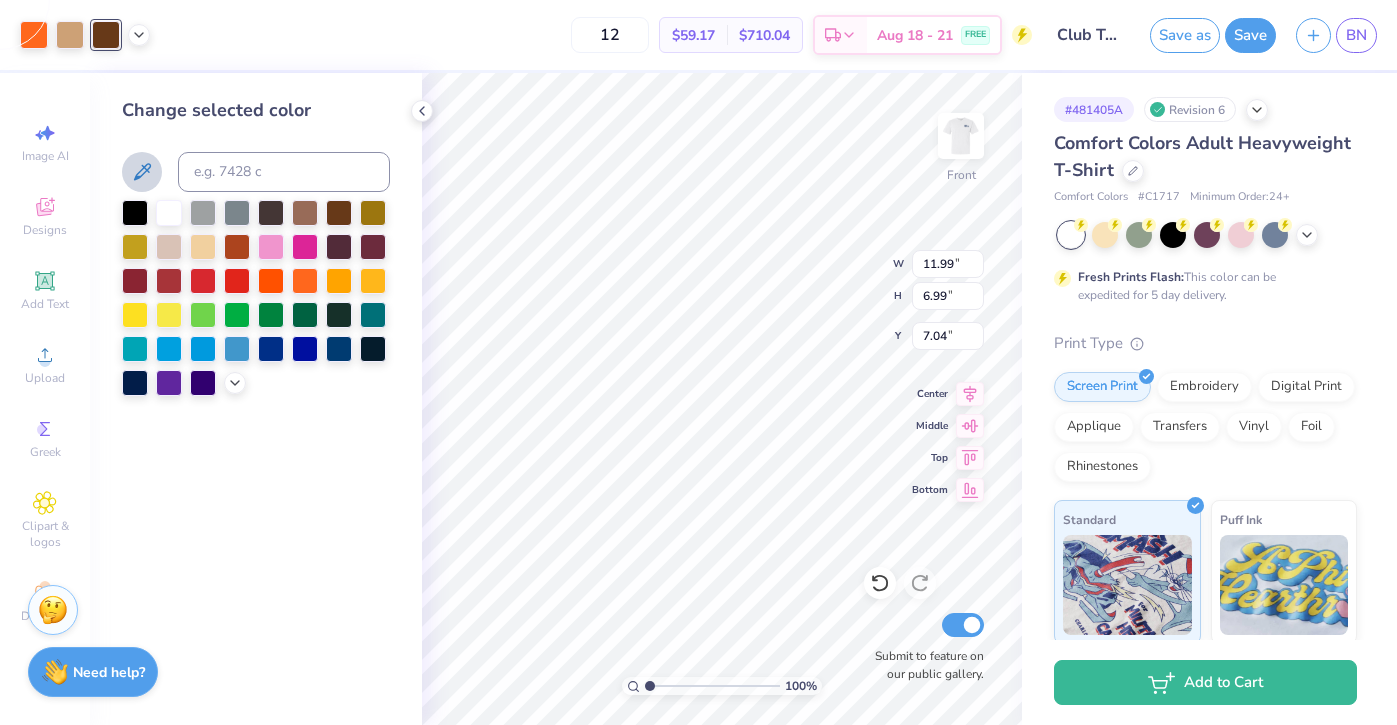 click 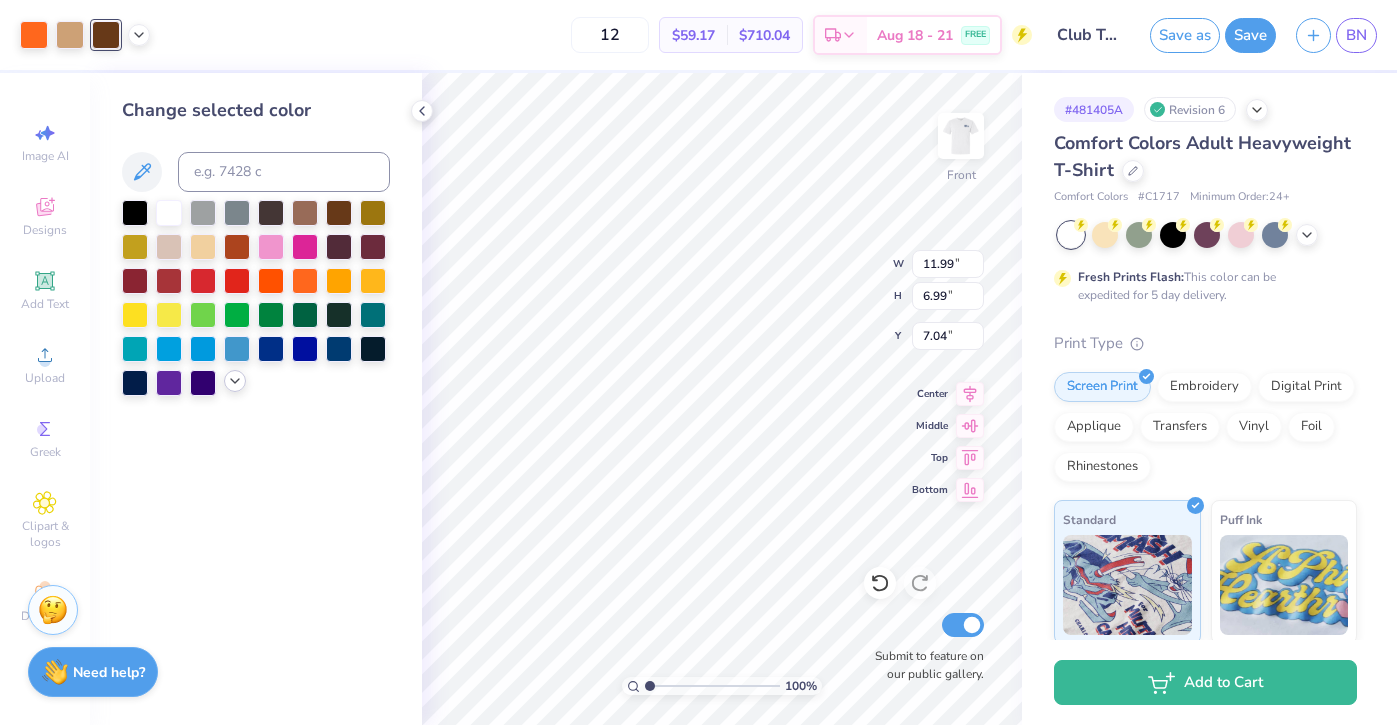 click 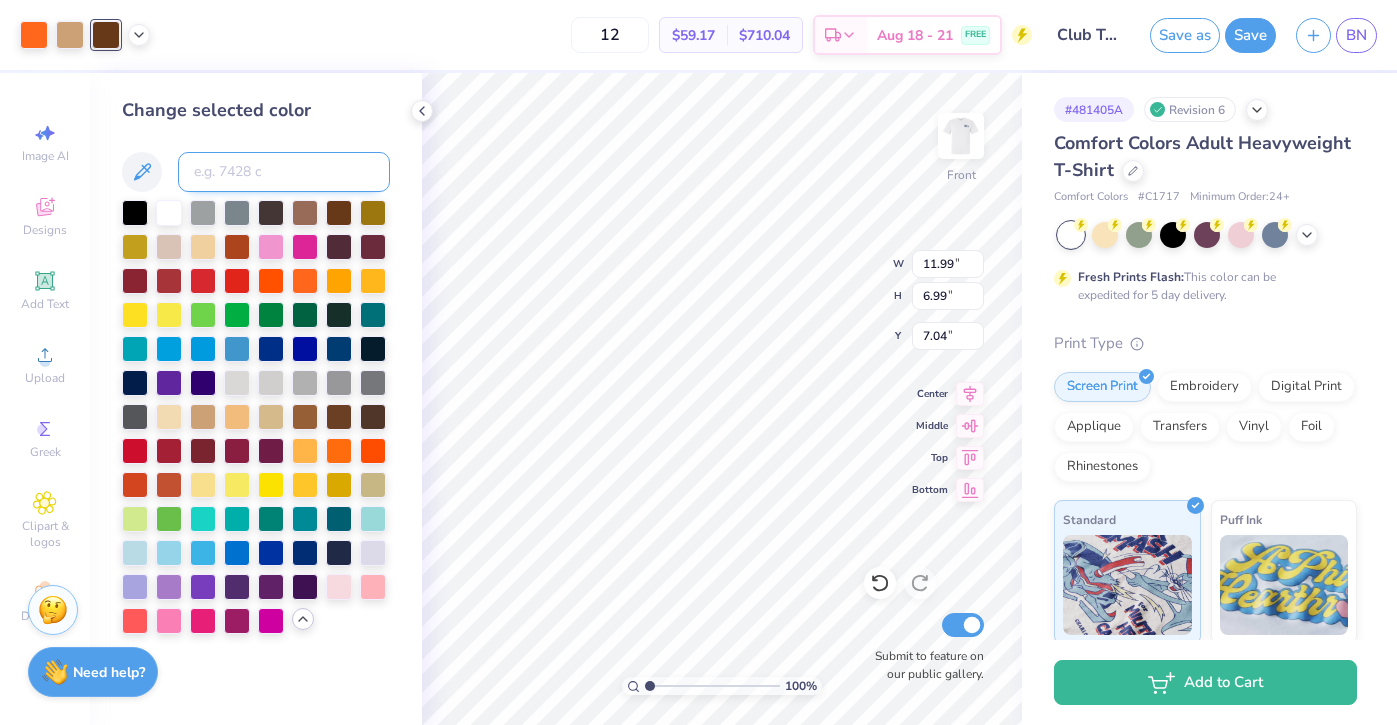 click at bounding box center [284, 172] 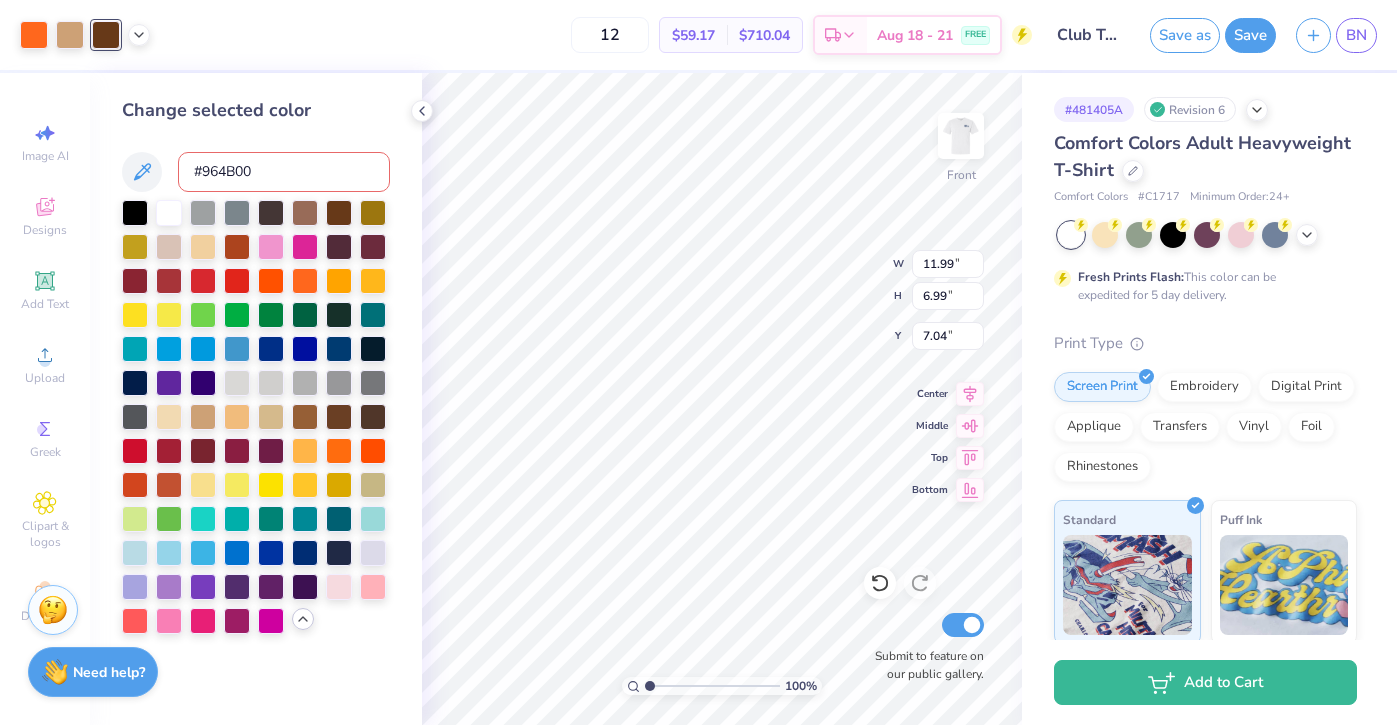click on "#964B00" at bounding box center (284, 172) 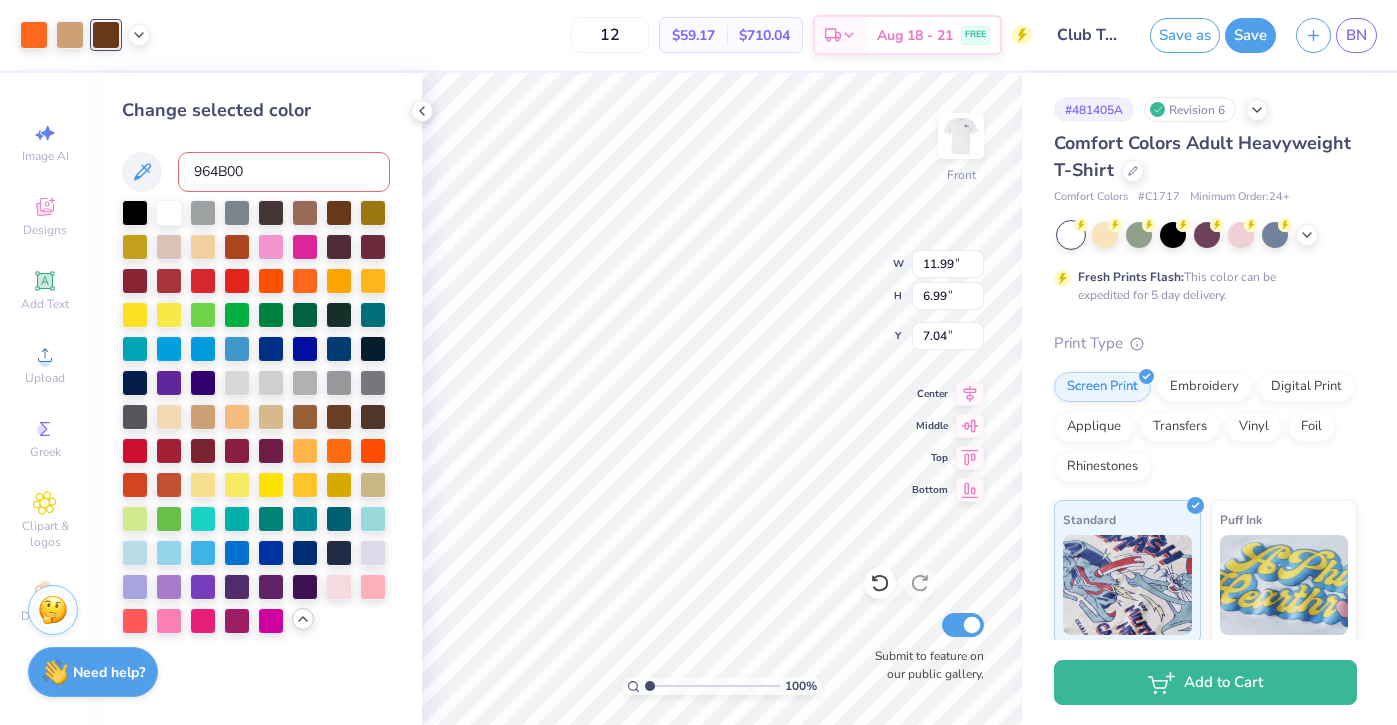 type on "964B00" 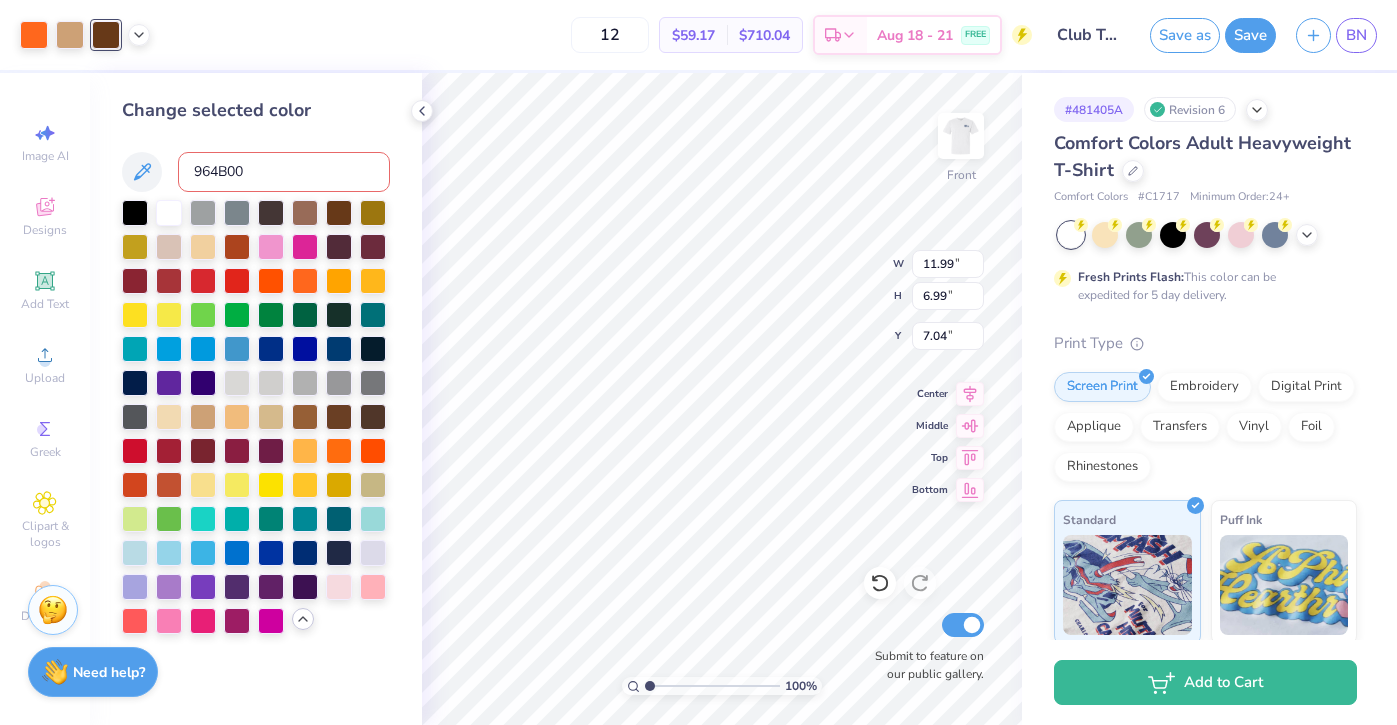 click on "964B00" at bounding box center (284, 172) 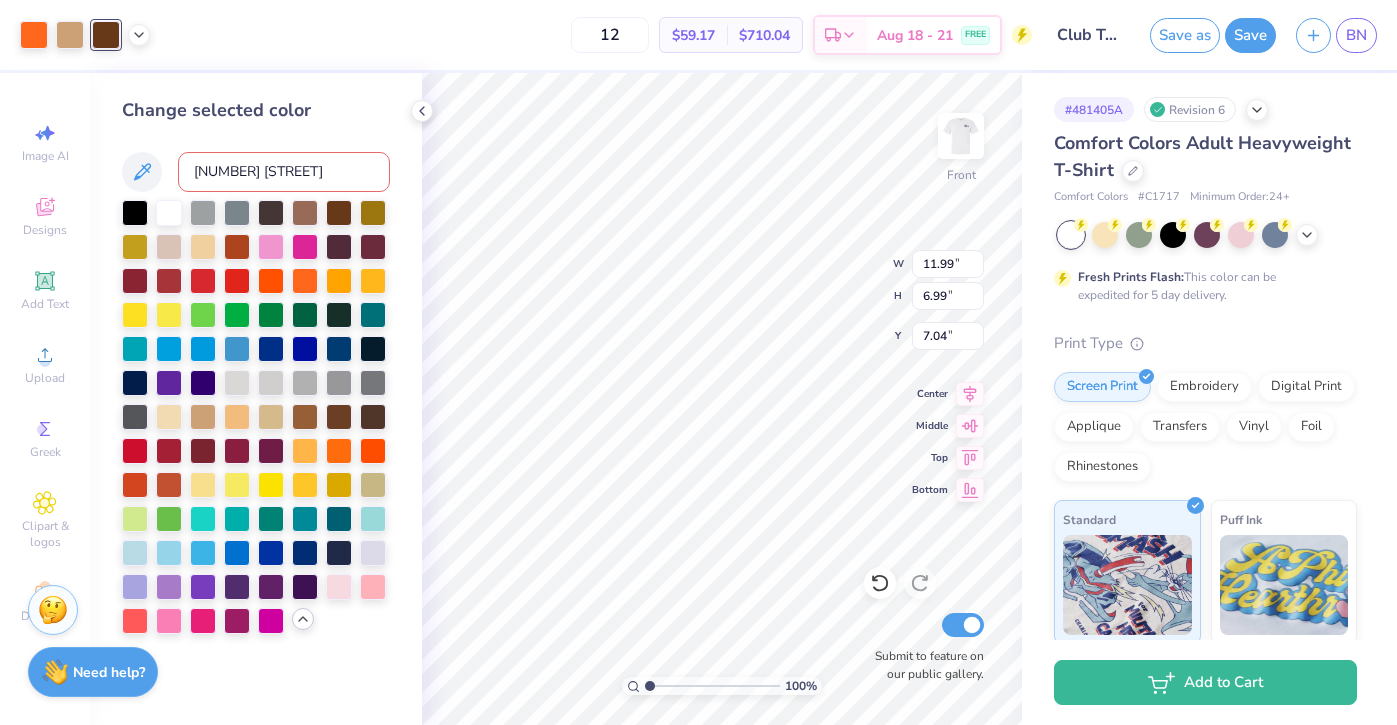 type on "3456 d" 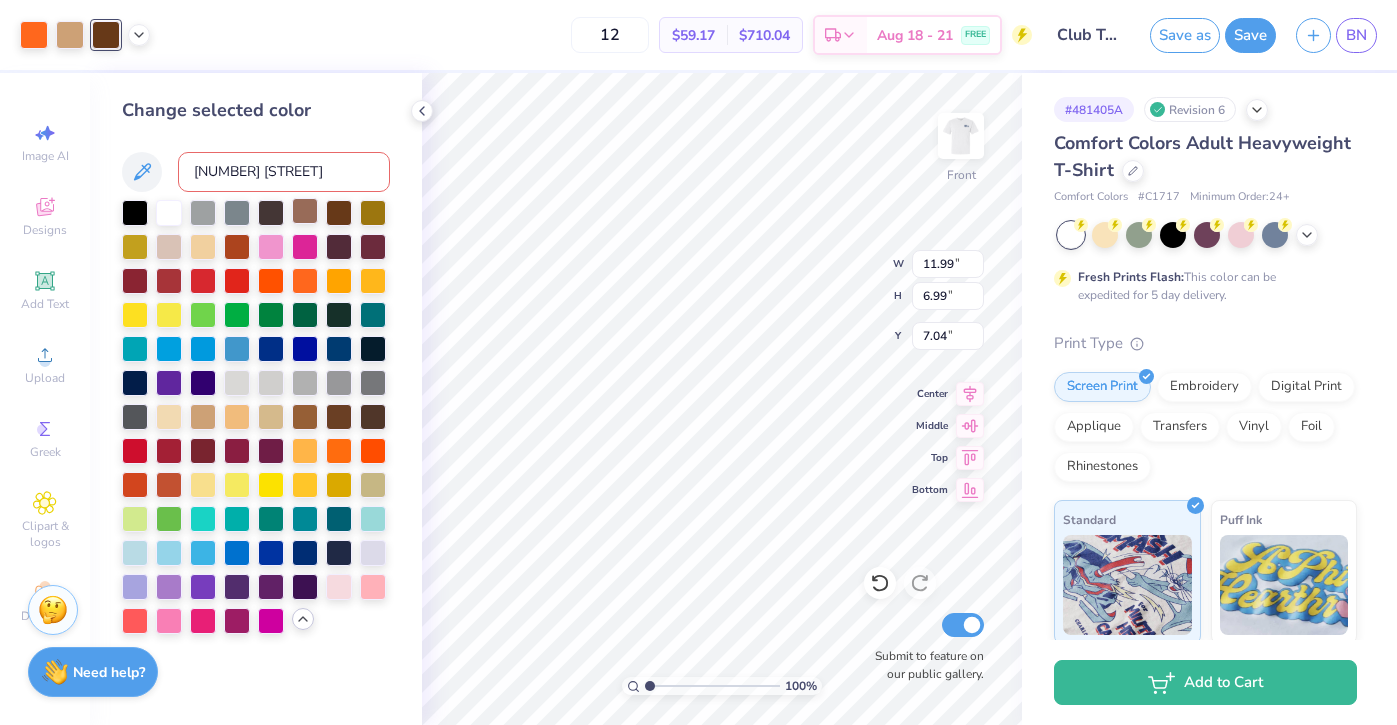 click at bounding box center [305, 211] 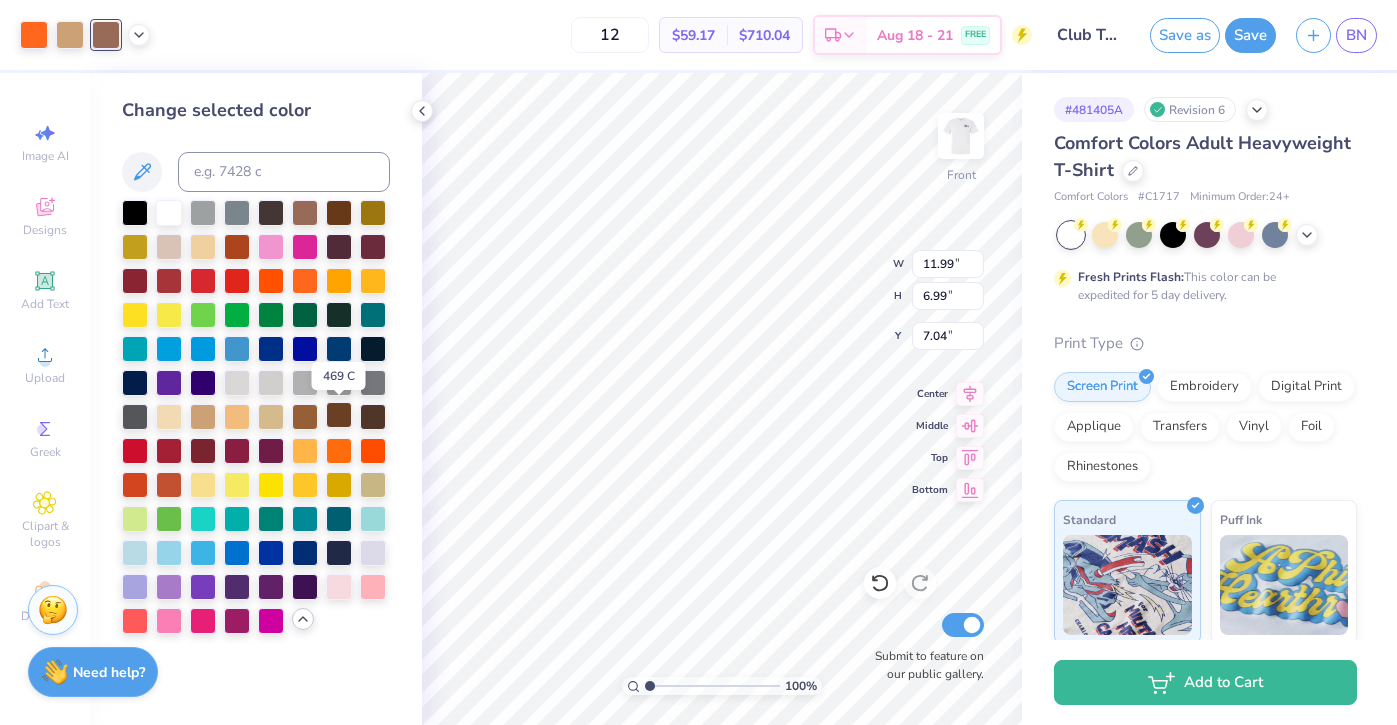 click at bounding box center [339, 415] 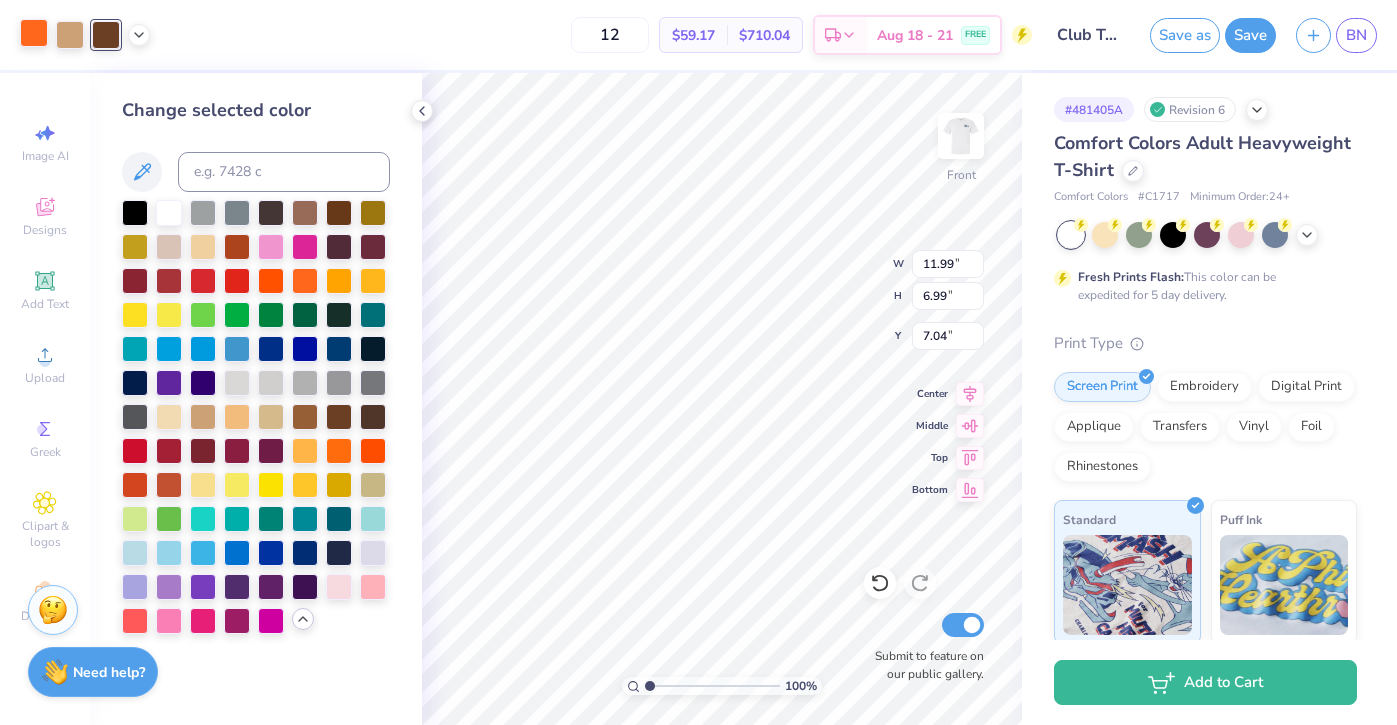 click at bounding box center (34, 33) 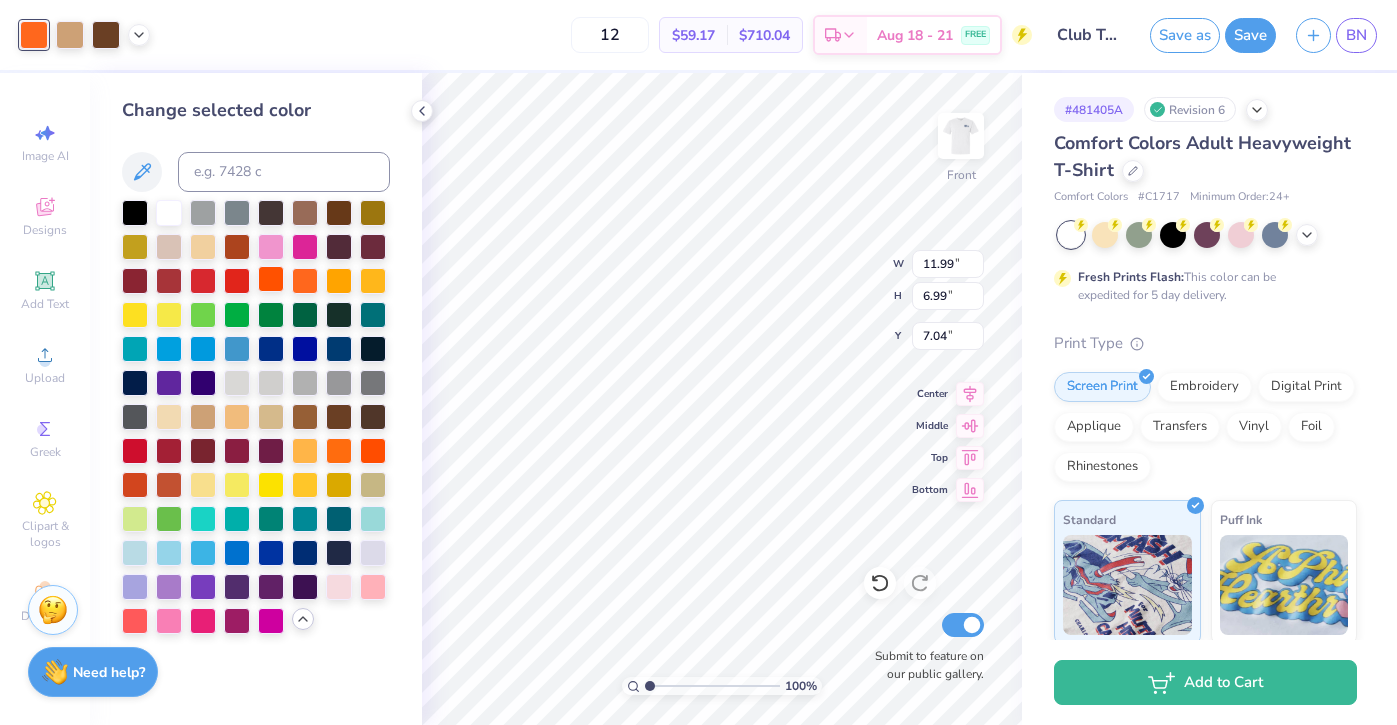 click at bounding box center [271, 279] 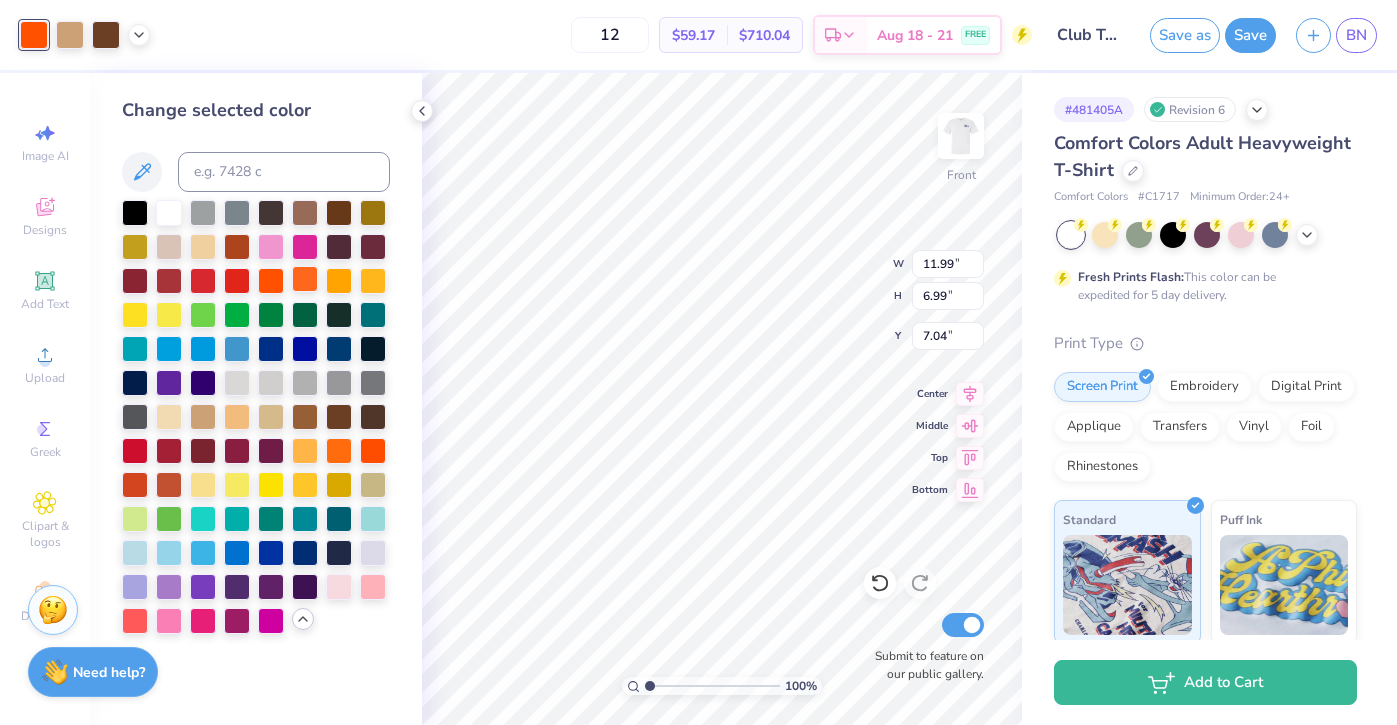 click at bounding box center (305, 279) 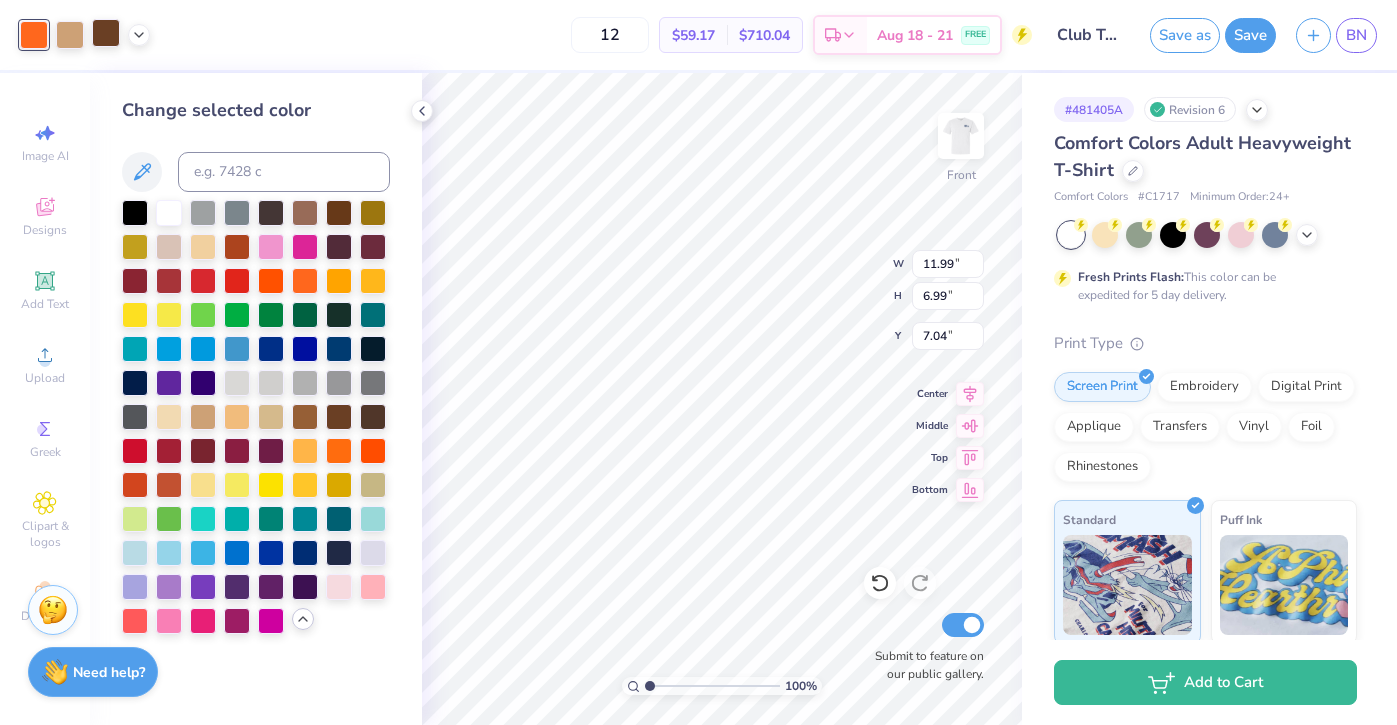 click at bounding box center (106, 33) 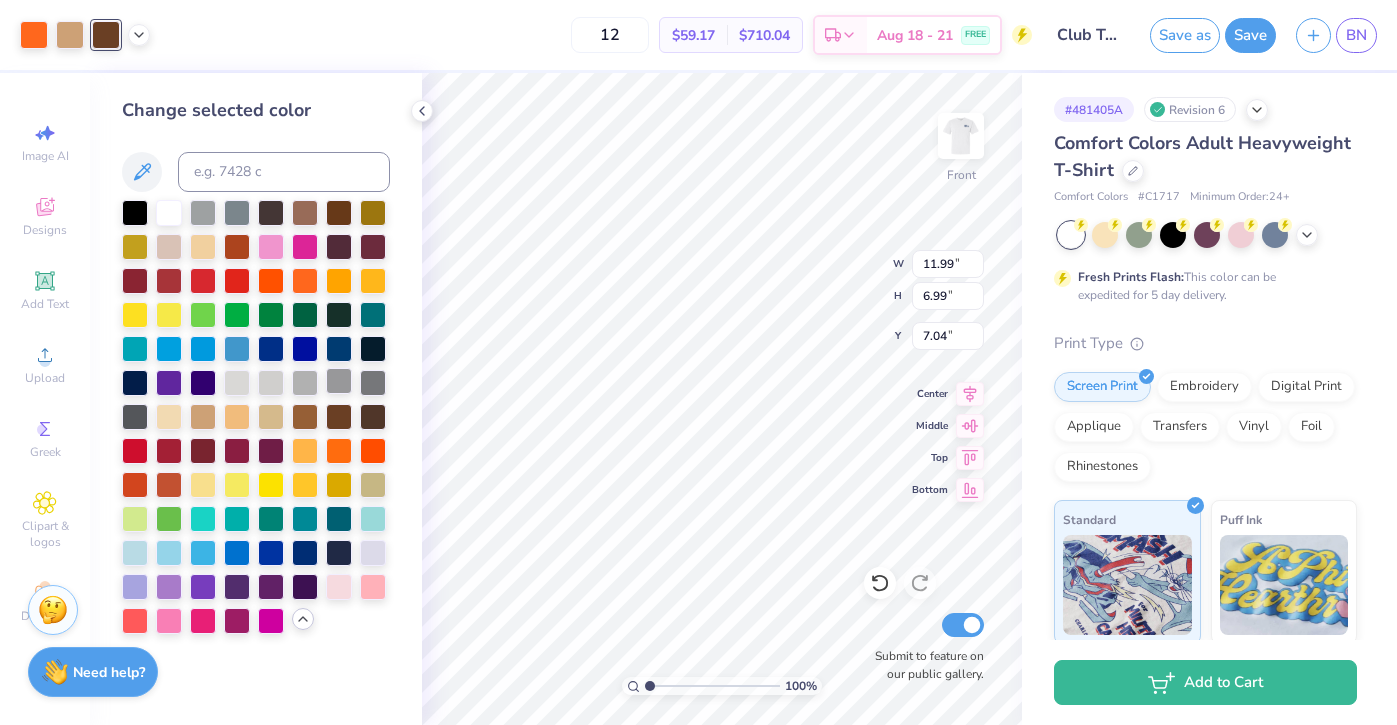 click at bounding box center [339, 381] 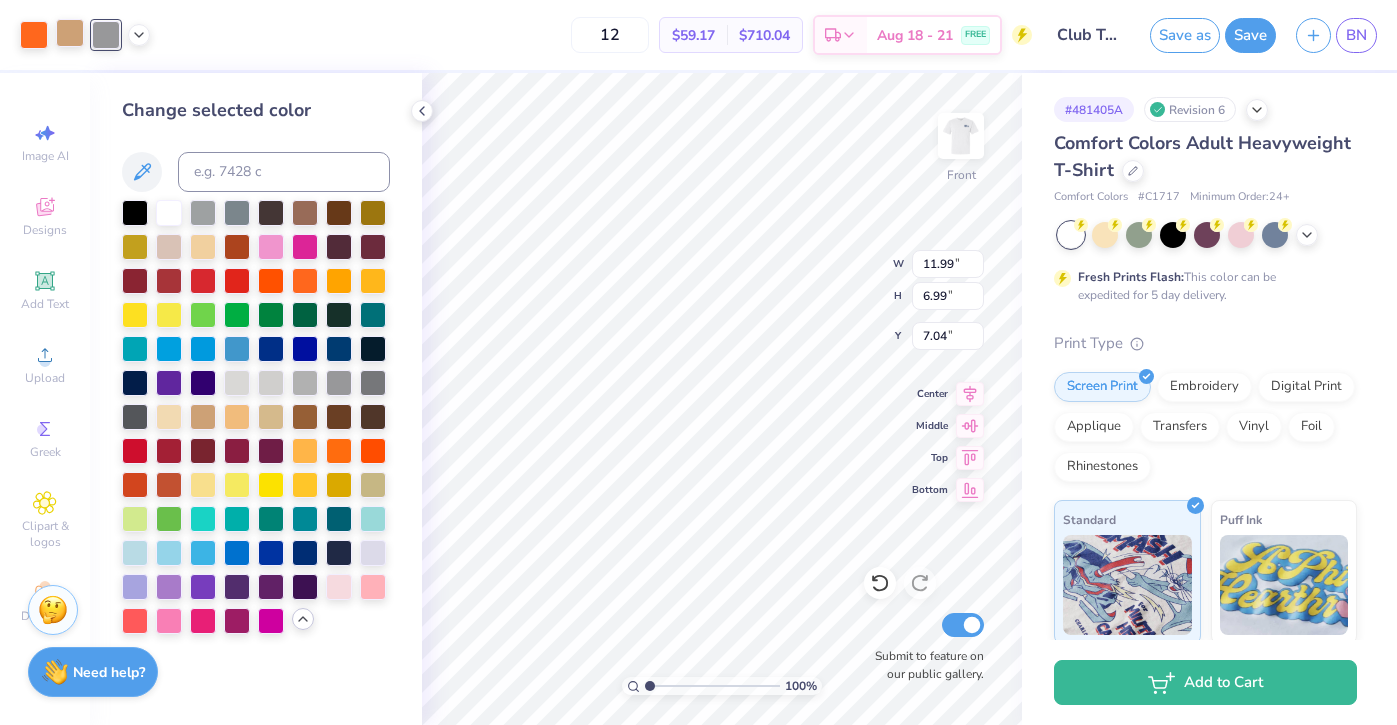 click at bounding box center [70, 33] 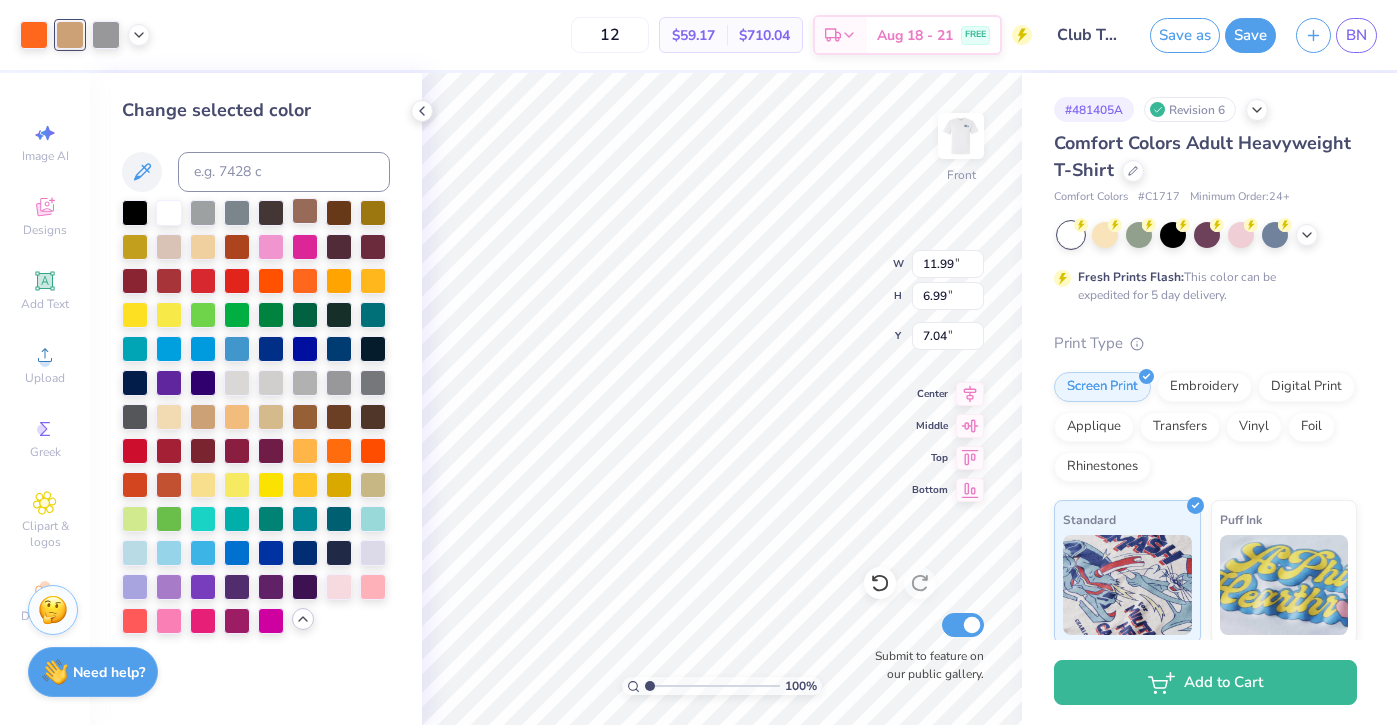 click at bounding box center [305, 211] 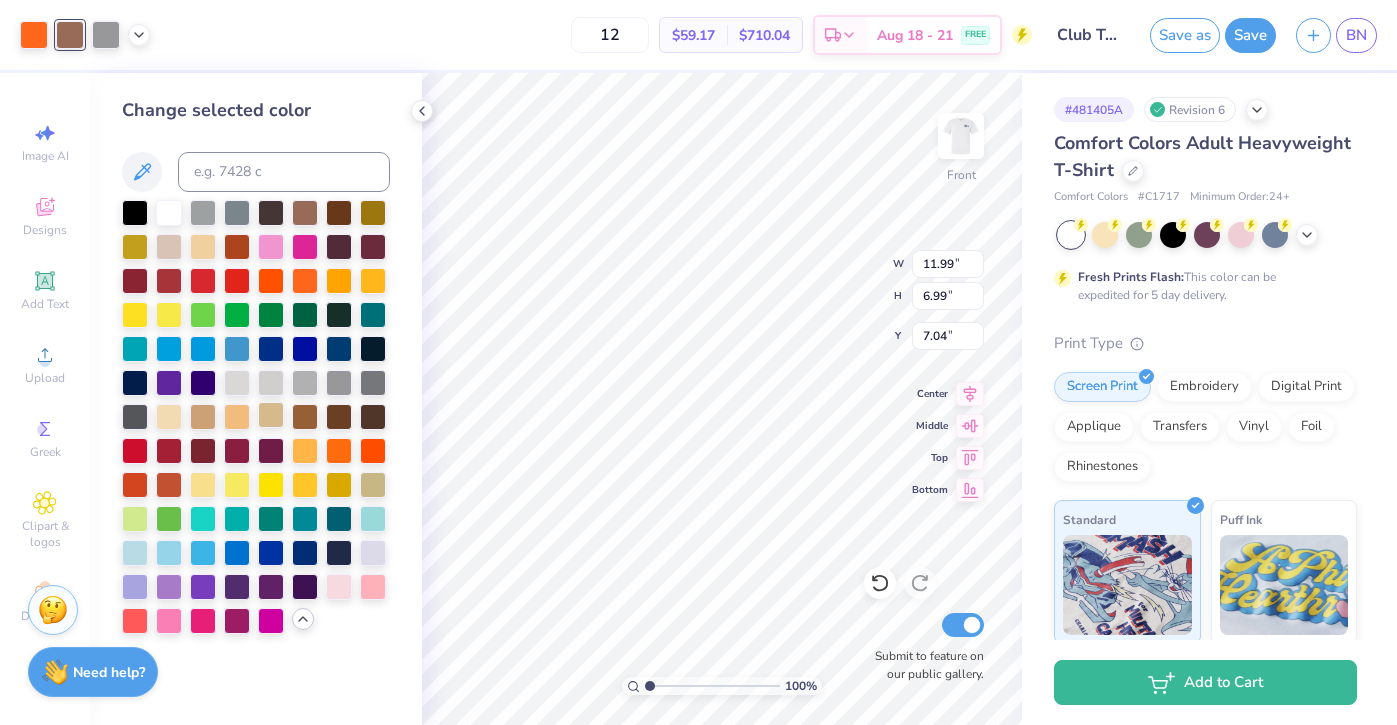 click at bounding box center (271, 415) 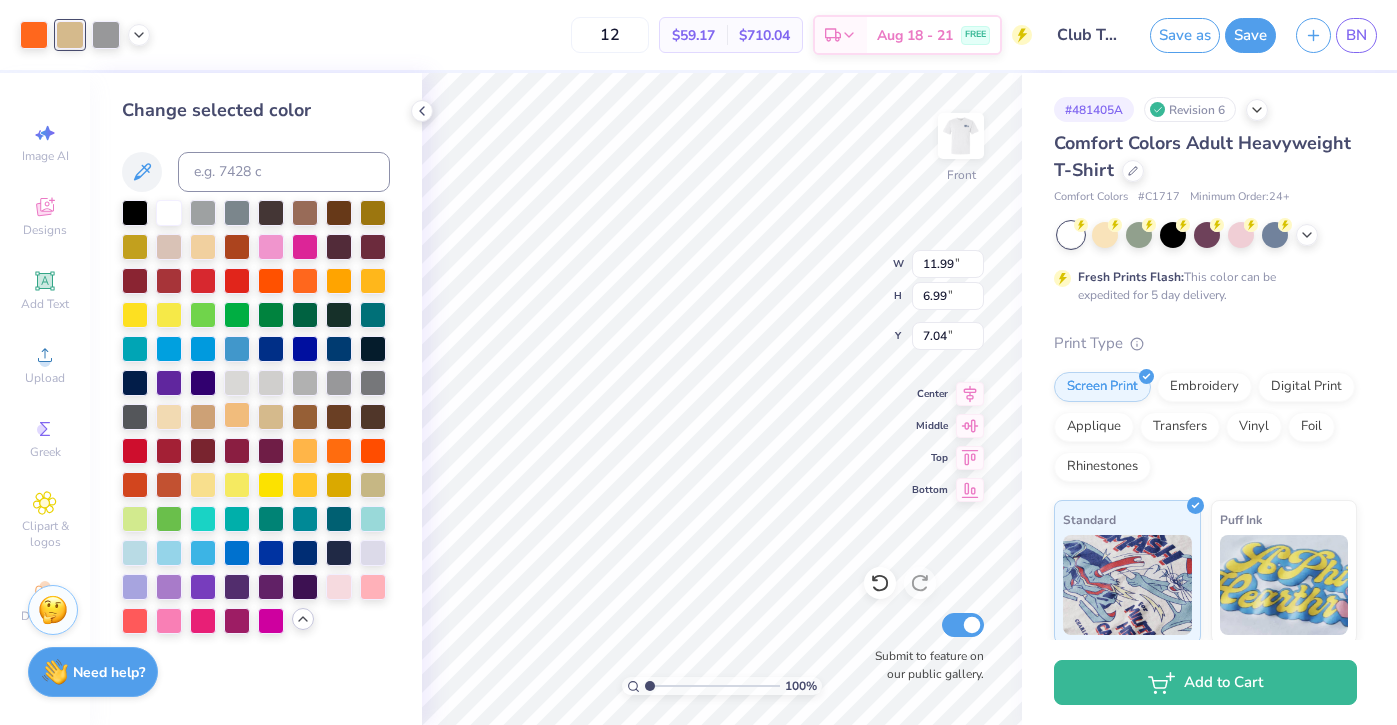 click at bounding box center [237, 415] 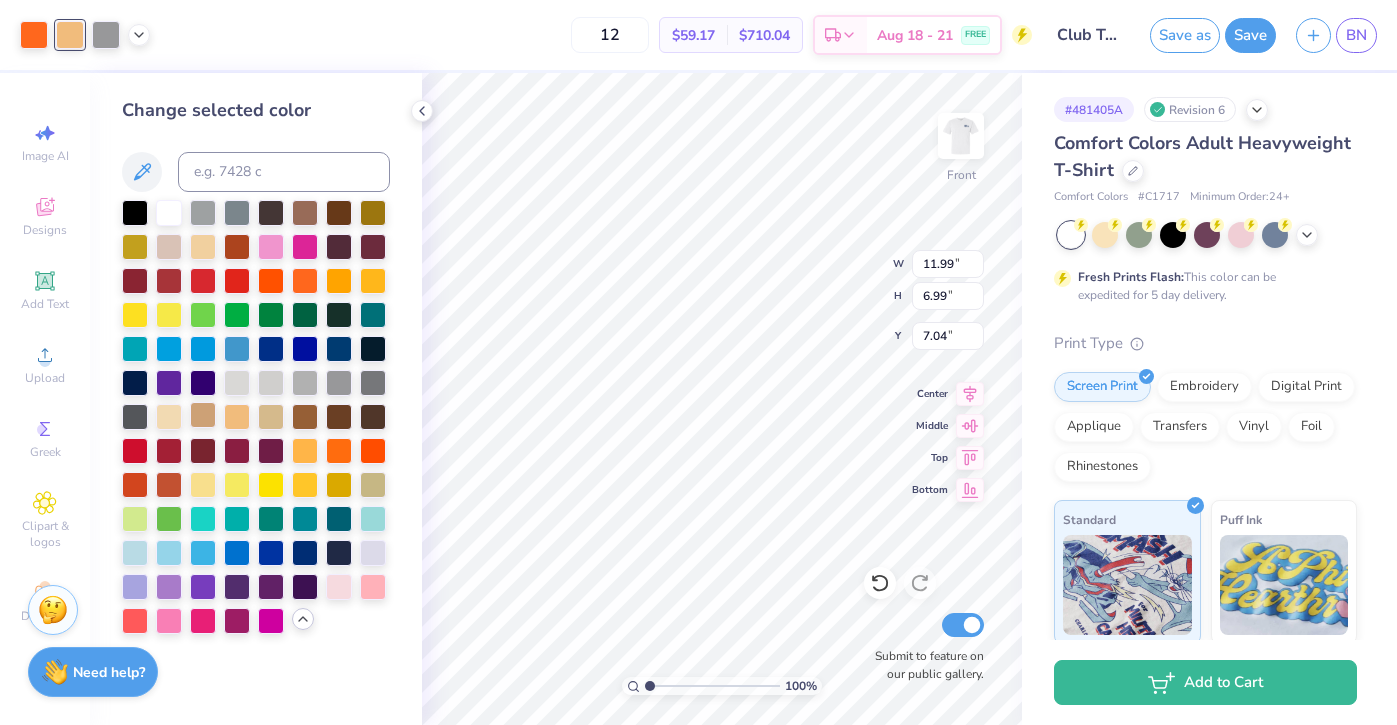 click at bounding box center [203, 415] 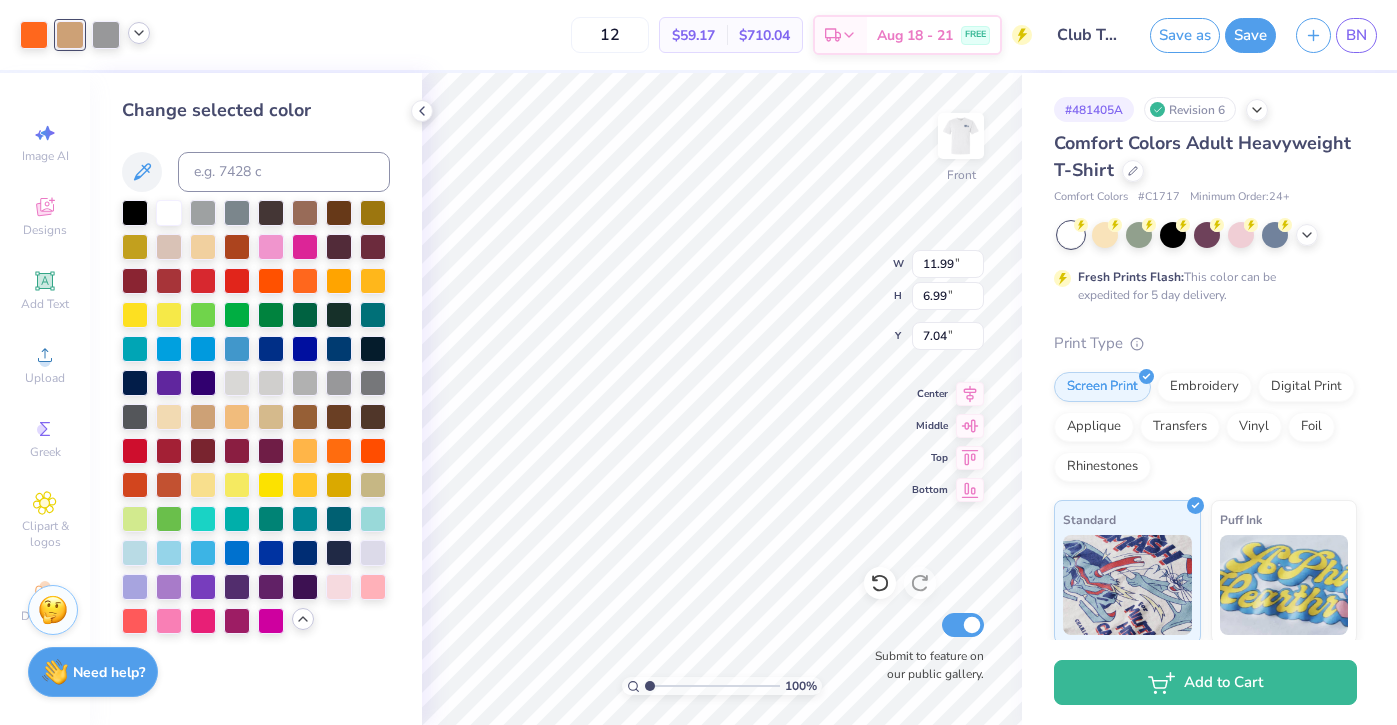click 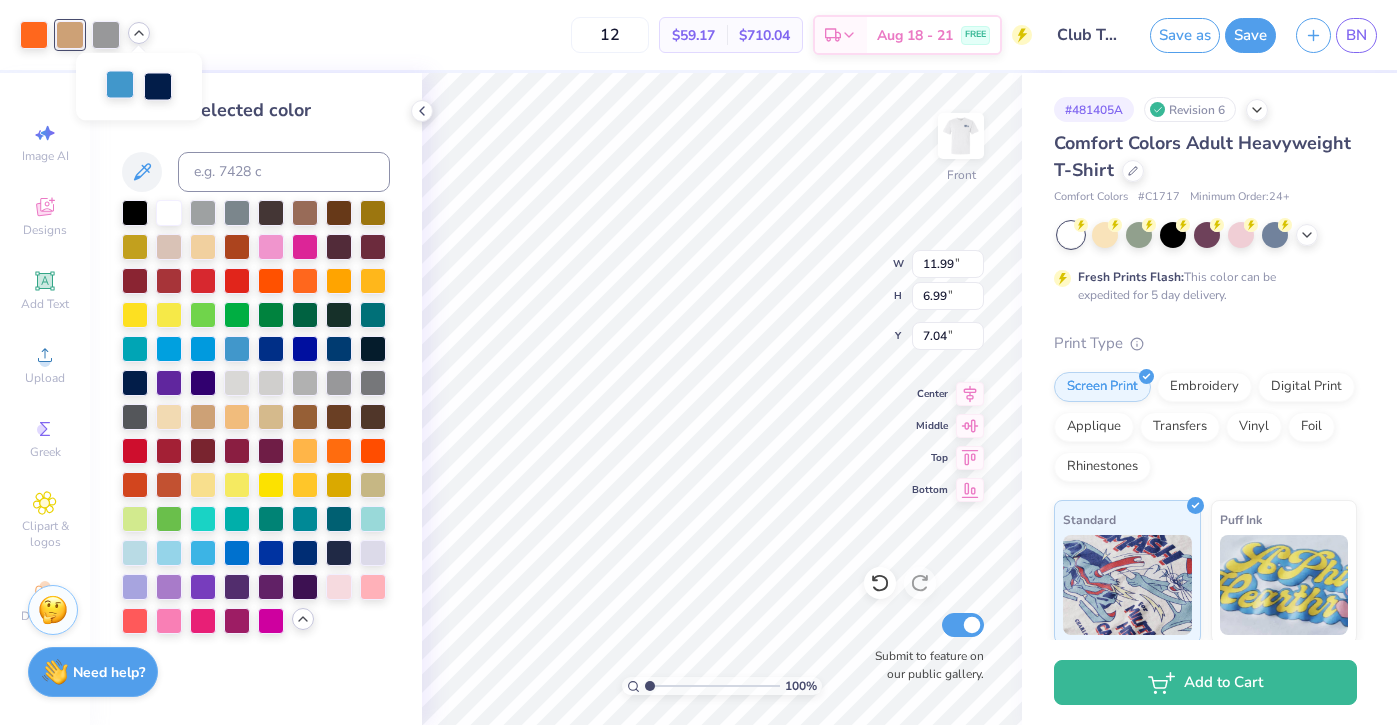 click at bounding box center (120, 85) 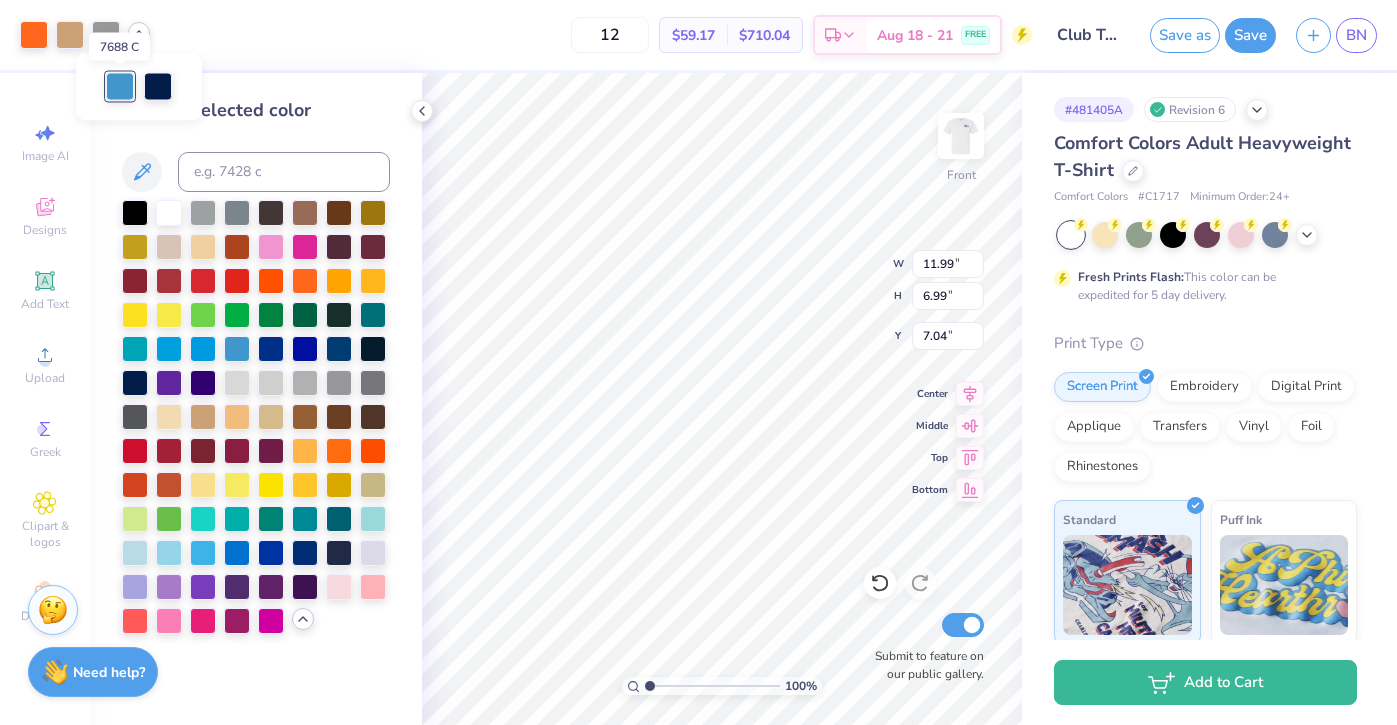 click at bounding box center (120, 87) 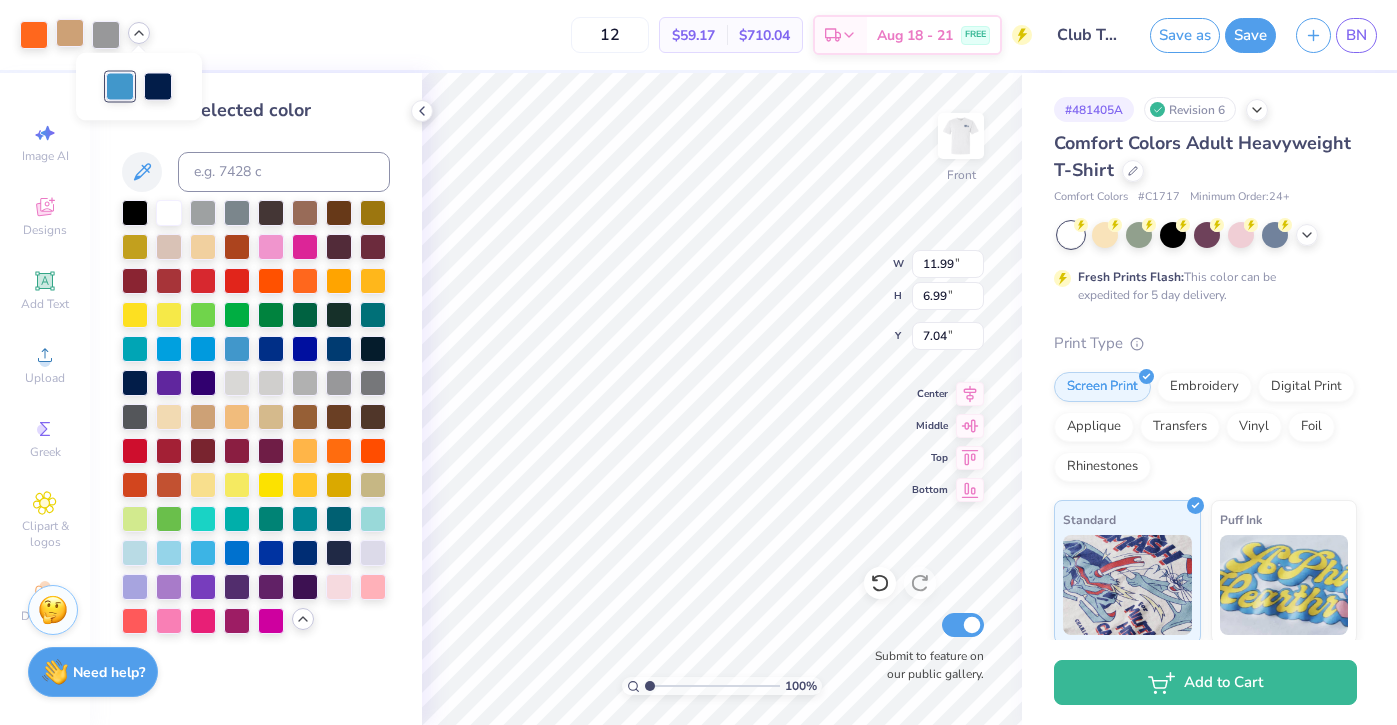 click at bounding box center (70, 33) 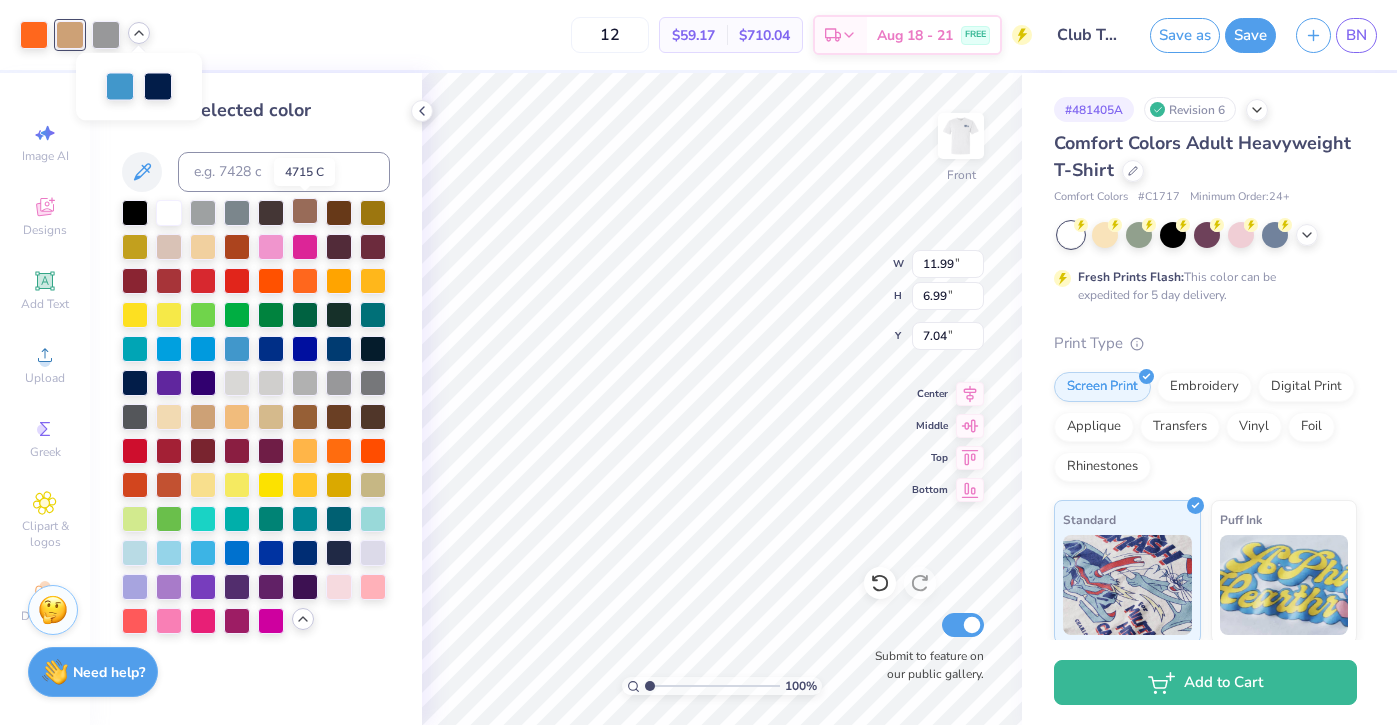 click at bounding box center (305, 211) 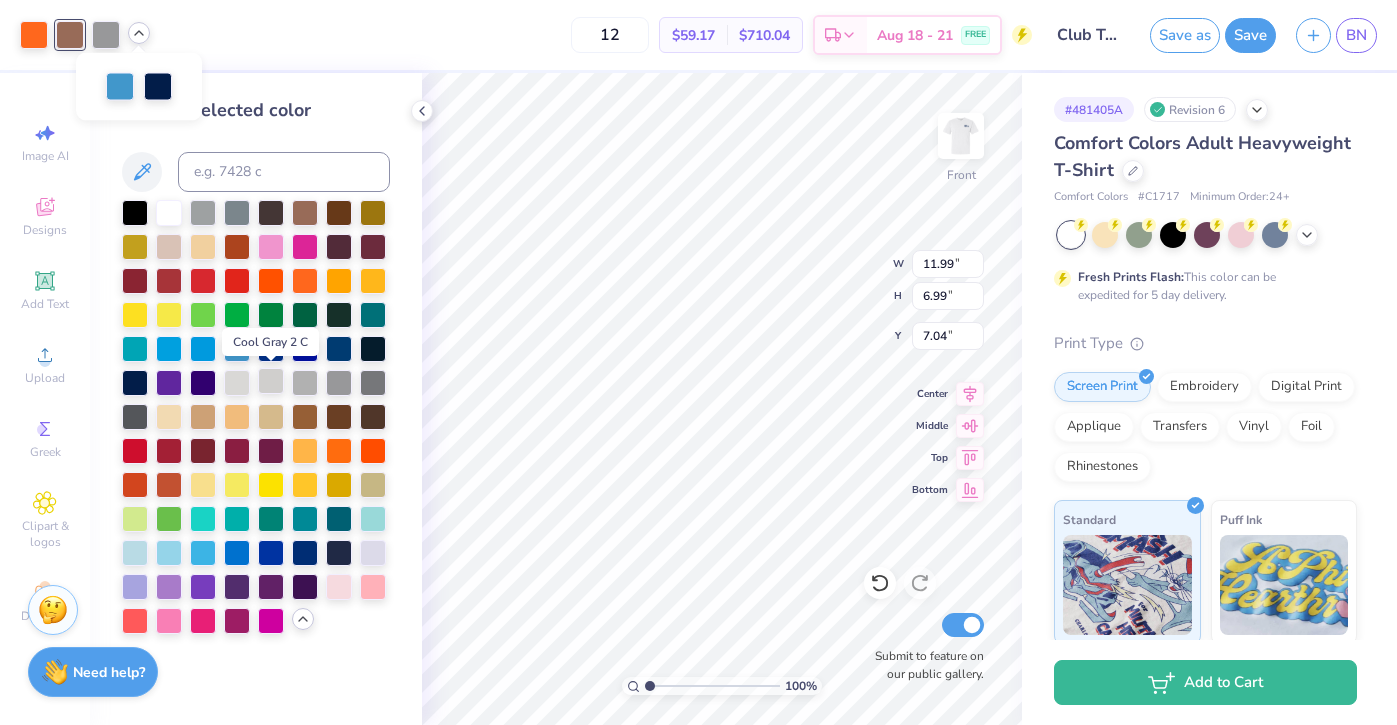 click at bounding box center [271, 381] 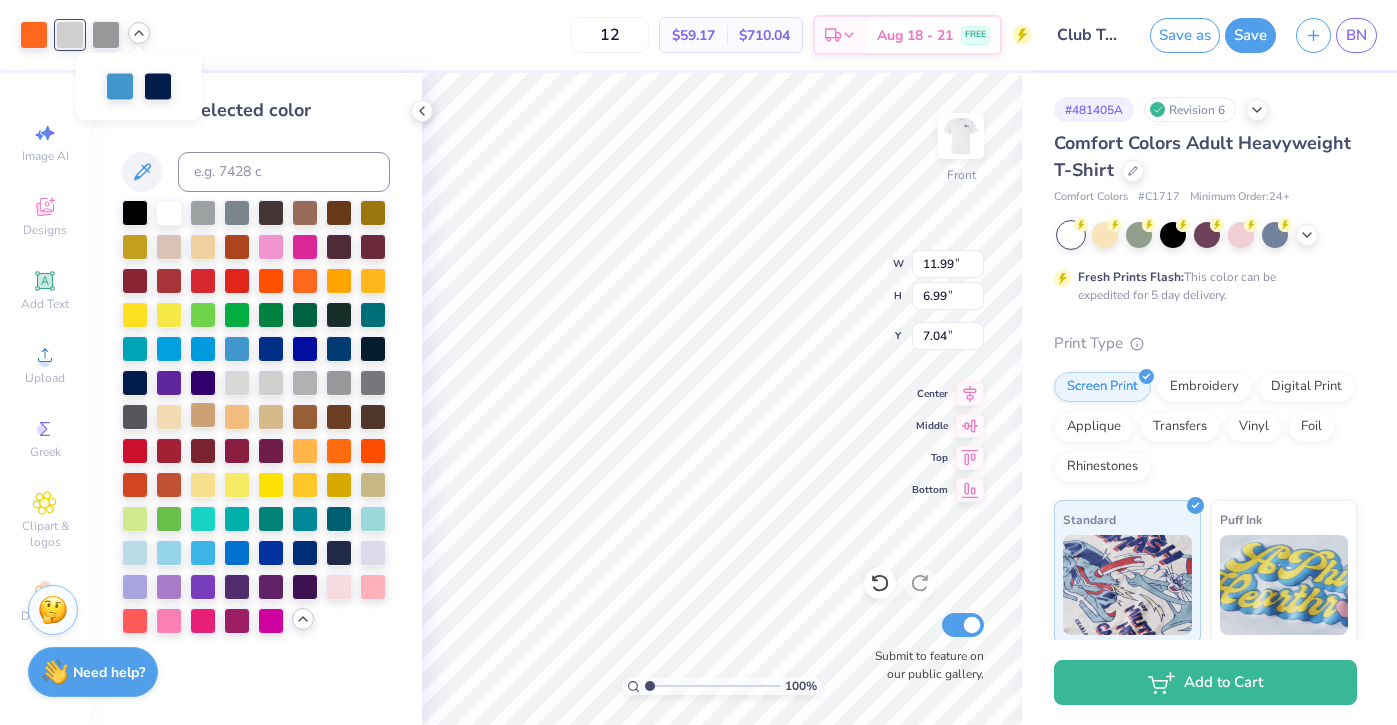 click at bounding box center (203, 415) 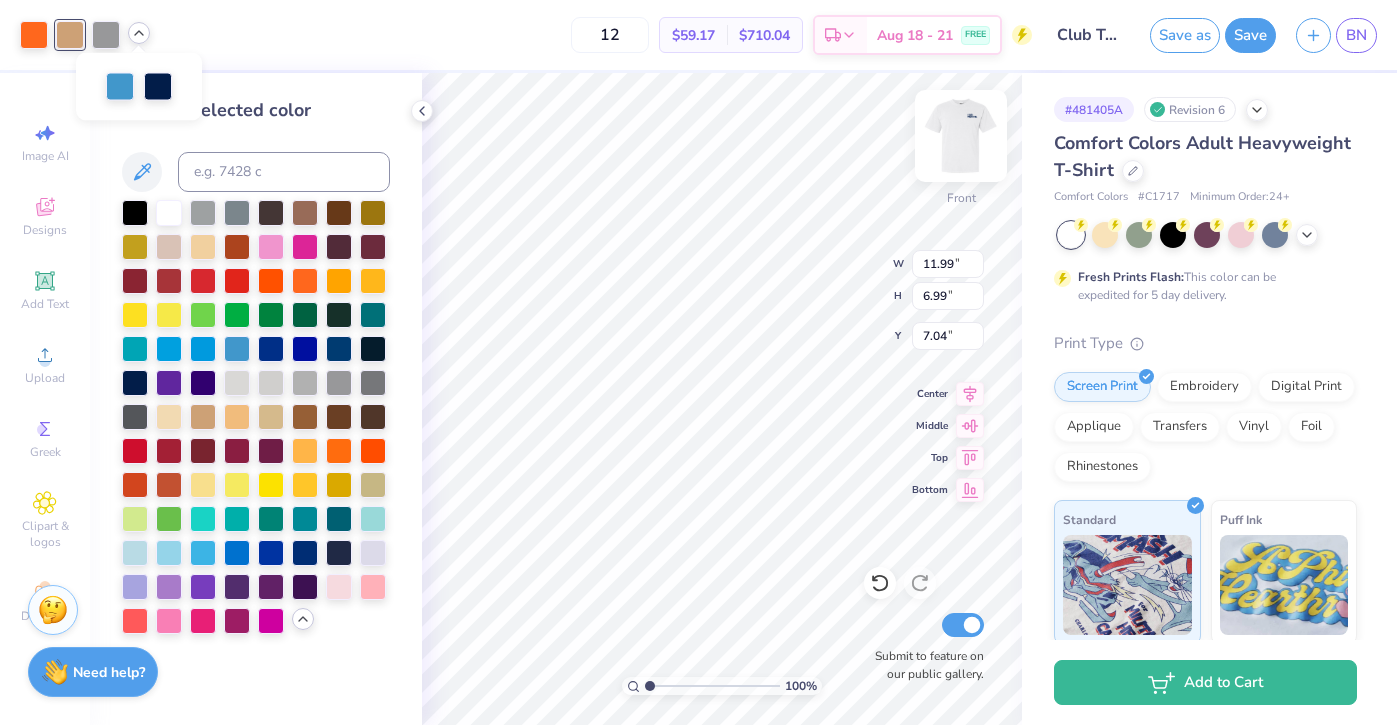 click at bounding box center [961, 136] 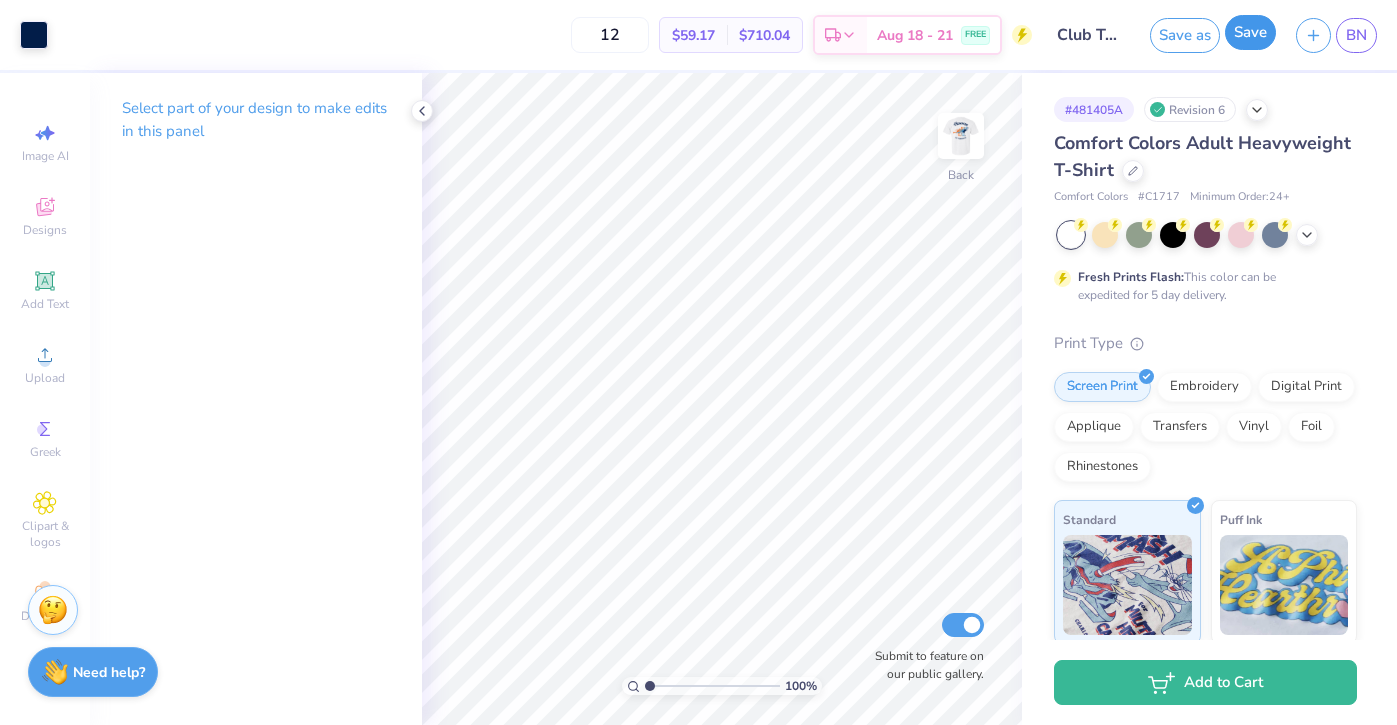 click on "Save" at bounding box center [1250, 32] 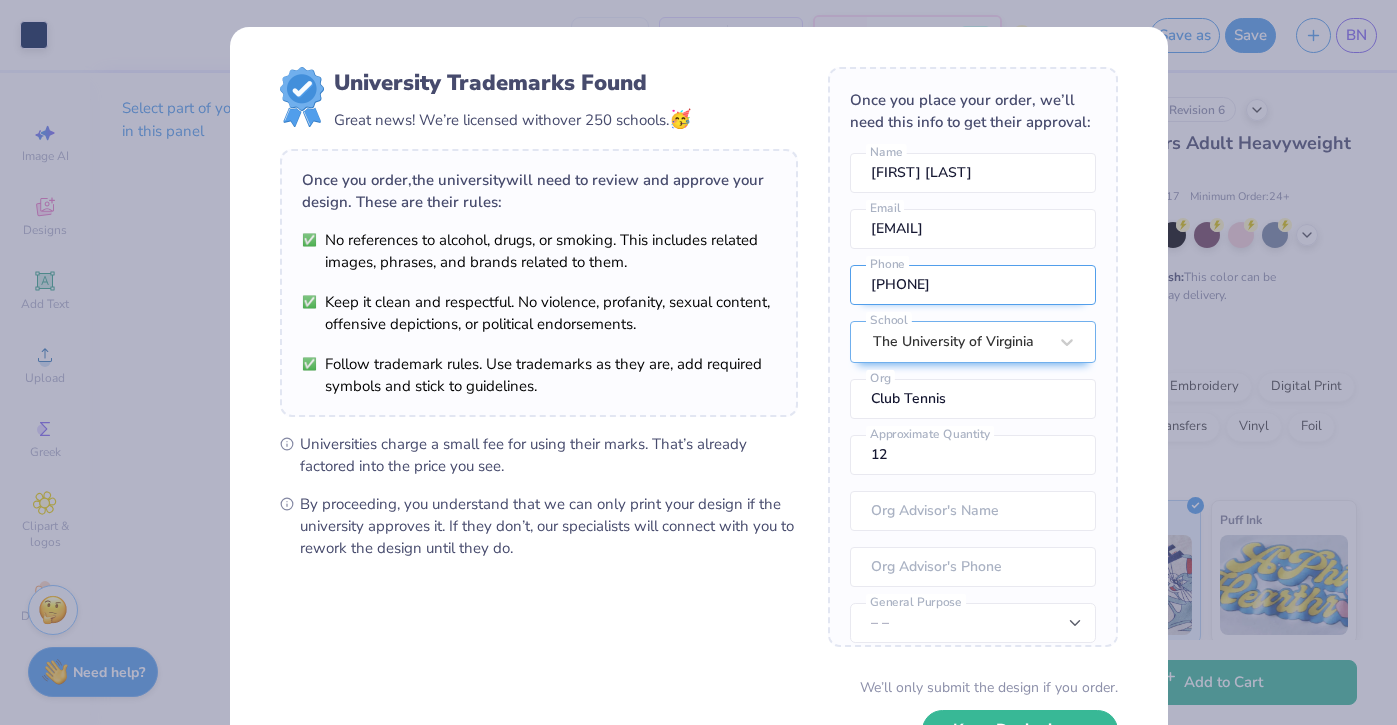 scroll, scrollTop: 74, scrollLeft: 0, axis: vertical 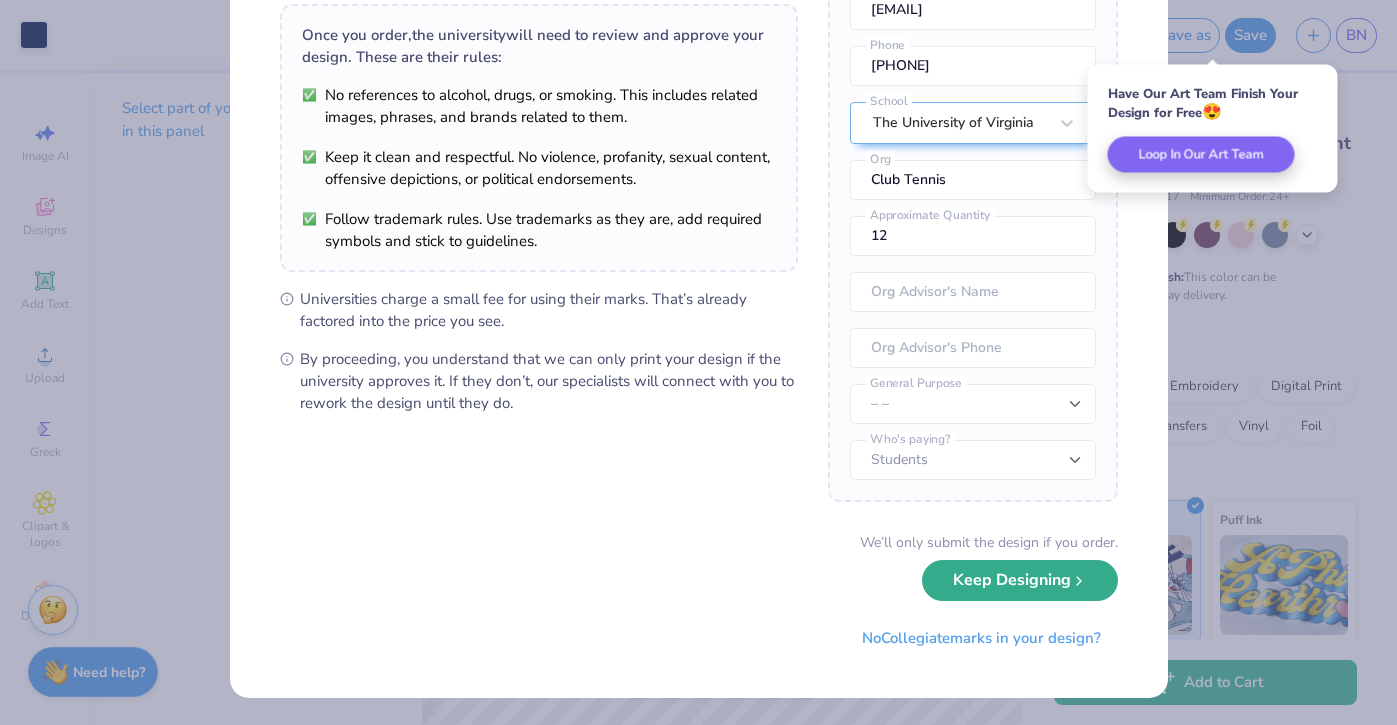 click on "Keep Designing" at bounding box center [1020, 580] 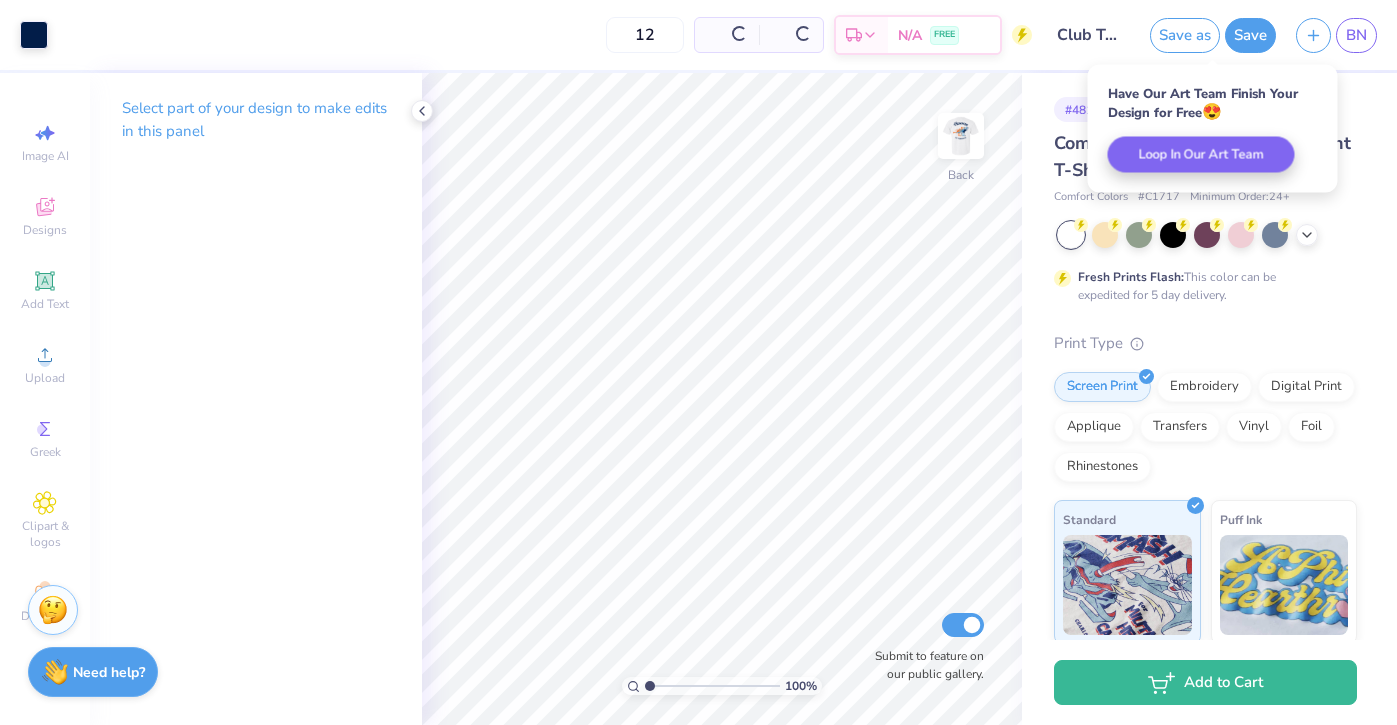 scroll, scrollTop: 0, scrollLeft: 0, axis: both 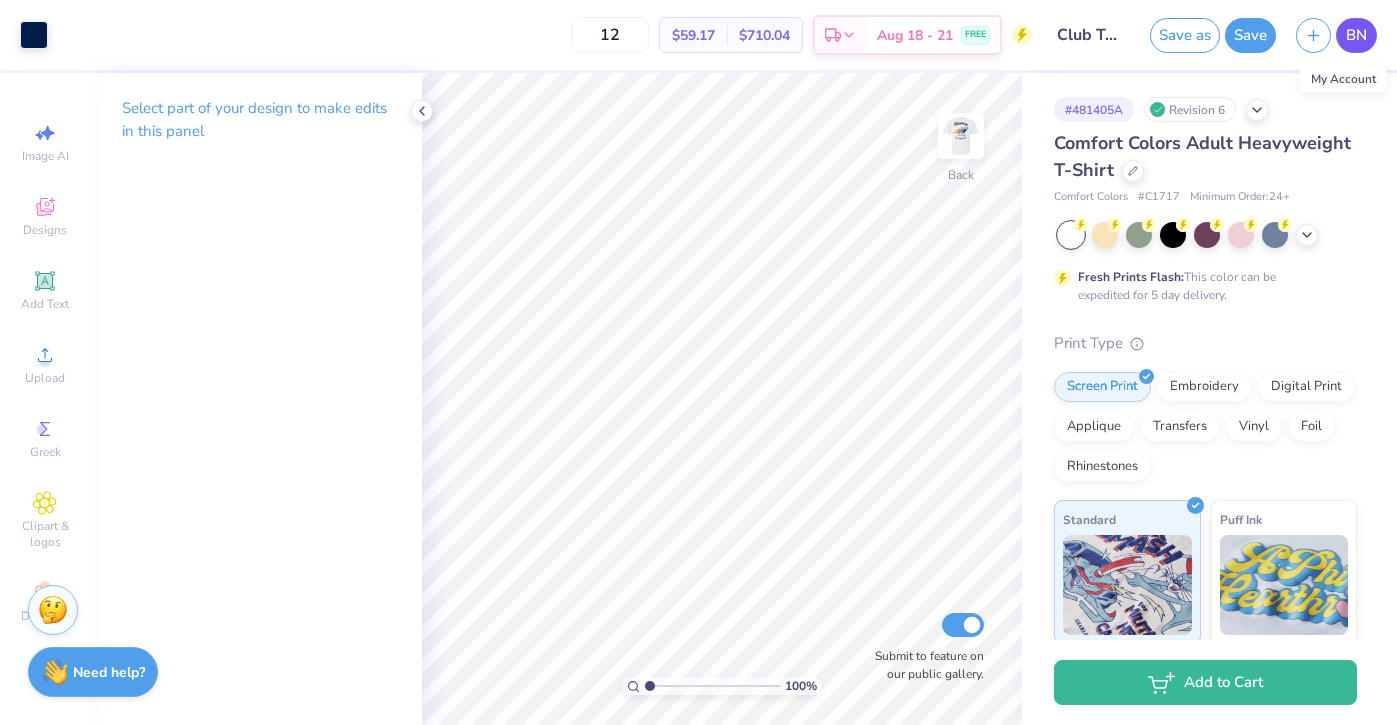 click on "BN" at bounding box center (1356, 35) 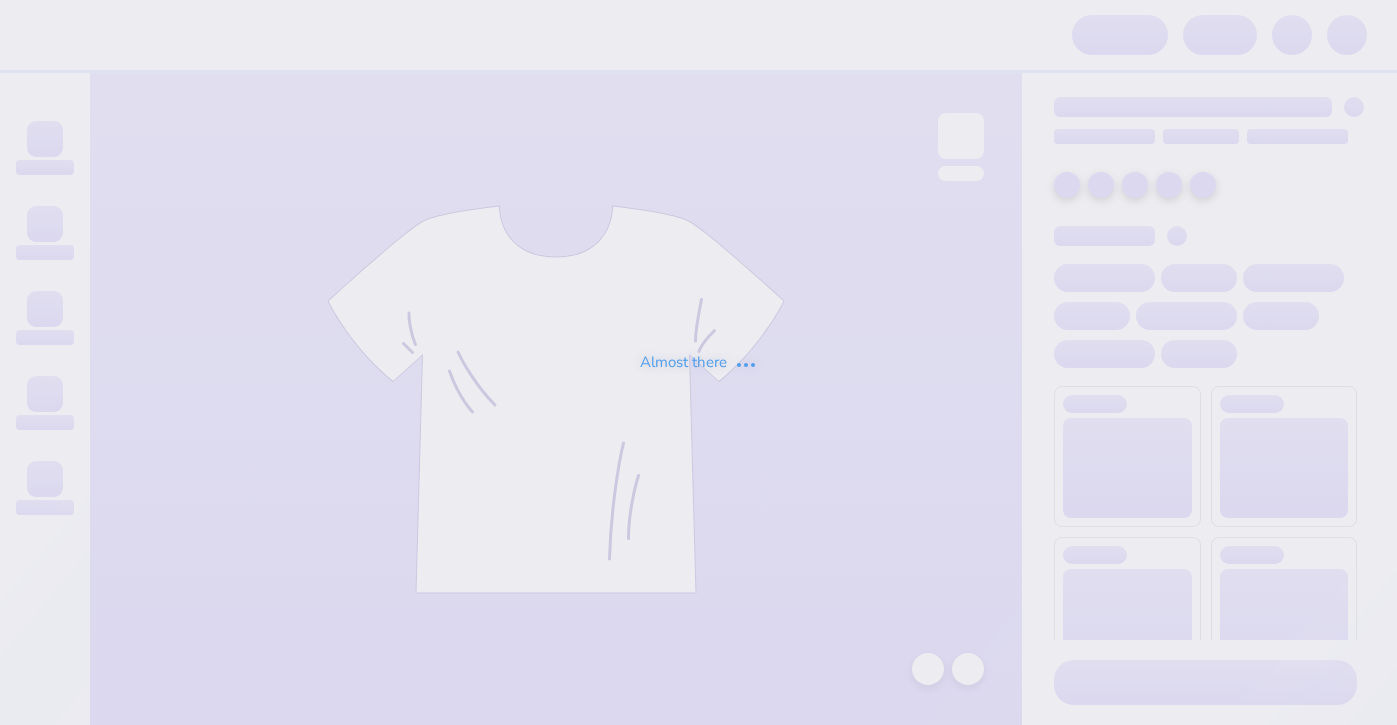 scroll, scrollTop: 0, scrollLeft: 0, axis: both 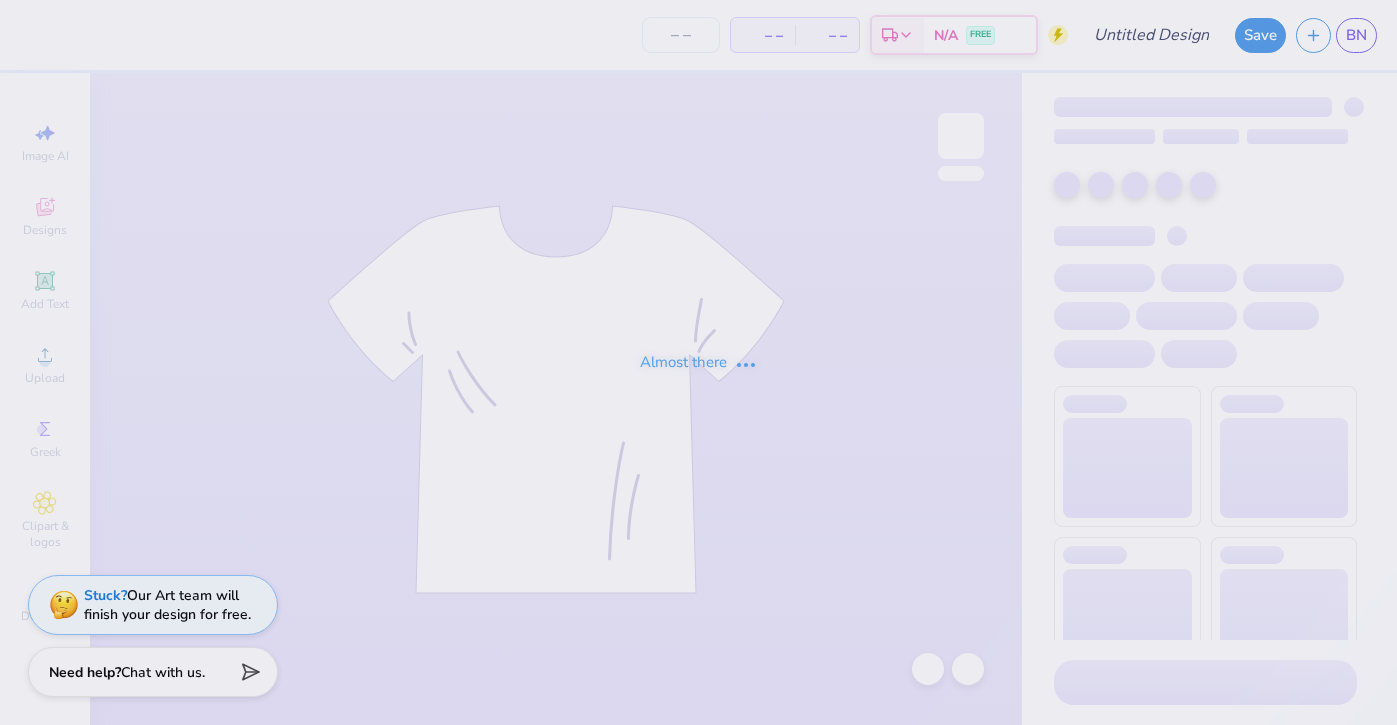 type on "Club Tennis Fall 2025 T-Shirt" 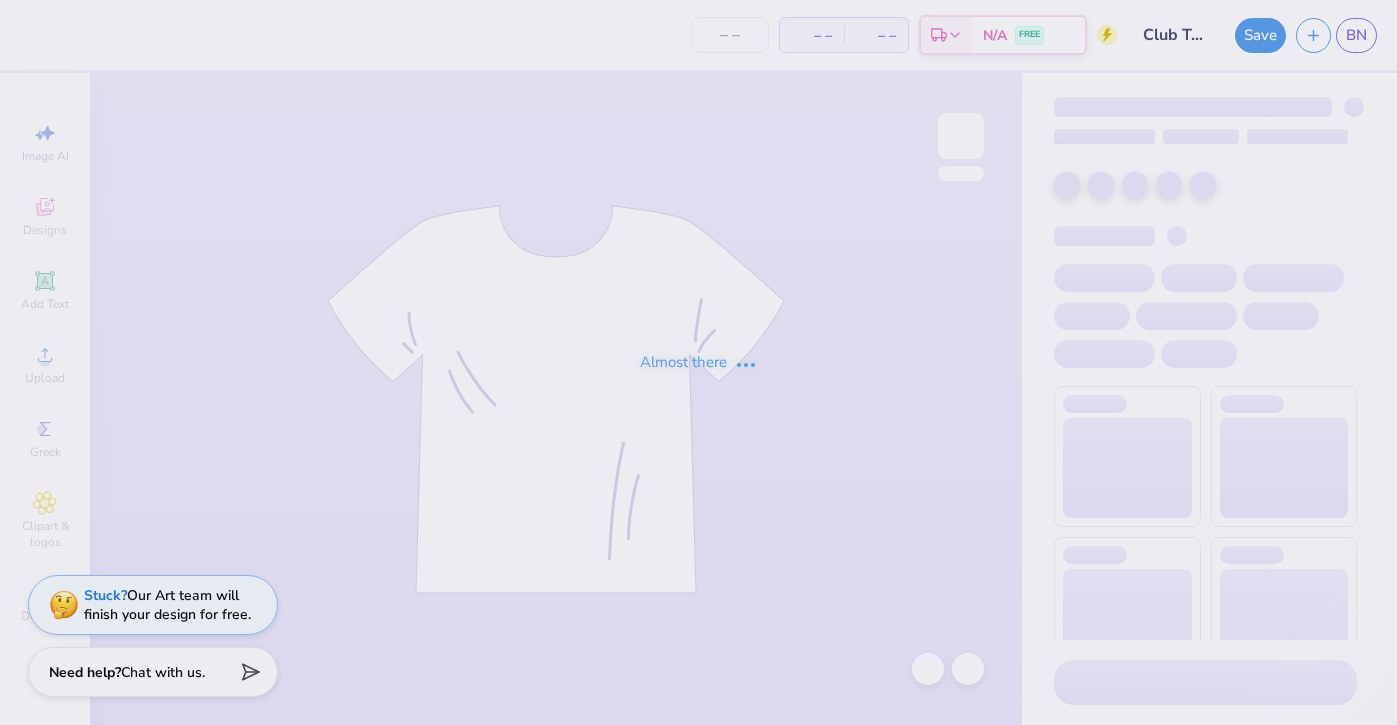 type on "12" 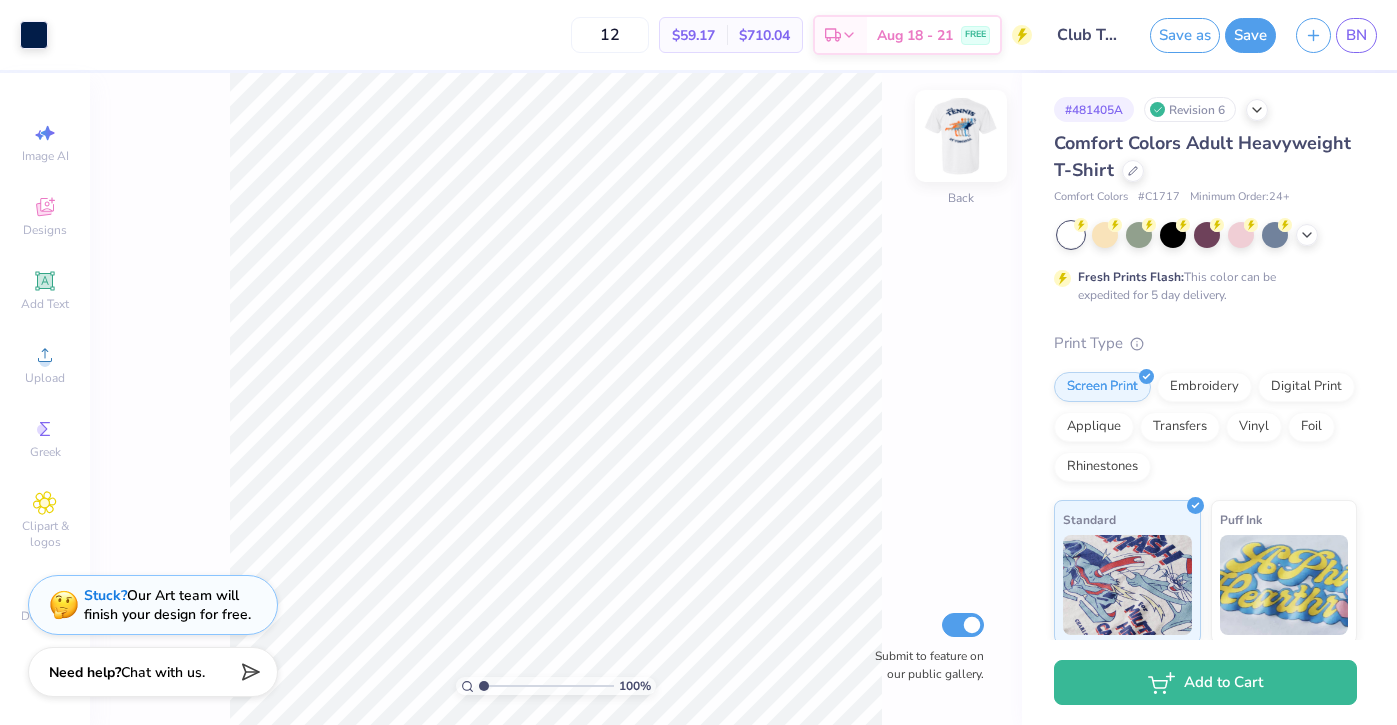 click at bounding box center (961, 136) 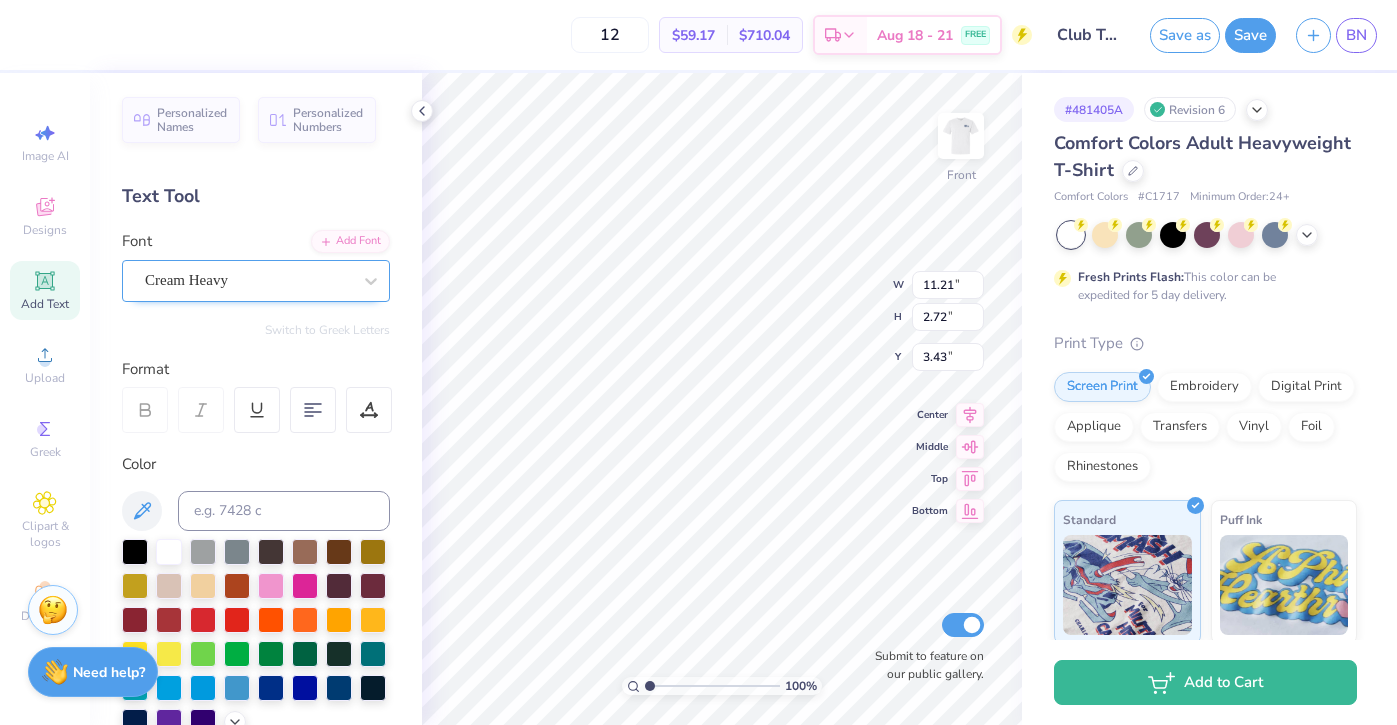 click on "Cream Heavy" at bounding box center [248, 280] 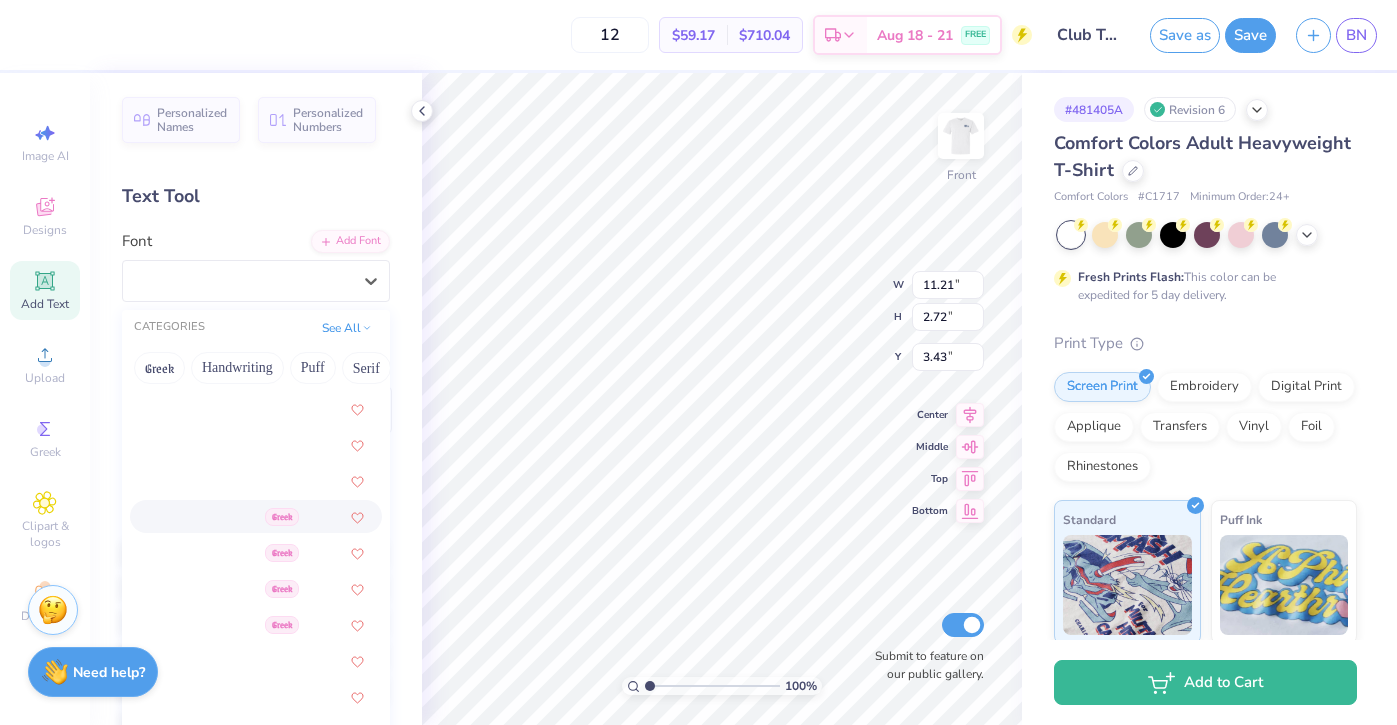 scroll, scrollTop: 344, scrollLeft: 0, axis: vertical 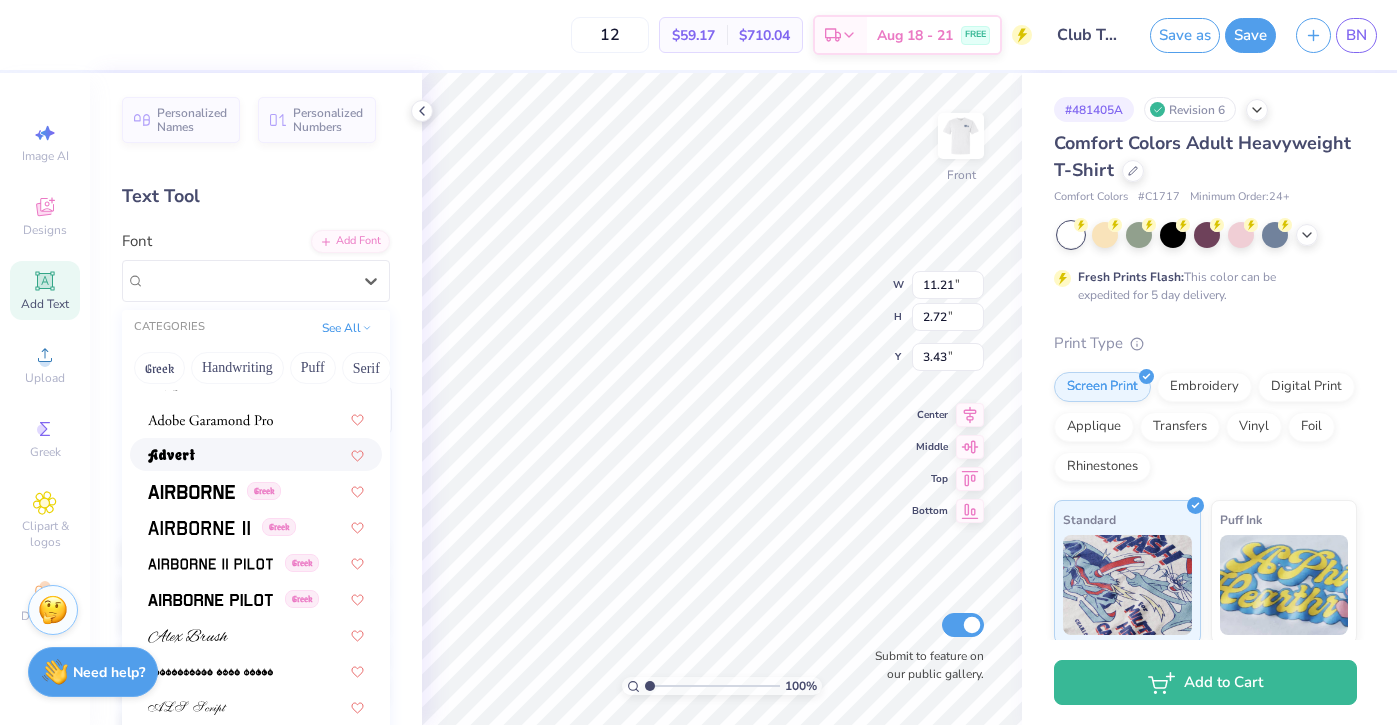 click at bounding box center (256, 454) 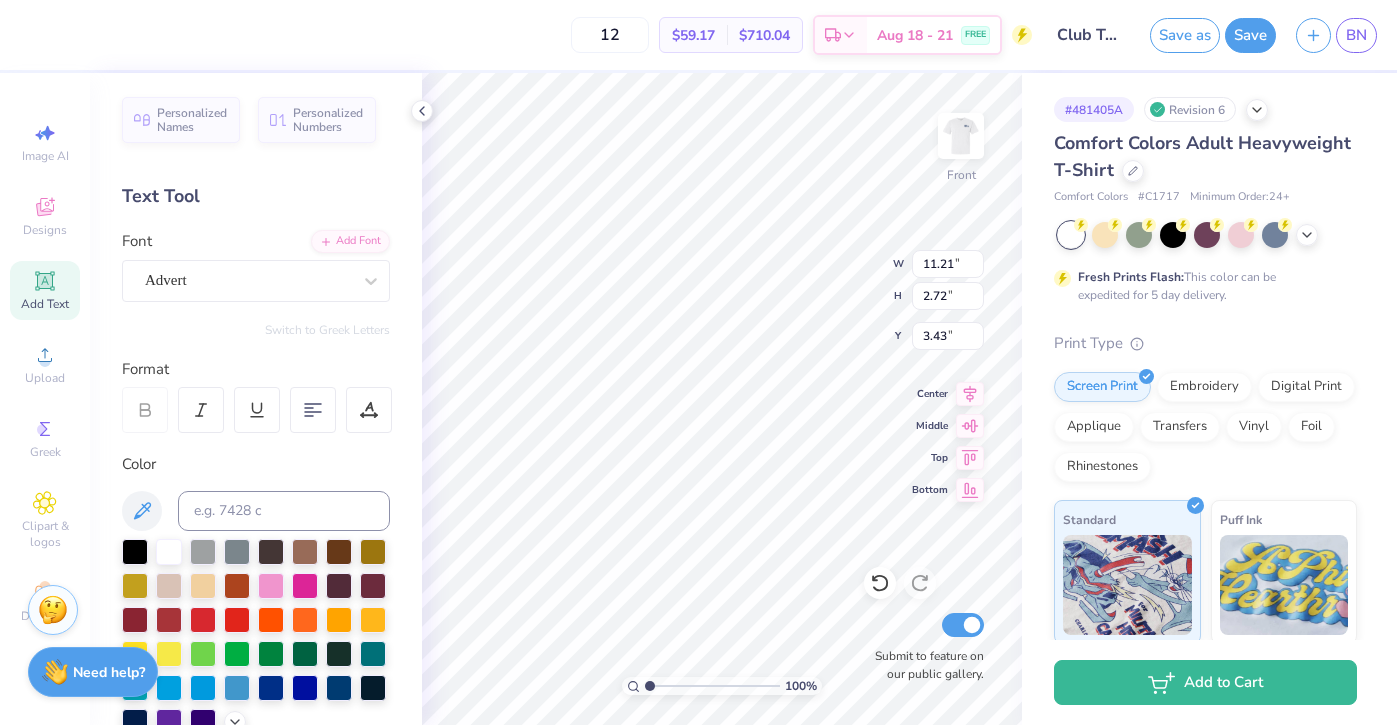 type on "11.25" 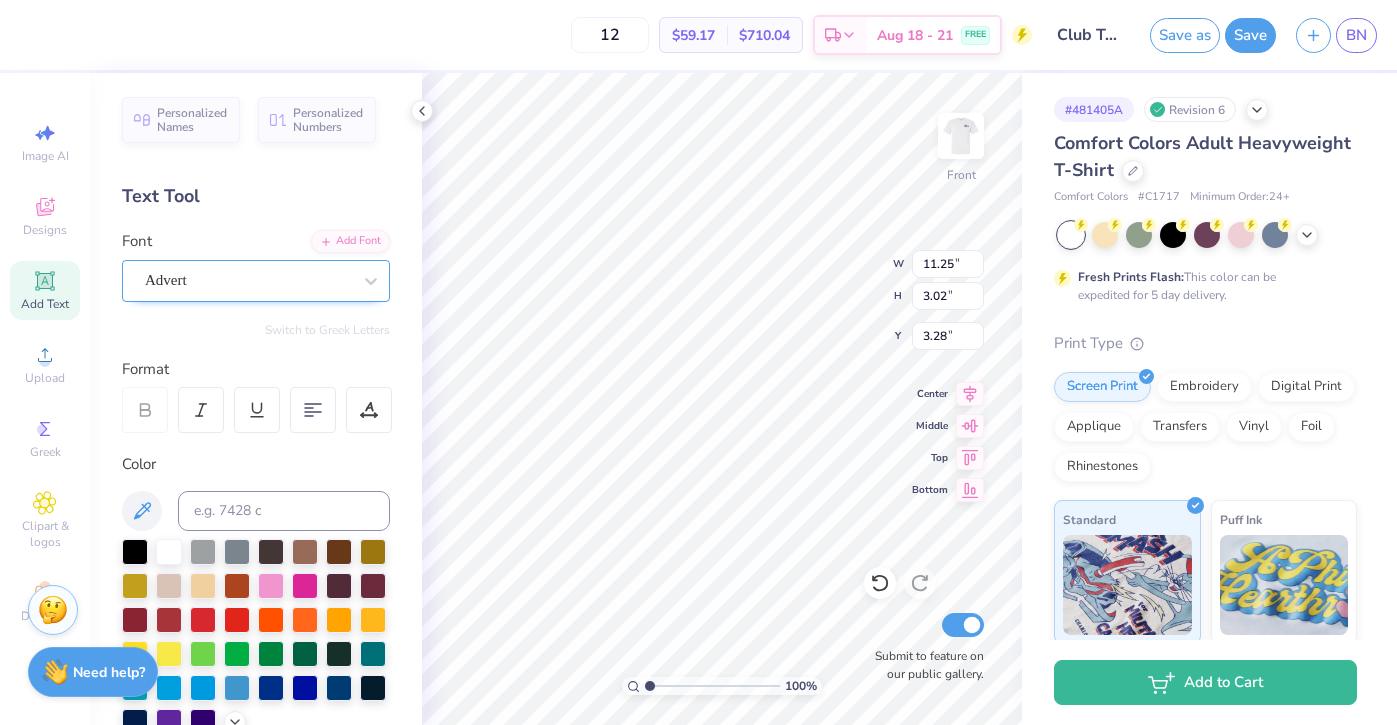click on "Advert" at bounding box center (248, 280) 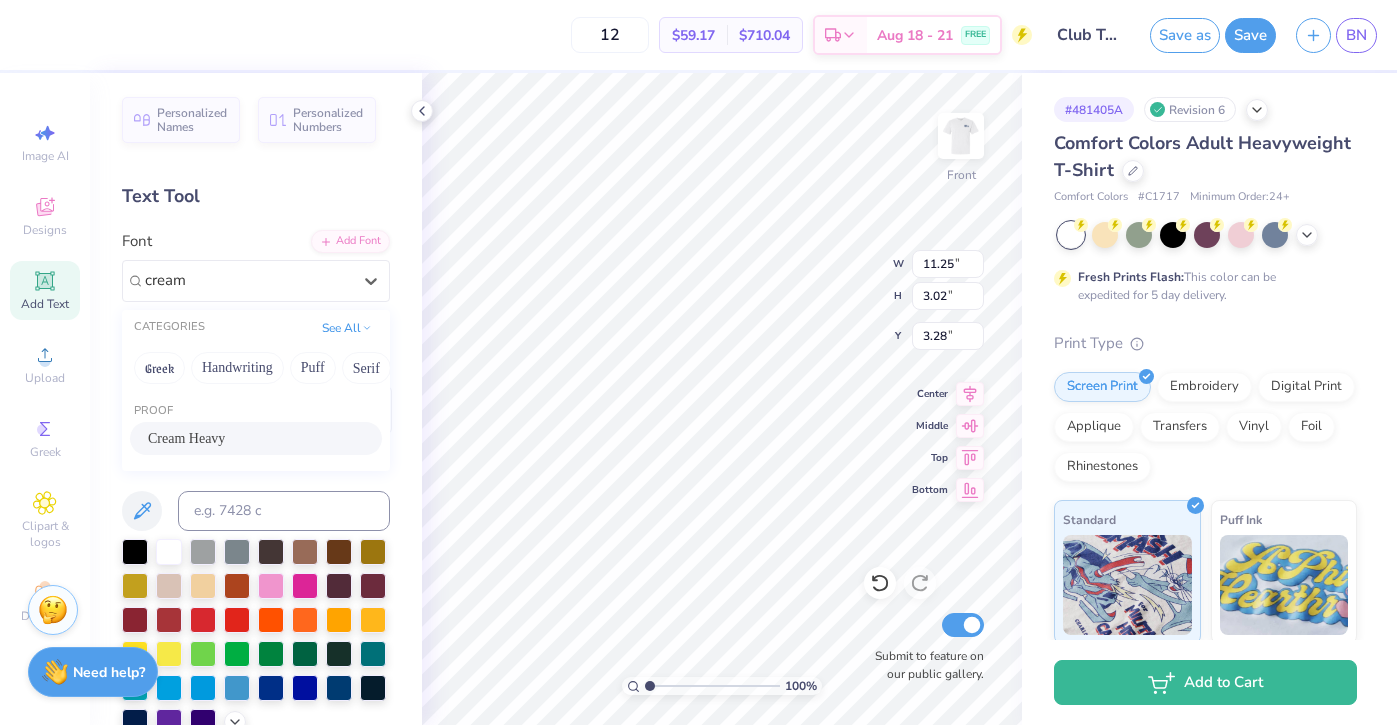 click on "Cream Heavy" at bounding box center [256, 438] 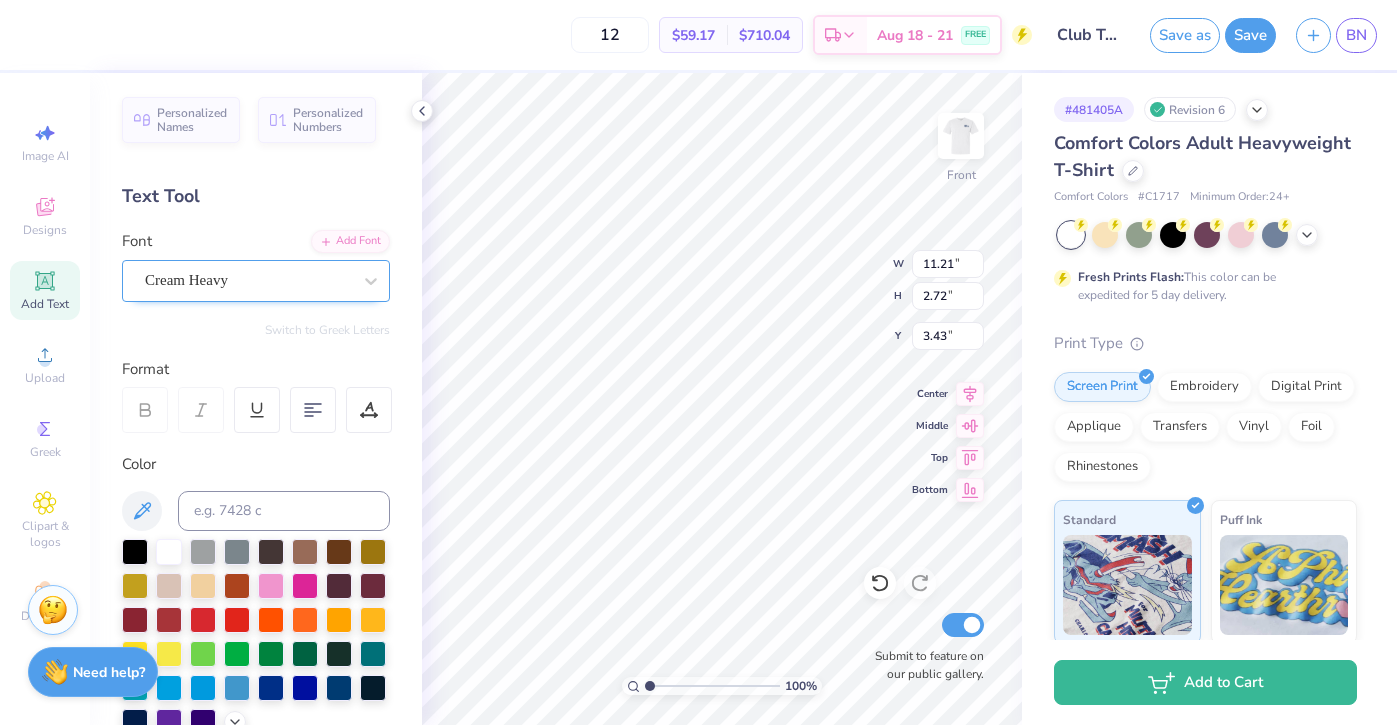 click at bounding box center [248, 280] 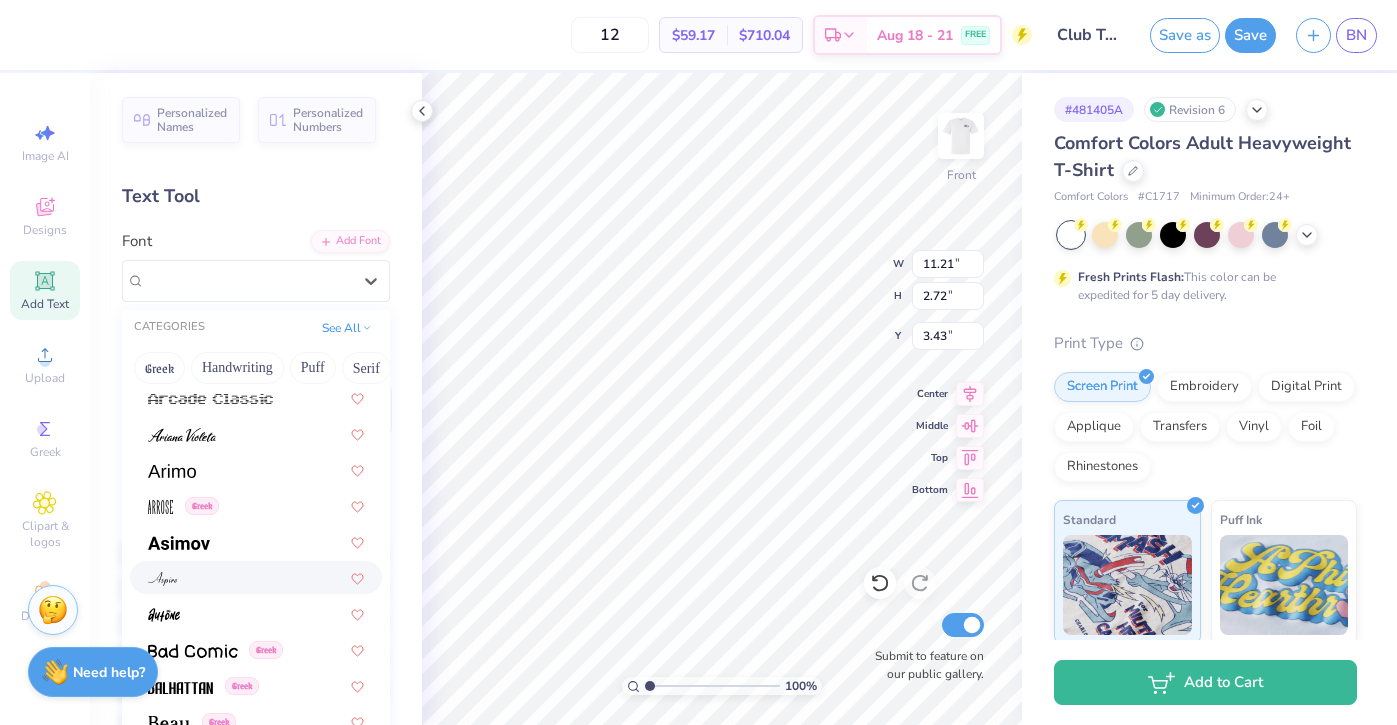 scroll, scrollTop: 691, scrollLeft: 0, axis: vertical 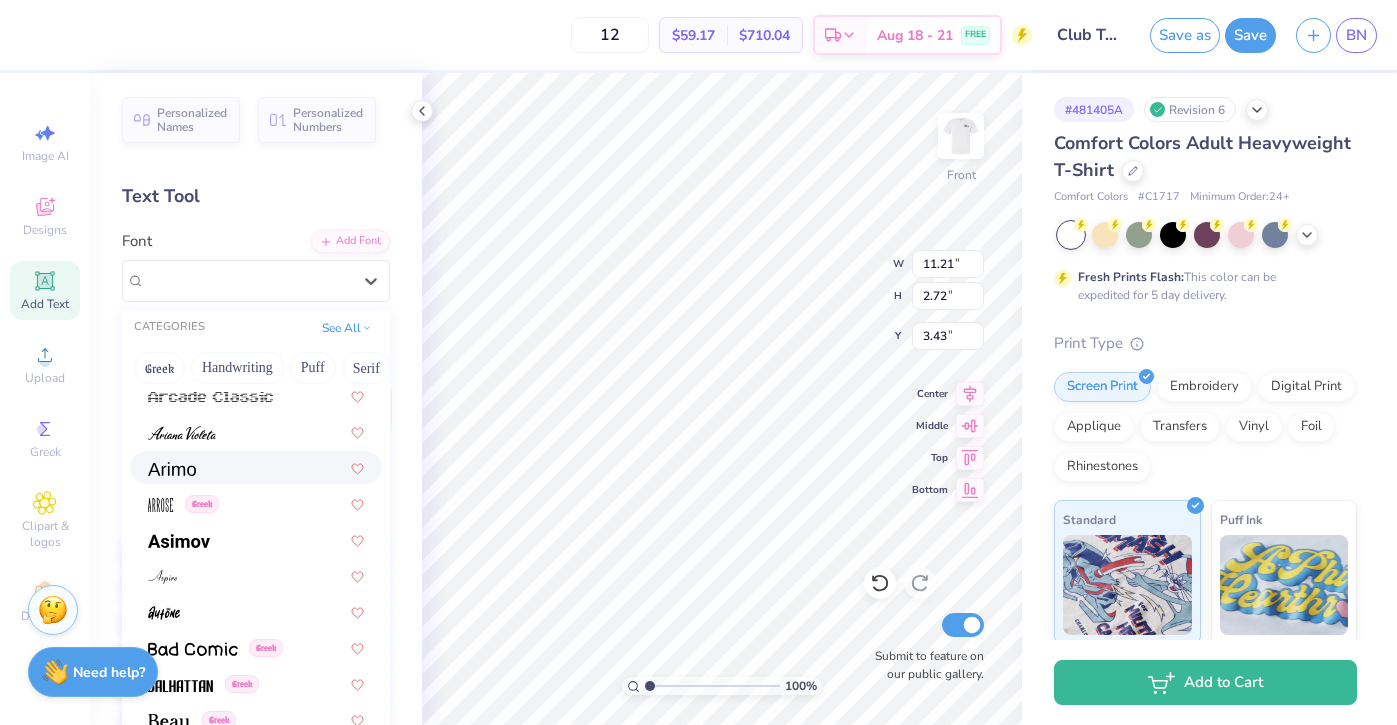 click at bounding box center [256, 467] 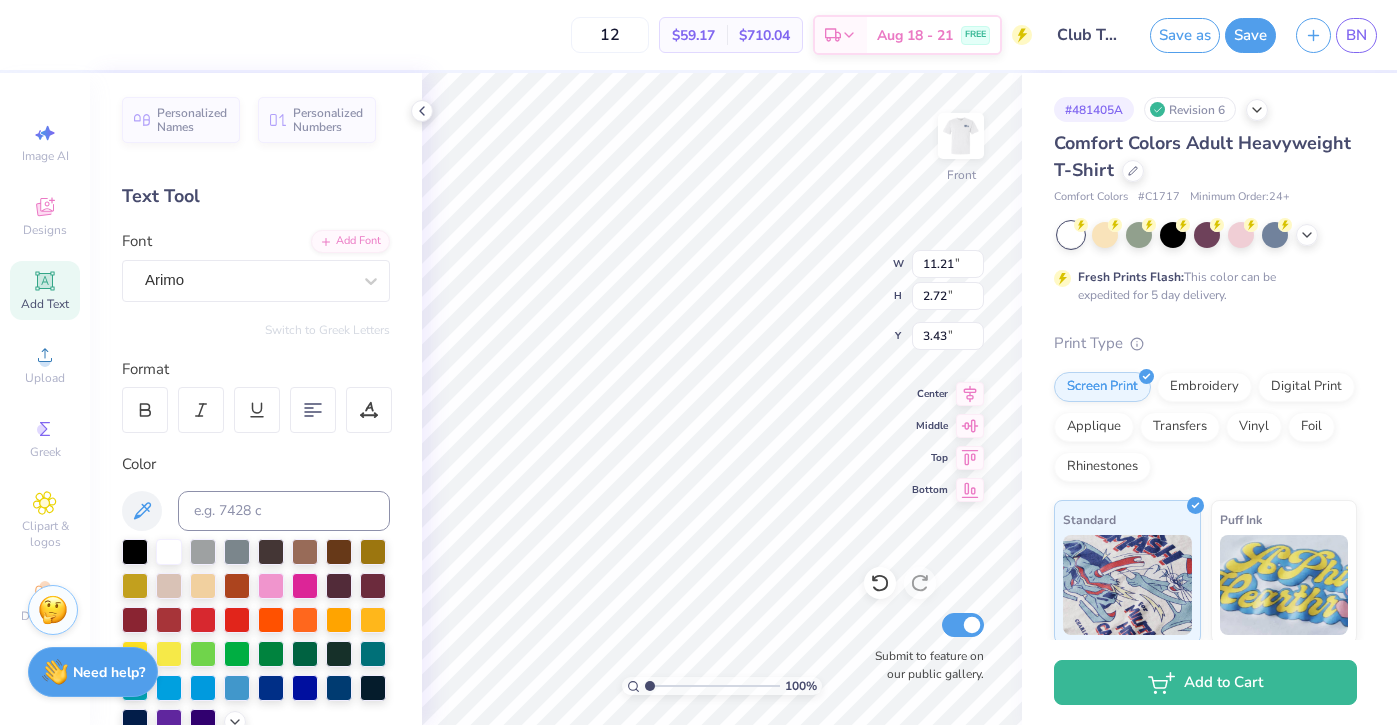 type on "10.41" 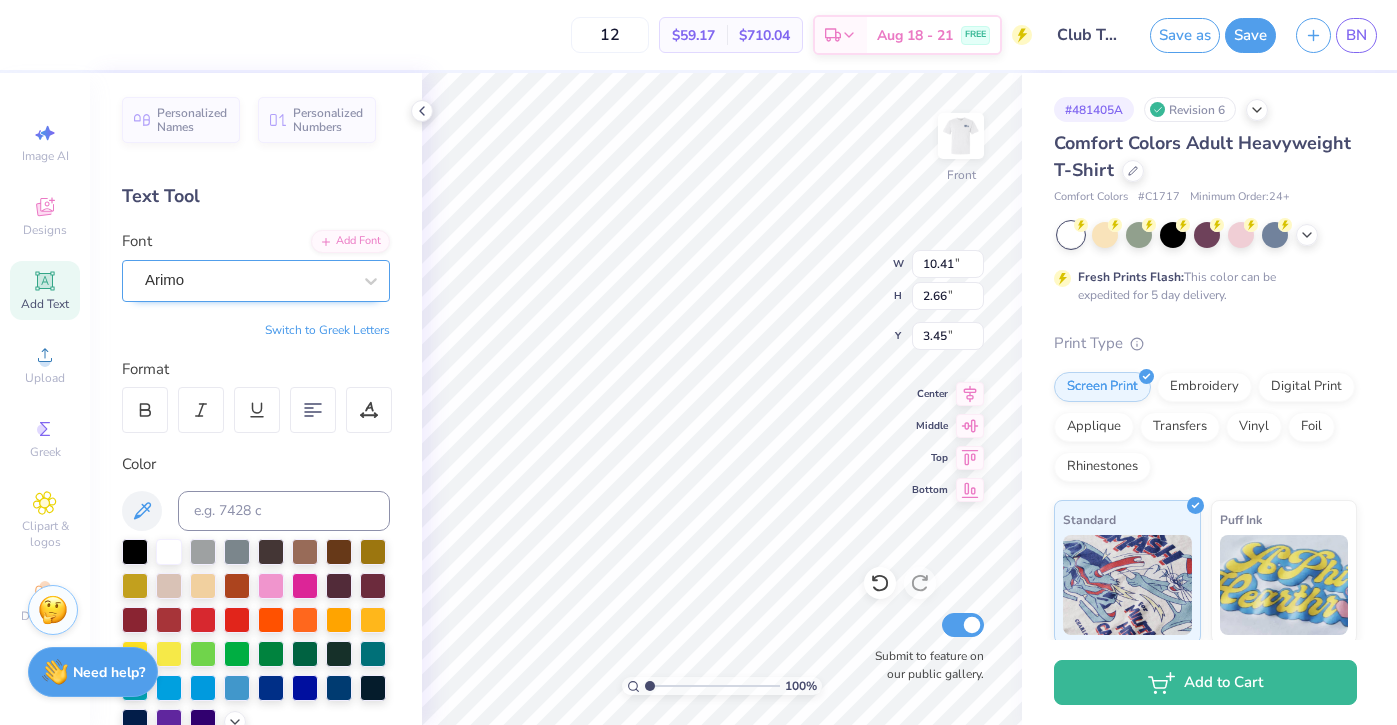 click on "Arimo" at bounding box center [248, 280] 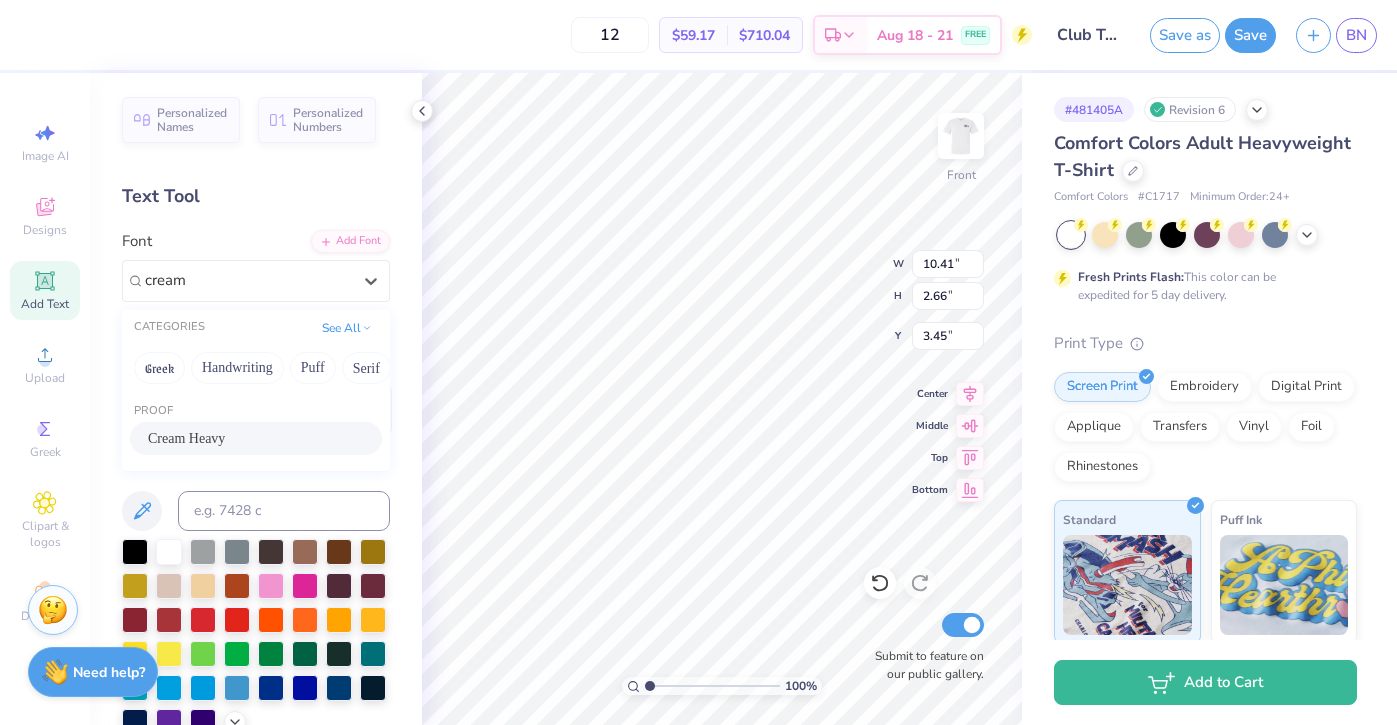 click on "Cream Heavy" at bounding box center [186, 438] 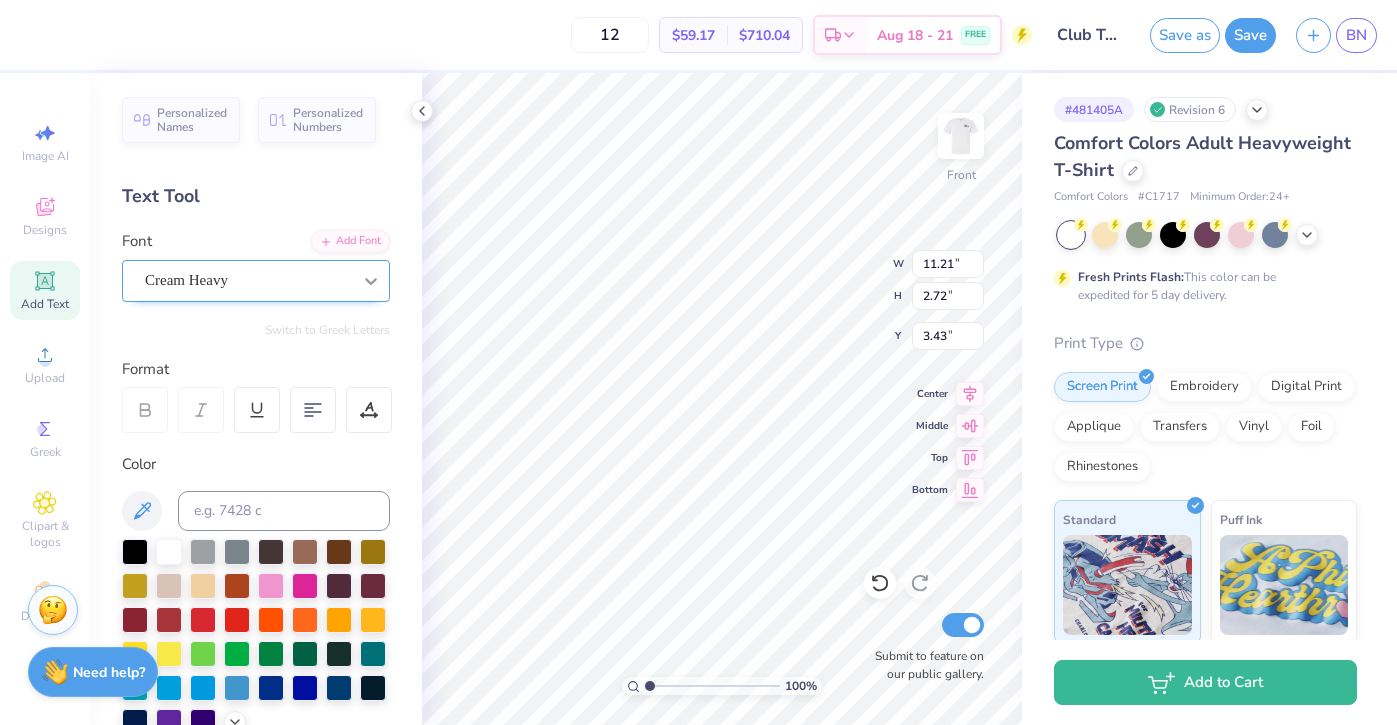 click at bounding box center [371, 281] 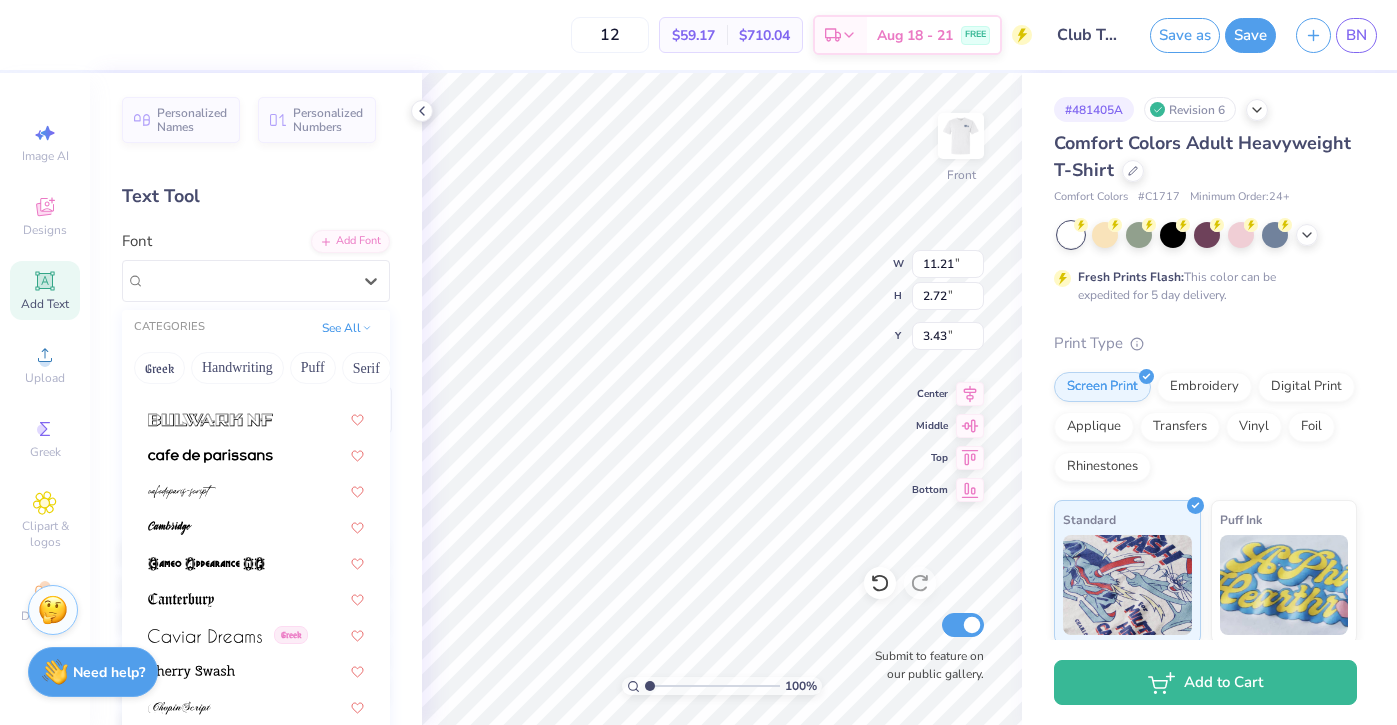 scroll, scrollTop: 2070, scrollLeft: 0, axis: vertical 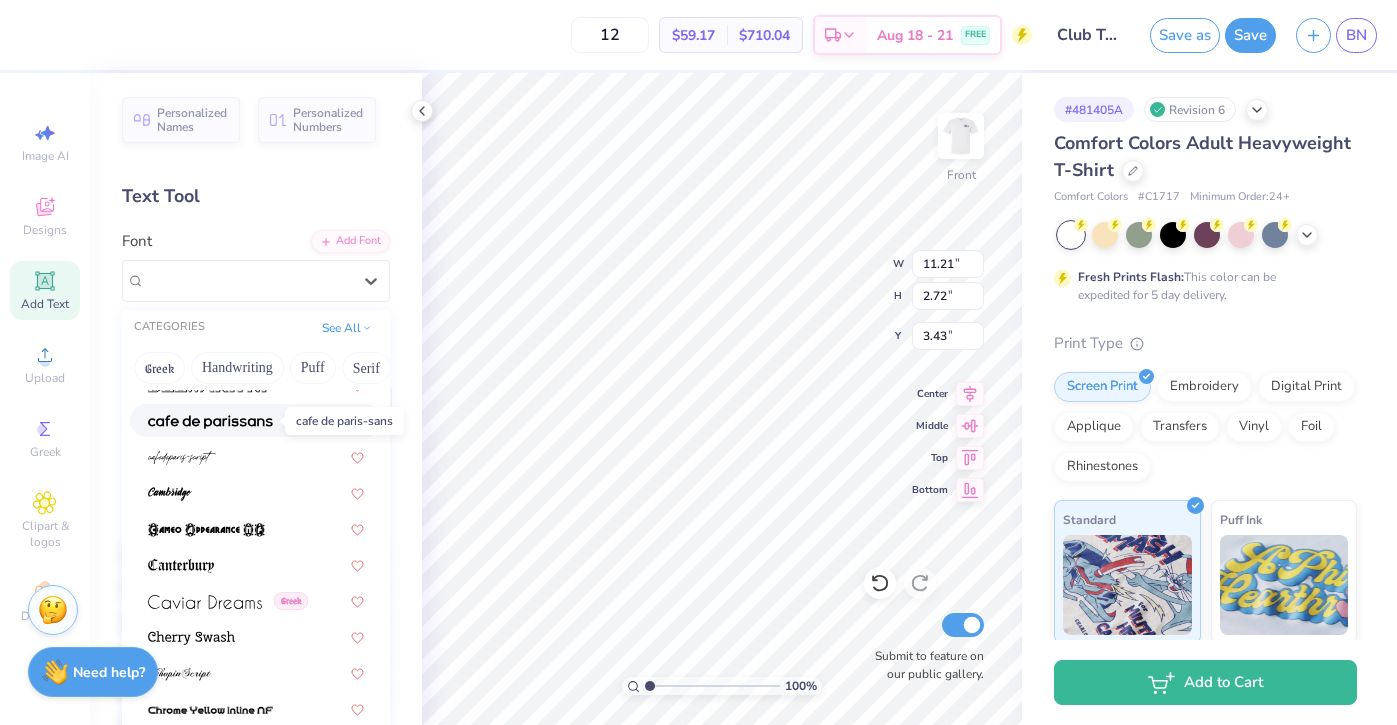 click at bounding box center [210, 422] 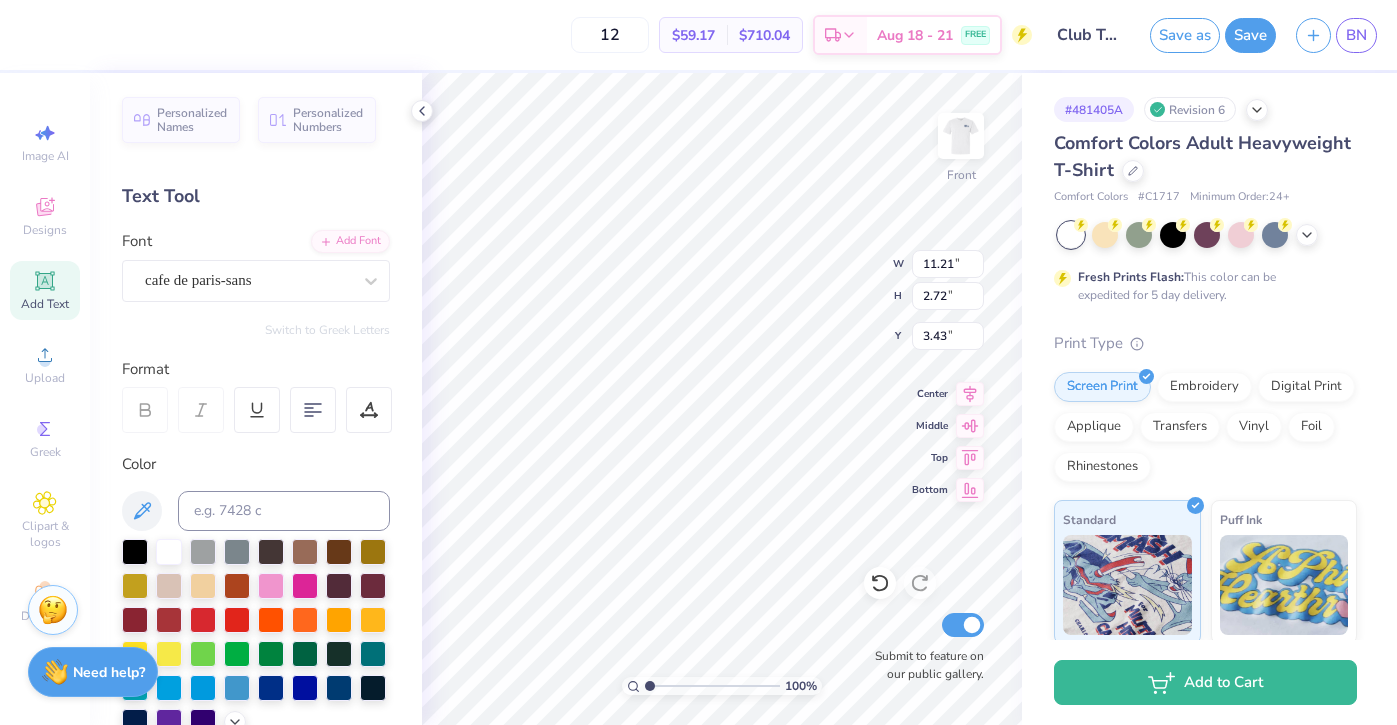 type on "6.69" 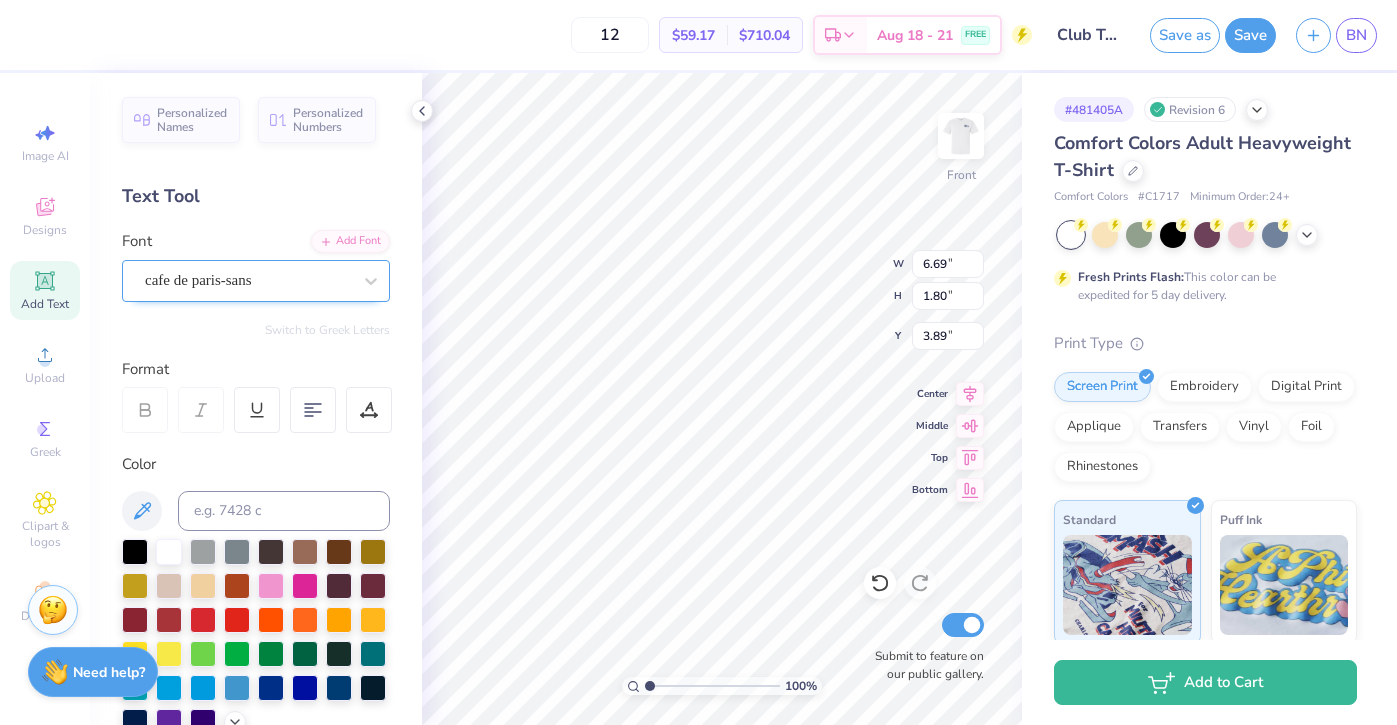 click on "cafe de paris-sans" at bounding box center (248, 280) 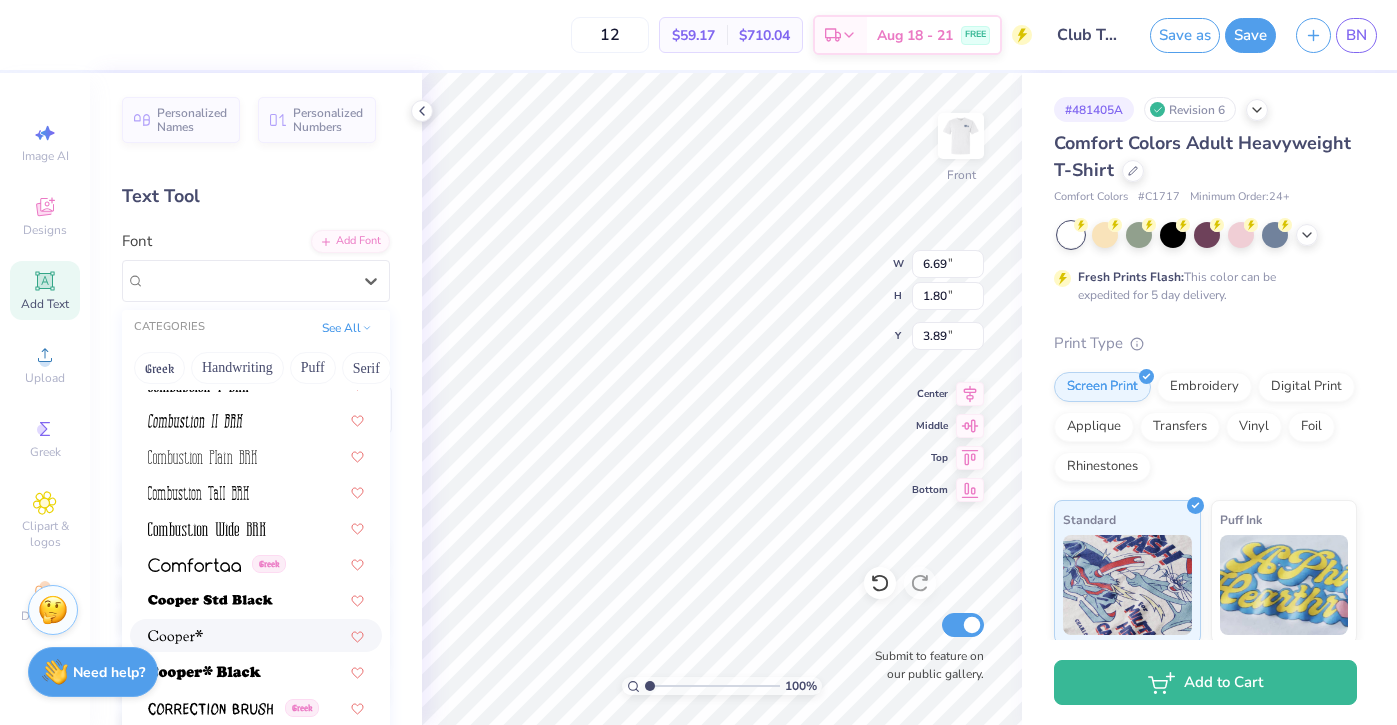 scroll, scrollTop: 2952, scrollLeft: 0, axis: vertical 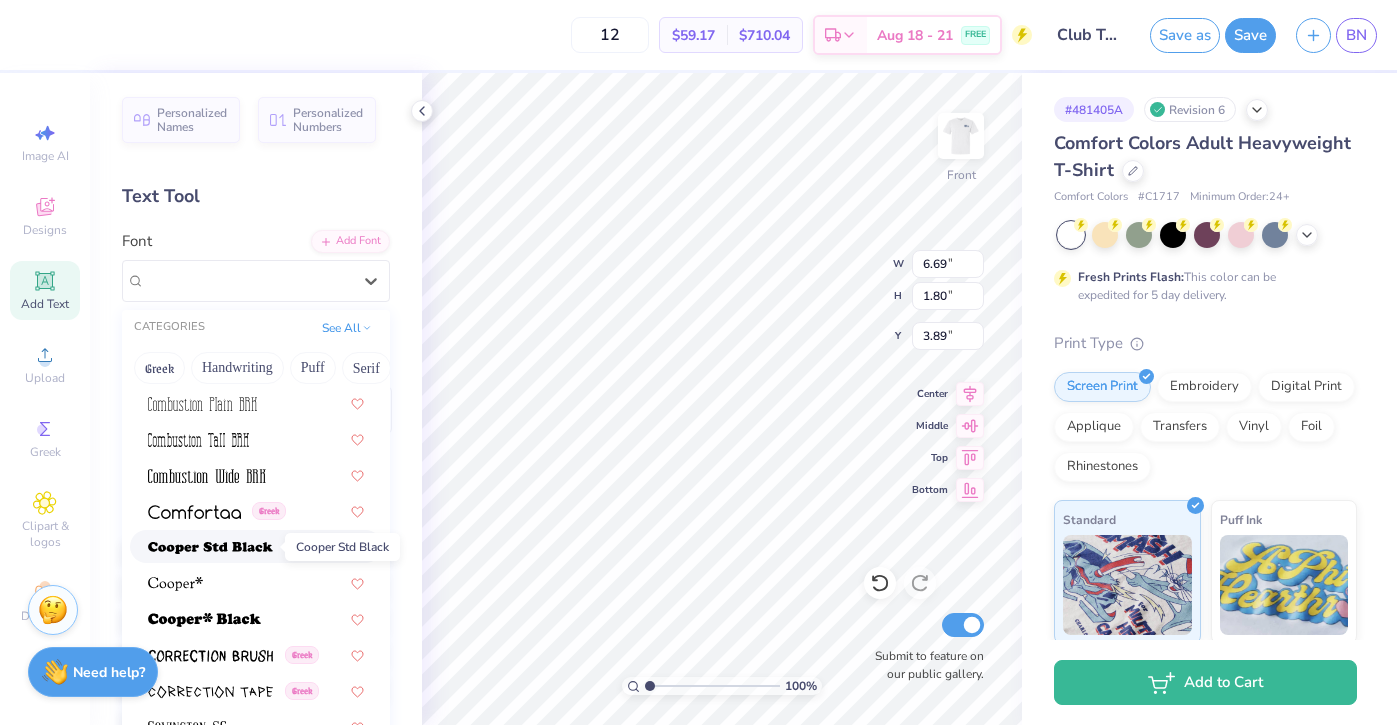 click at bounding box center [210, 548] 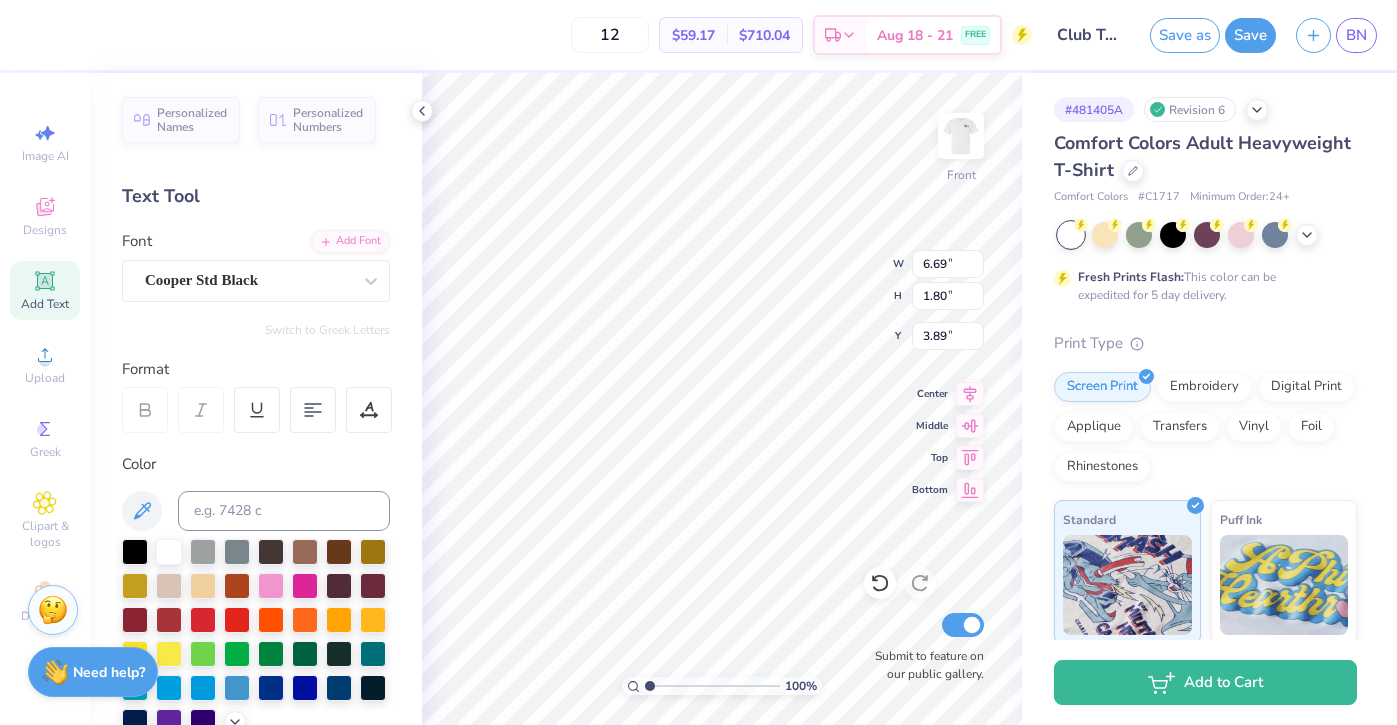 type on "11.95" 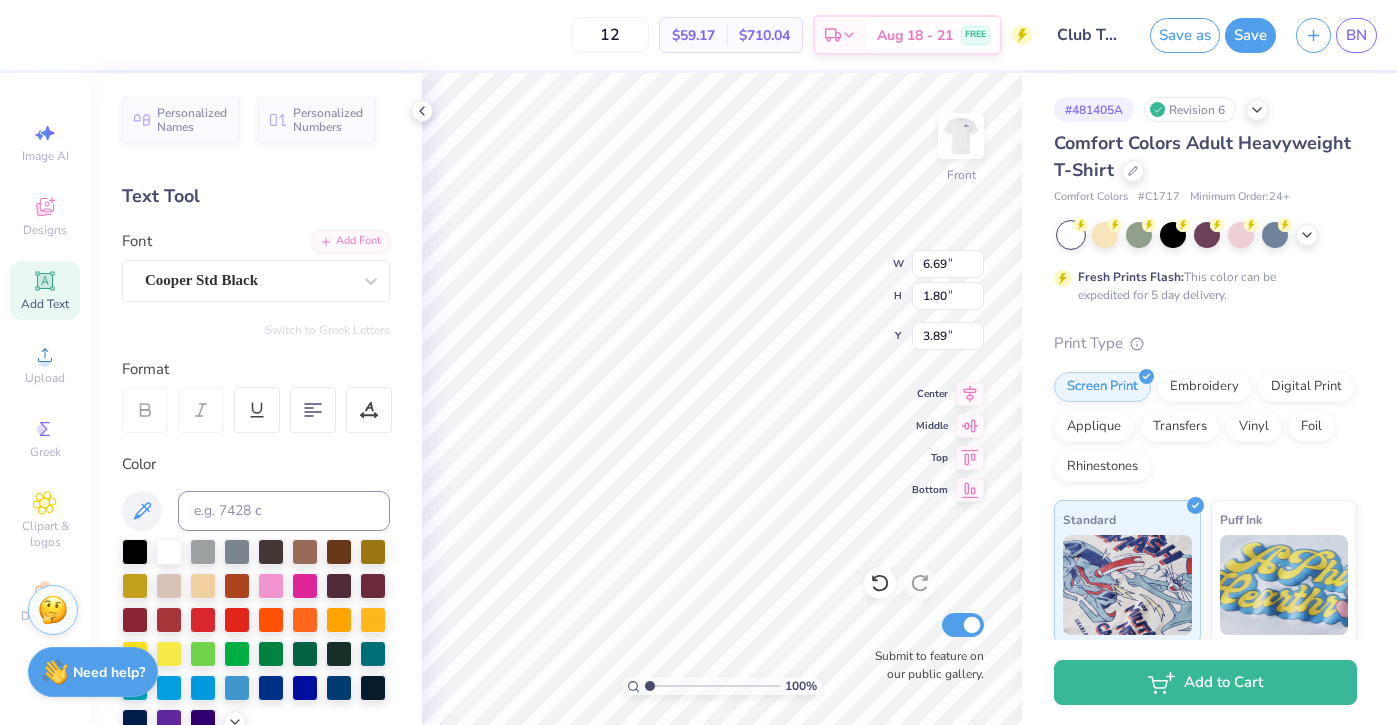 type on "2.92" 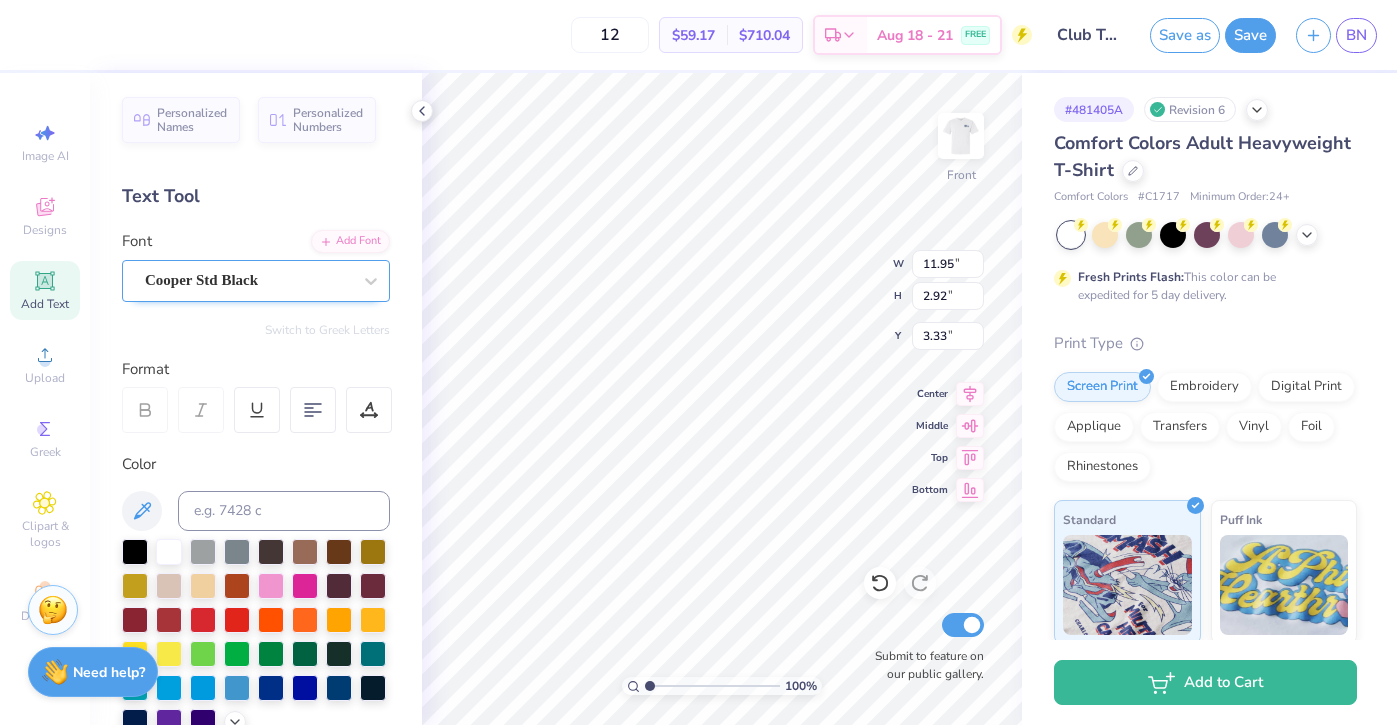 click on "Cooper Std Black" at bounding box center [248, 280] 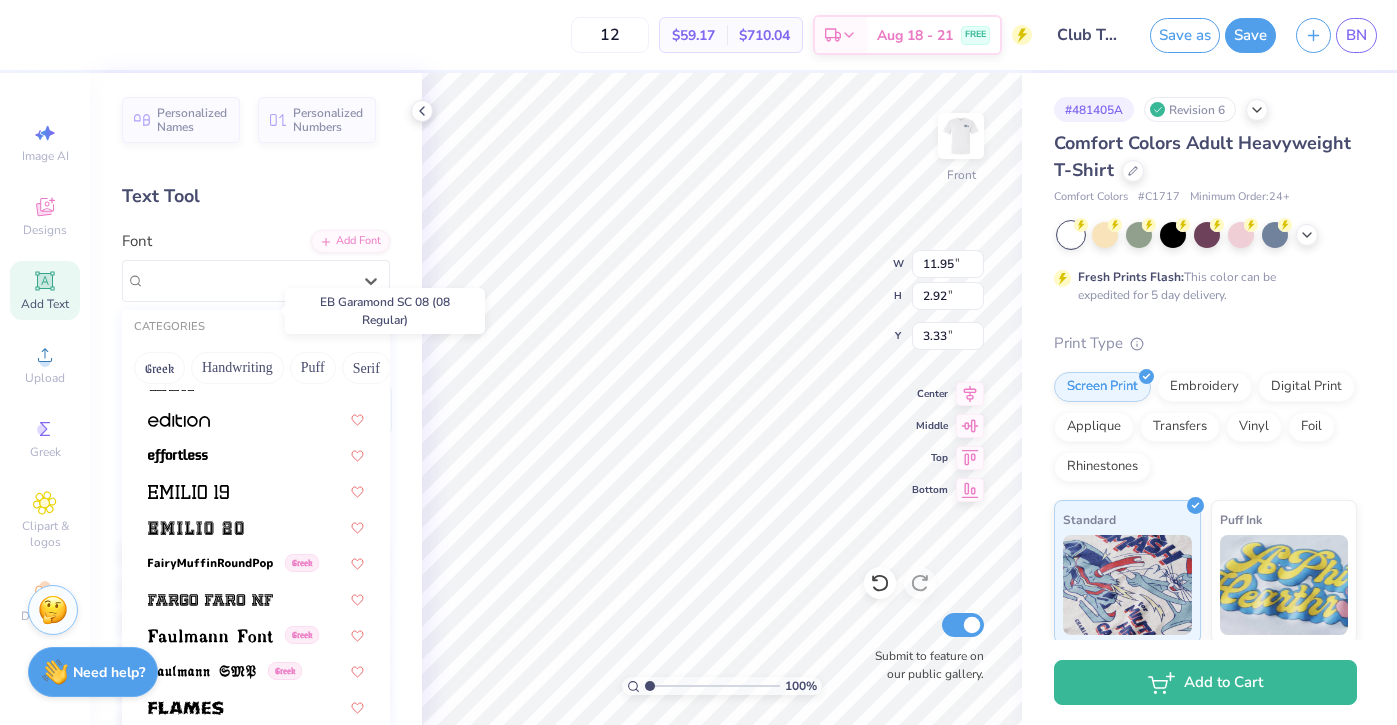 scroll, scrollTop: 4091, scrollLeft: 0, axis: vertical 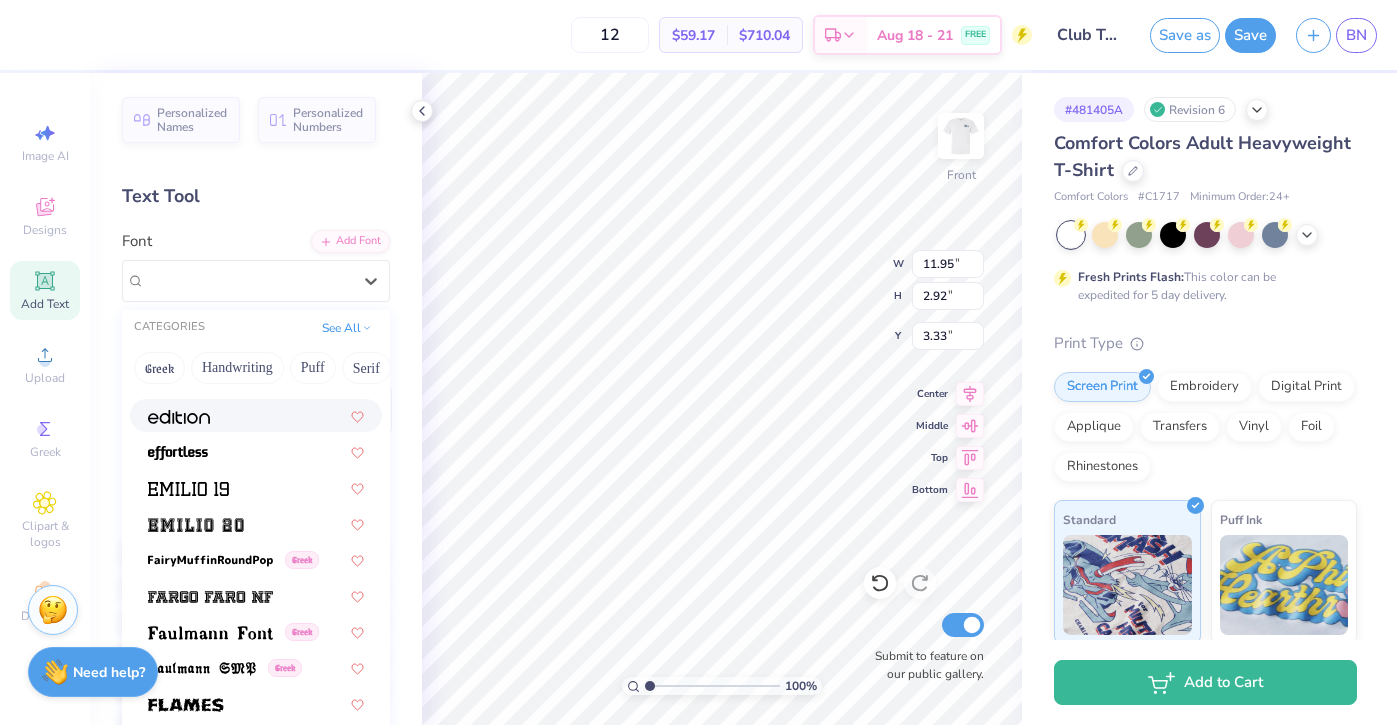 click at bounding box center [256, 415] 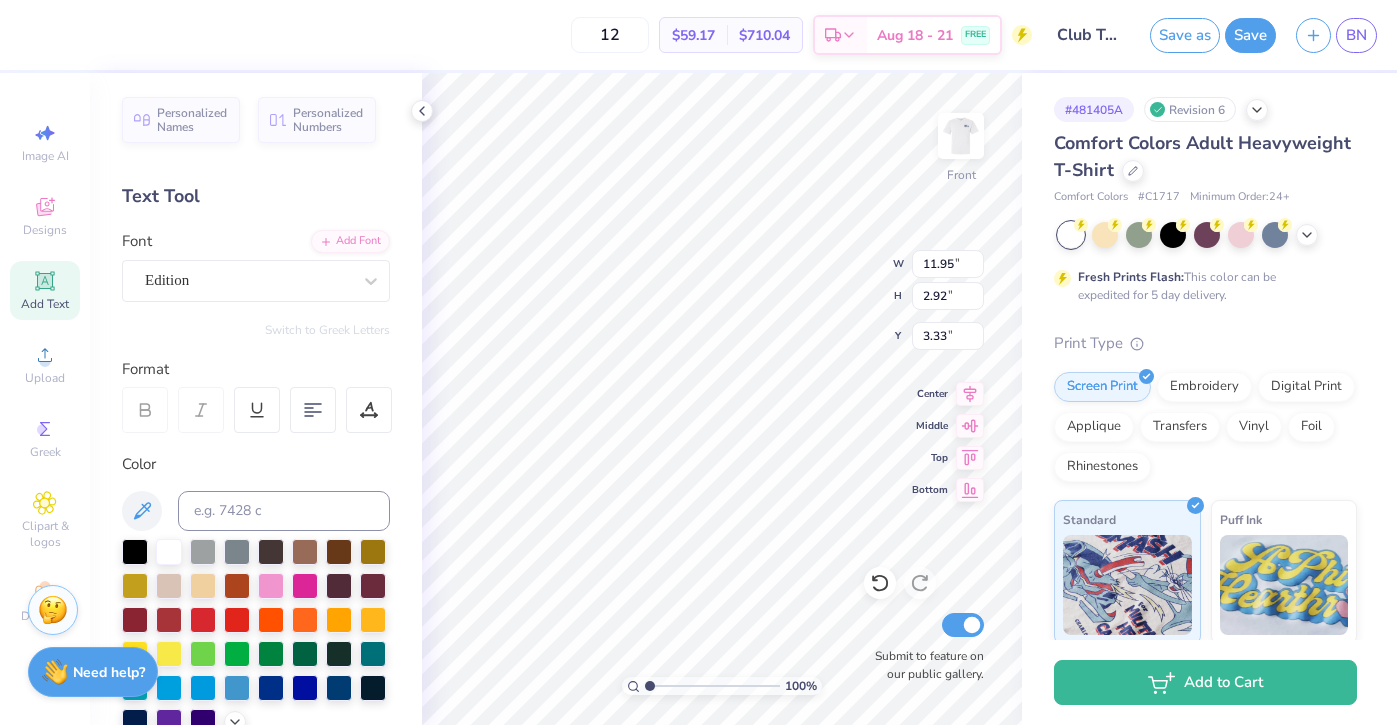 type on "10.97" 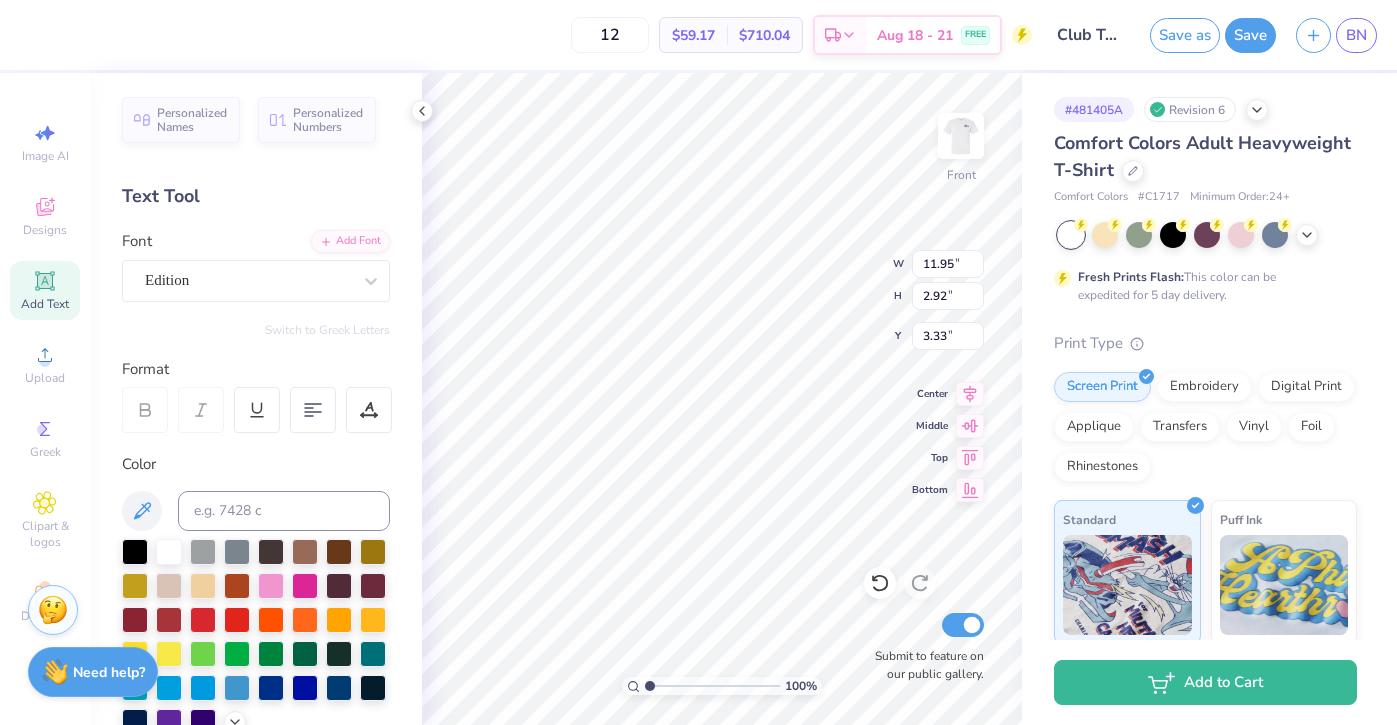 type on "2.67" 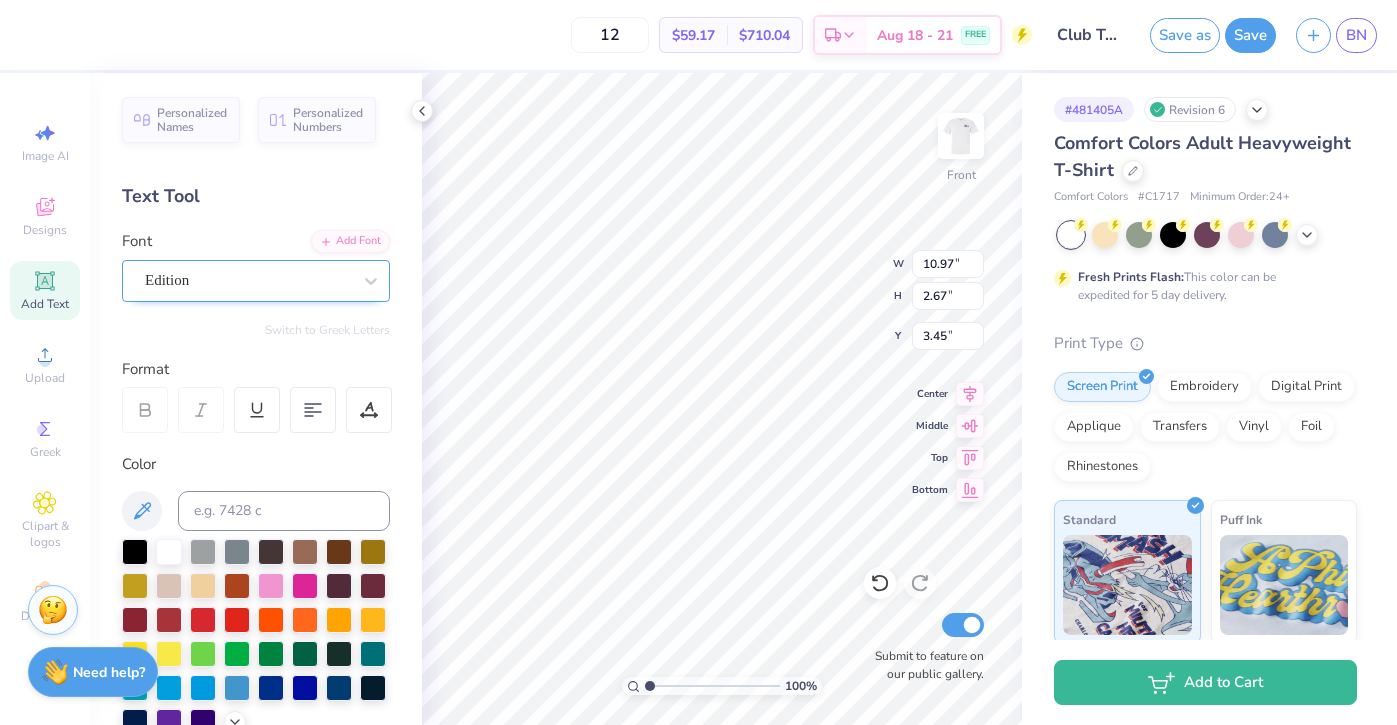 click on "Edition" at bounding box center (248, 280) 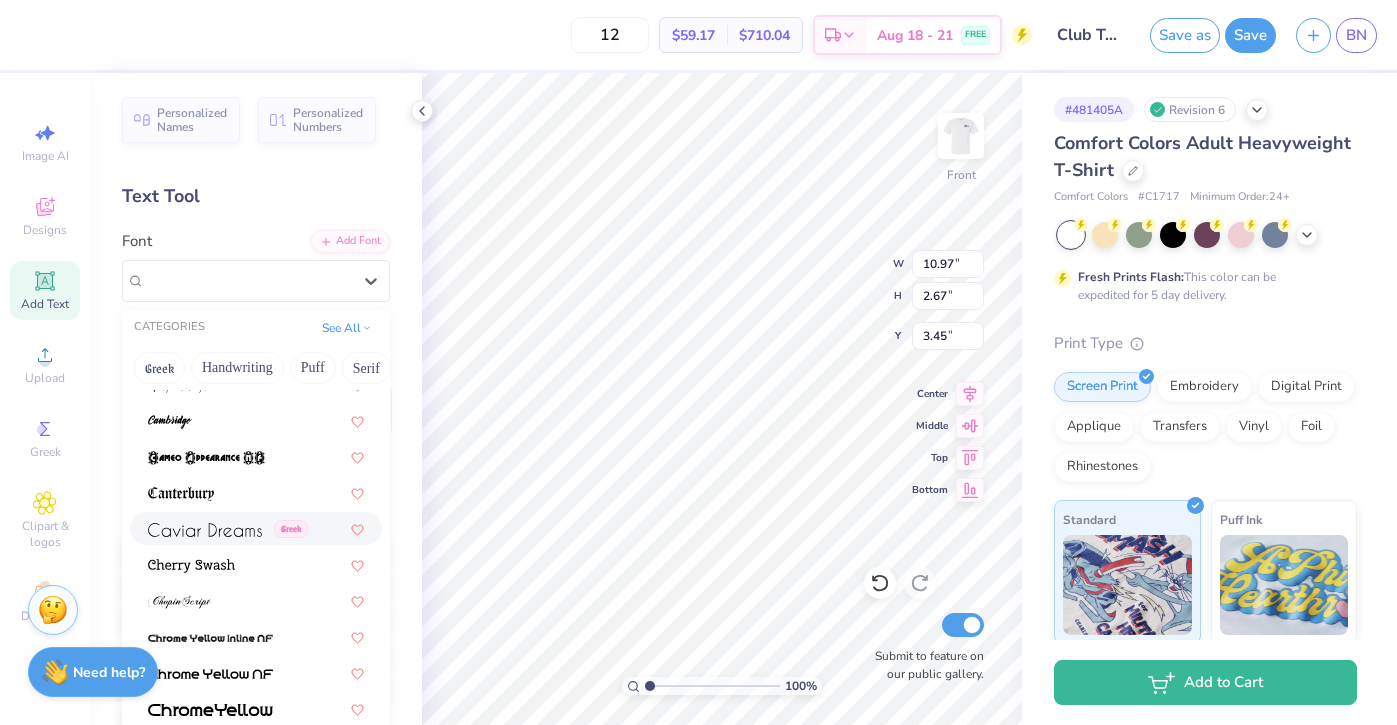 scroll, scrollTop: 2153, scrollLeft: 0, axis: vertical 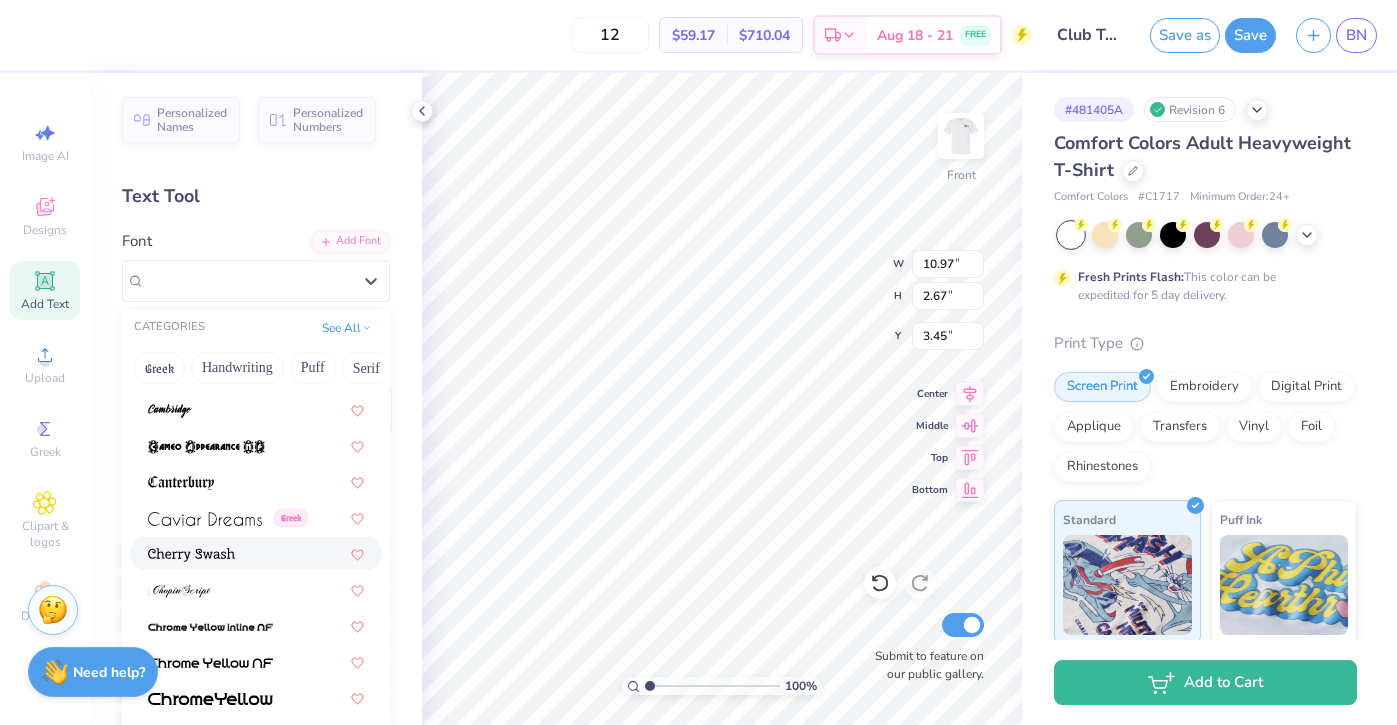 click at bounding box center (256, 553) 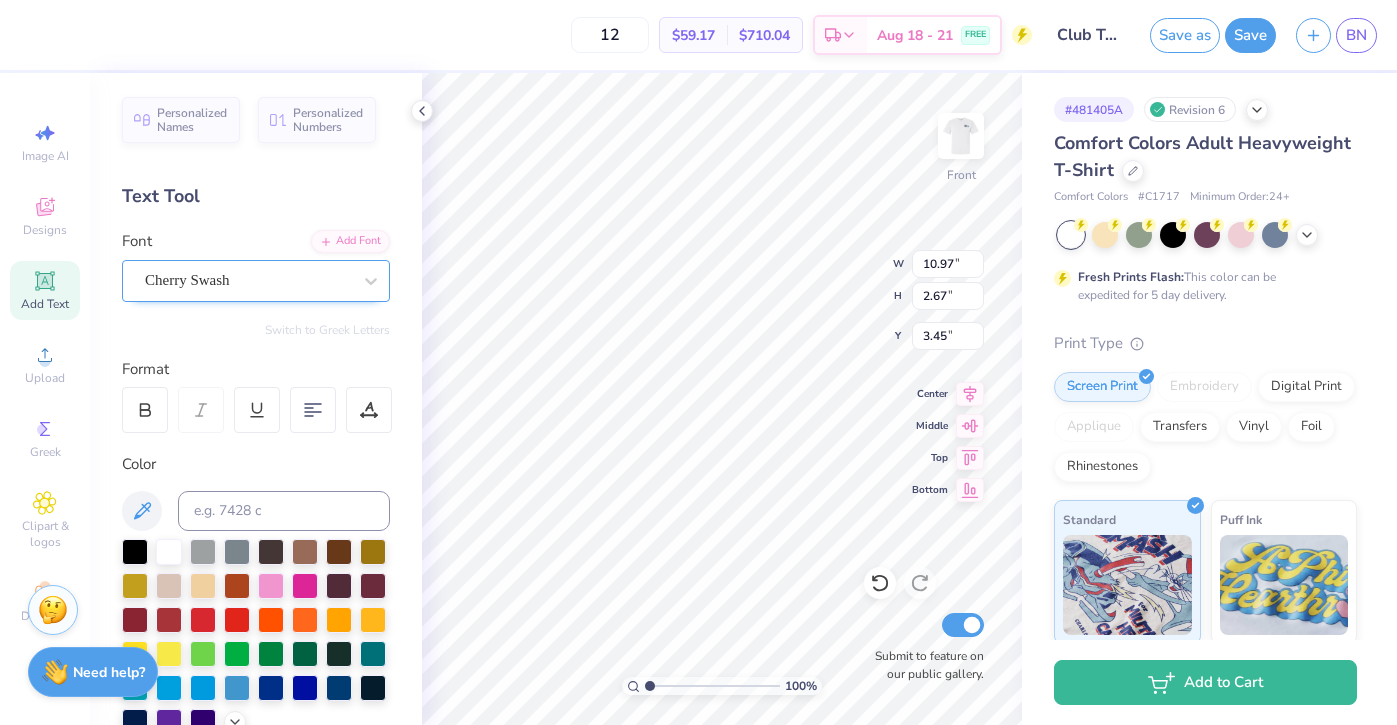 type on "12.03" 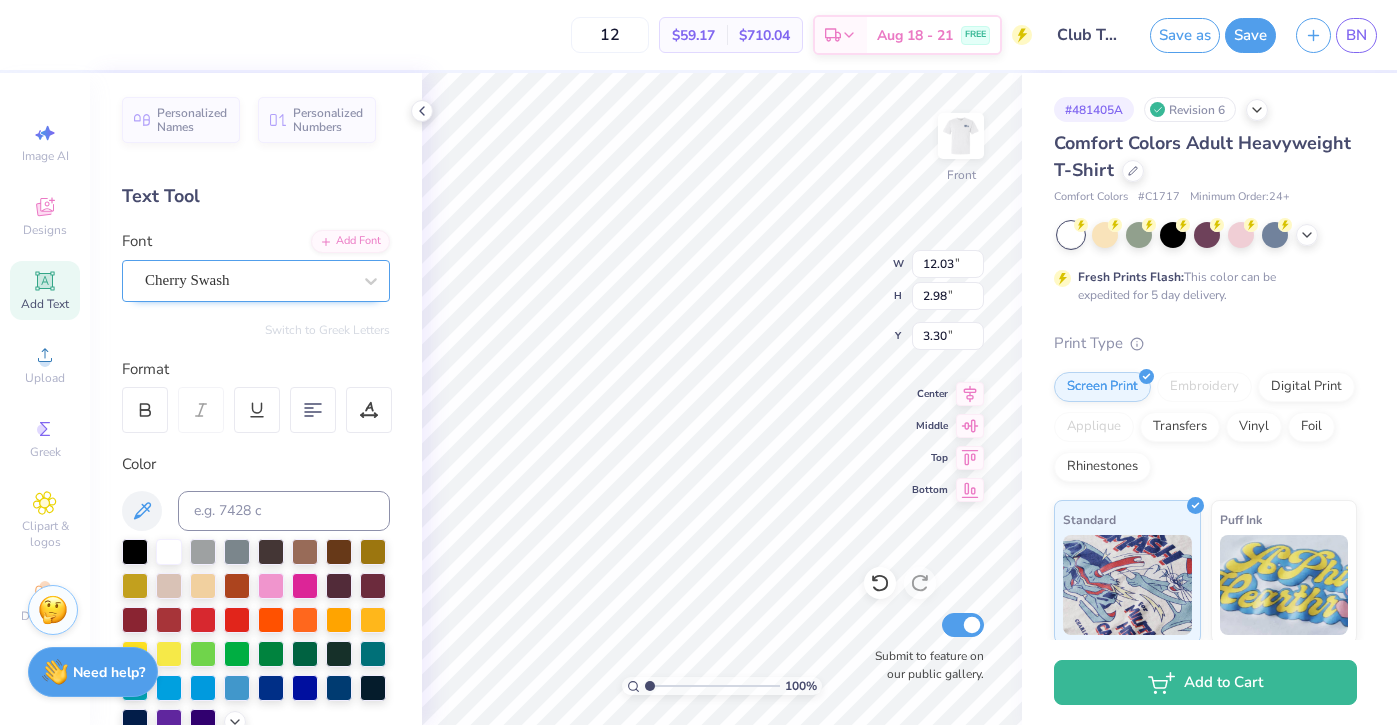 click on "Cherry Swash" at bounding box center (248, 280) 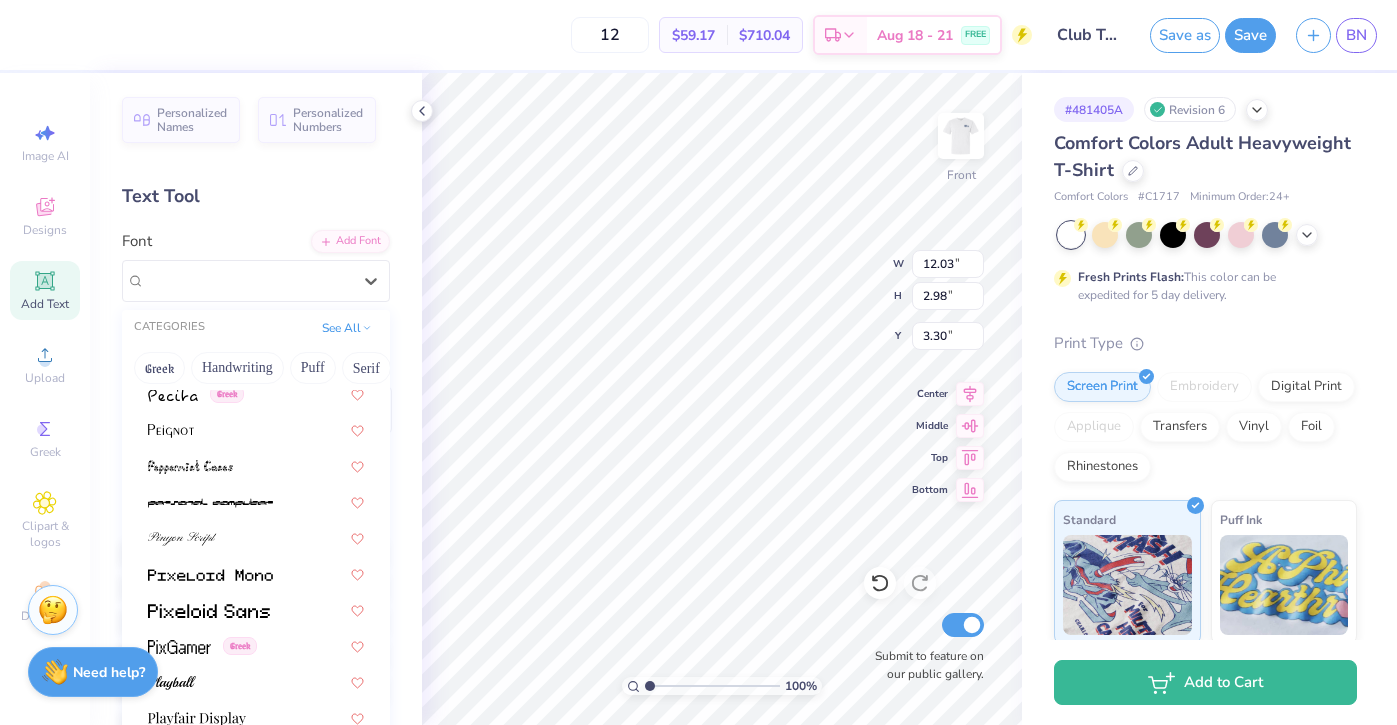 scroll, scrollTop: 8199, scrollLeft: 0, axis: vertical 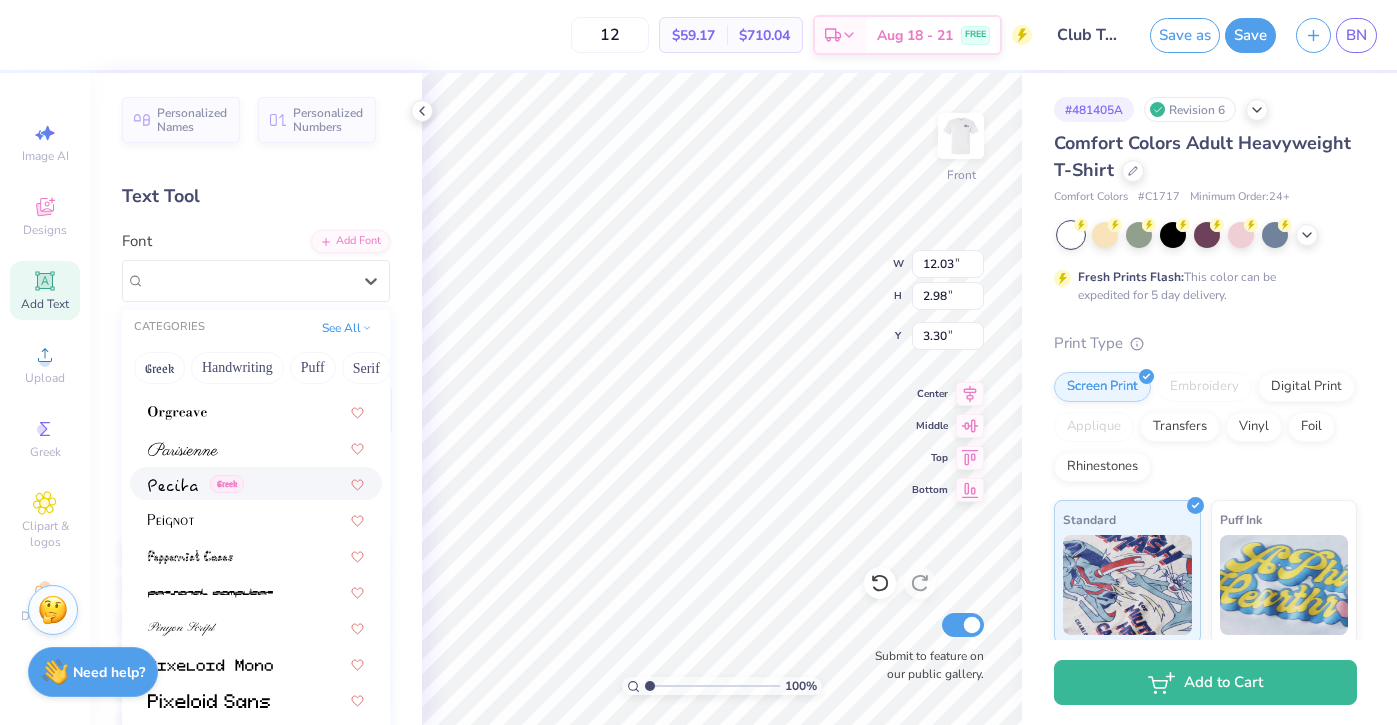 click on "Greek" at bounding box center [196, 483] 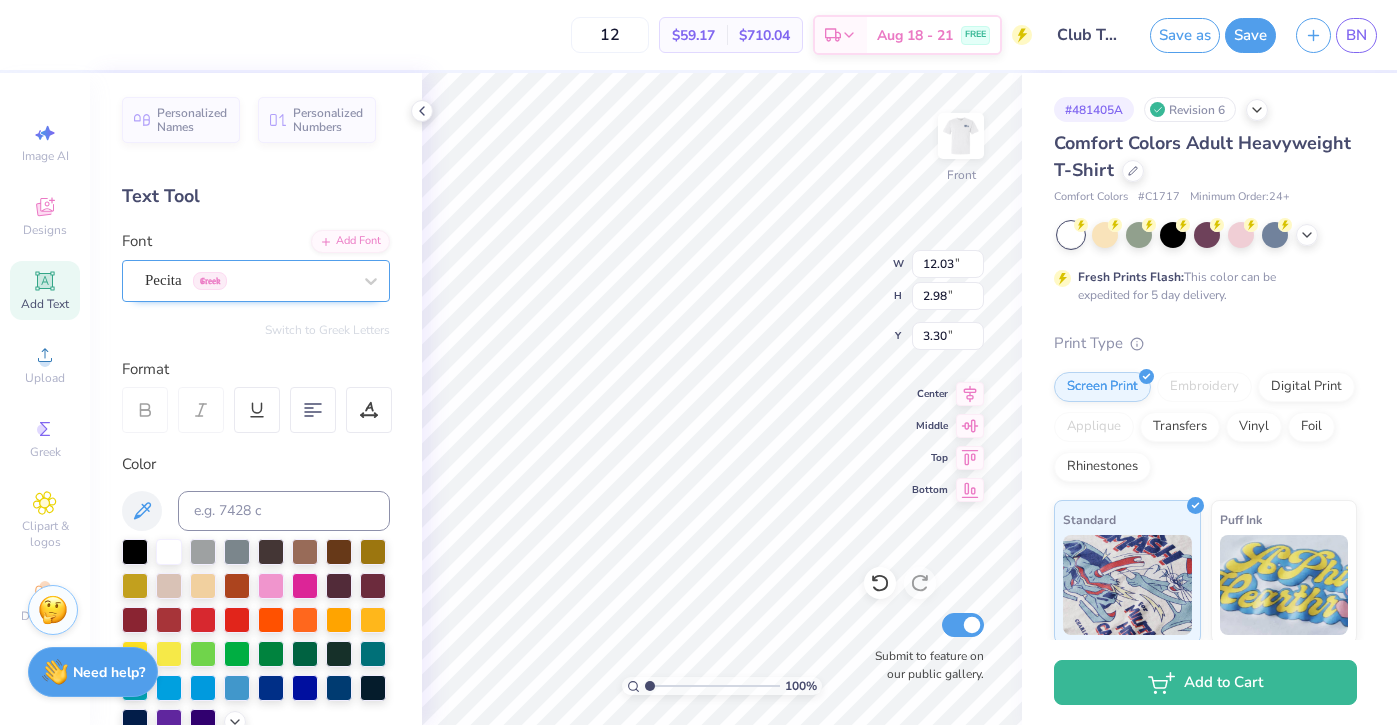type on "8.61" 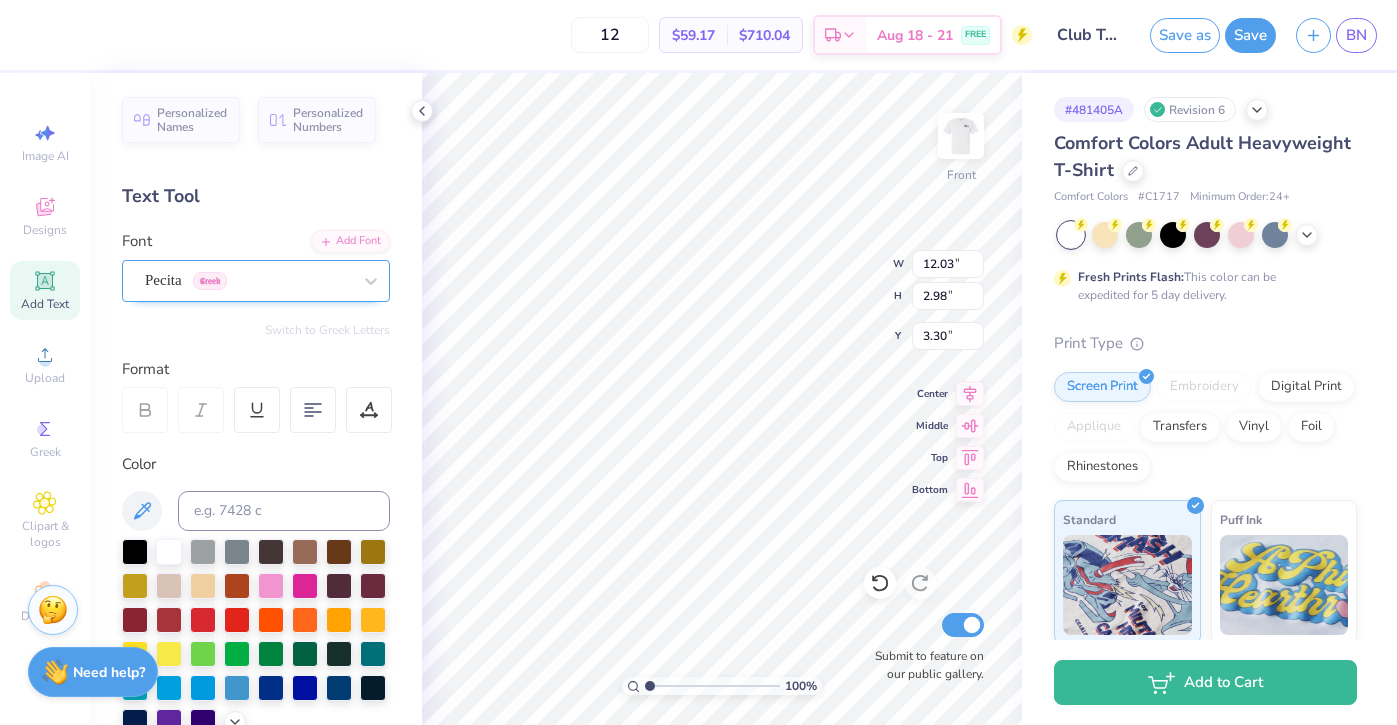 type on "2.16" 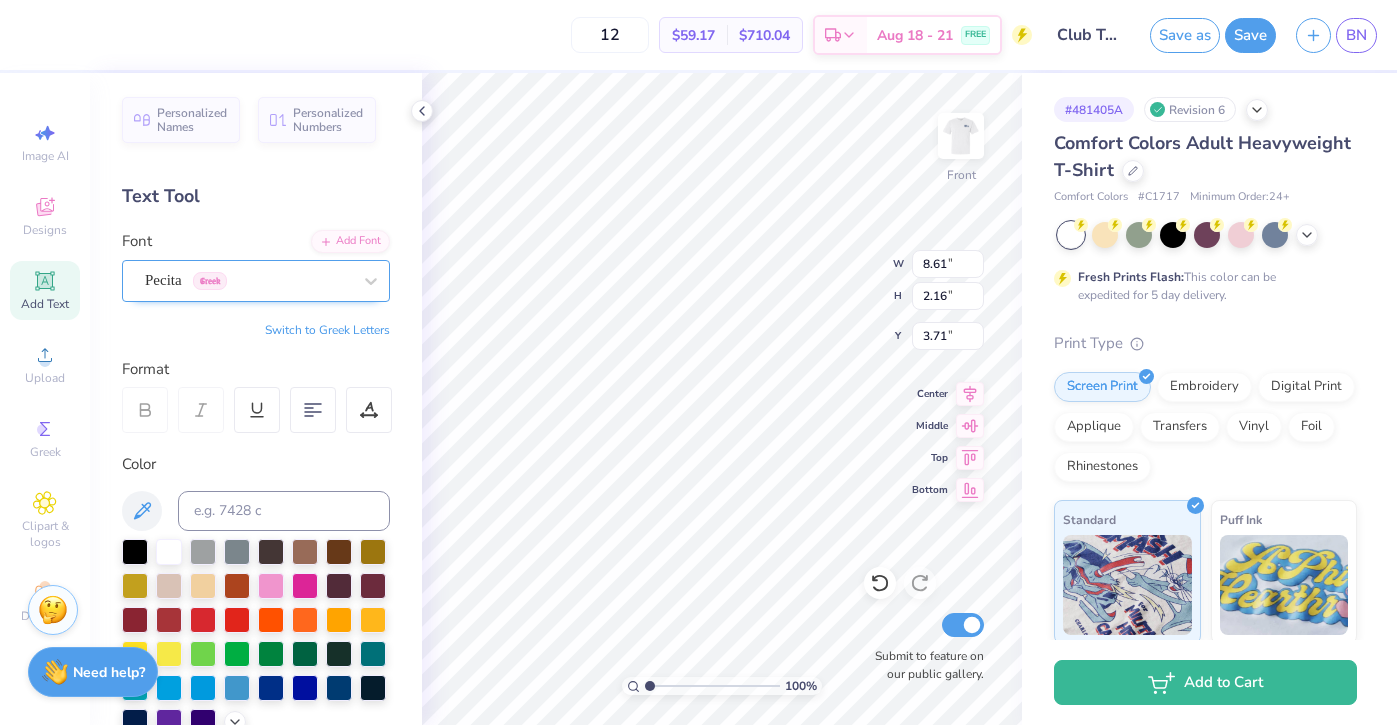 click on "Pecita Greek" at bounding box center [248, 280] 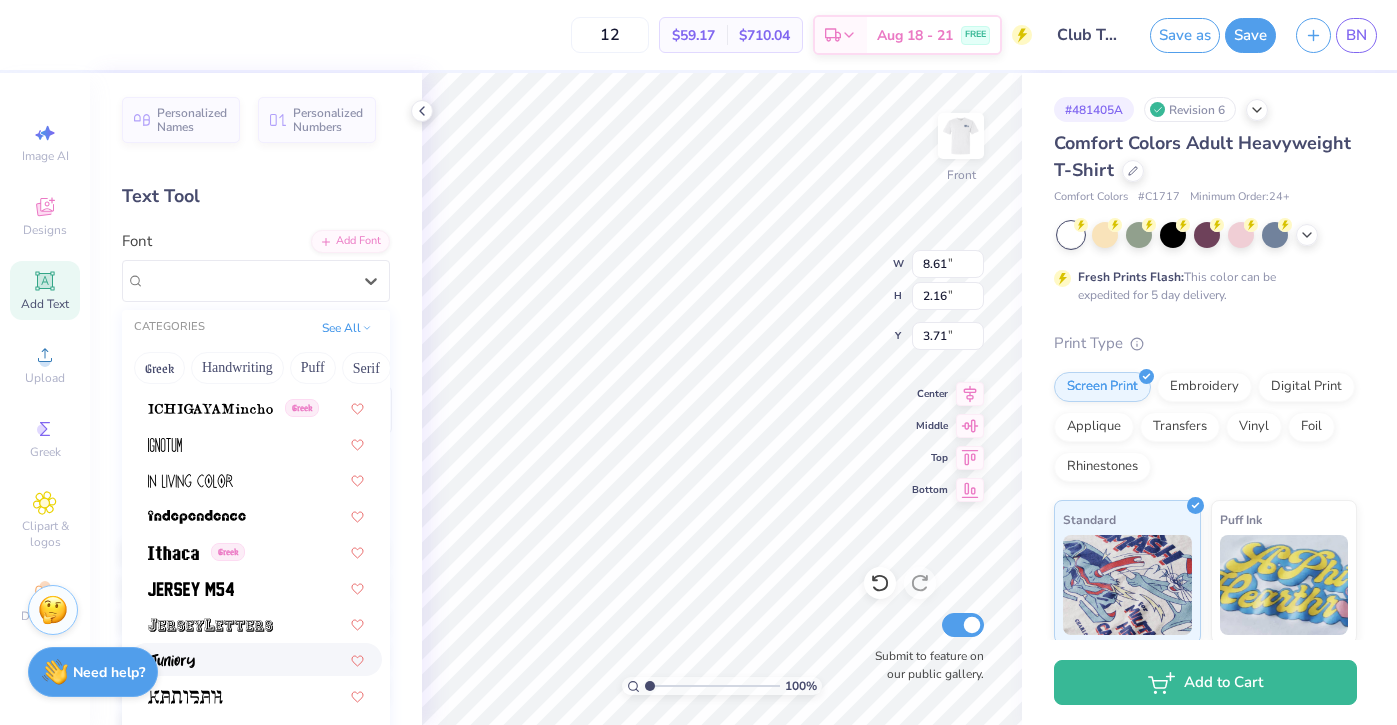 scroll, scrollTop: 5082, scrollLeft: 0, axis: vertical 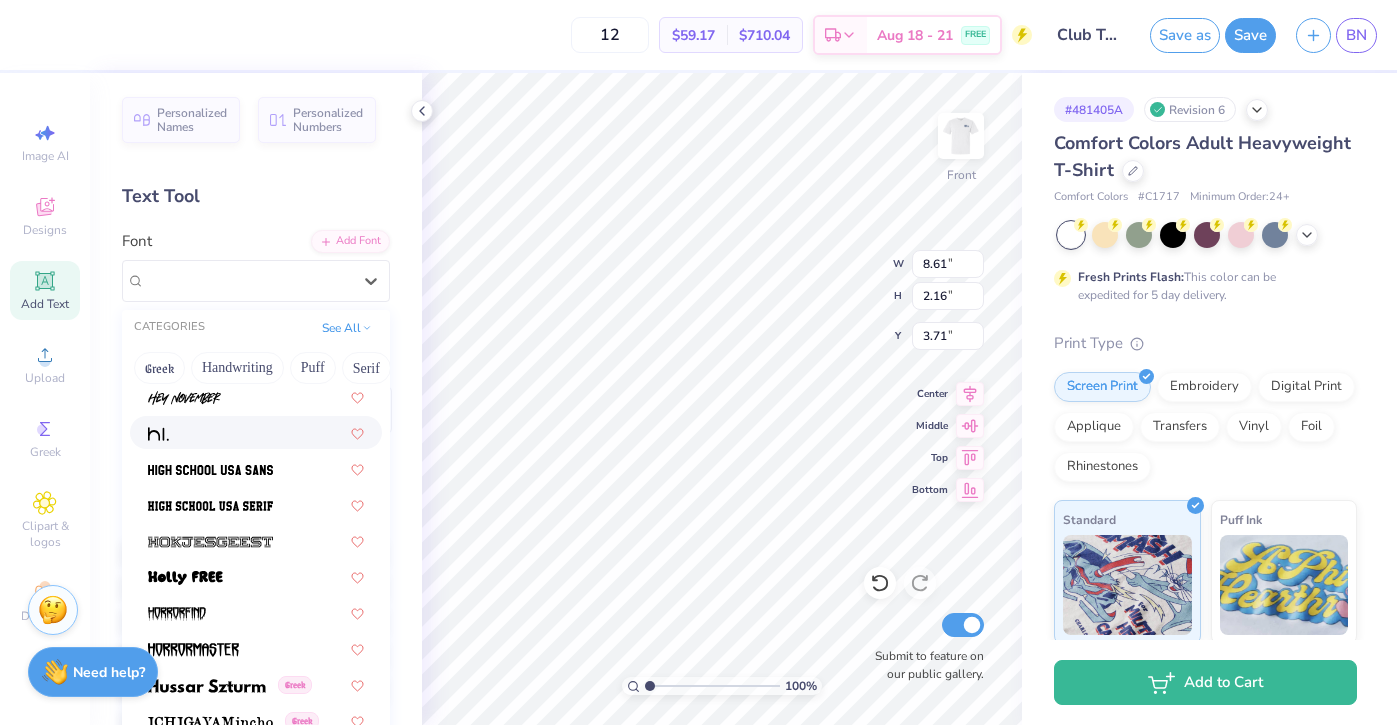 click at bounding box center (256, 432) 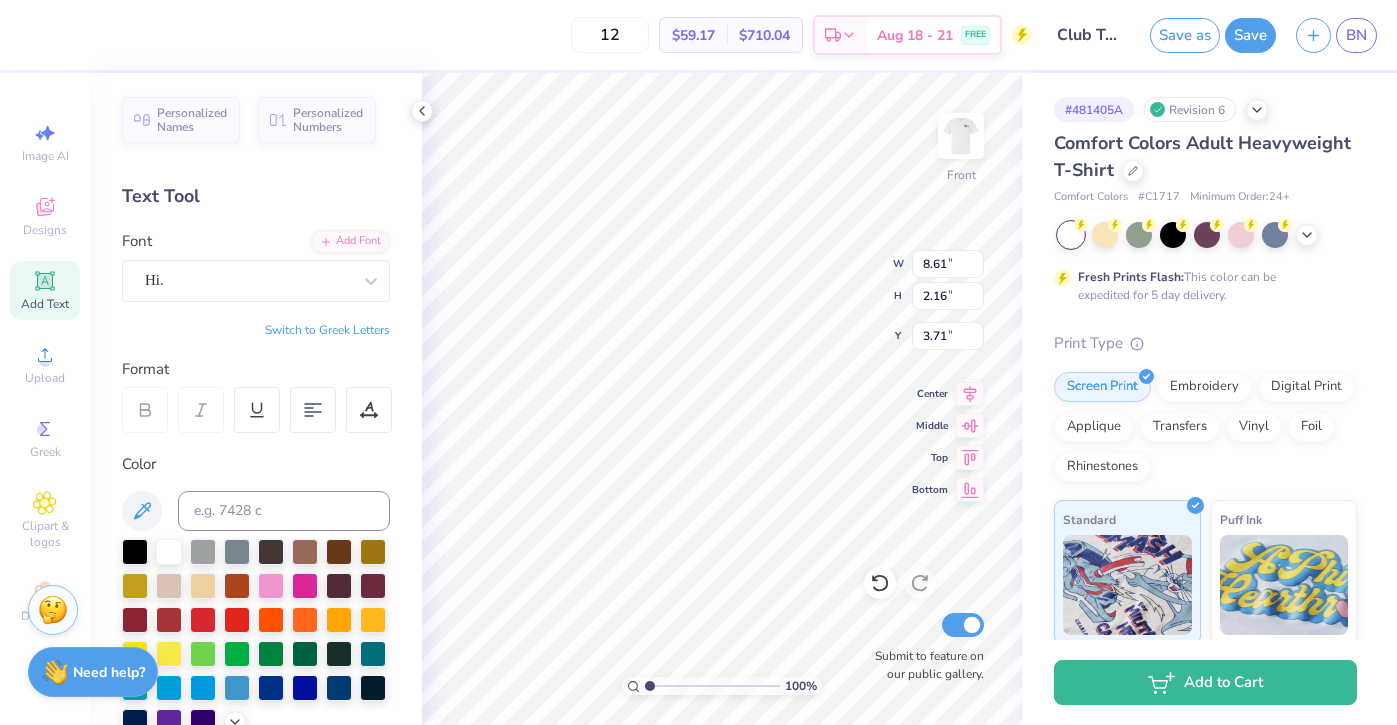 type on "9.89" 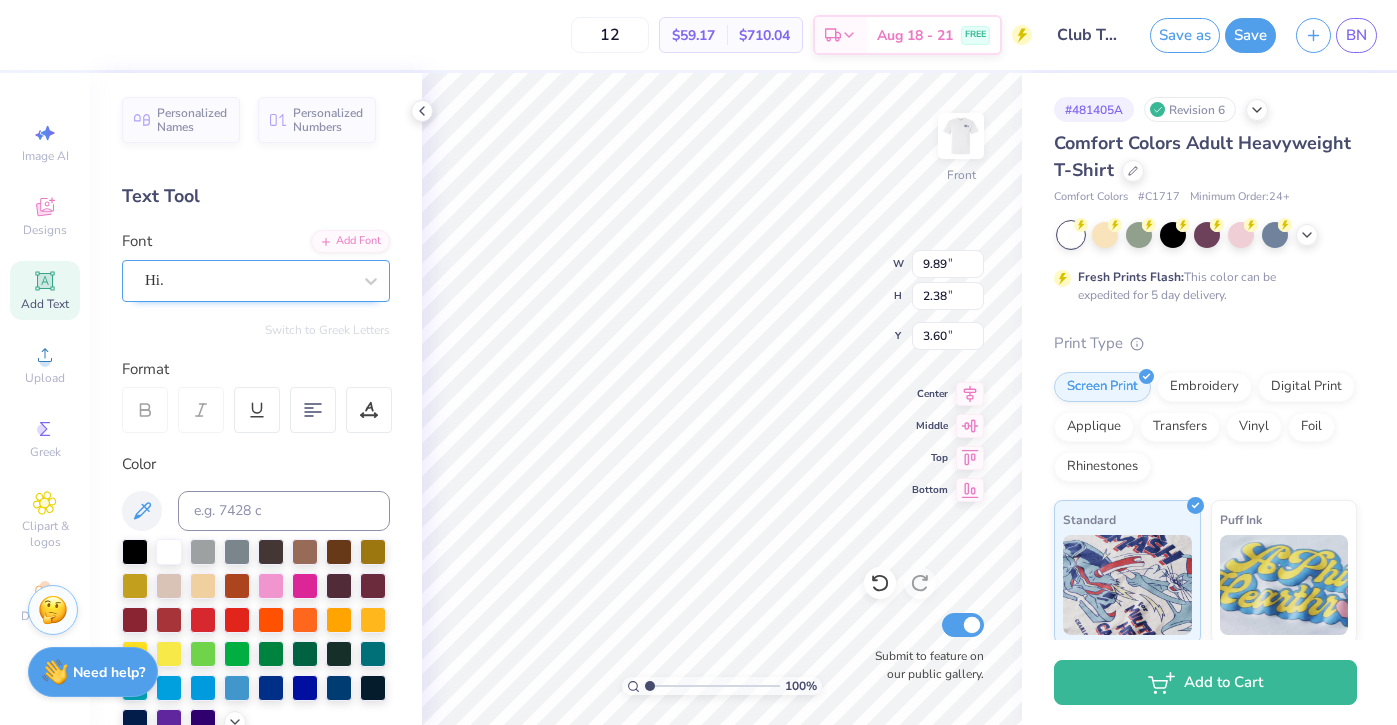 click on "Hi." at bounding box center (248, 280) 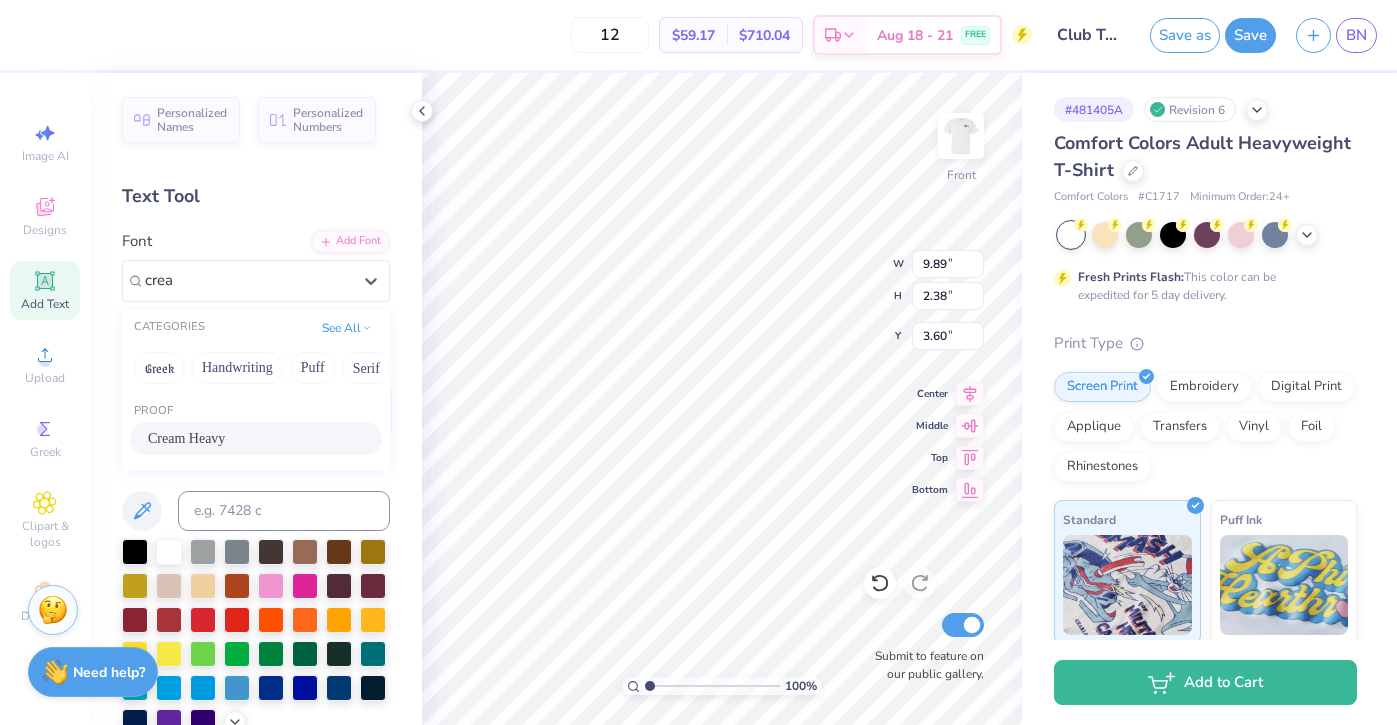 click on "Cream Heavy" at bounding box center [256, 438] 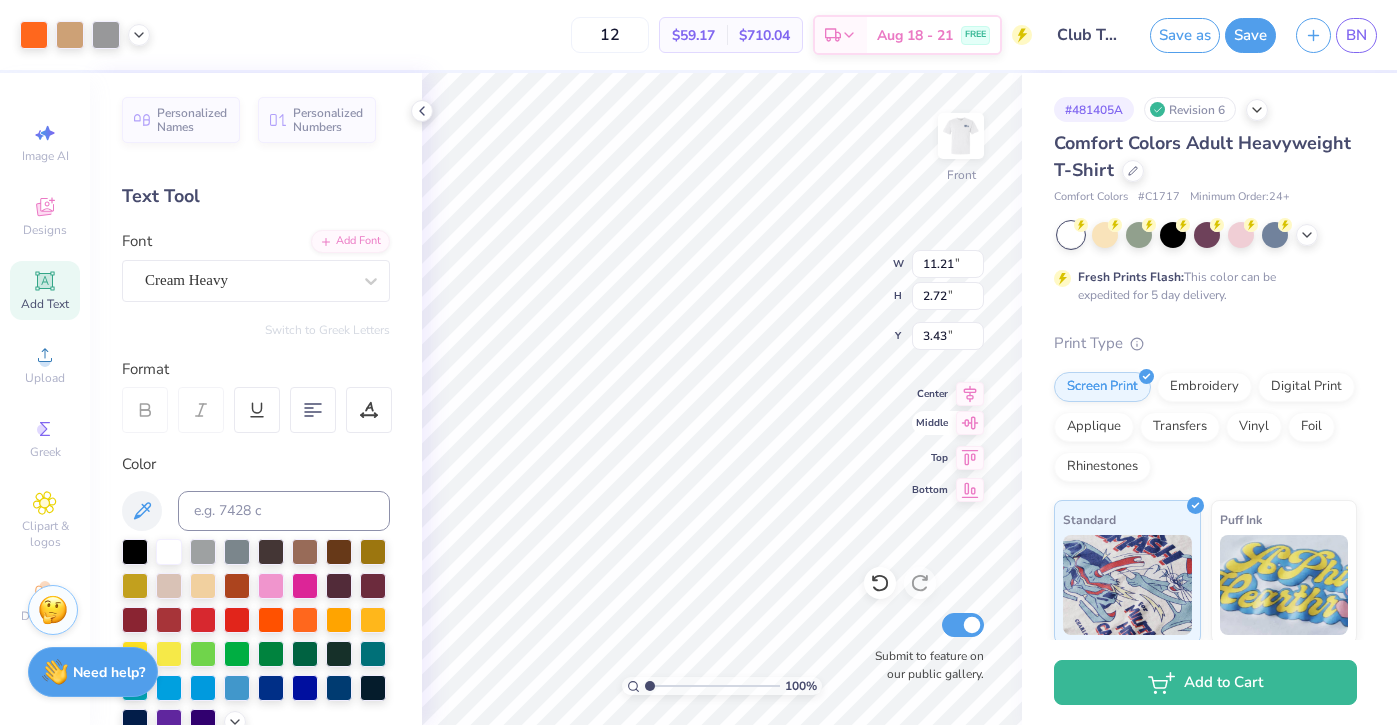 type on "11.99" 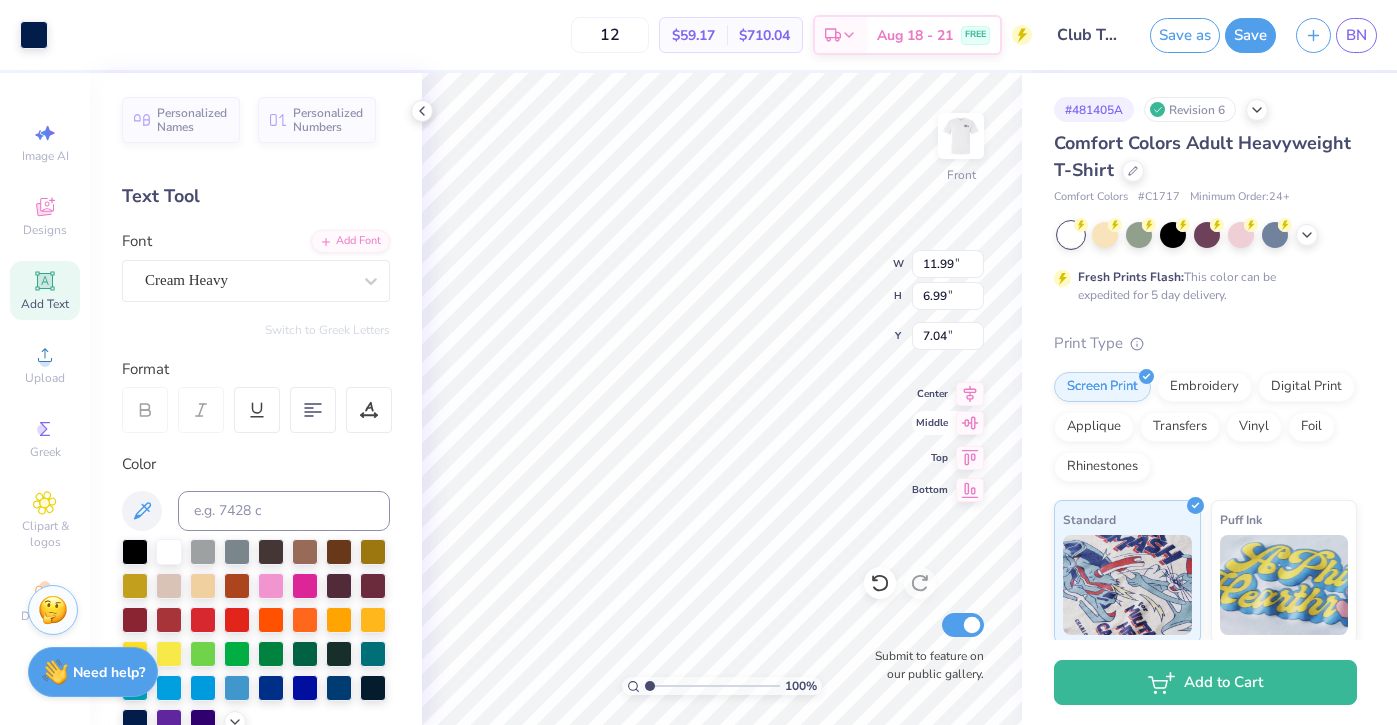type on "11.21" 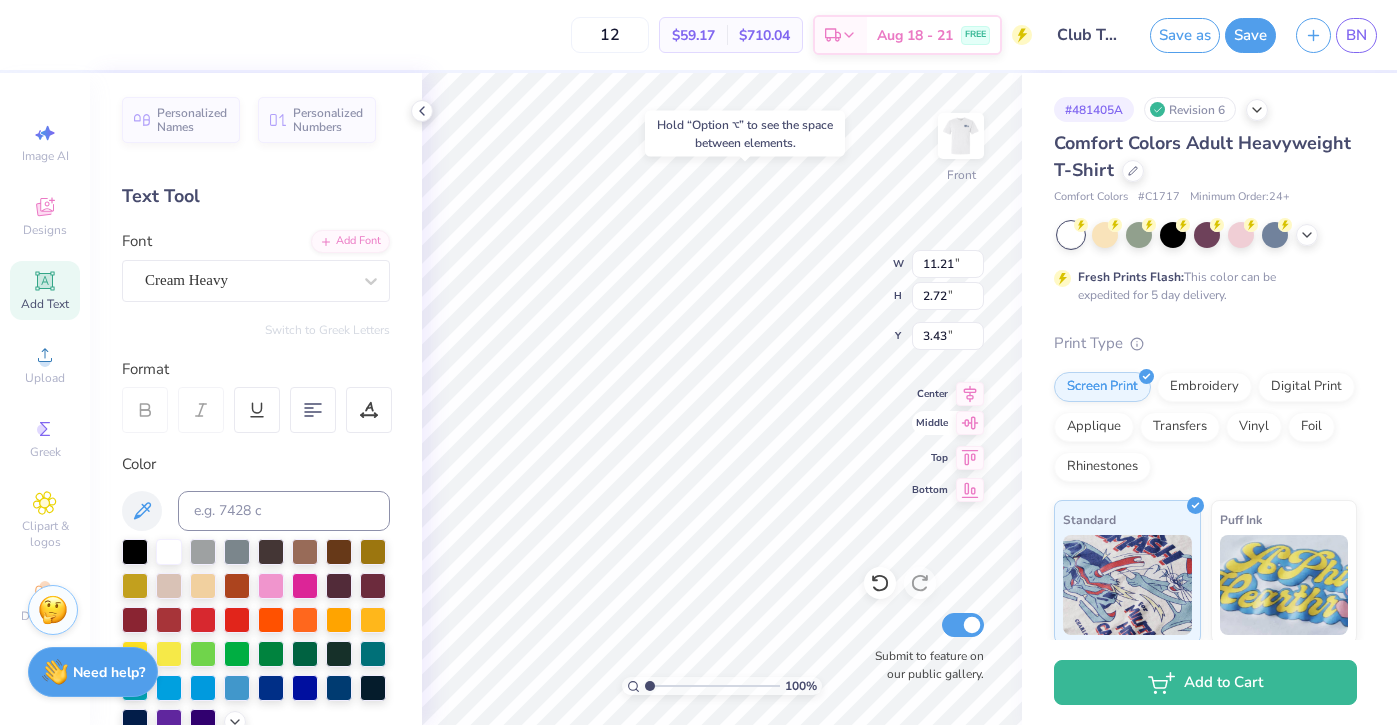 type on "3.46" 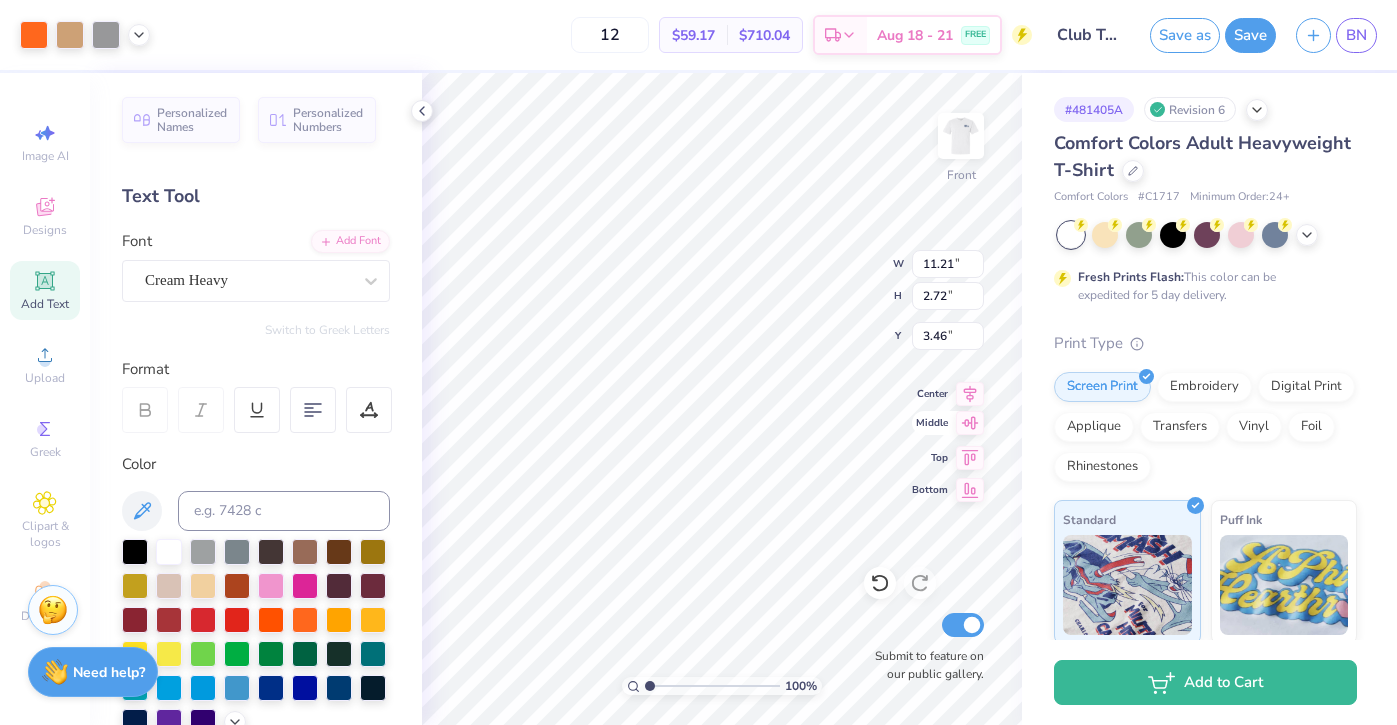 type on "11.99" 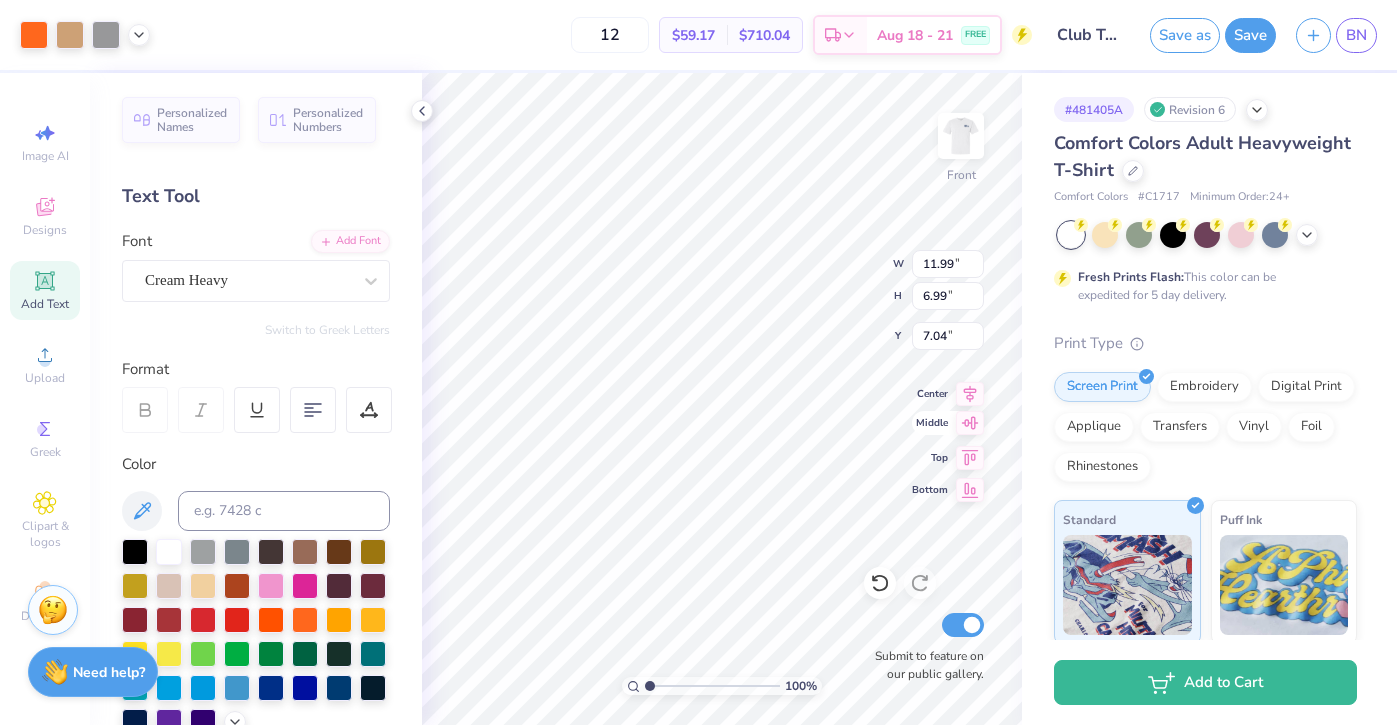 type on "6.76" 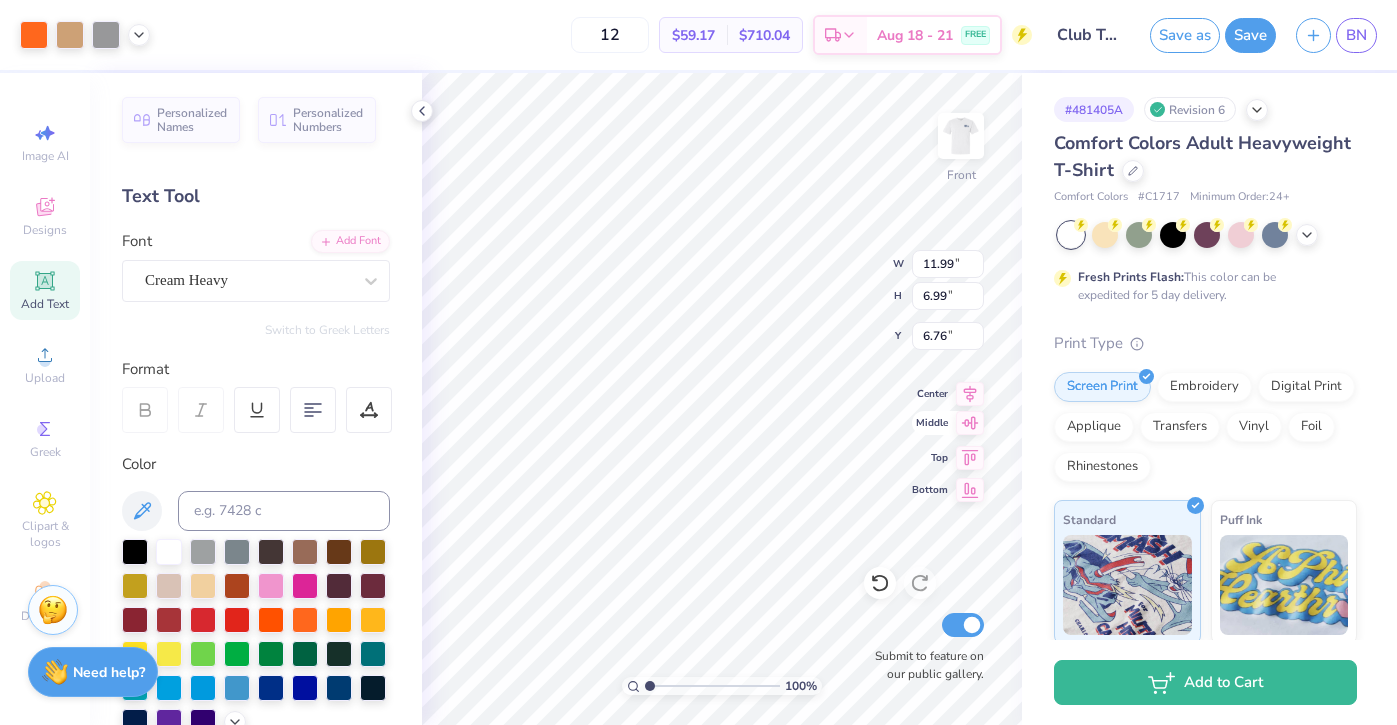 type on "8.83" 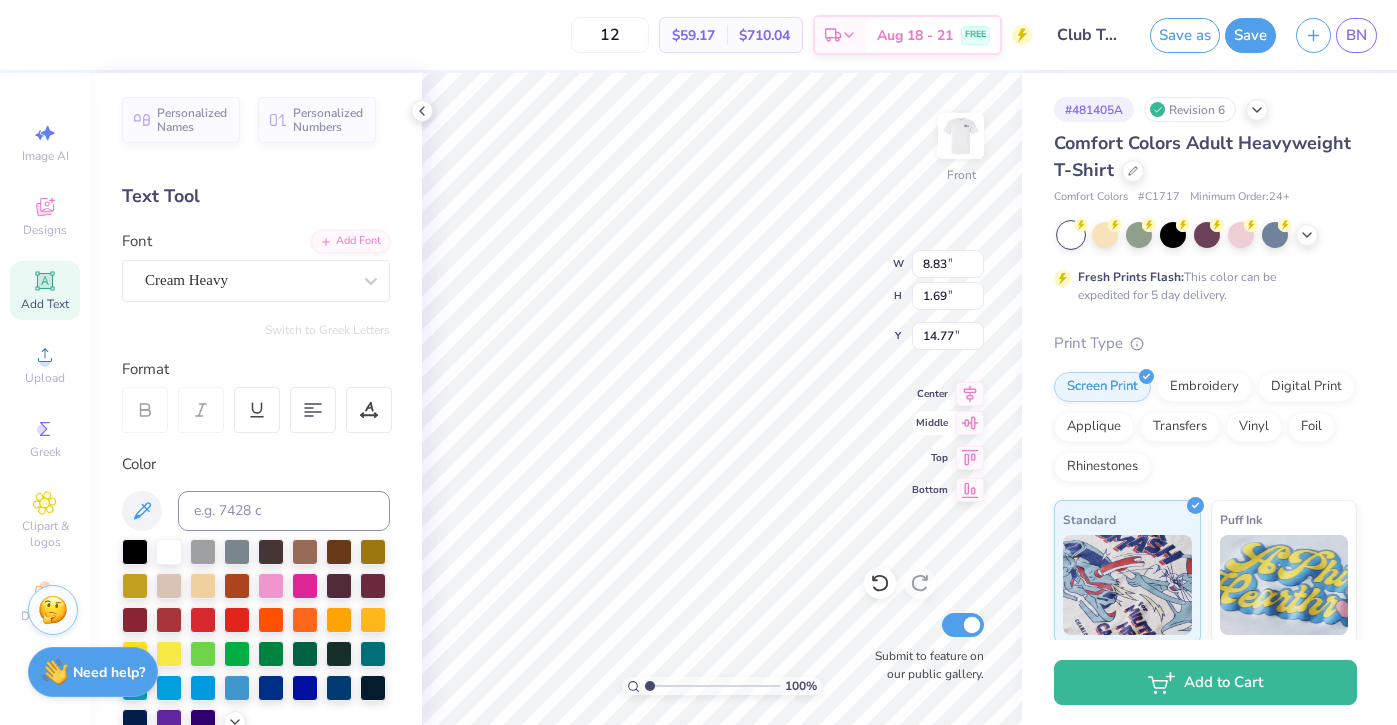 type on "14.25" 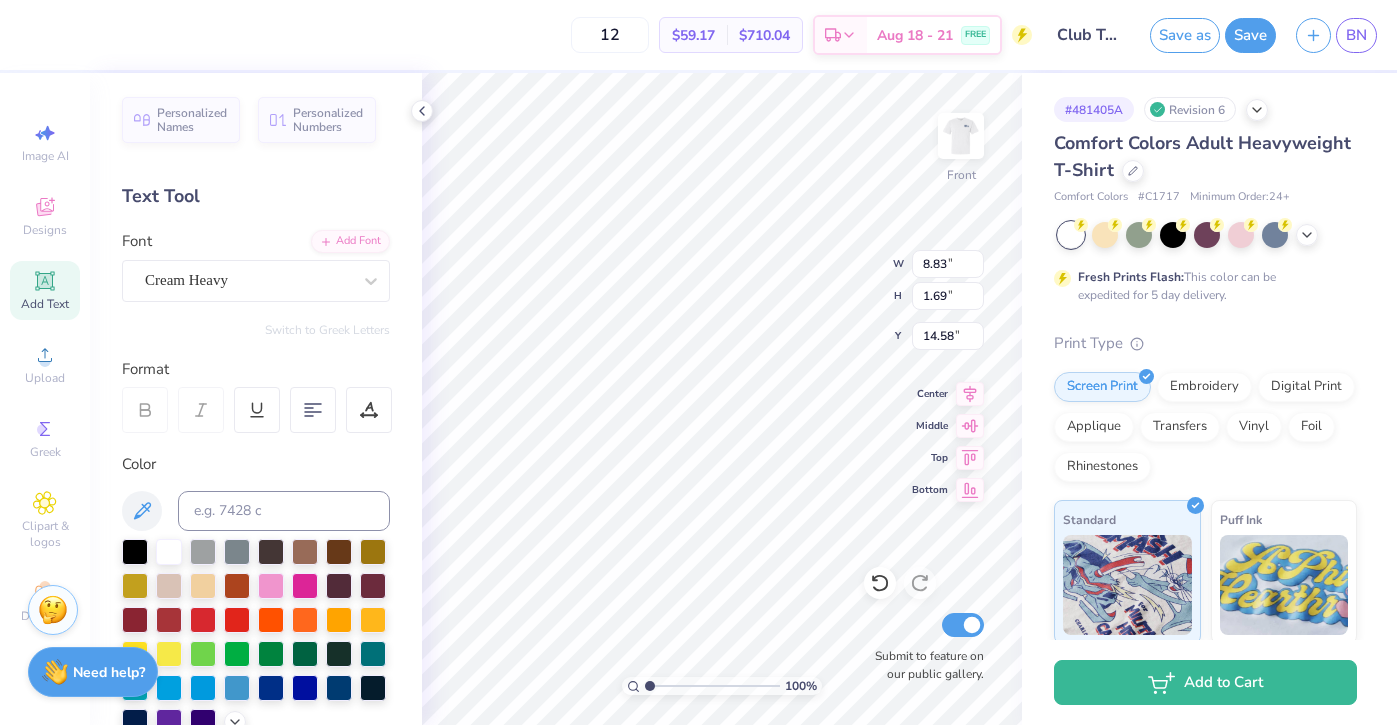 type on "14.58" 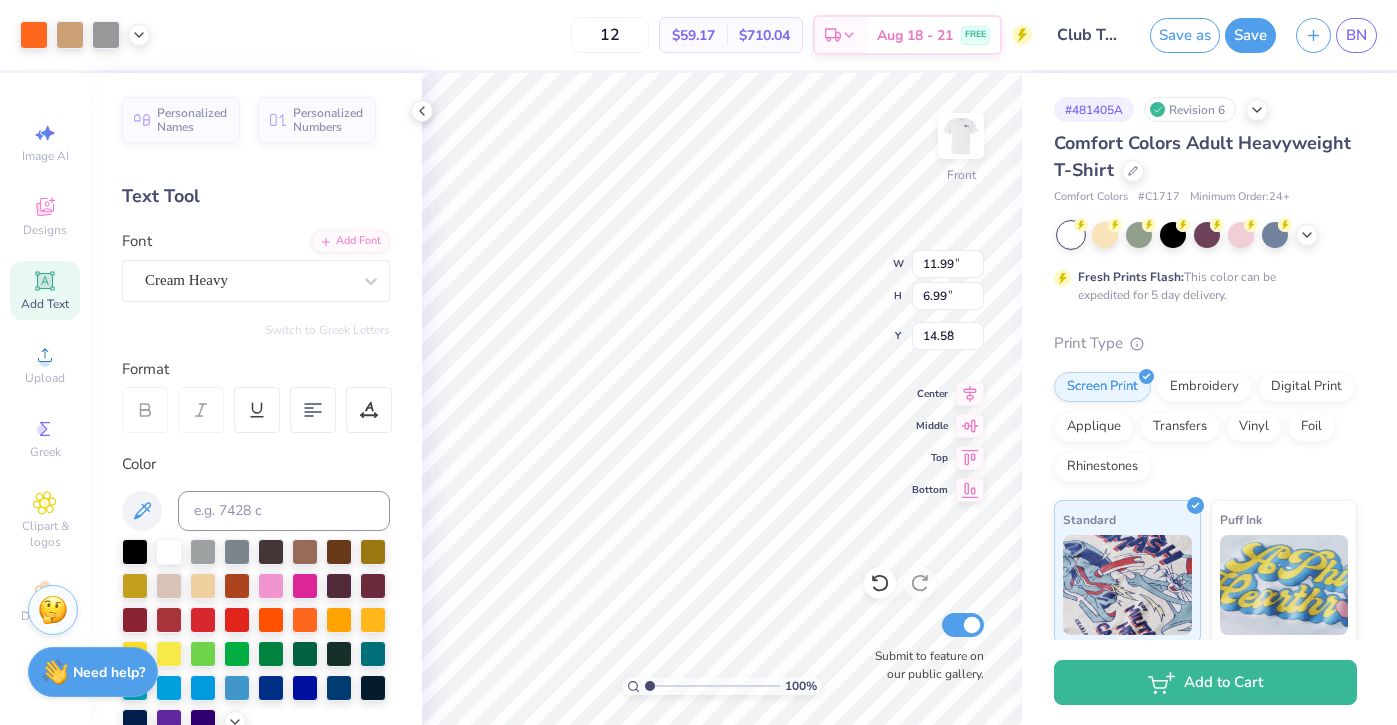 type on "11.99" 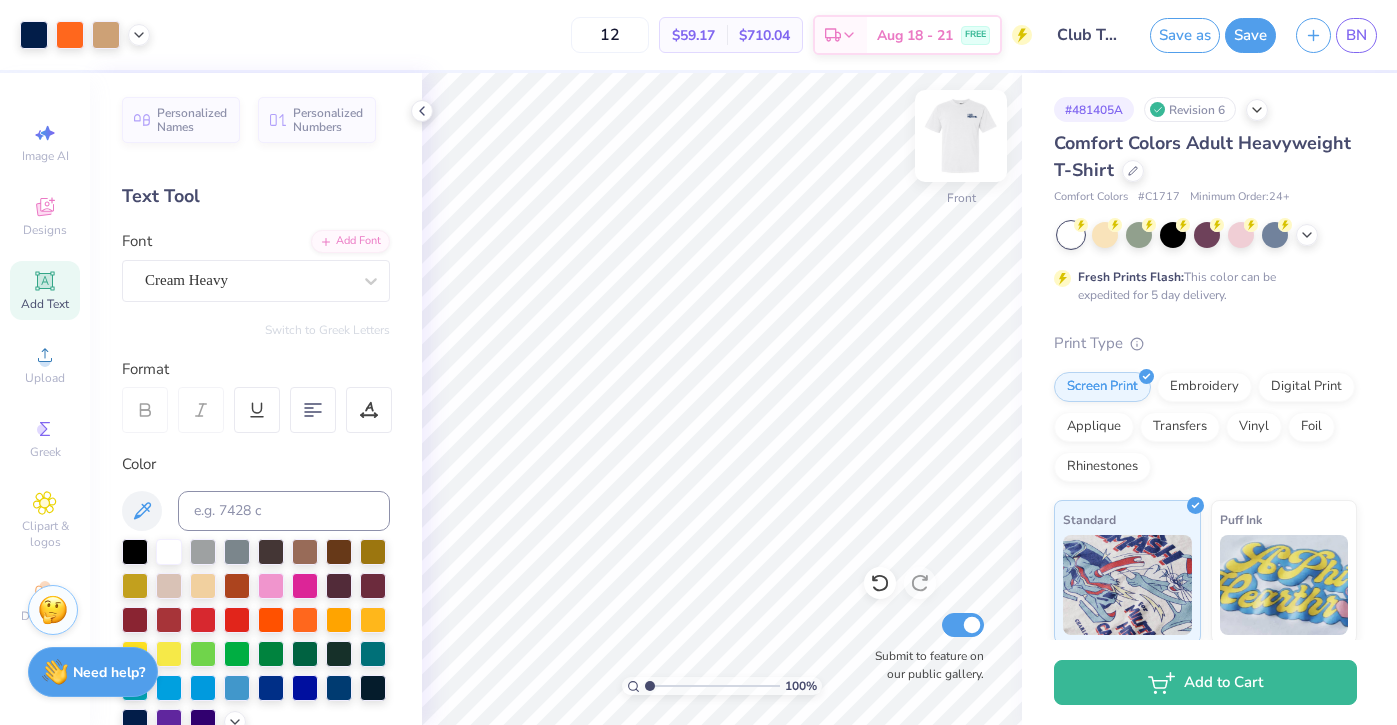 click at bounding box center [961, 136] 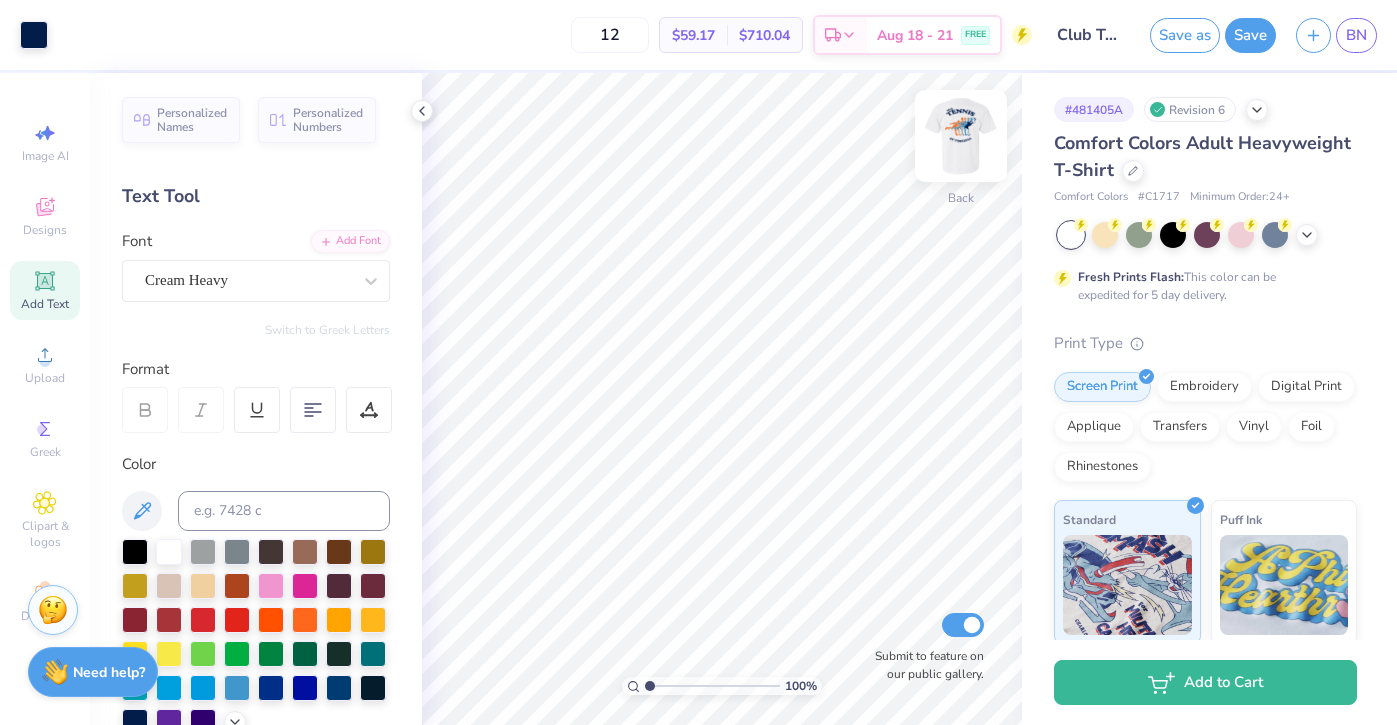 click at bounding box center (961, 136) 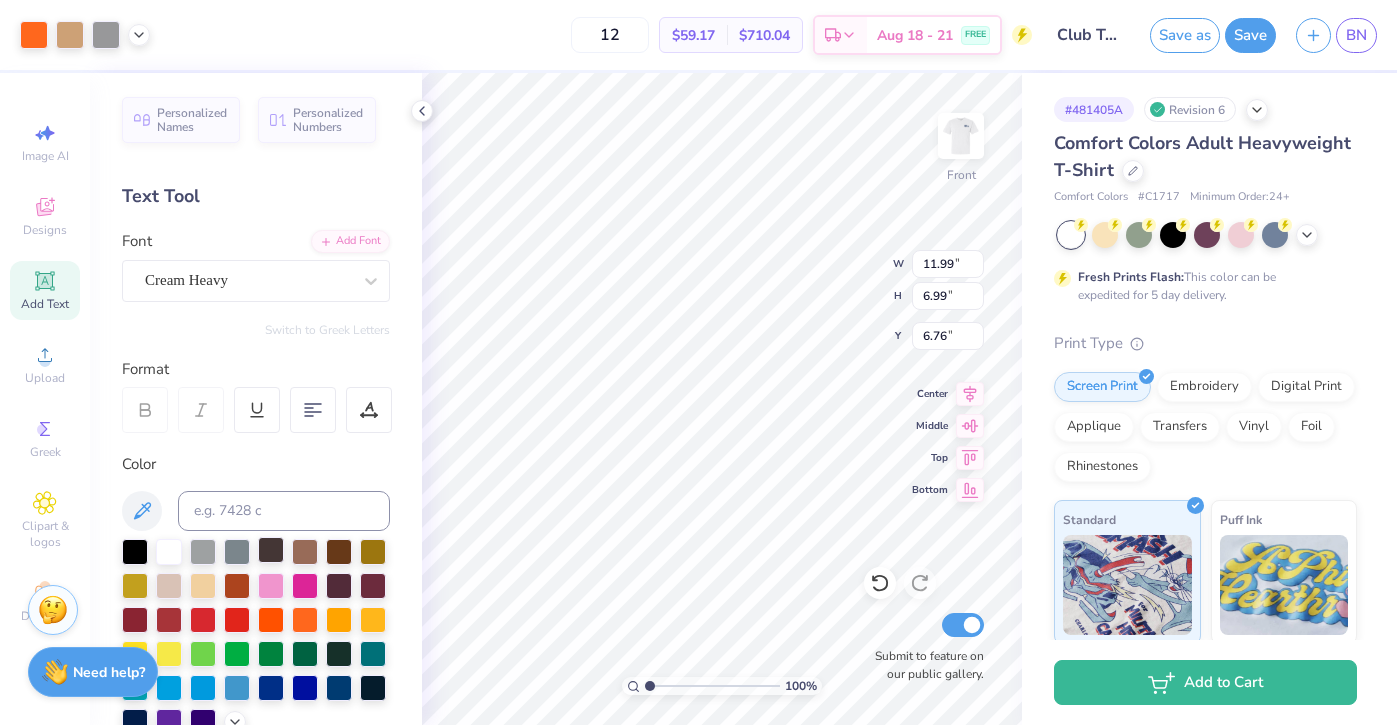 scroll, scrollTop: 203, scrollLeft: 0, axis: vertical 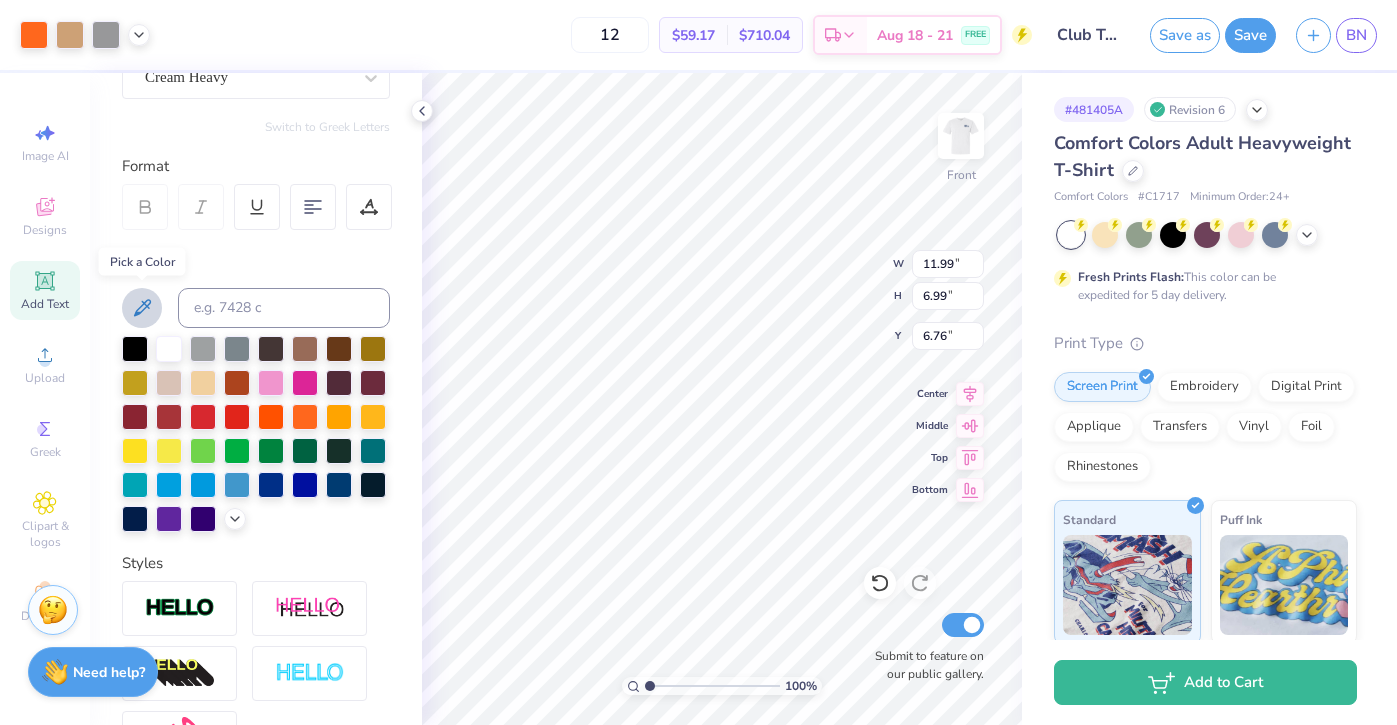 click 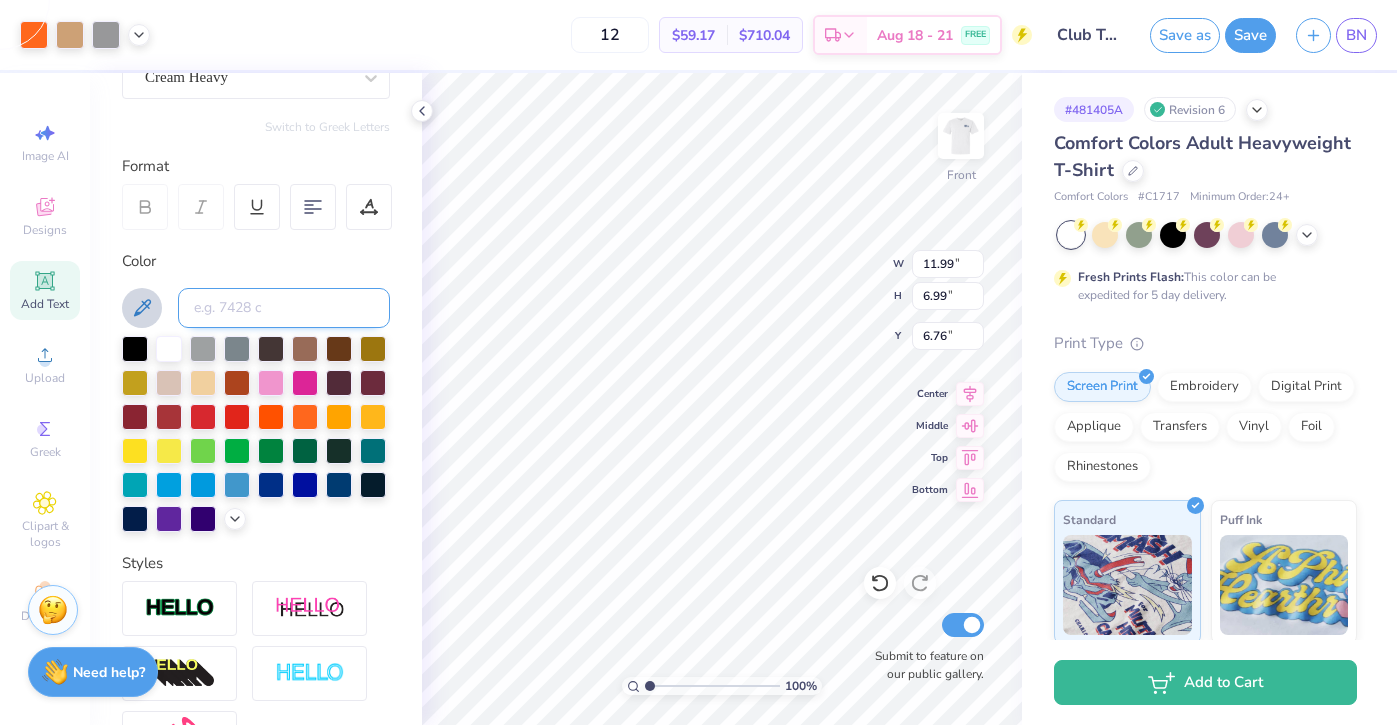 click at bounding box center (284, 308) 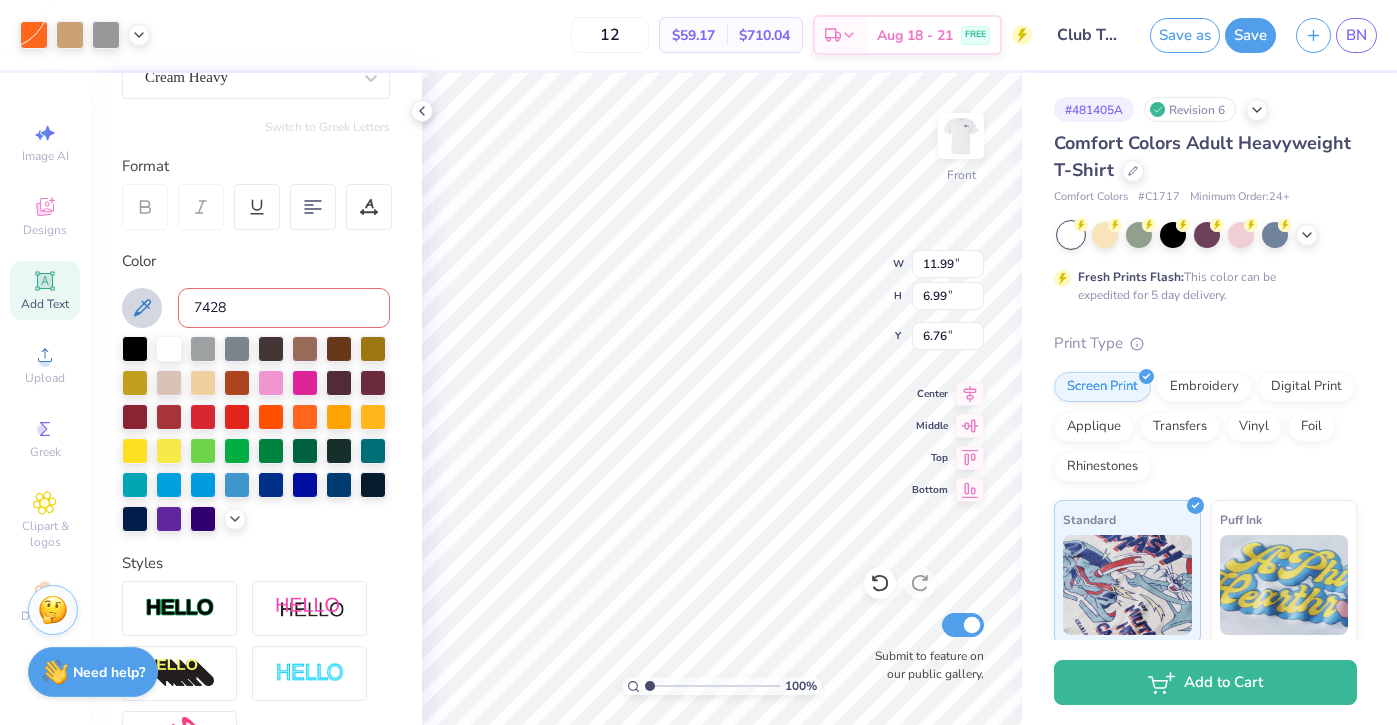 type on "7428" 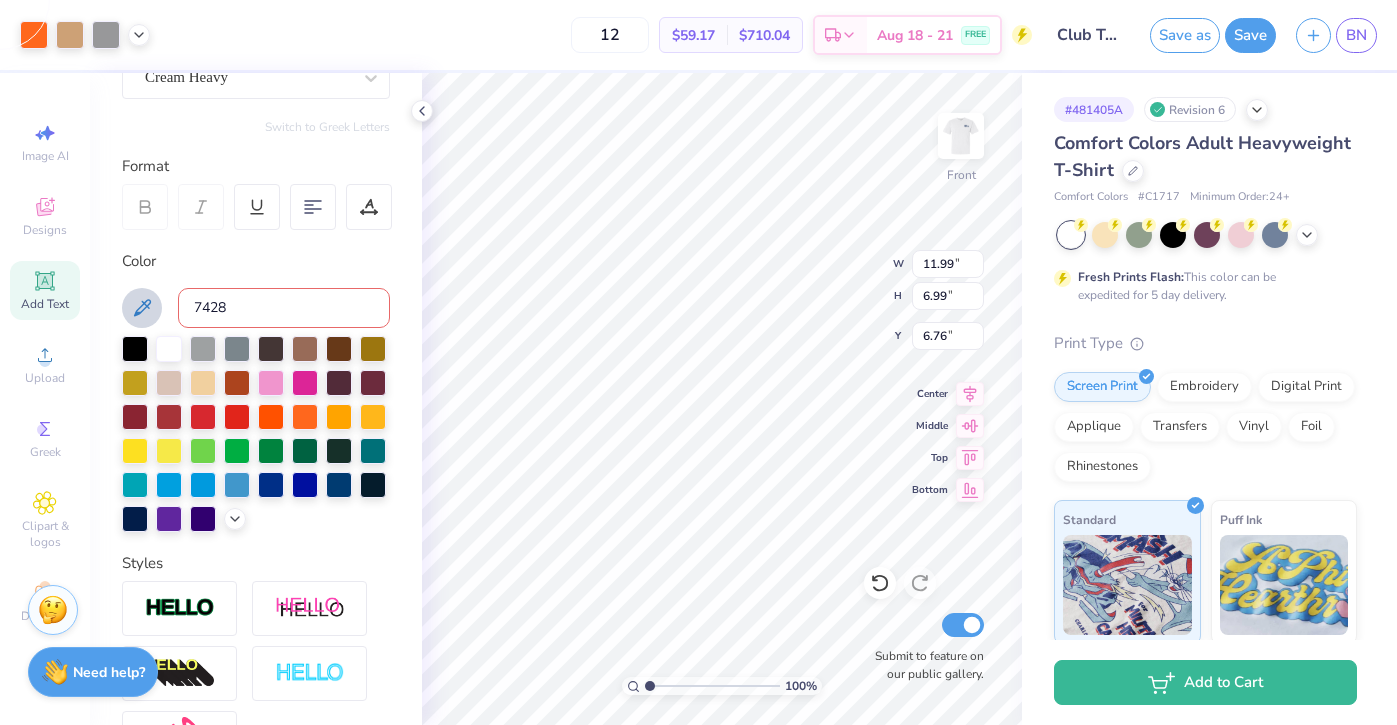 type 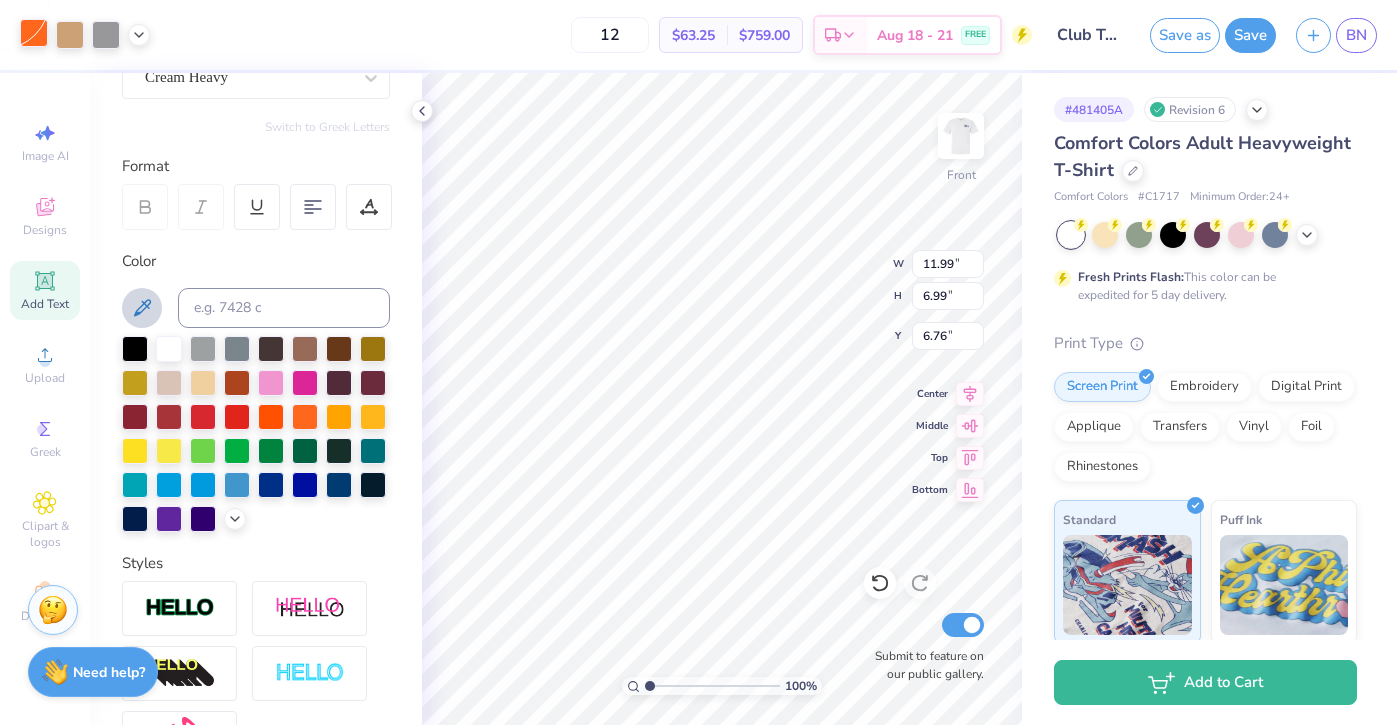 click at bounding box center [34, 33] 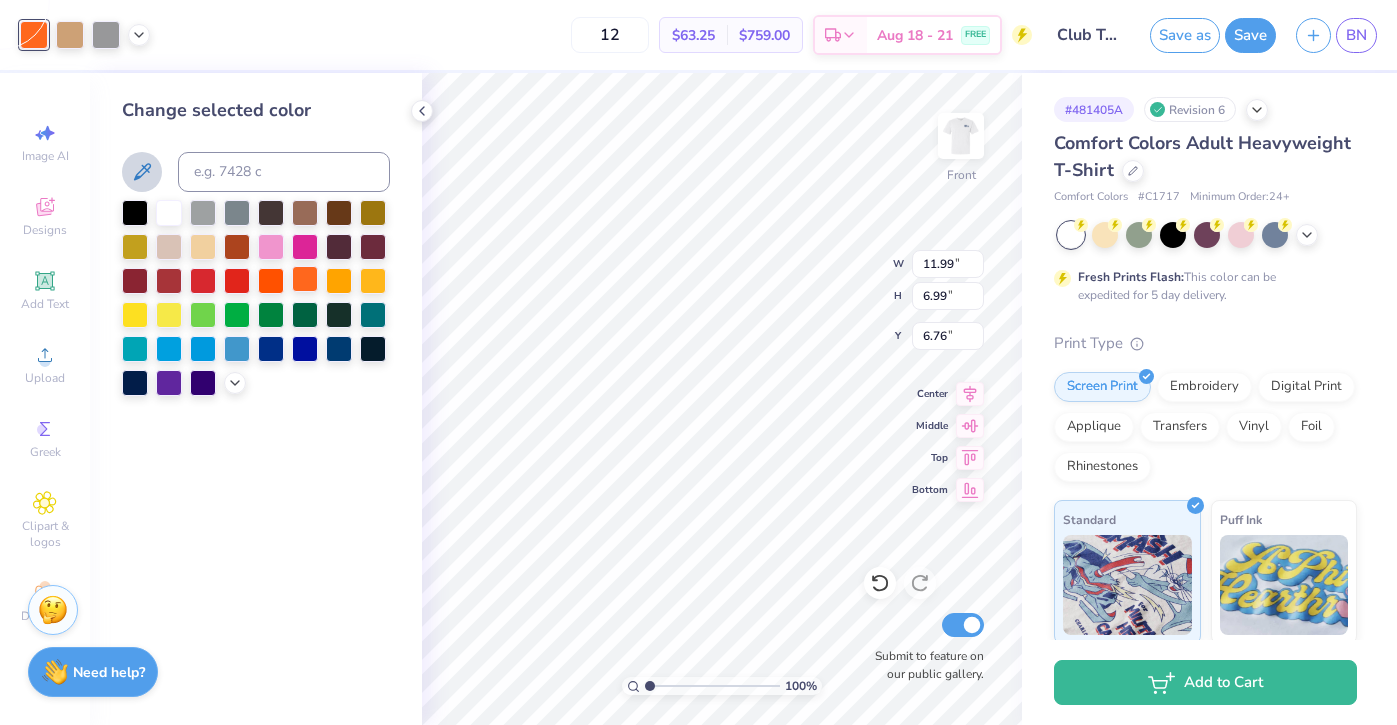 click at bounding box center [271, 281] 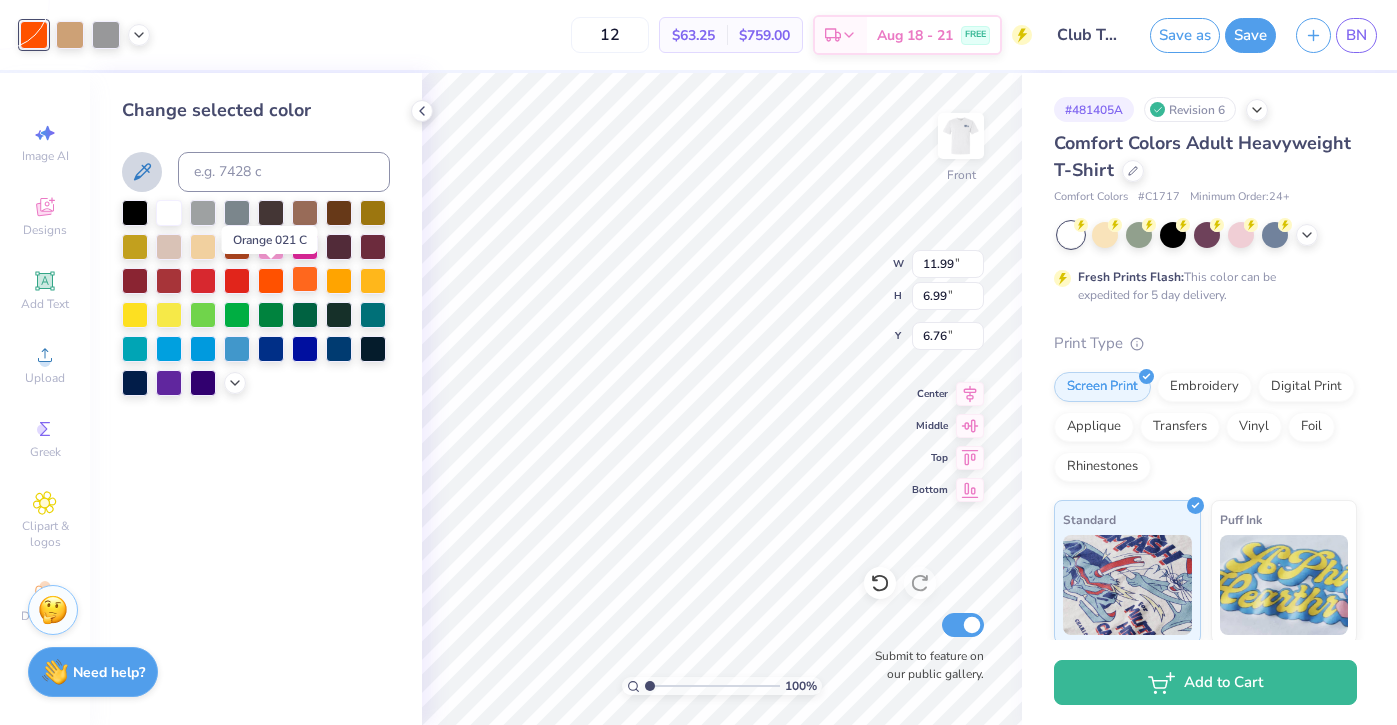 click at bounding box center [305, 279] 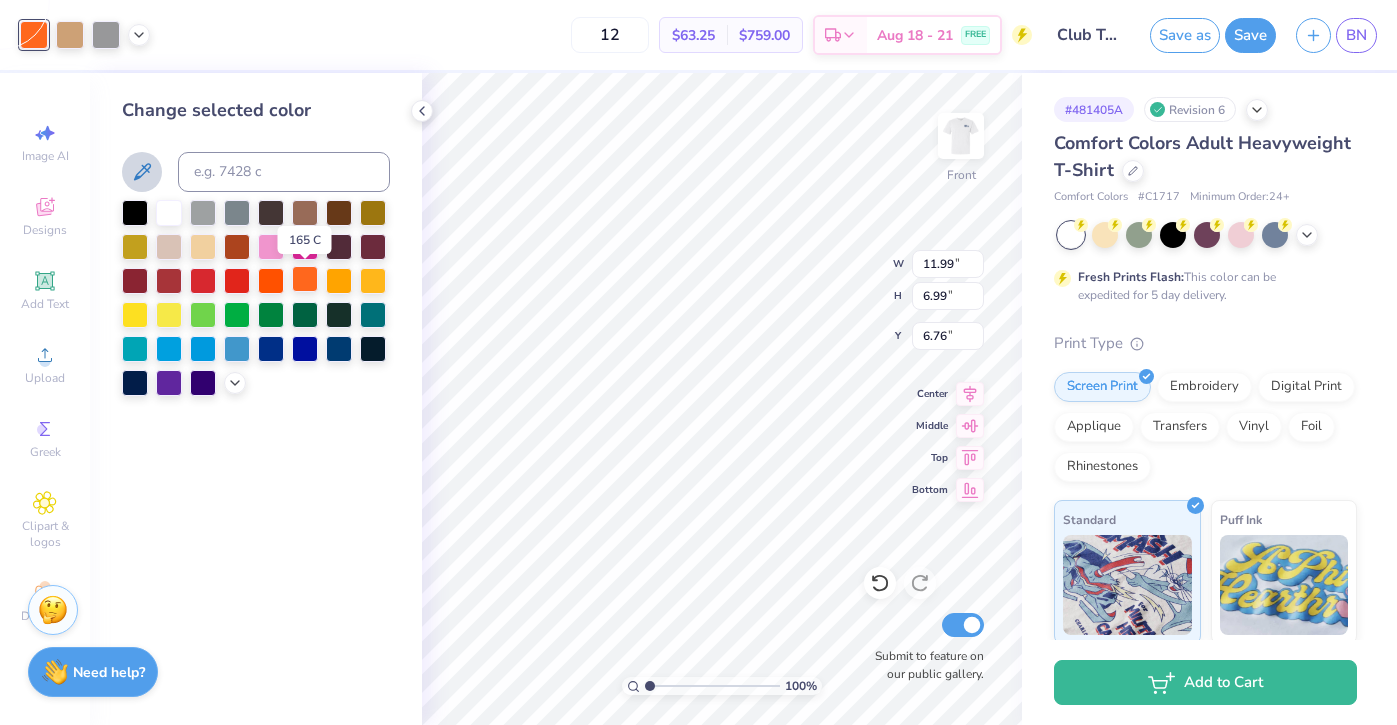 click at bounding box center (305, 279) 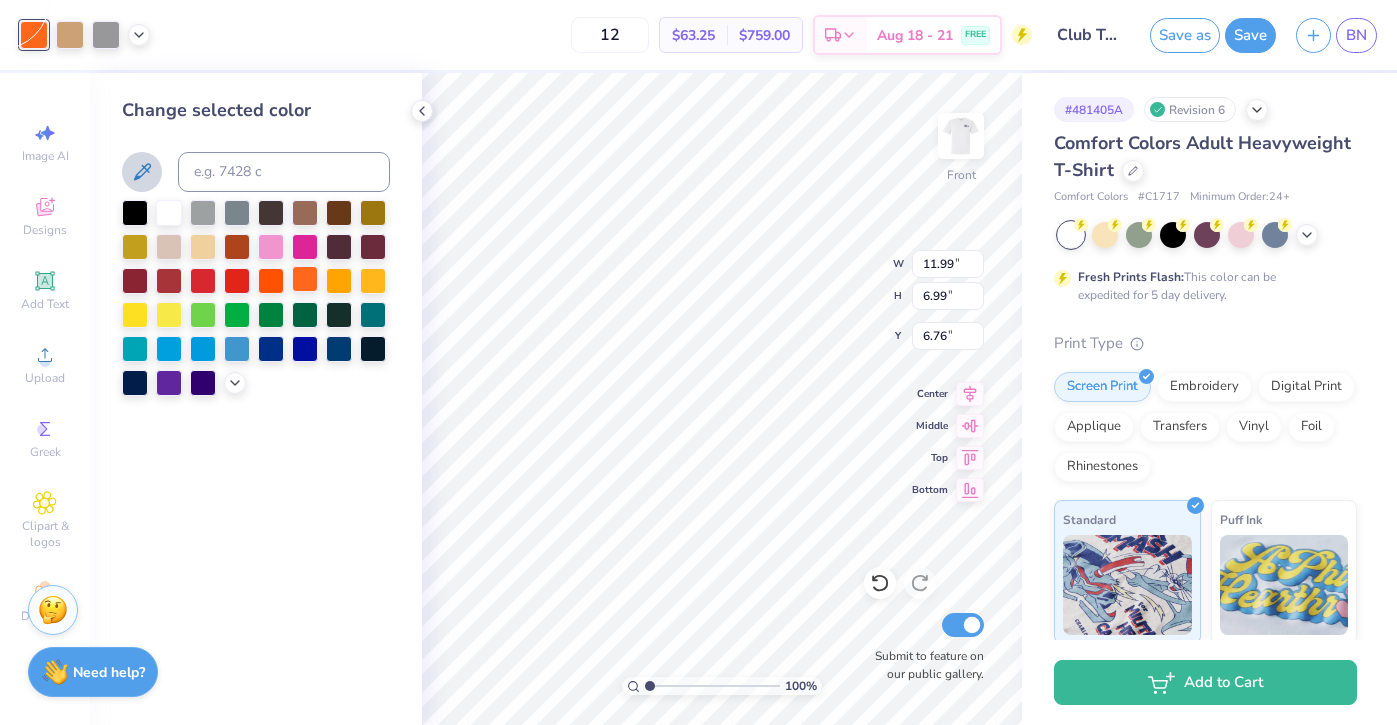 click at bounding box center (305, 279) 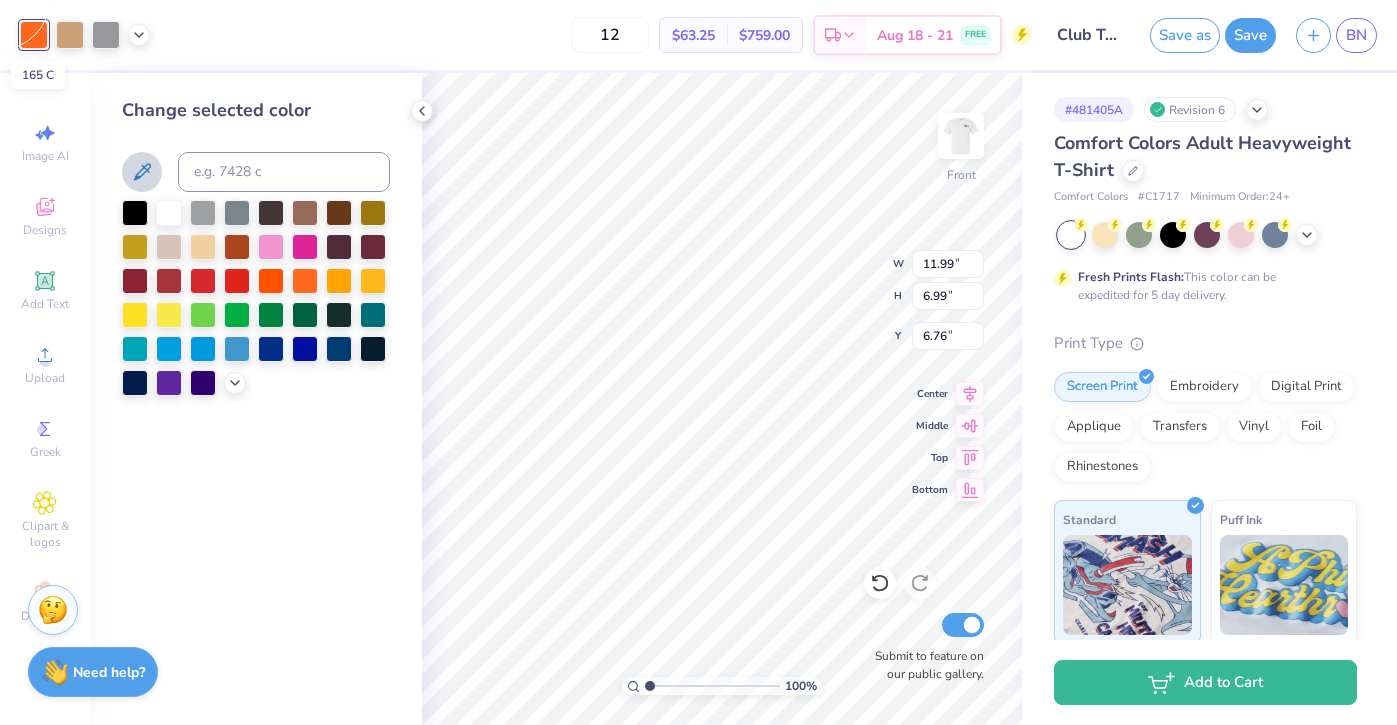 click at bounding box center [34, 35] 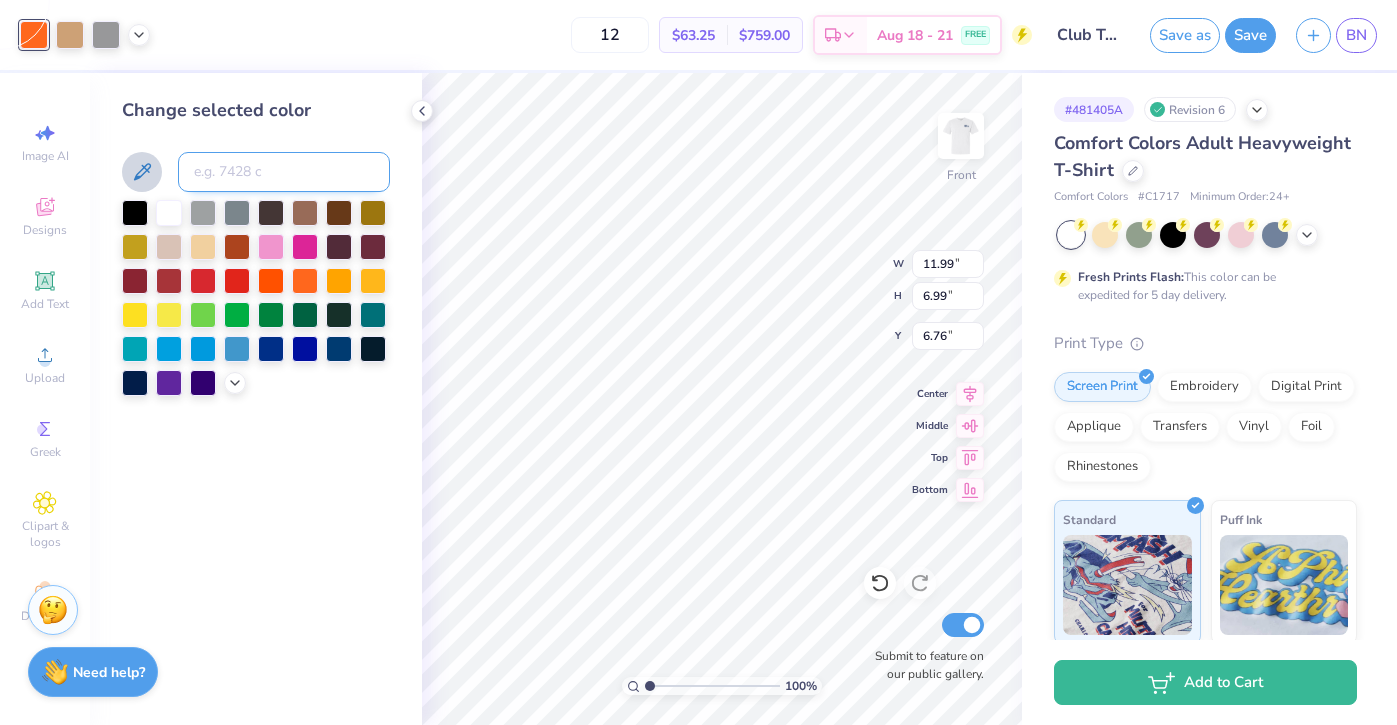 click at bounding box center (284, 172) 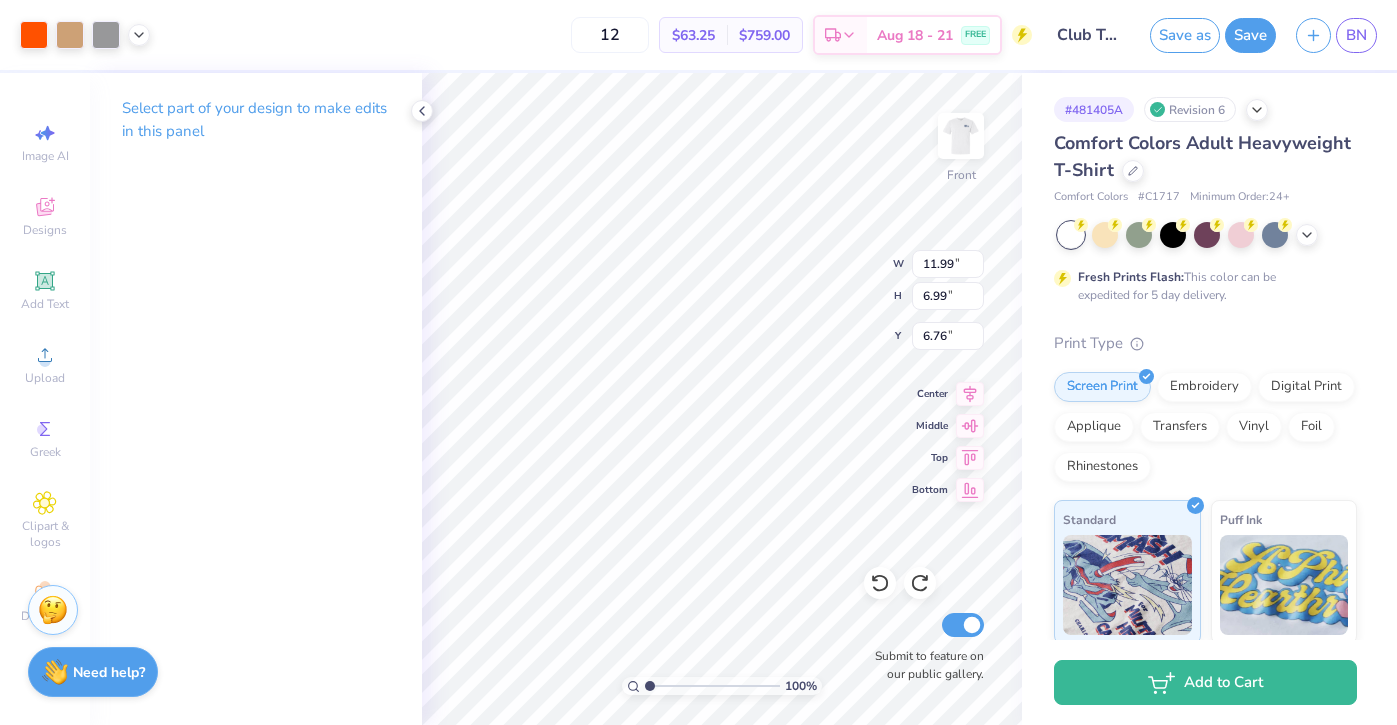 type on "8.83" 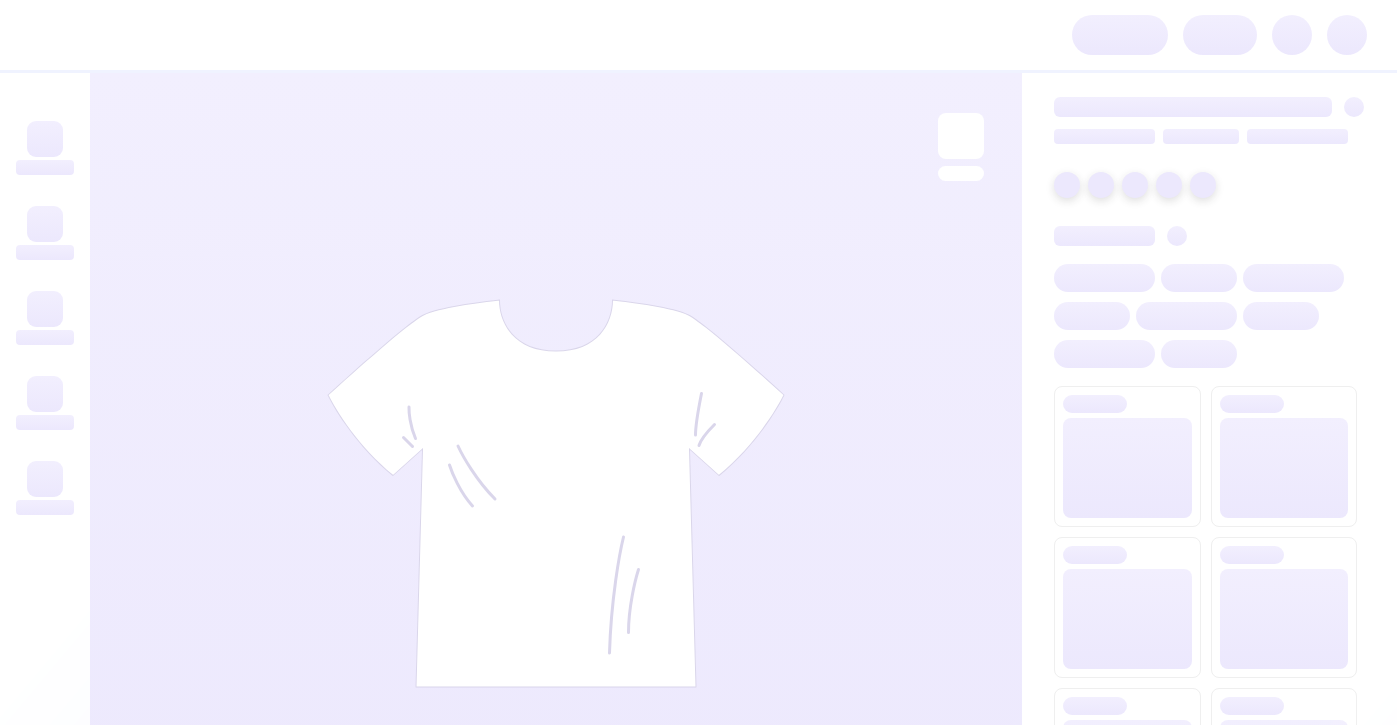 scroll, scrollTop: 0, scrollLeft: 0, axis: both 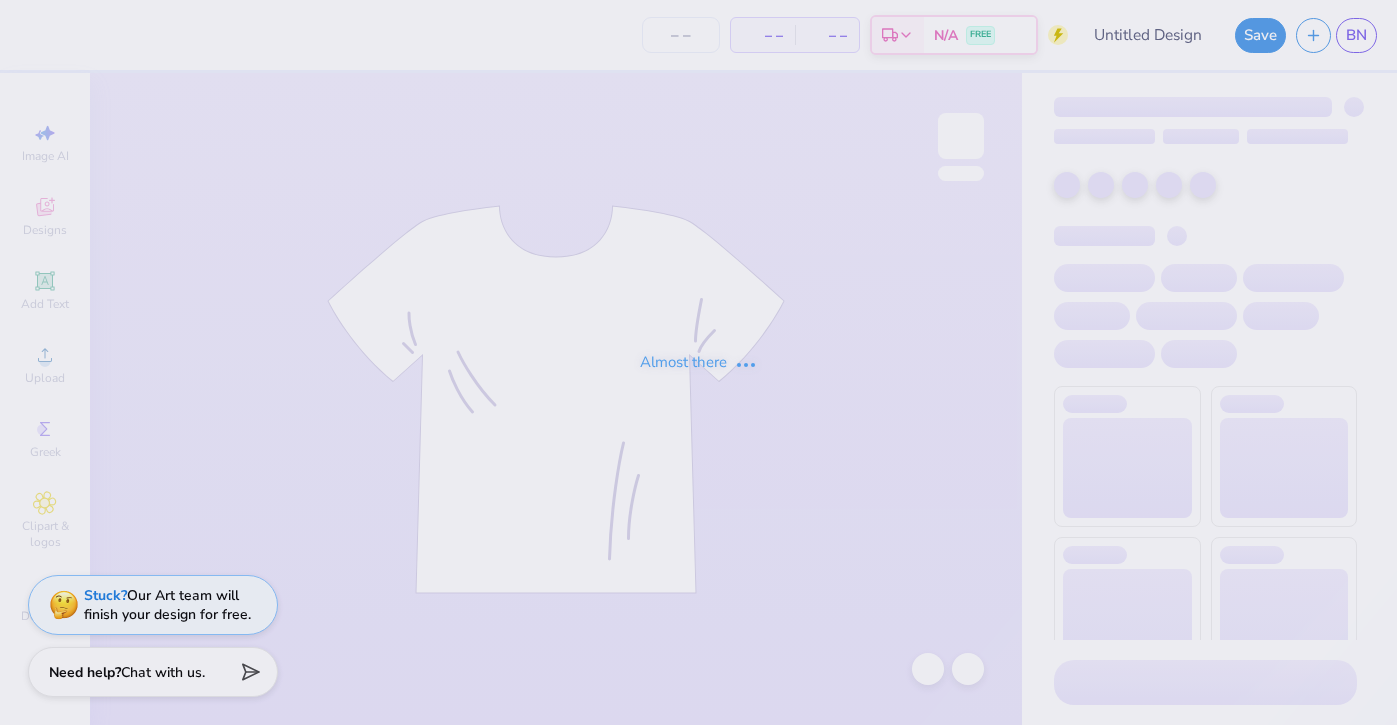 type on "Club Tennis Fall 2025 T-Shirt" 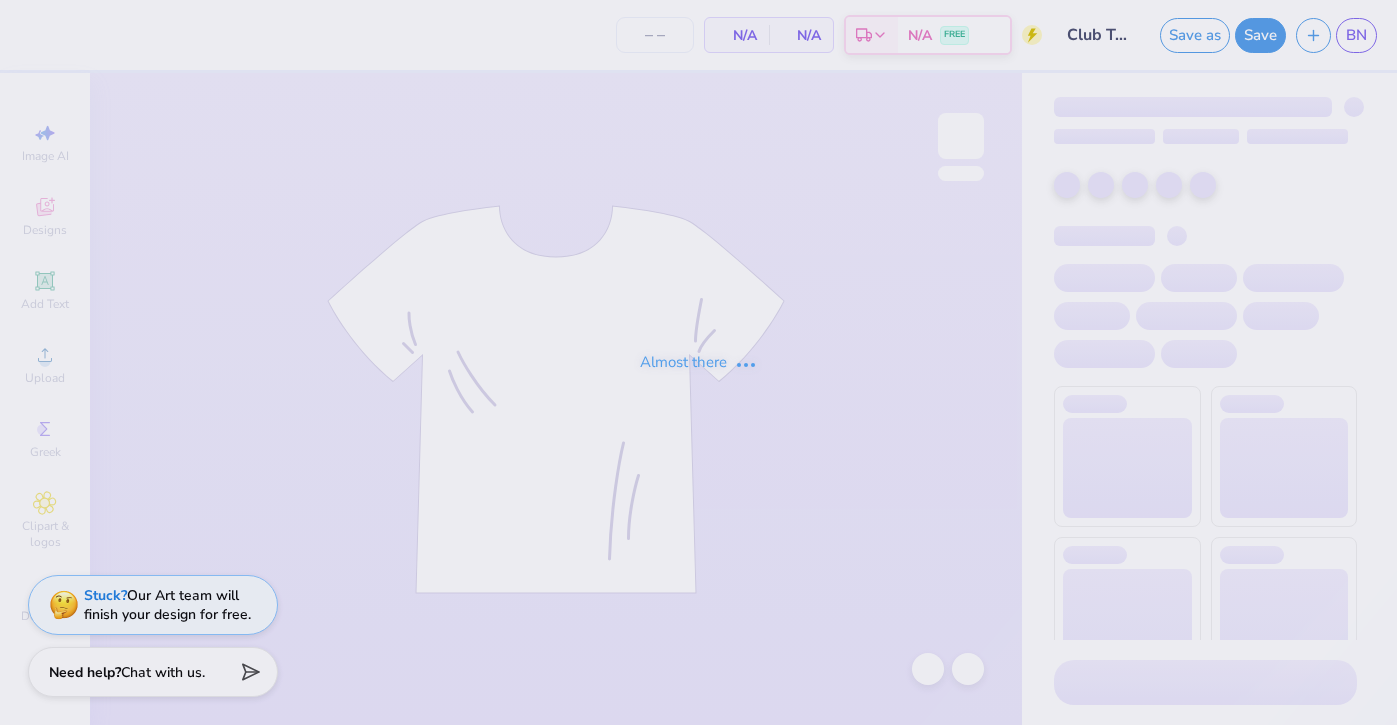 type on "12" 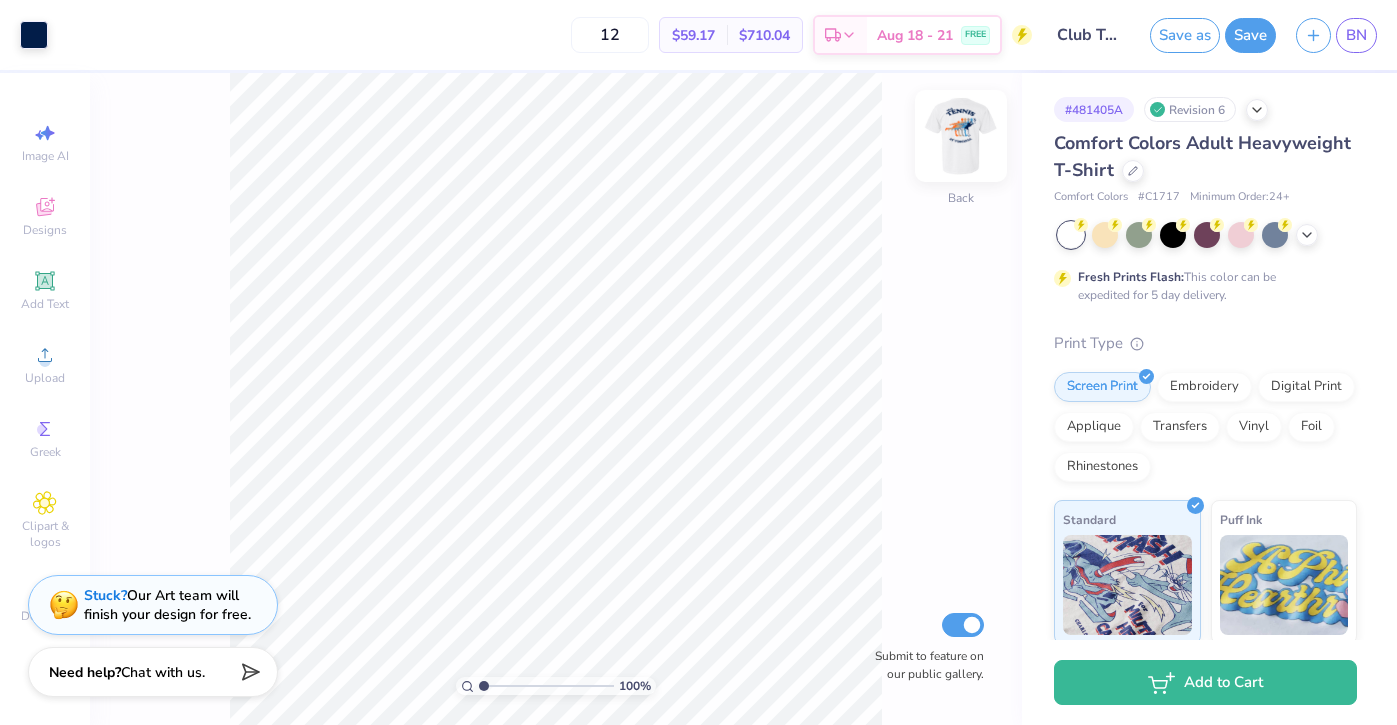 click at bounding box center [961, 136] 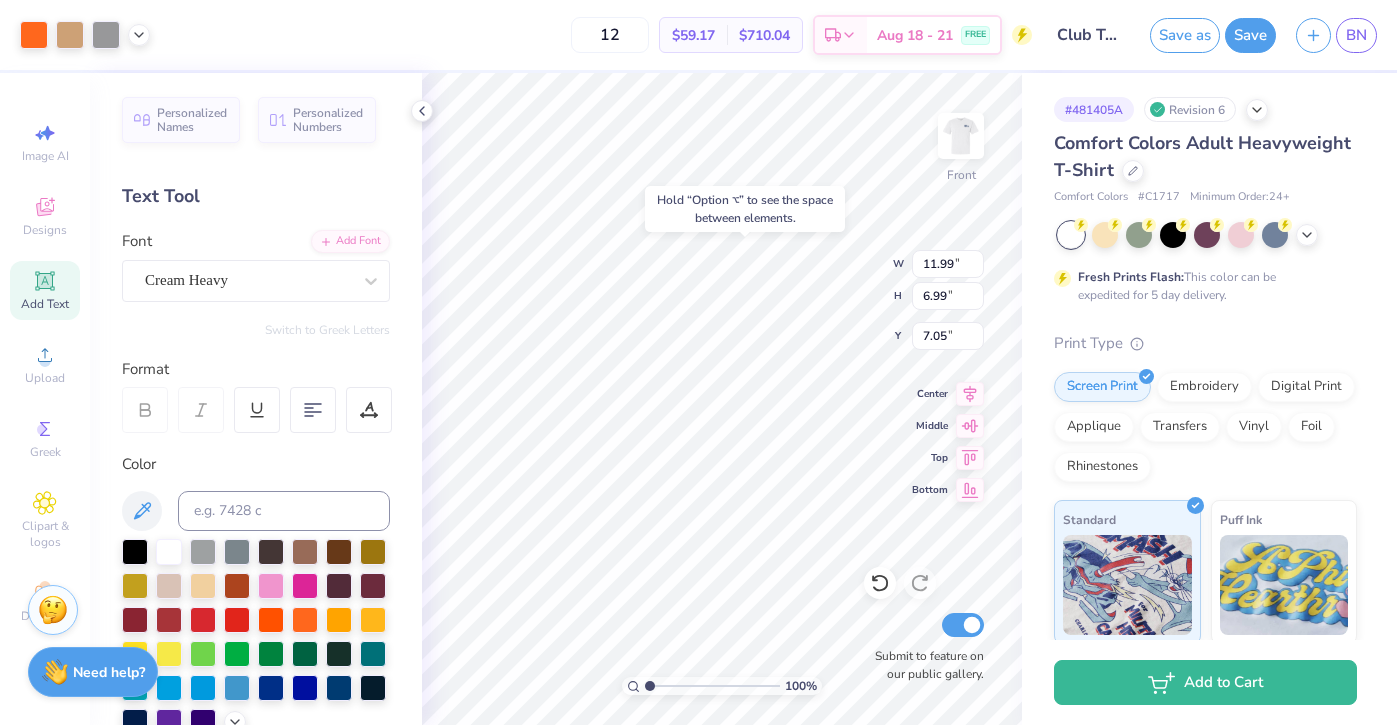 type on "11.99" 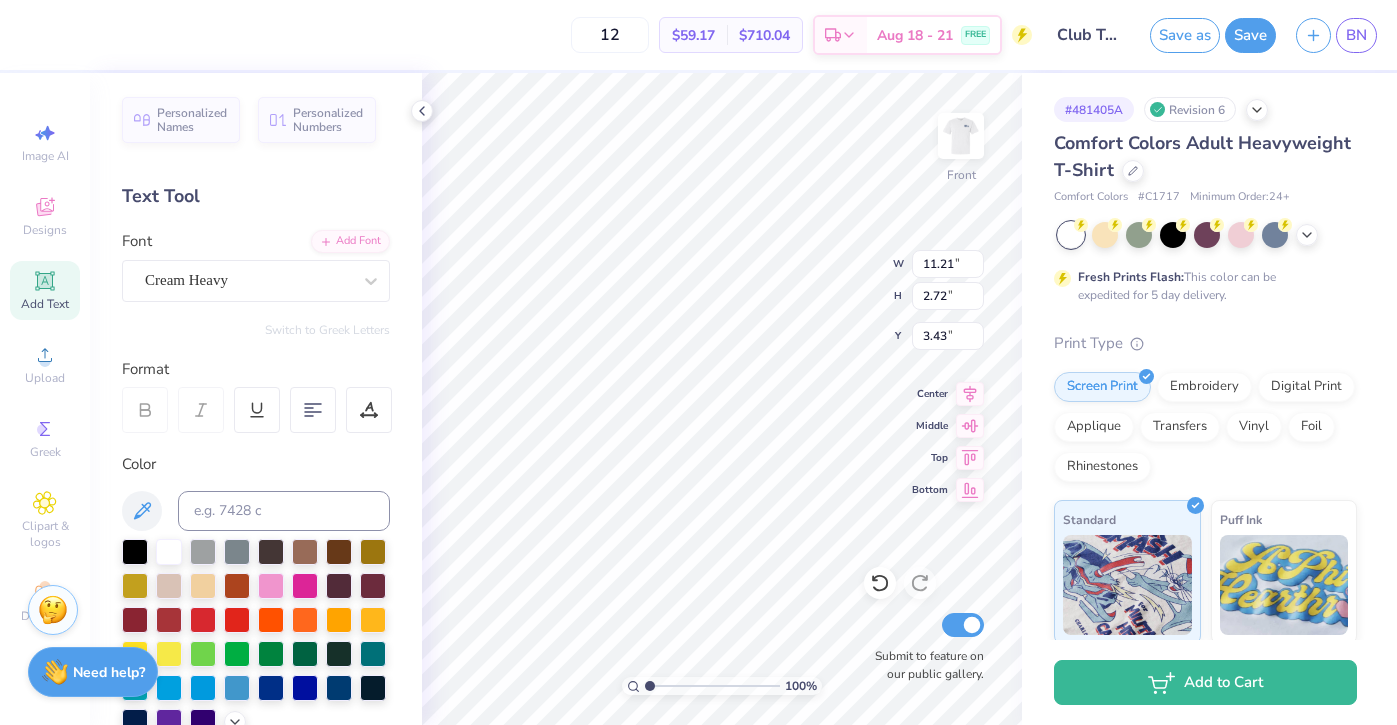 type on "3.71" 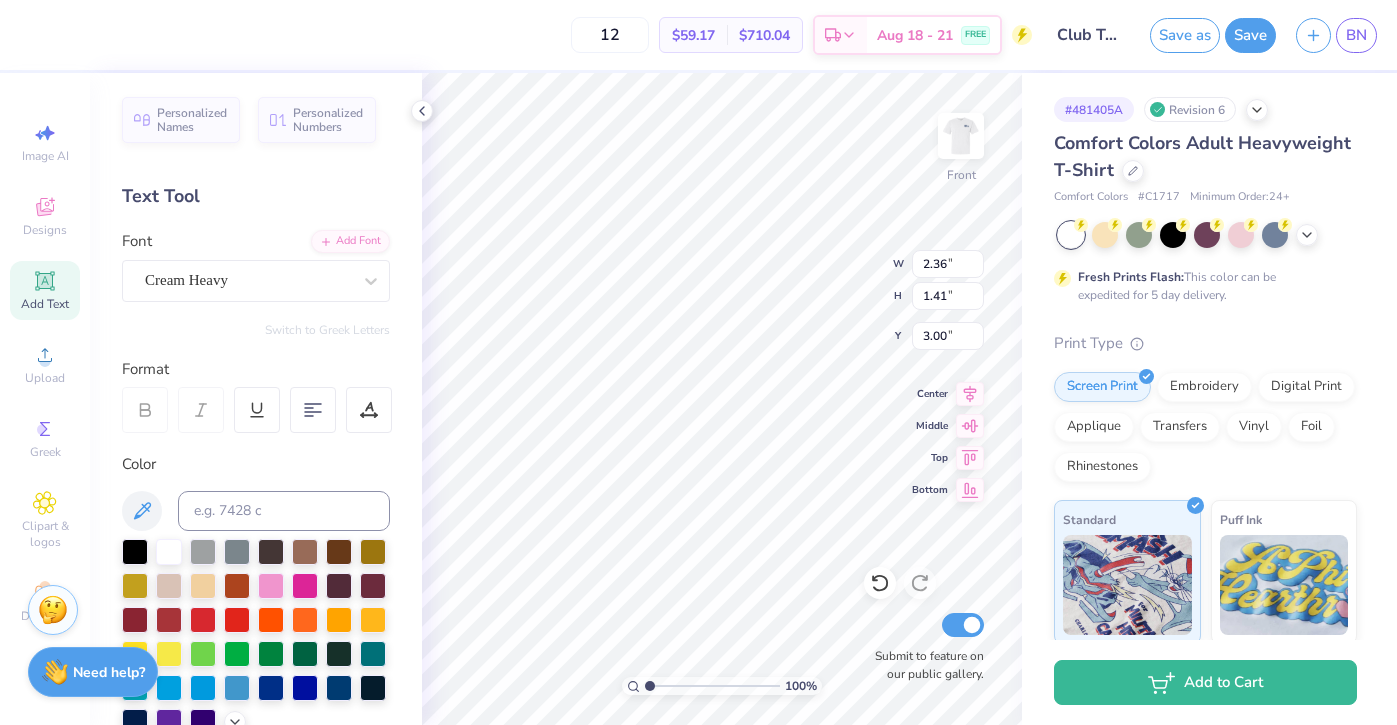 type on "3.25" 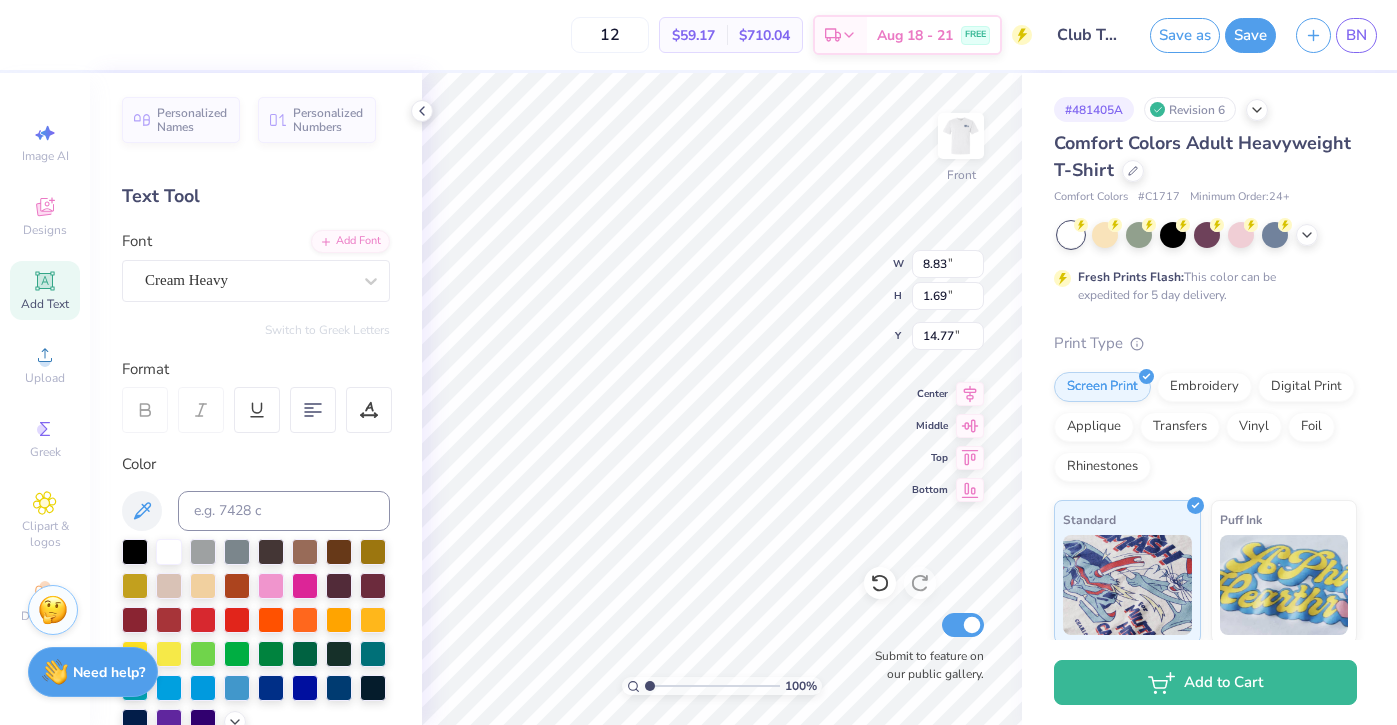 type on "9.88" 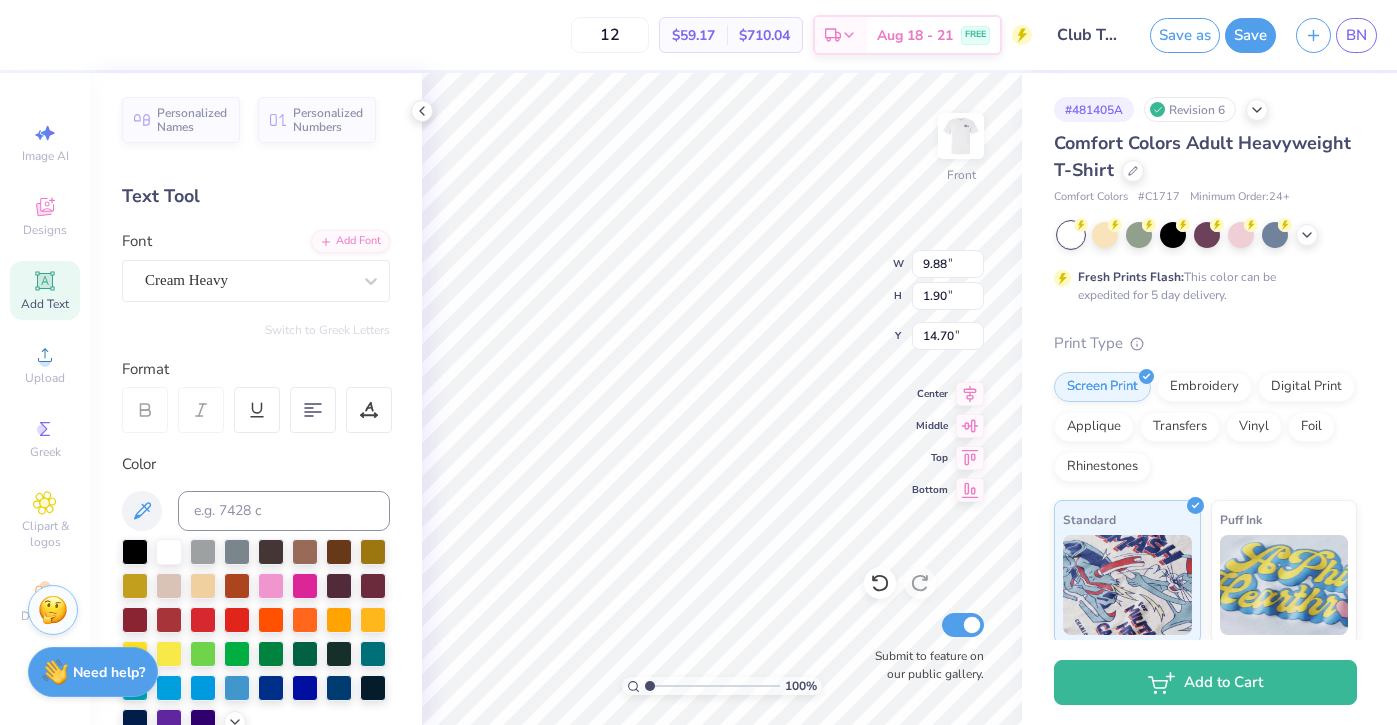 type on "14.70" 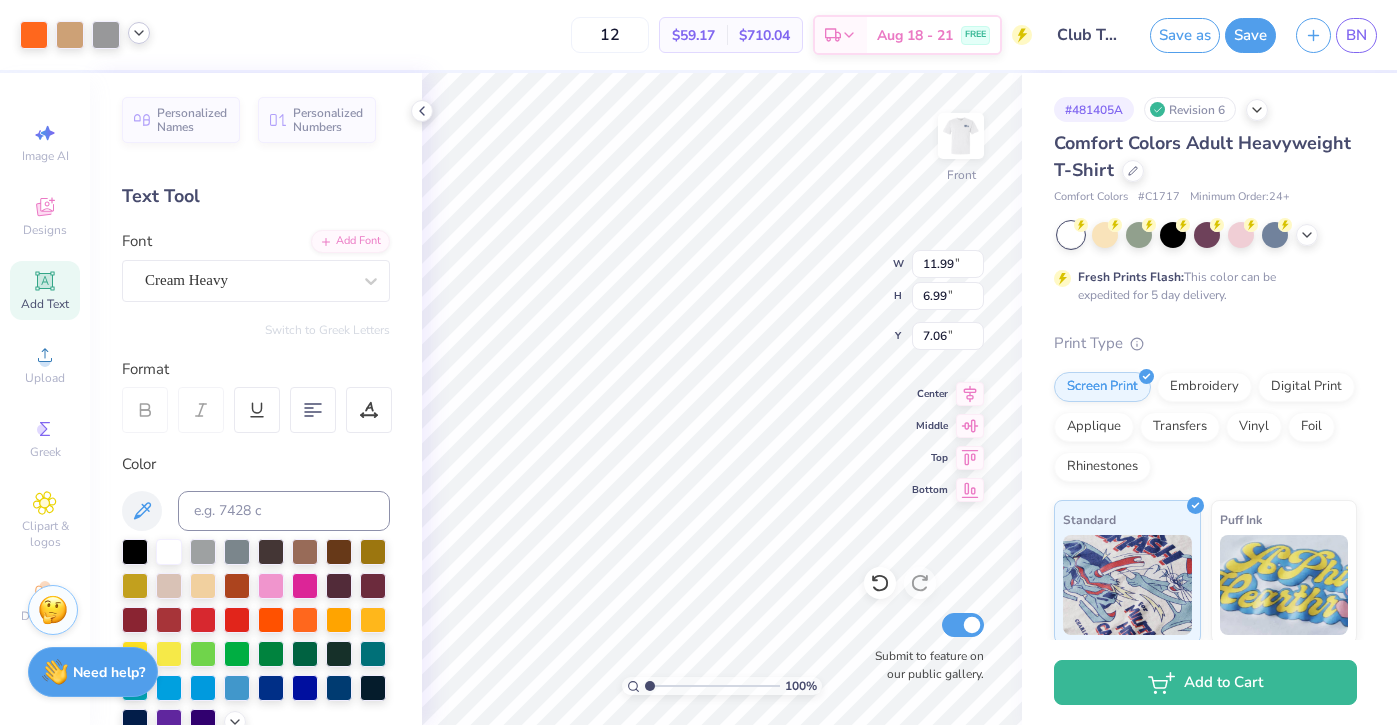 click 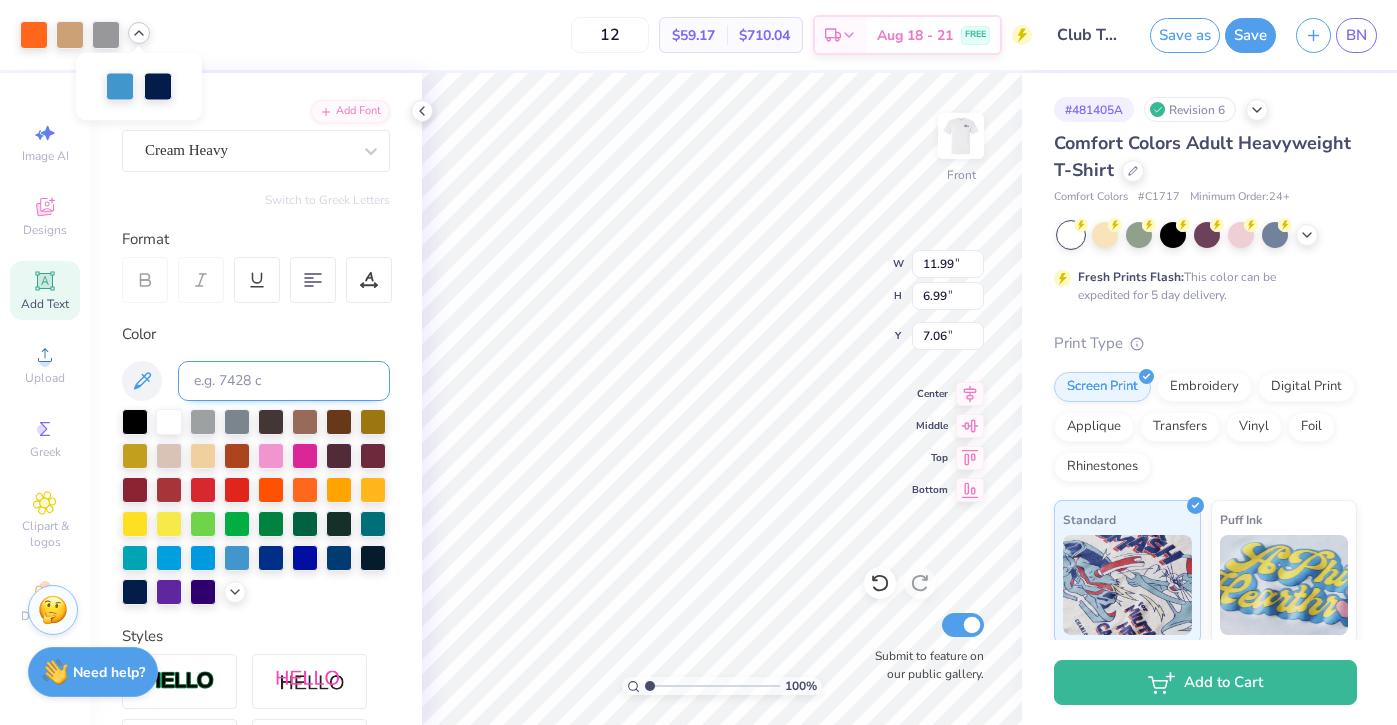 scroll, scrollTop: 166, scrollLeft: 0, axis: vertical 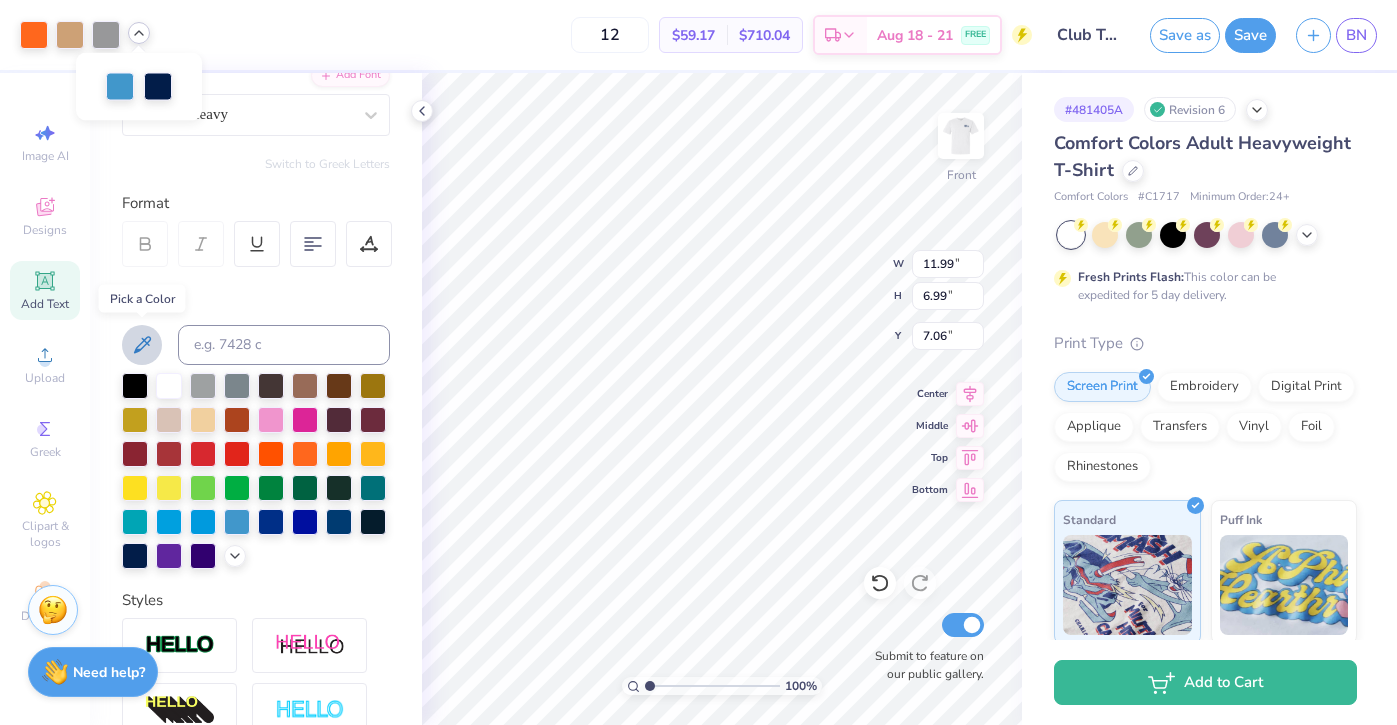 click 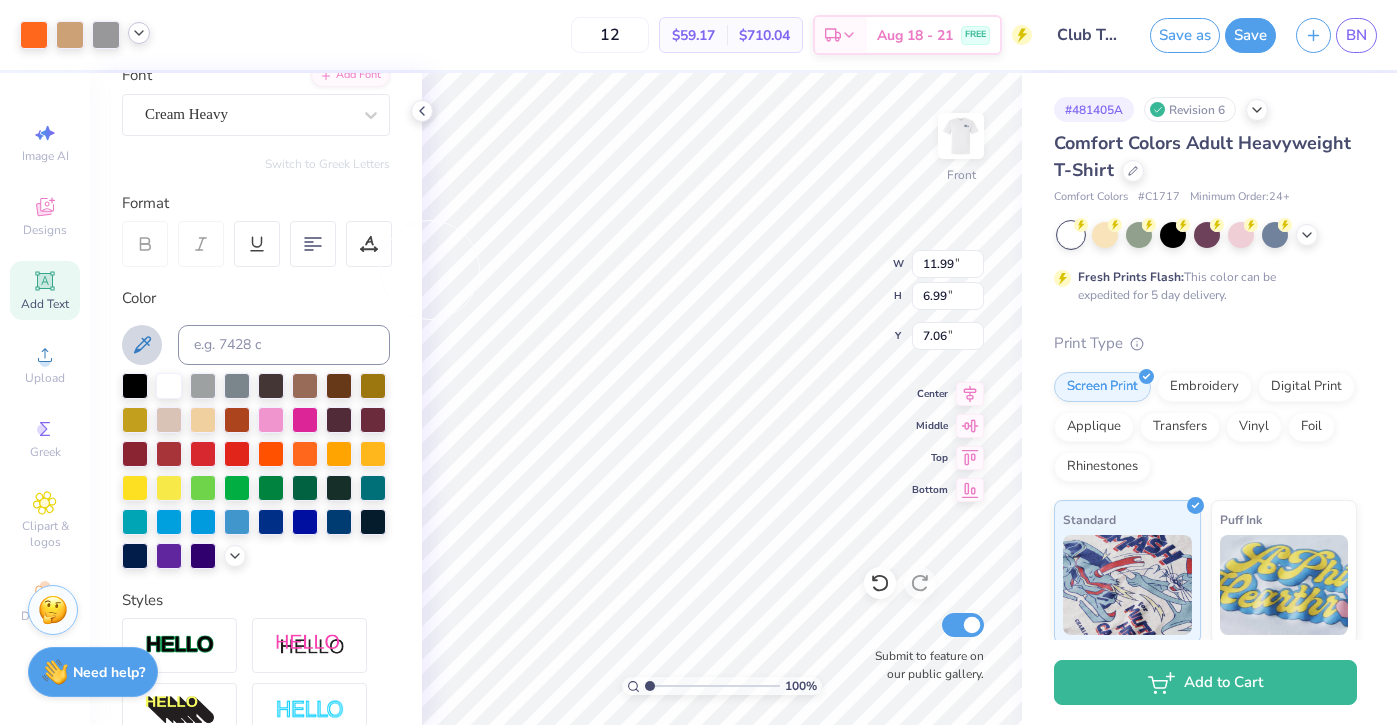 click 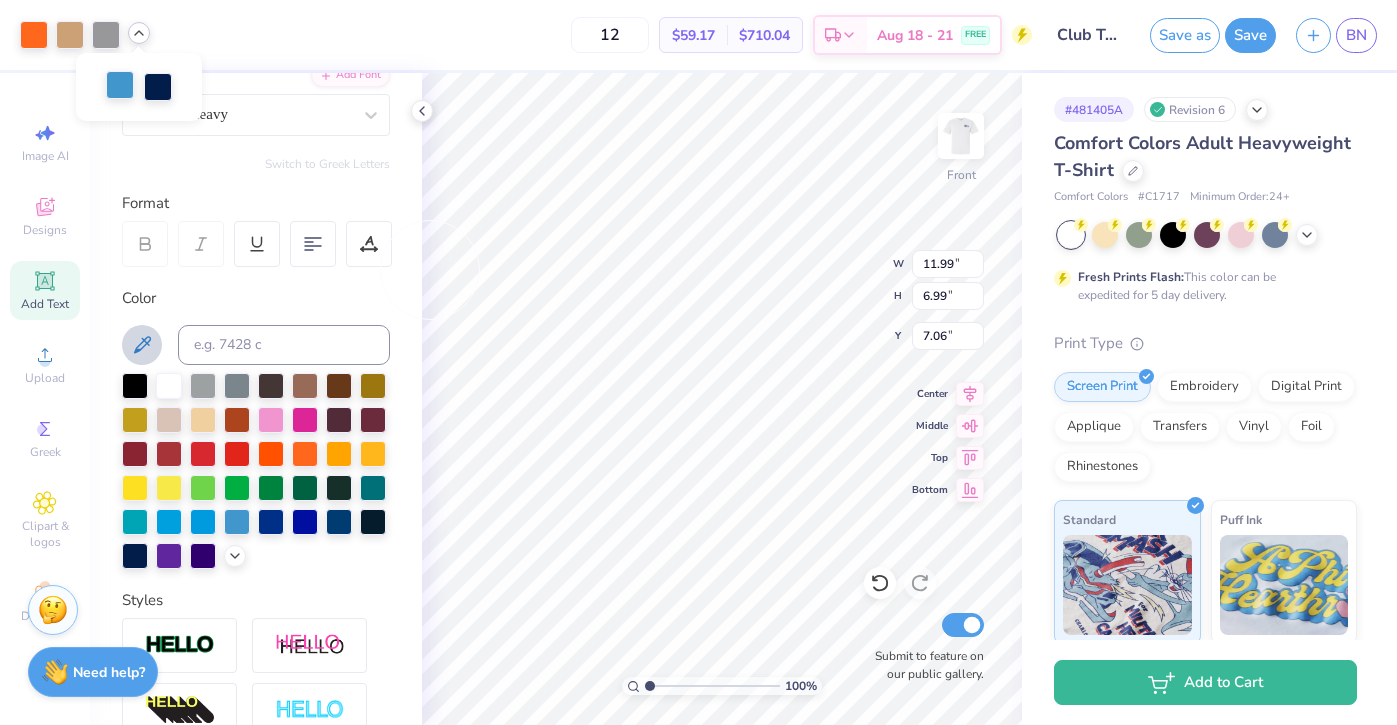 click at bounding box center [120, 85] 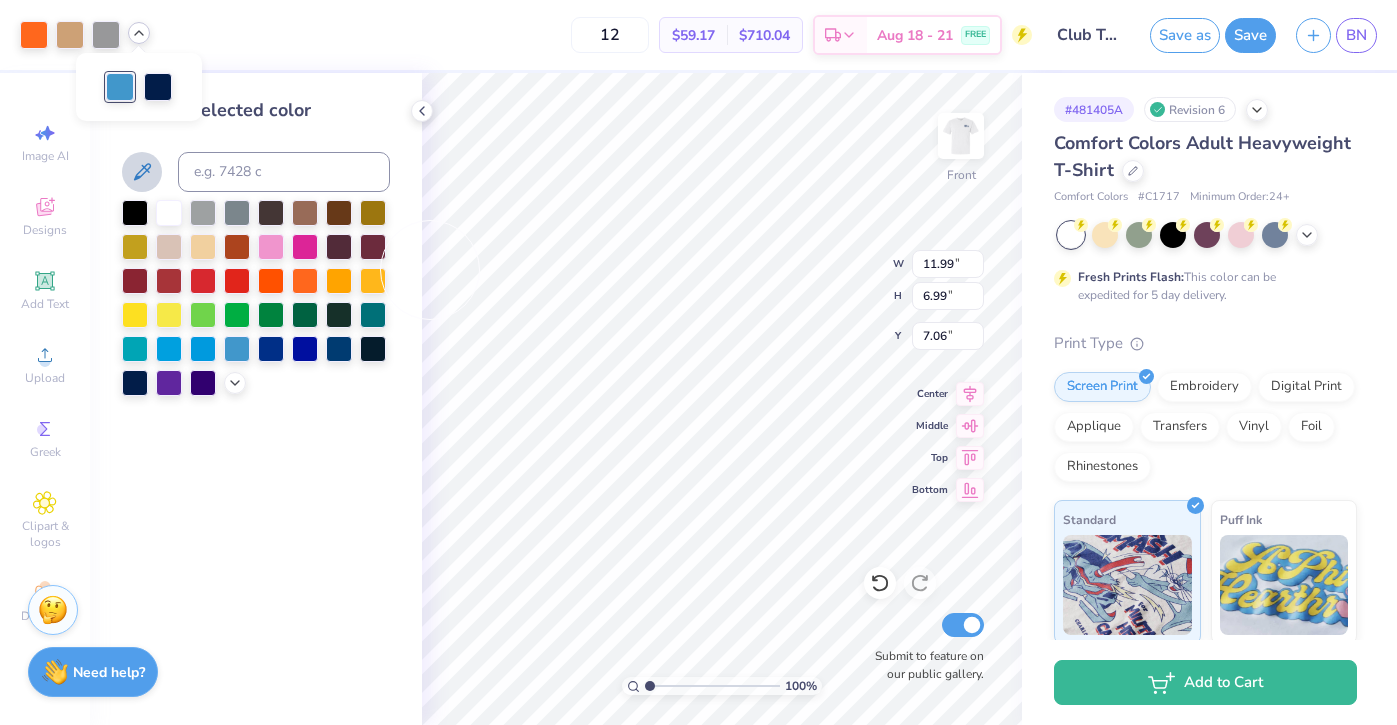 click 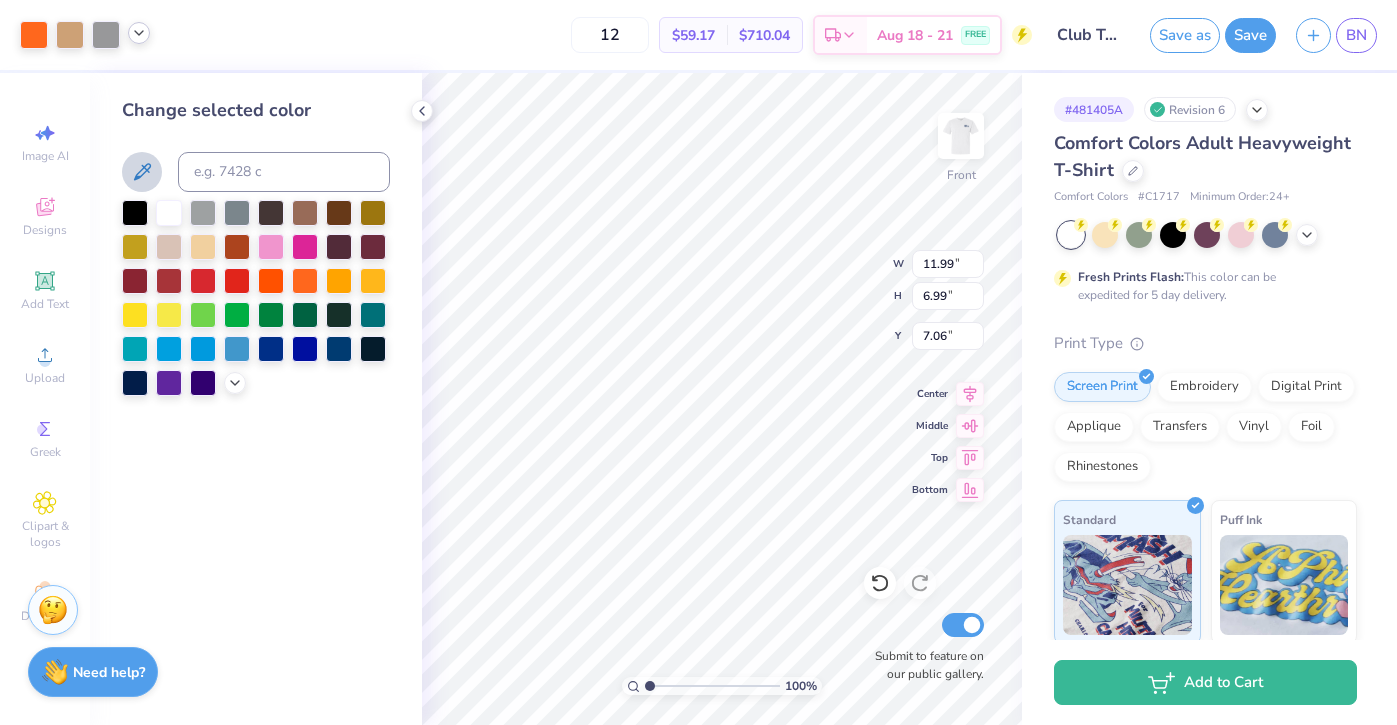 click 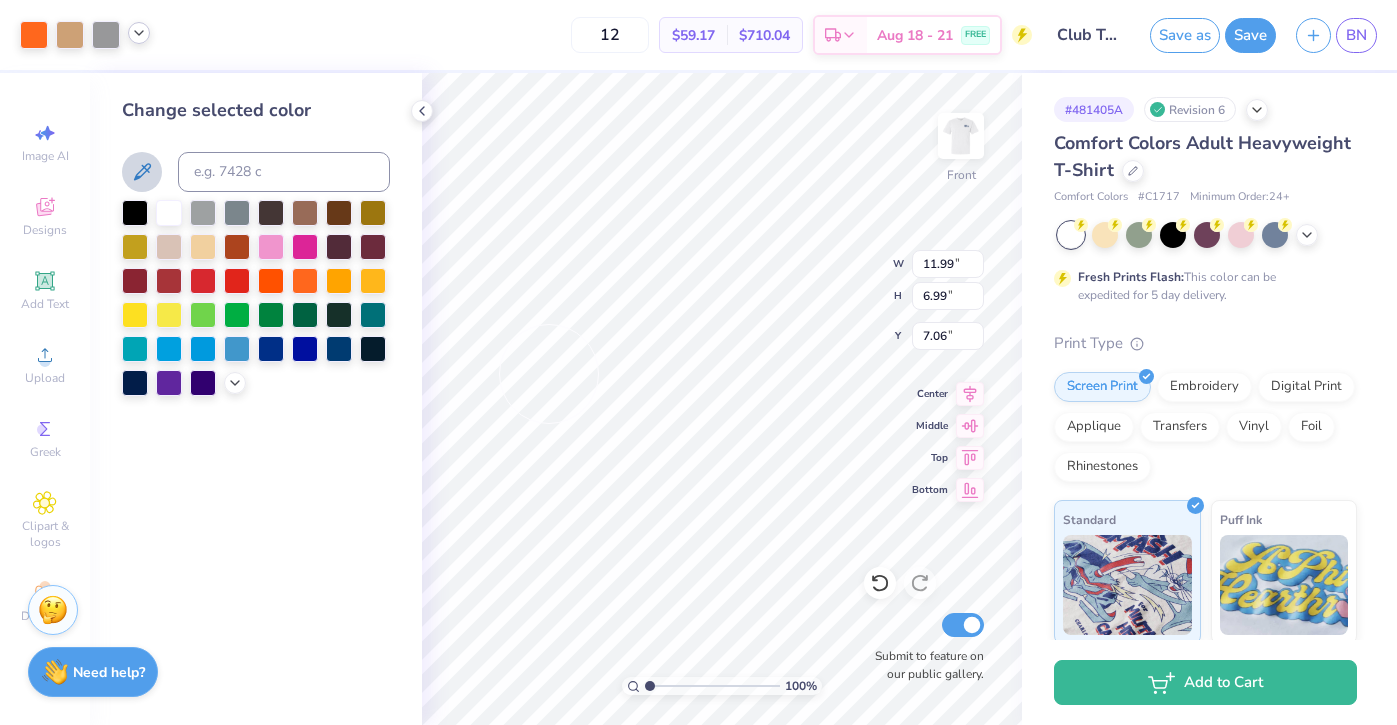 click 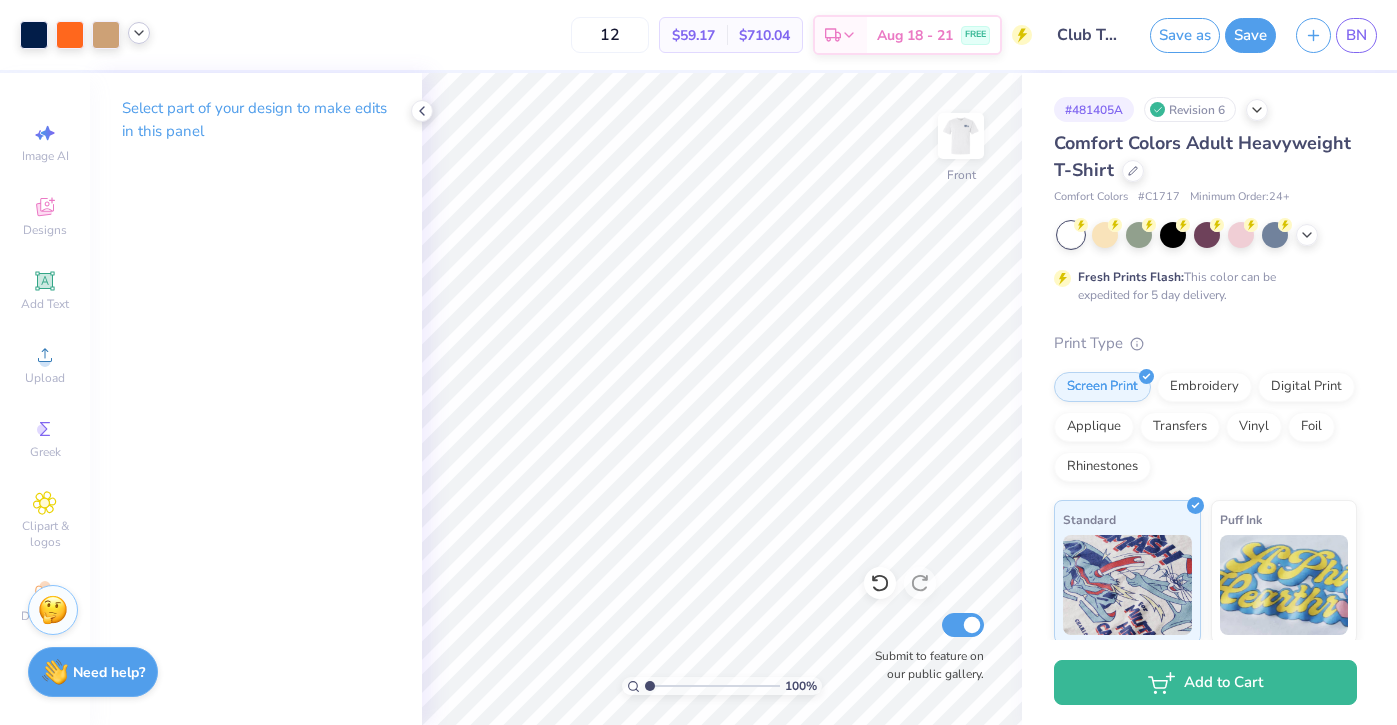 click 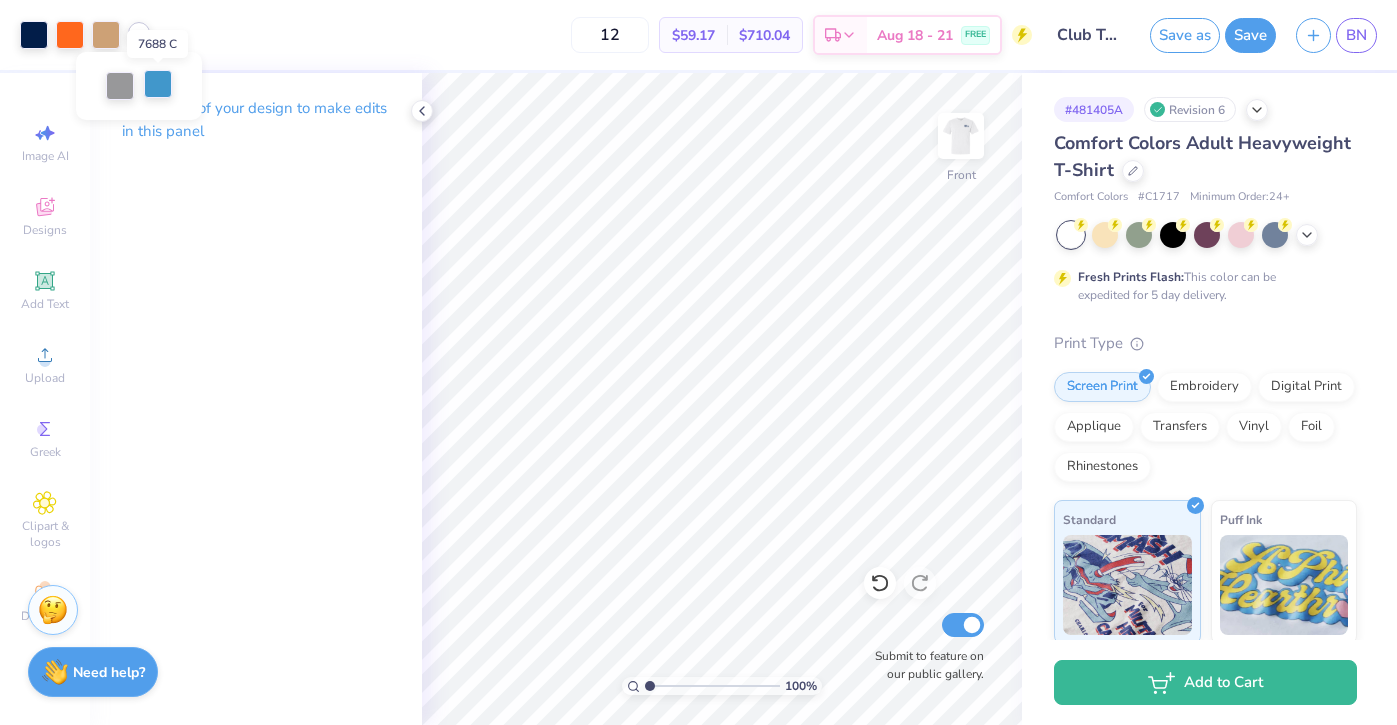 click at bounding box center (158, 84) 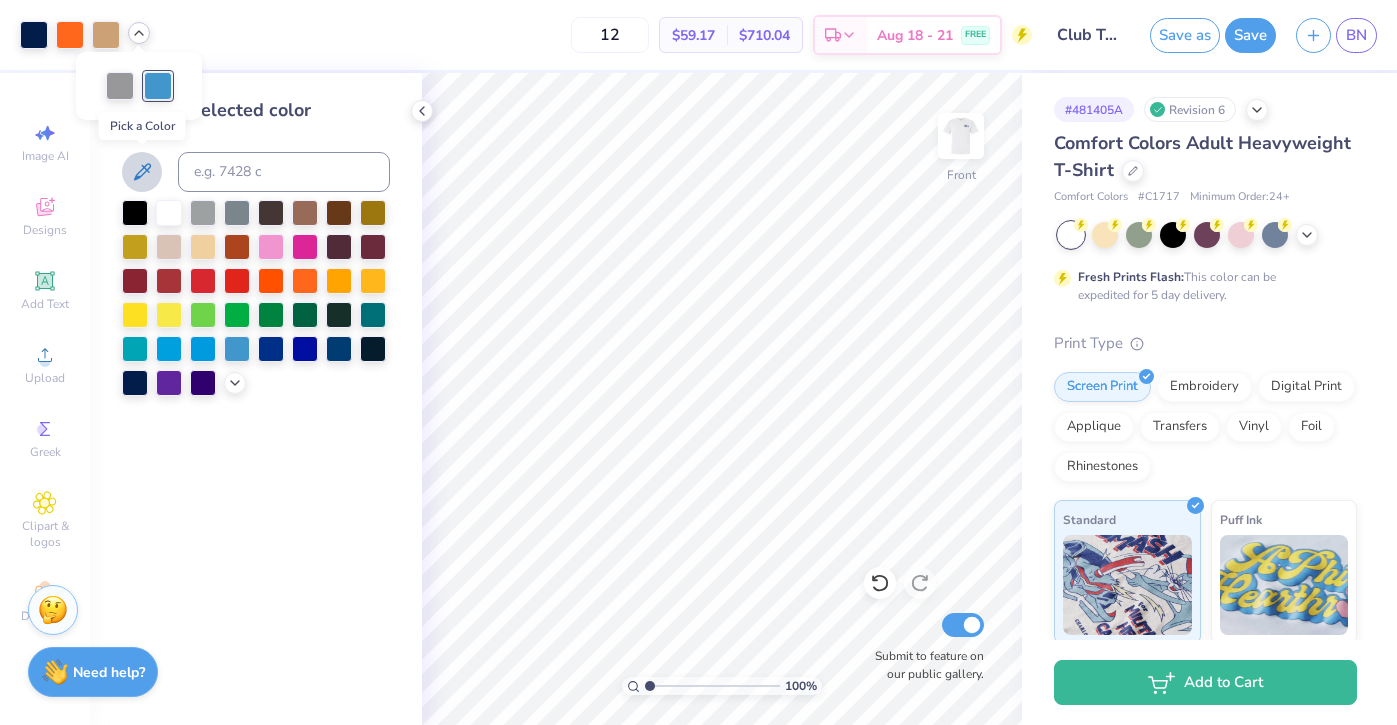 click 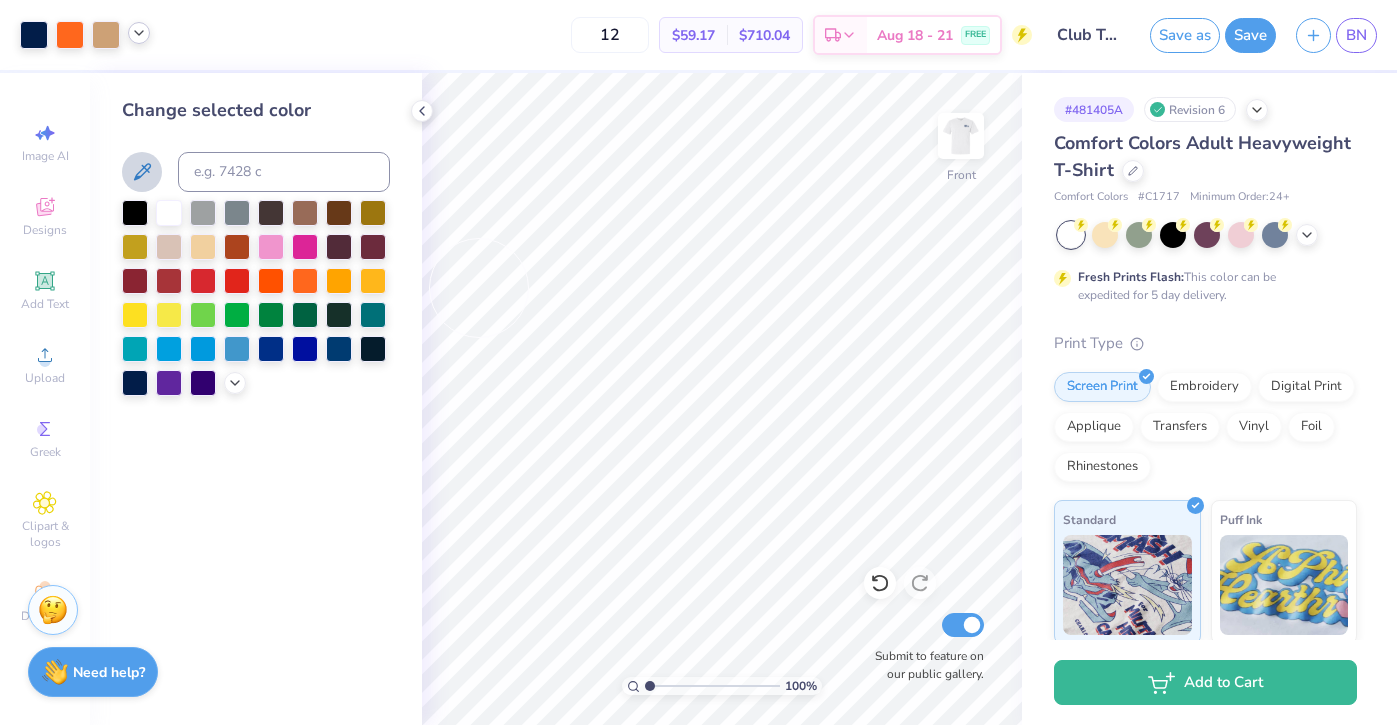 click 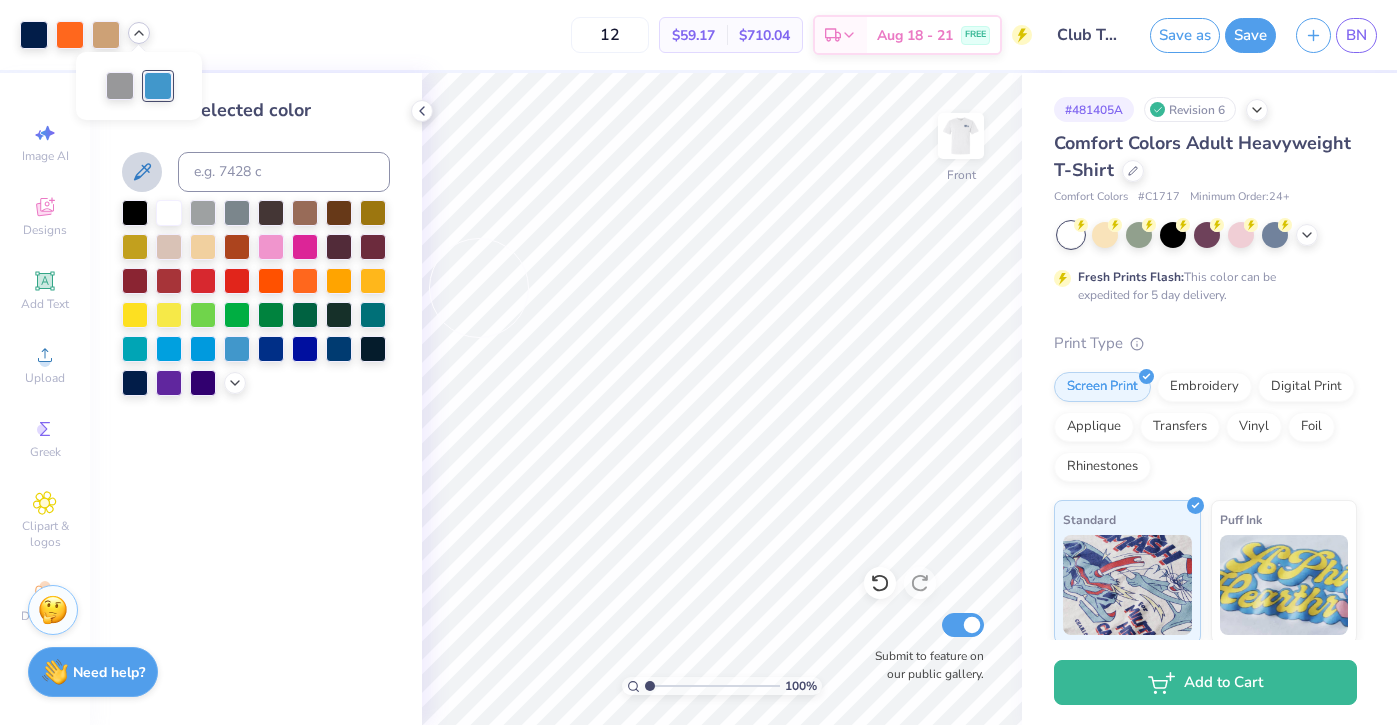 click 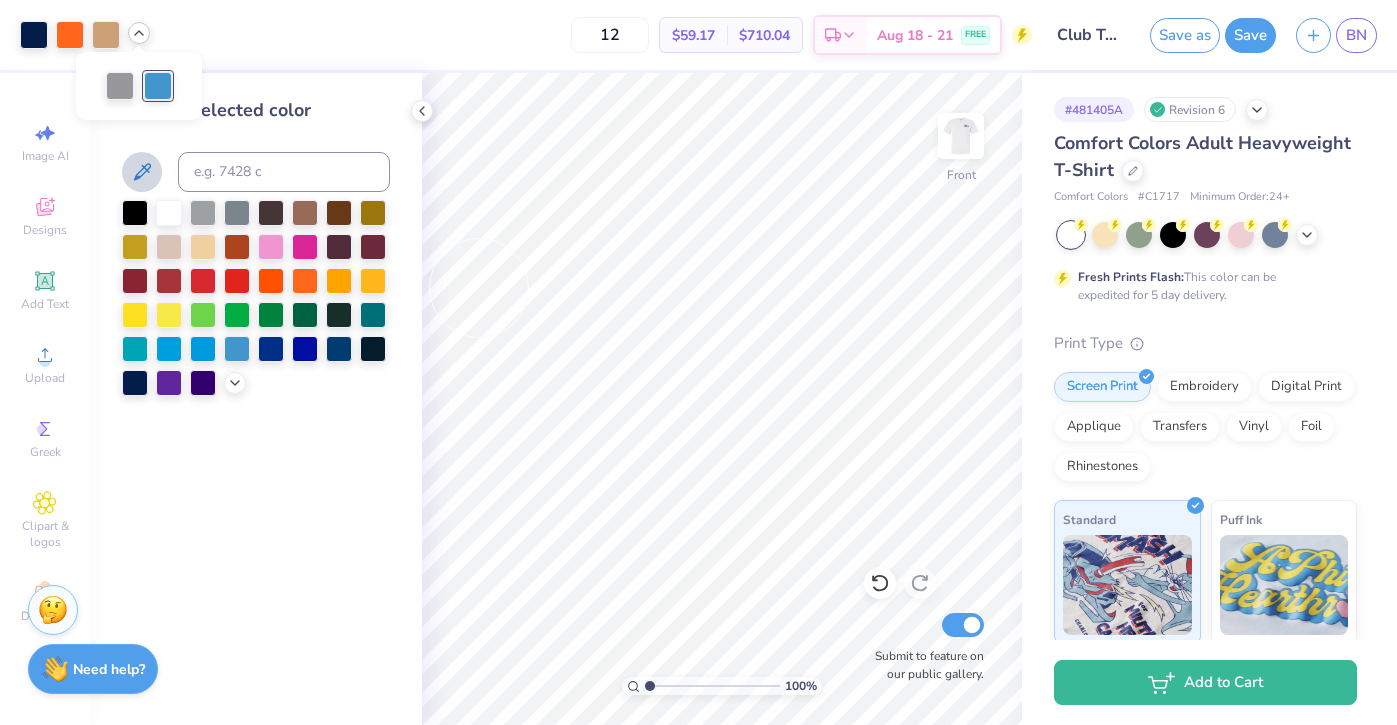 click on "Need help?  Chat with us." at bounding box center [93, 669] 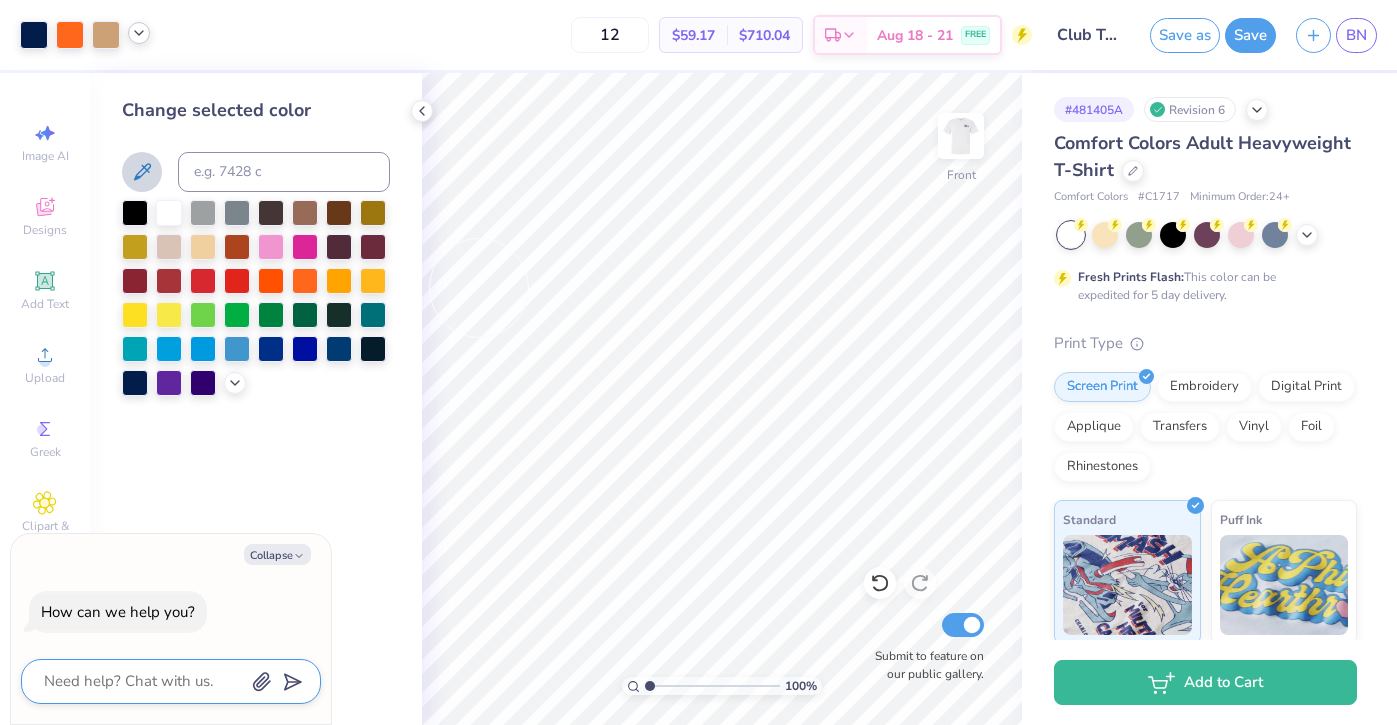 click at bounding box center (143, 681) 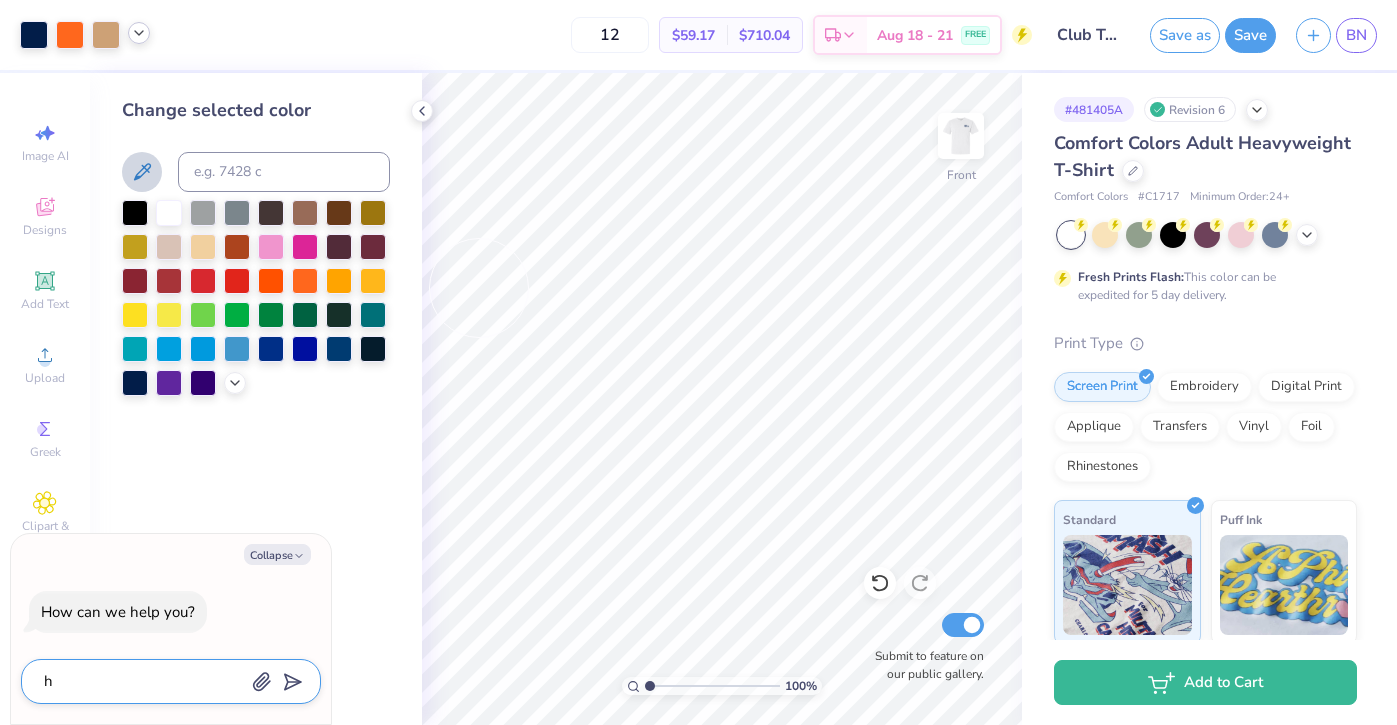 type on "ho" 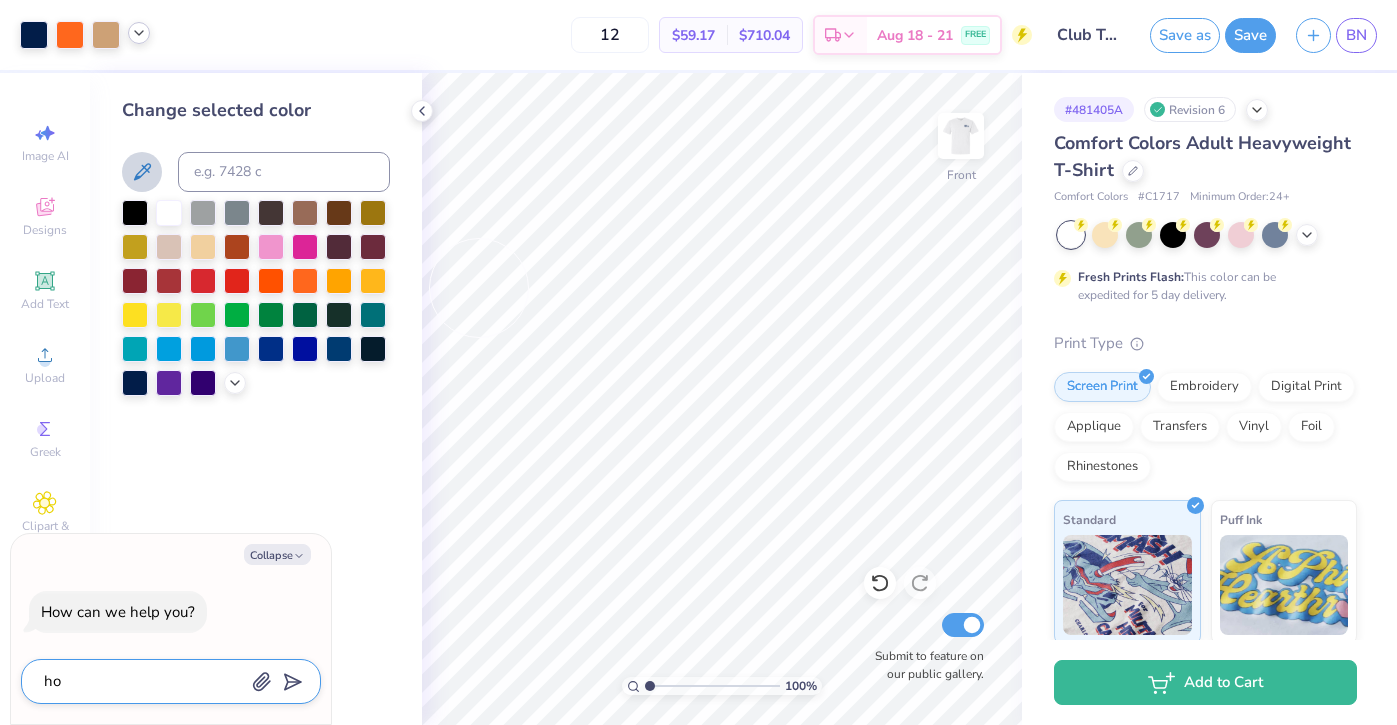 type on "how" 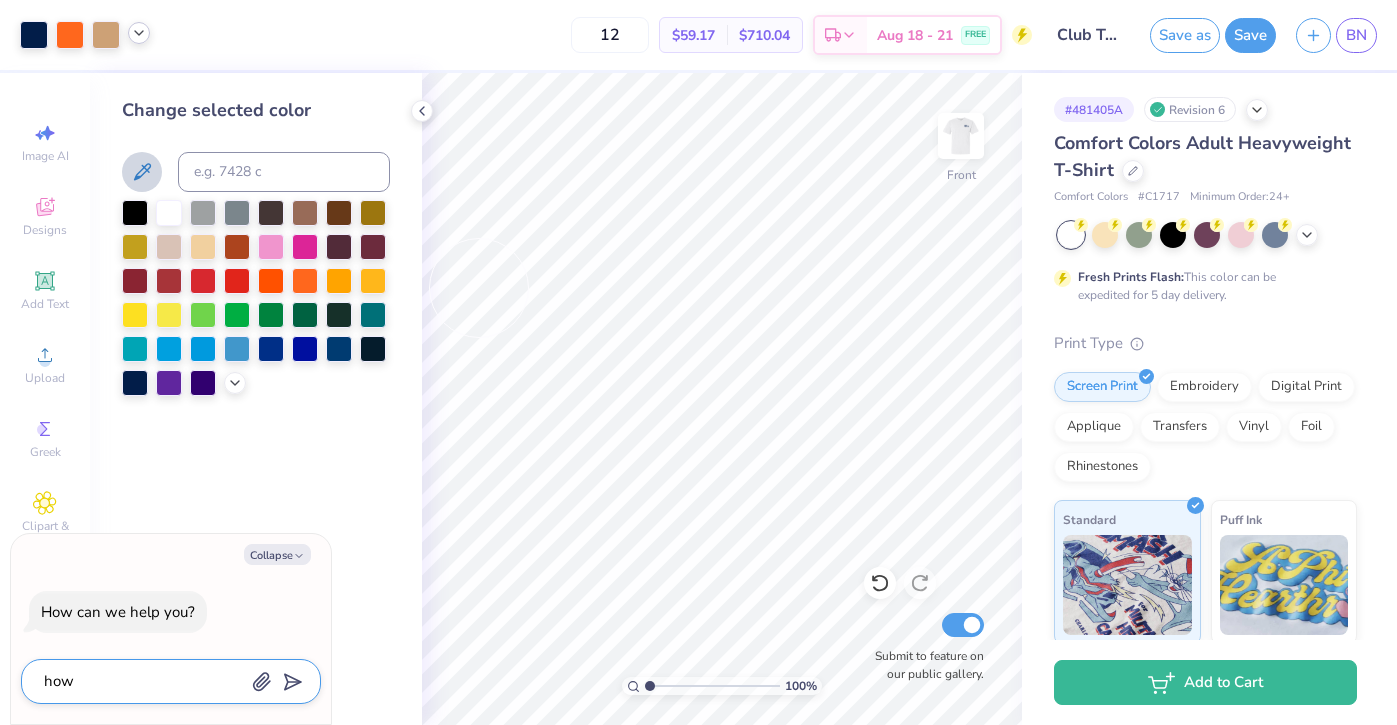 type on "how" 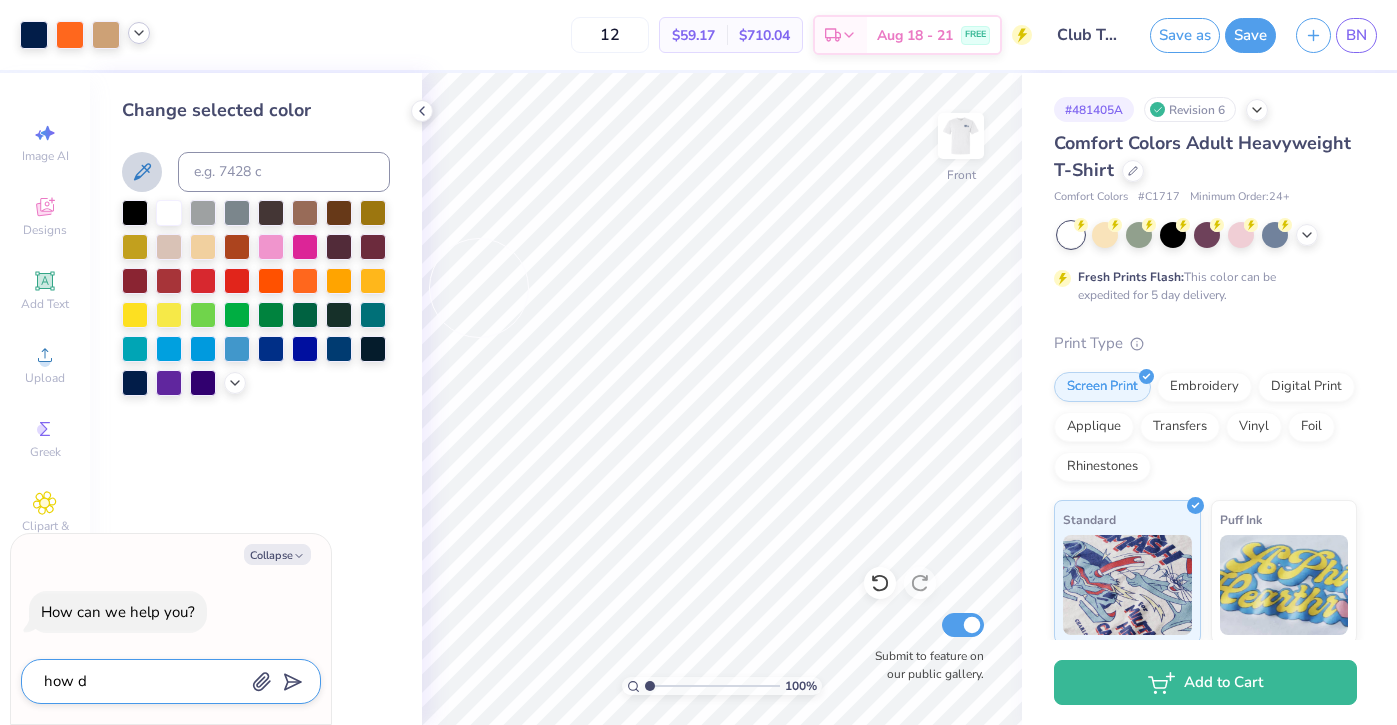 type on "how do" 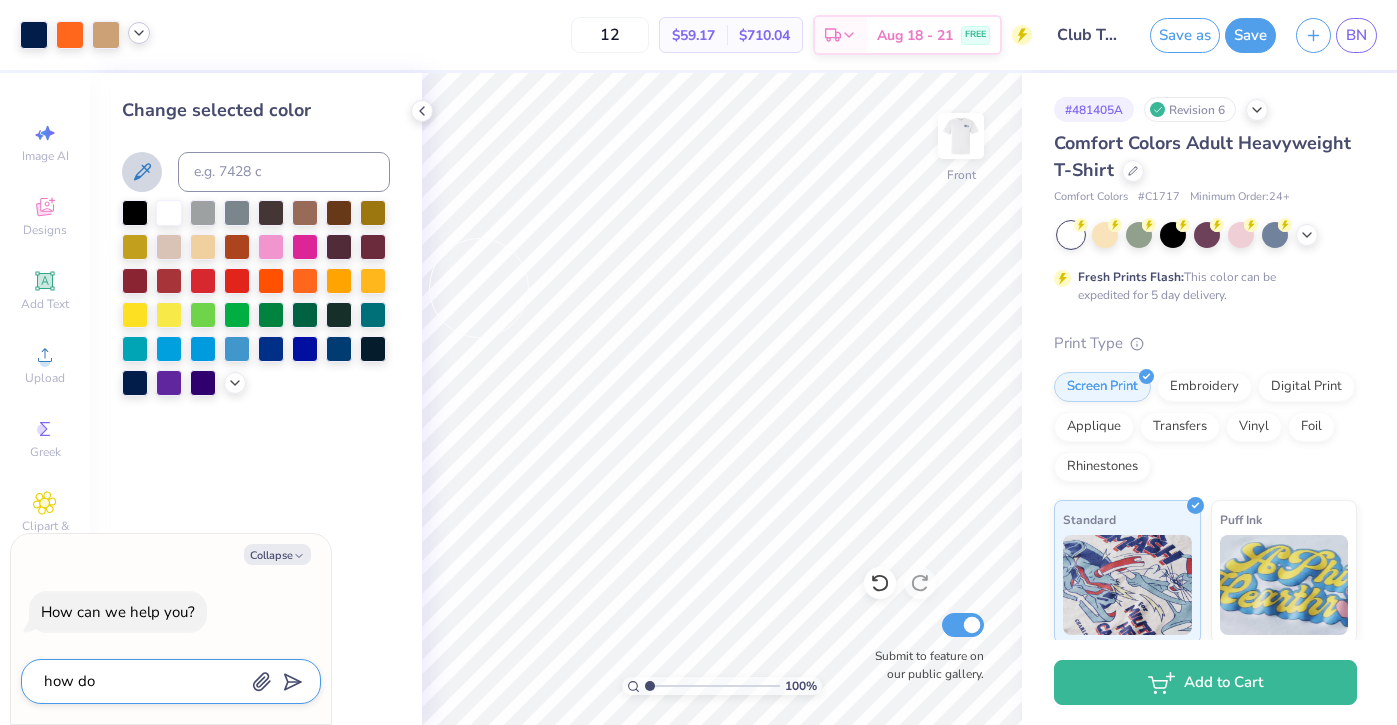 type on "how do" 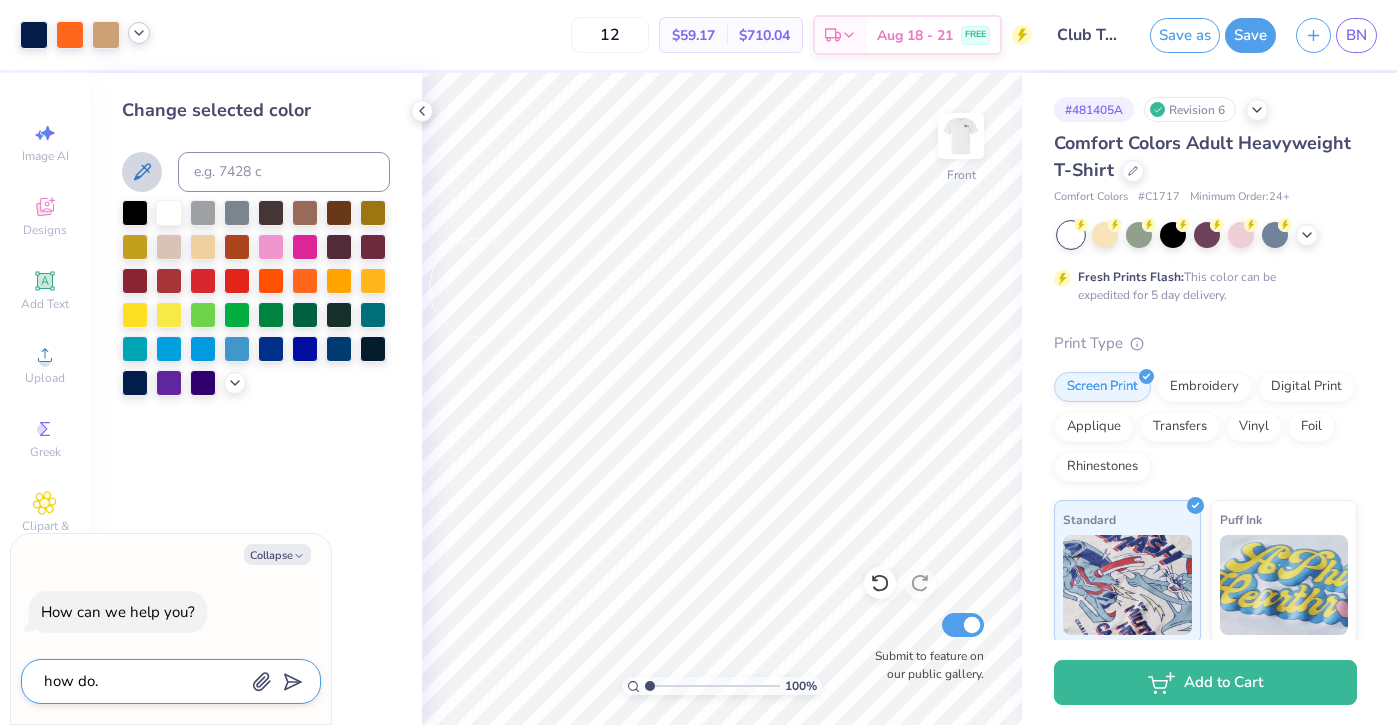 type on "x" 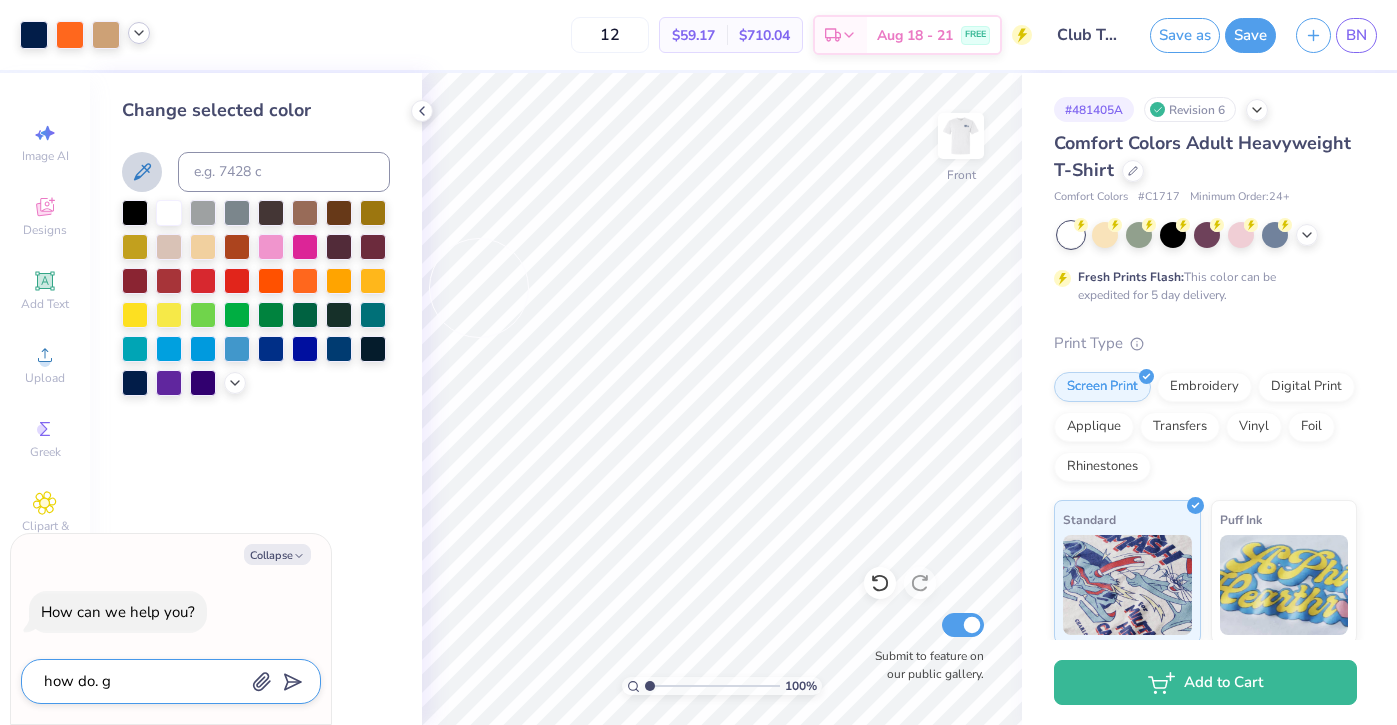 type on "how do. ge" 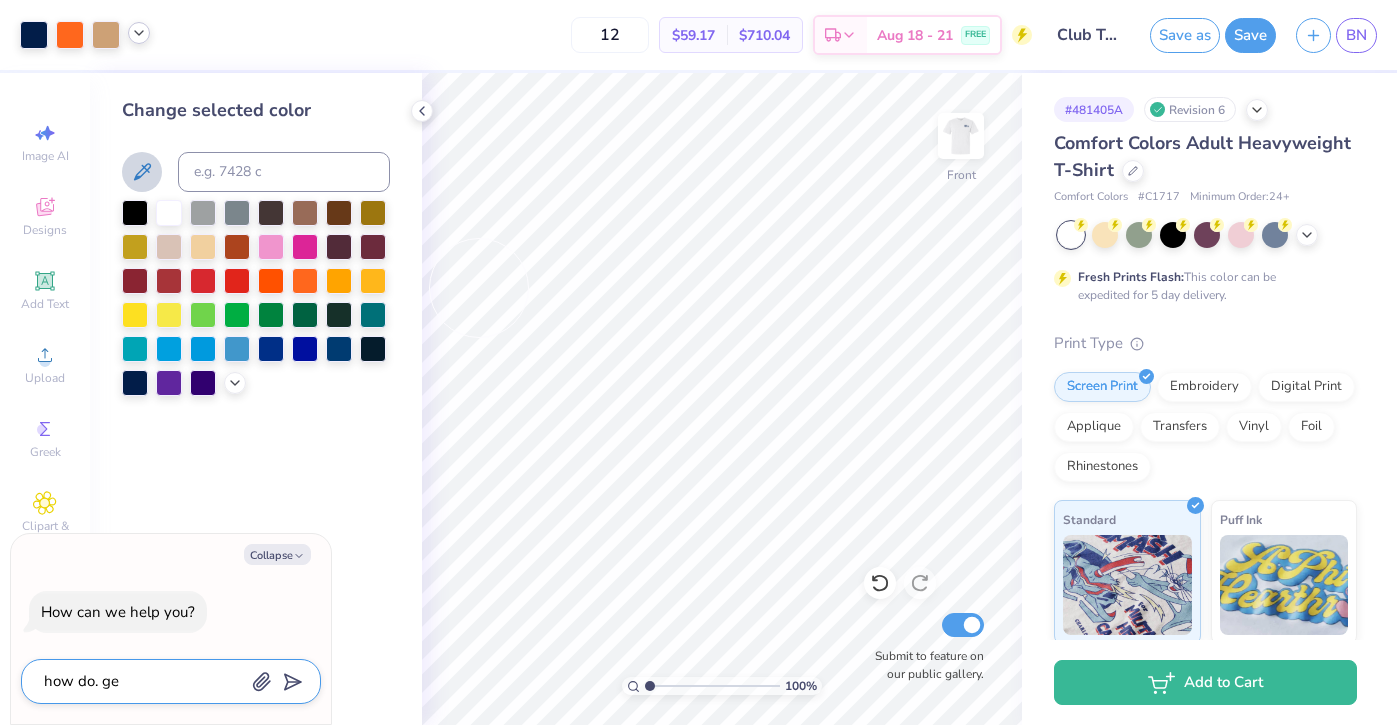 type on "how do. get" 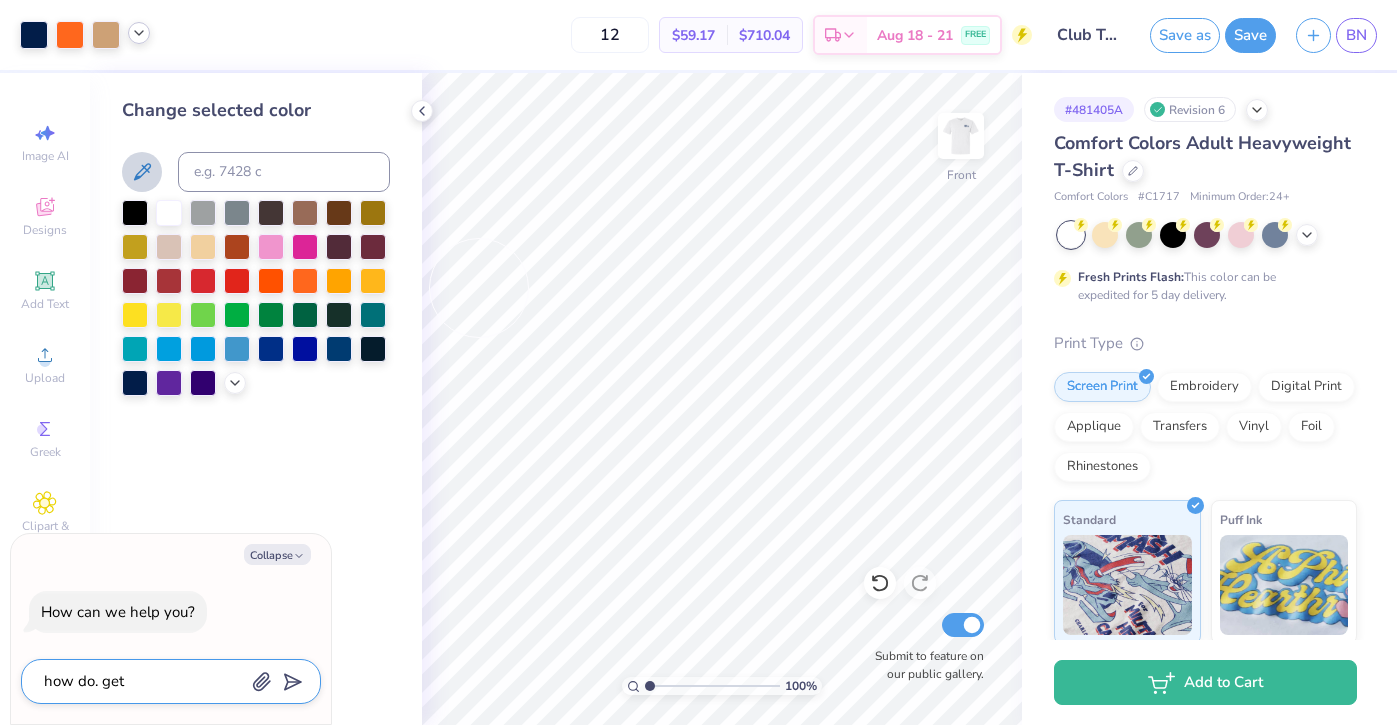 type on "how do. get" 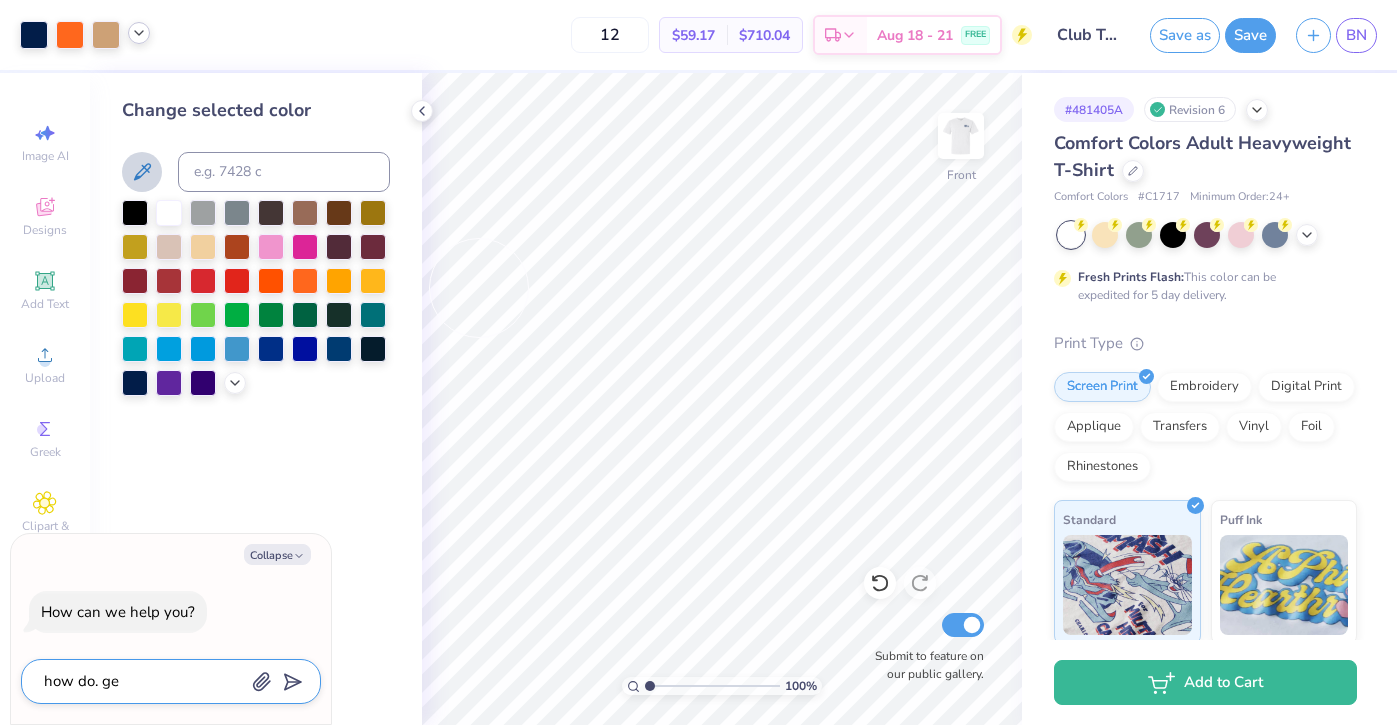 type on "how do. g" 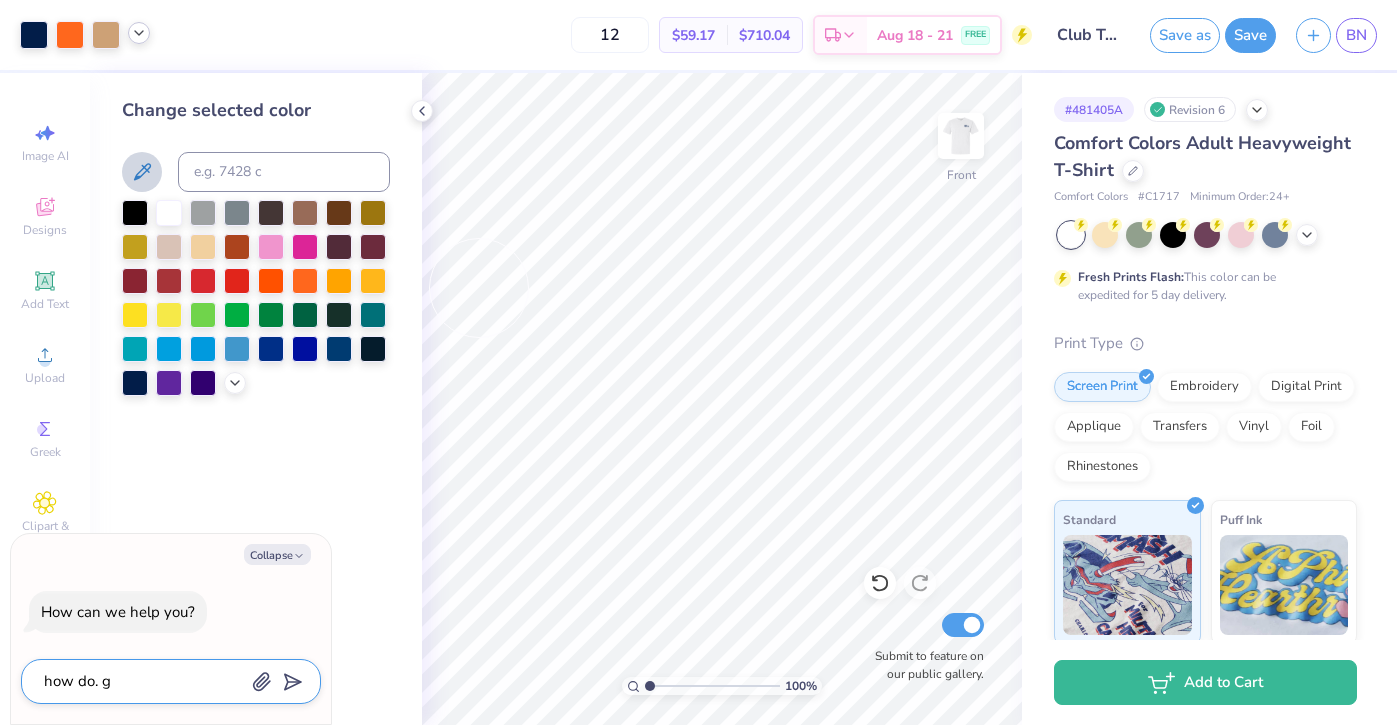 type on "how do." 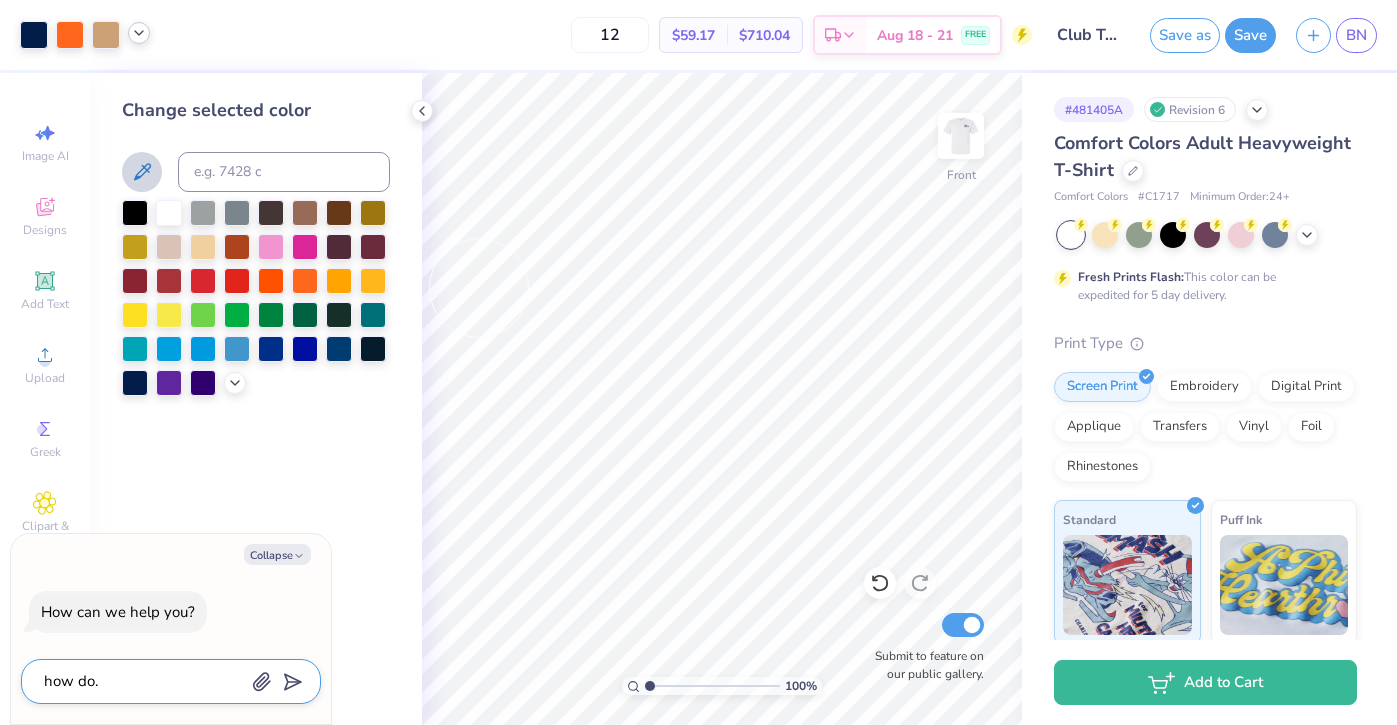 type on "how do." 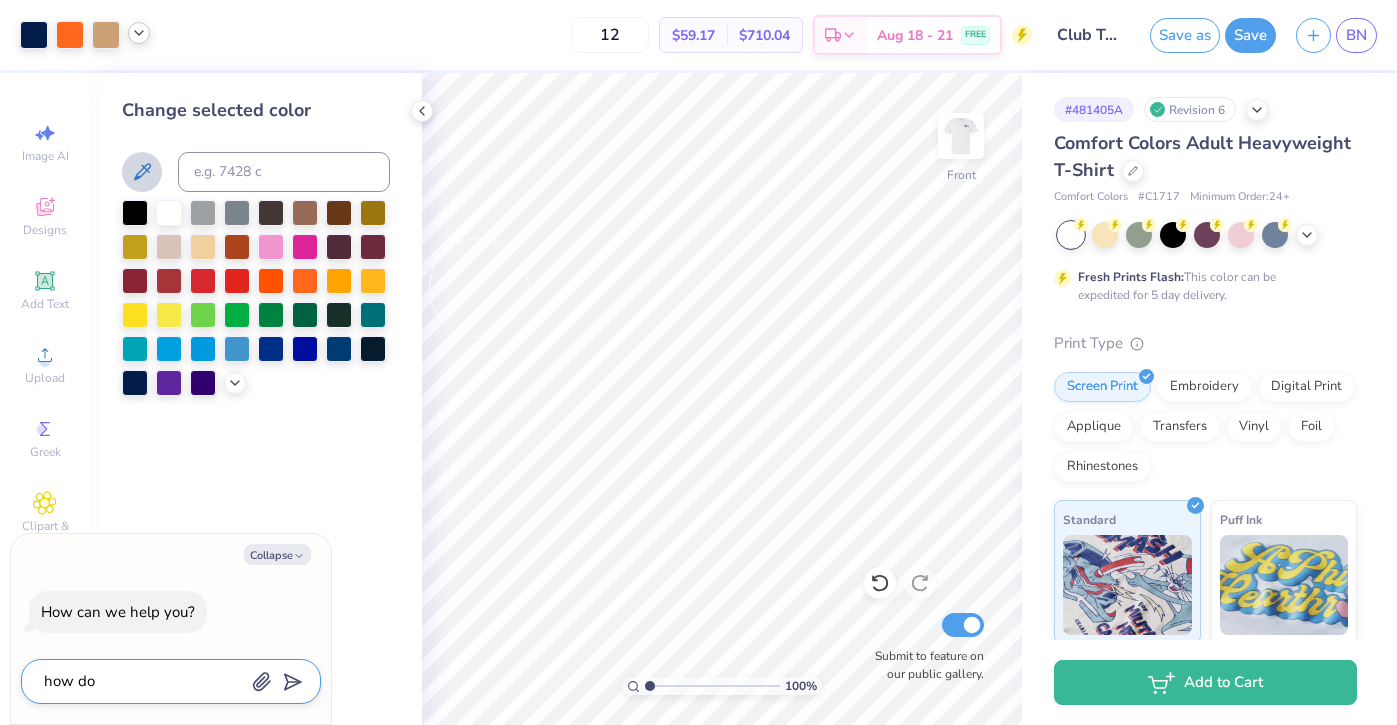 type on "how do" 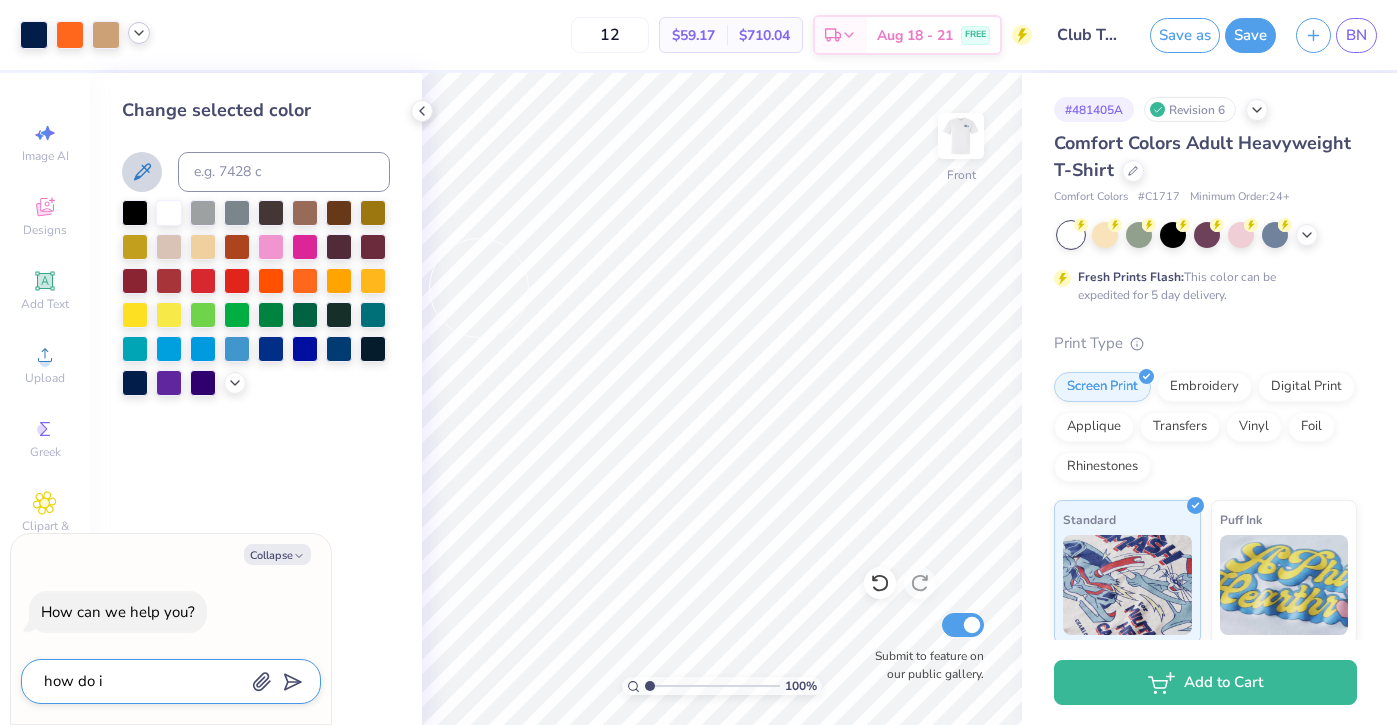 type on "how do i" 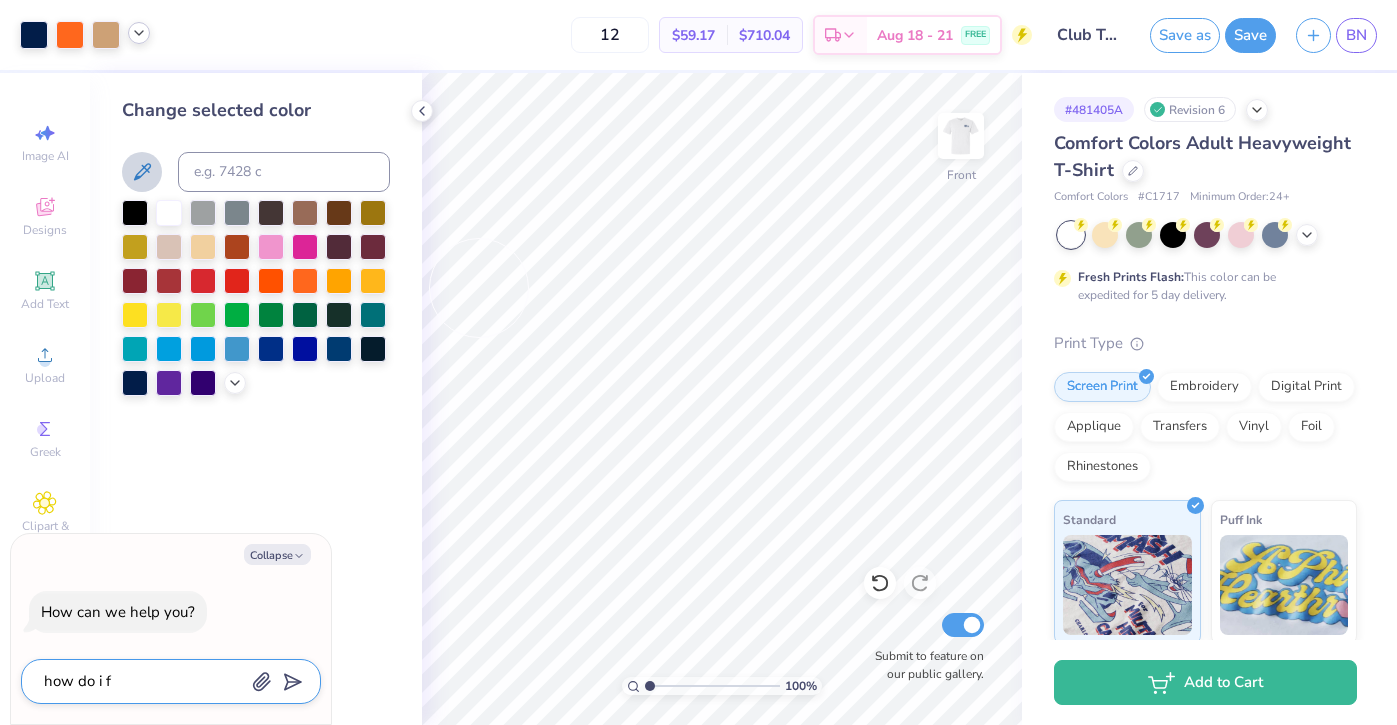type on "how do i fi" 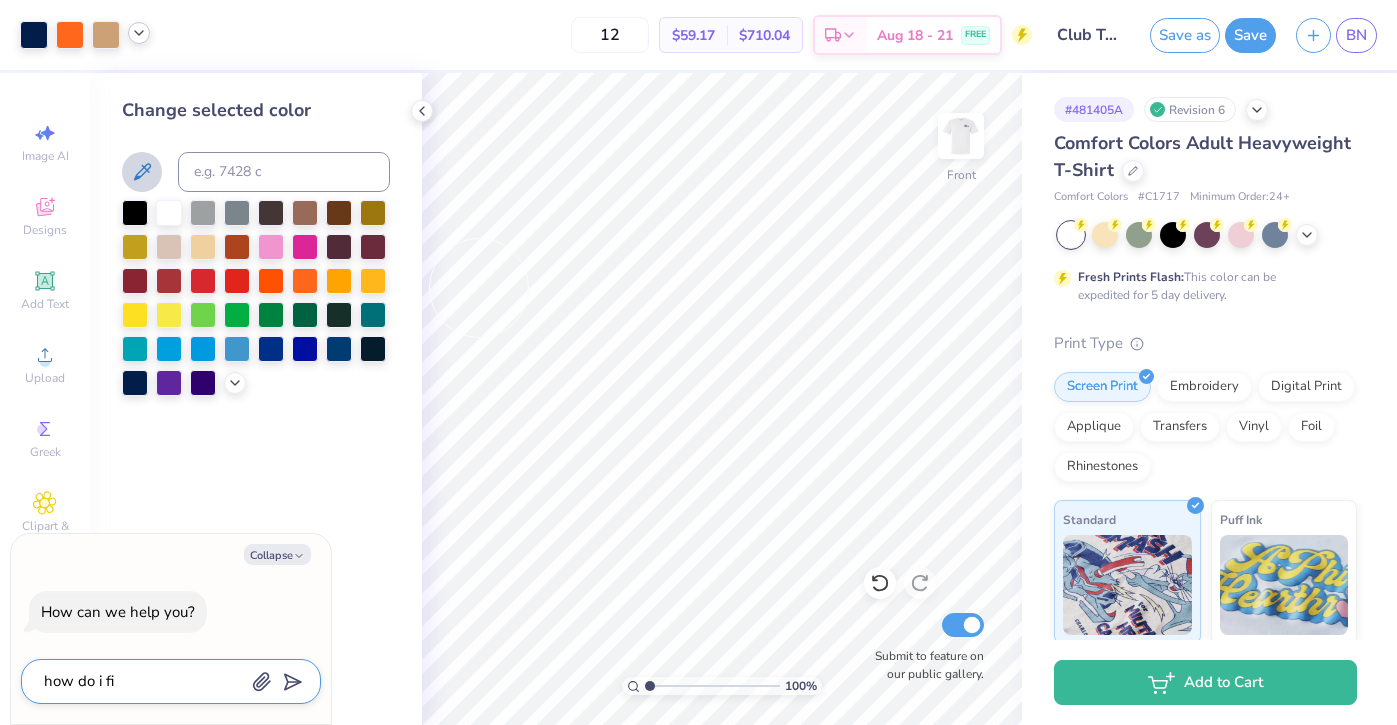 type on "x" 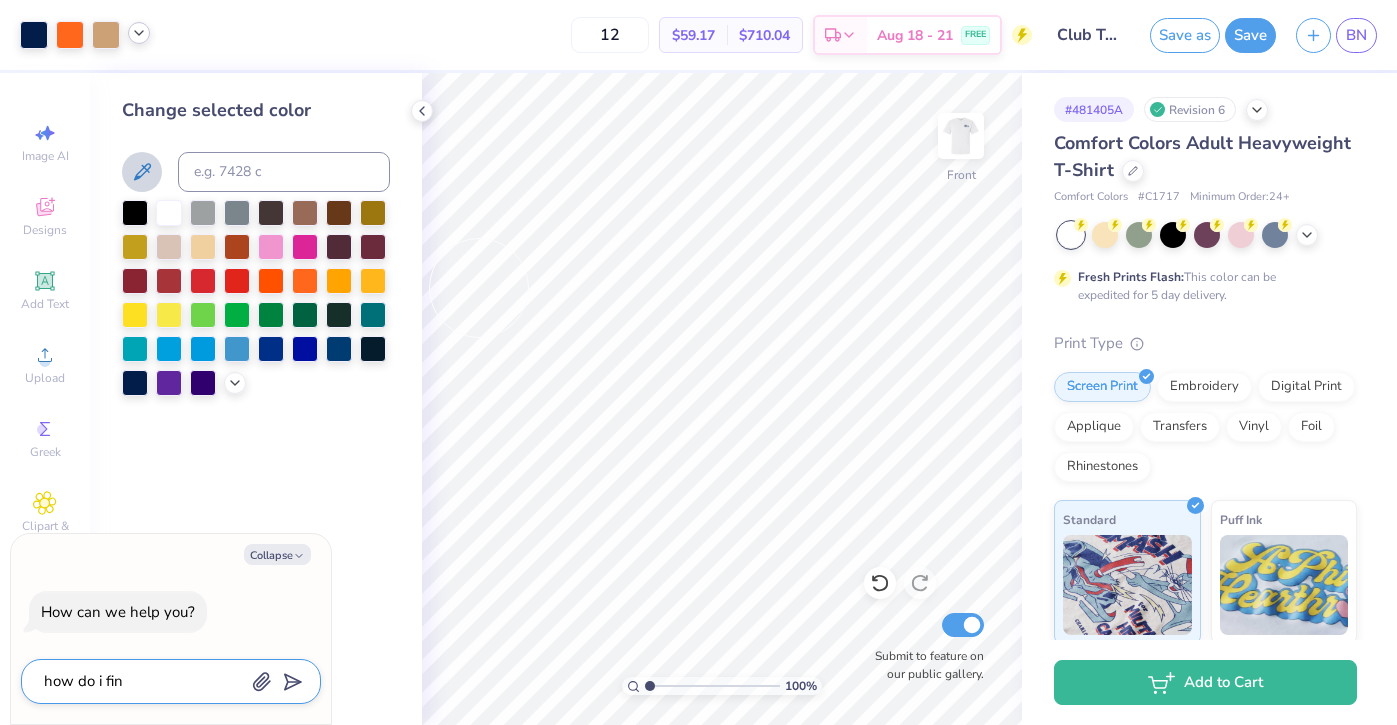 type on "how do i find" 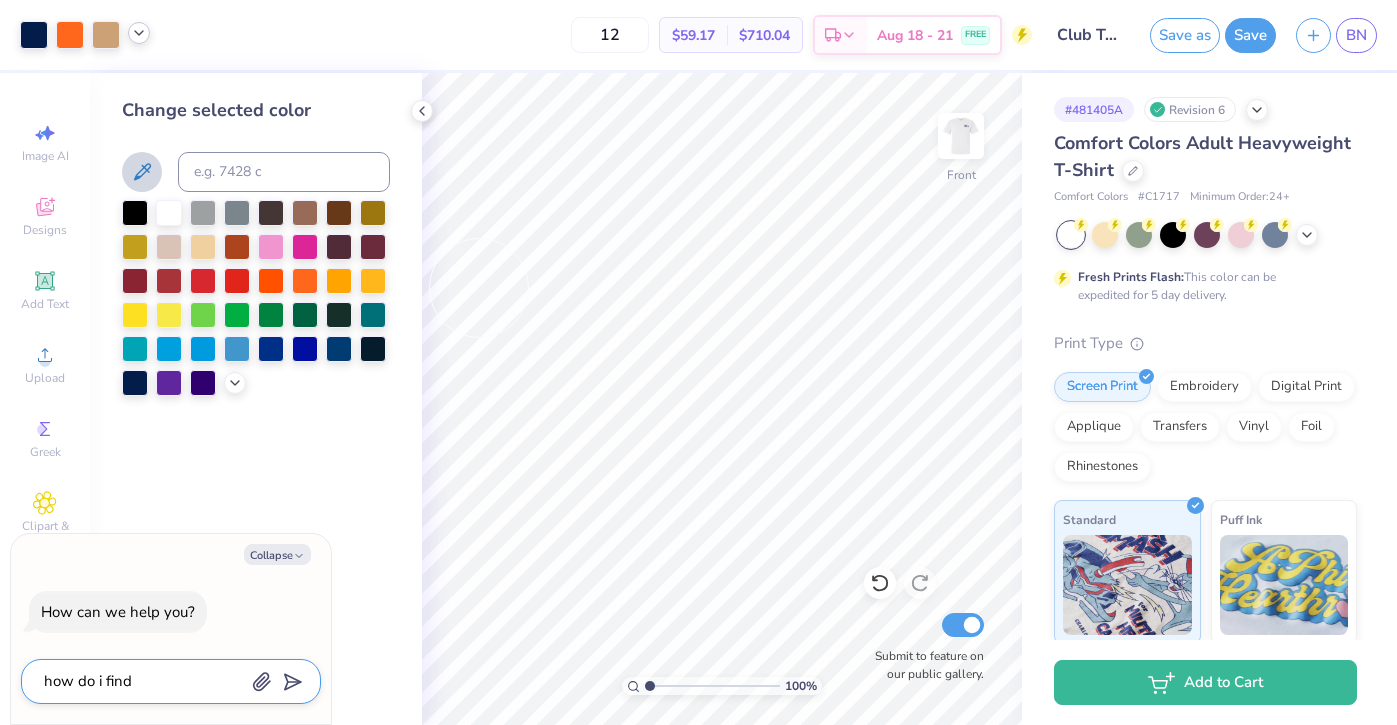 type on "how do i find" 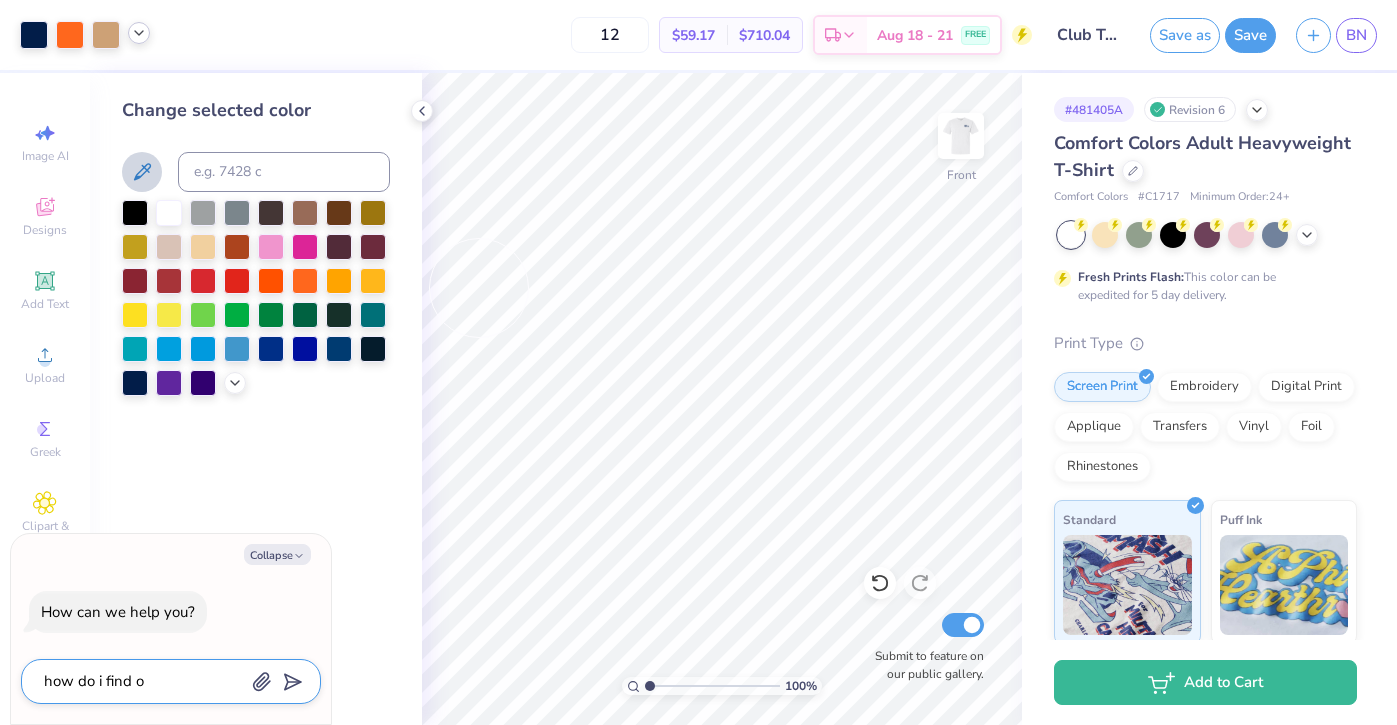 type on "how do i find ol" 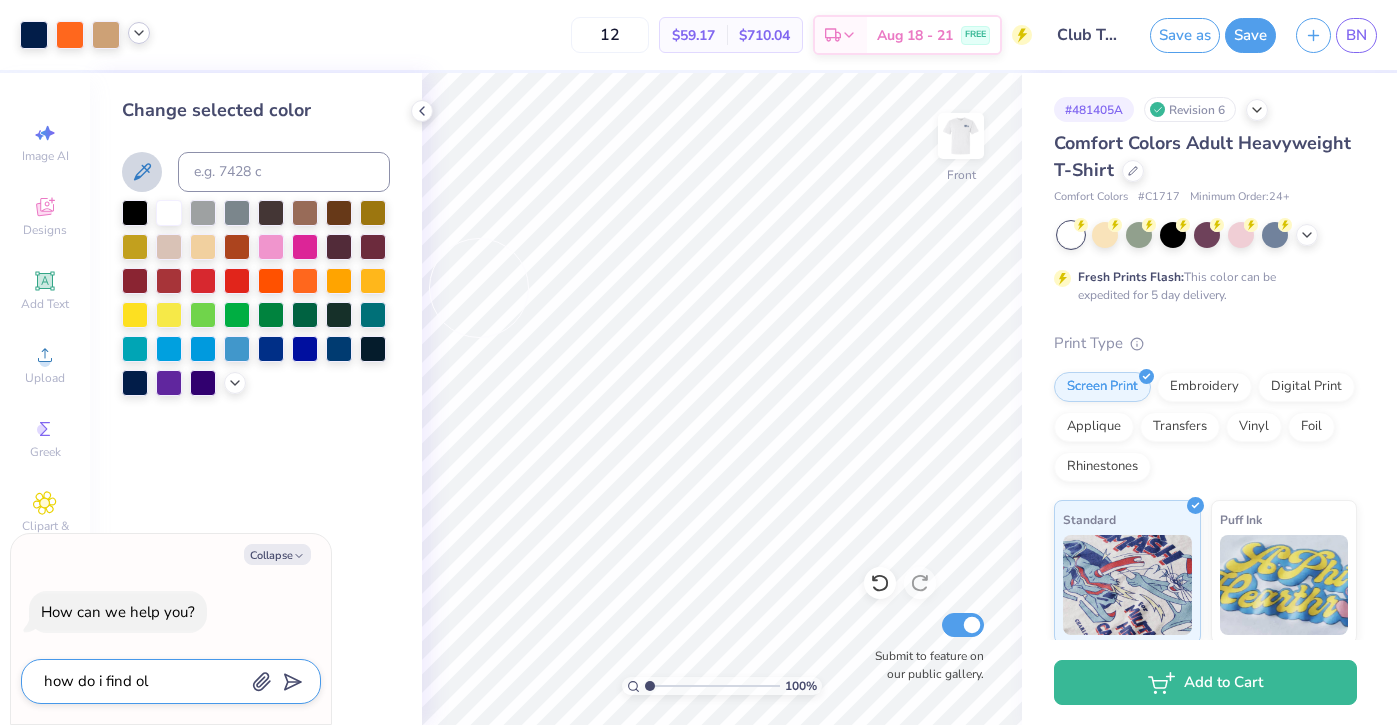 type on "how do i find o" 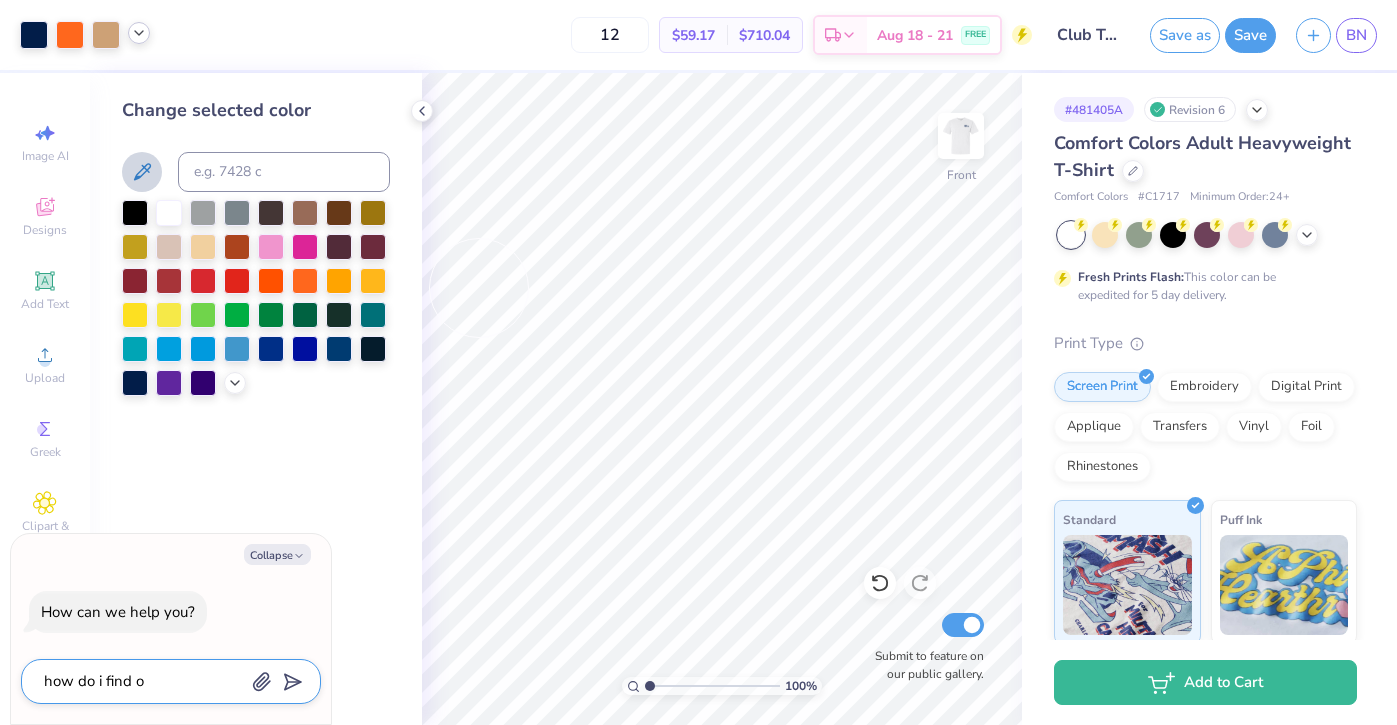 type on "how do i find" 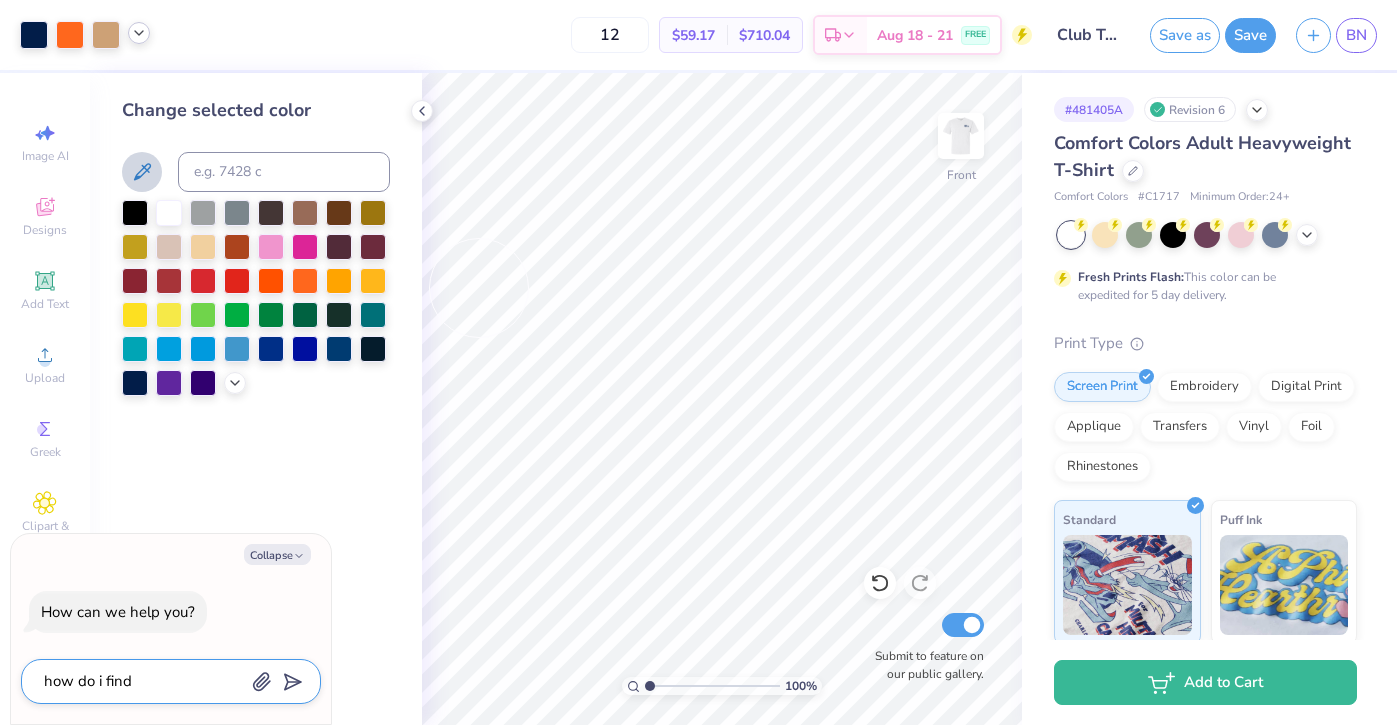 type on "how do i find c" 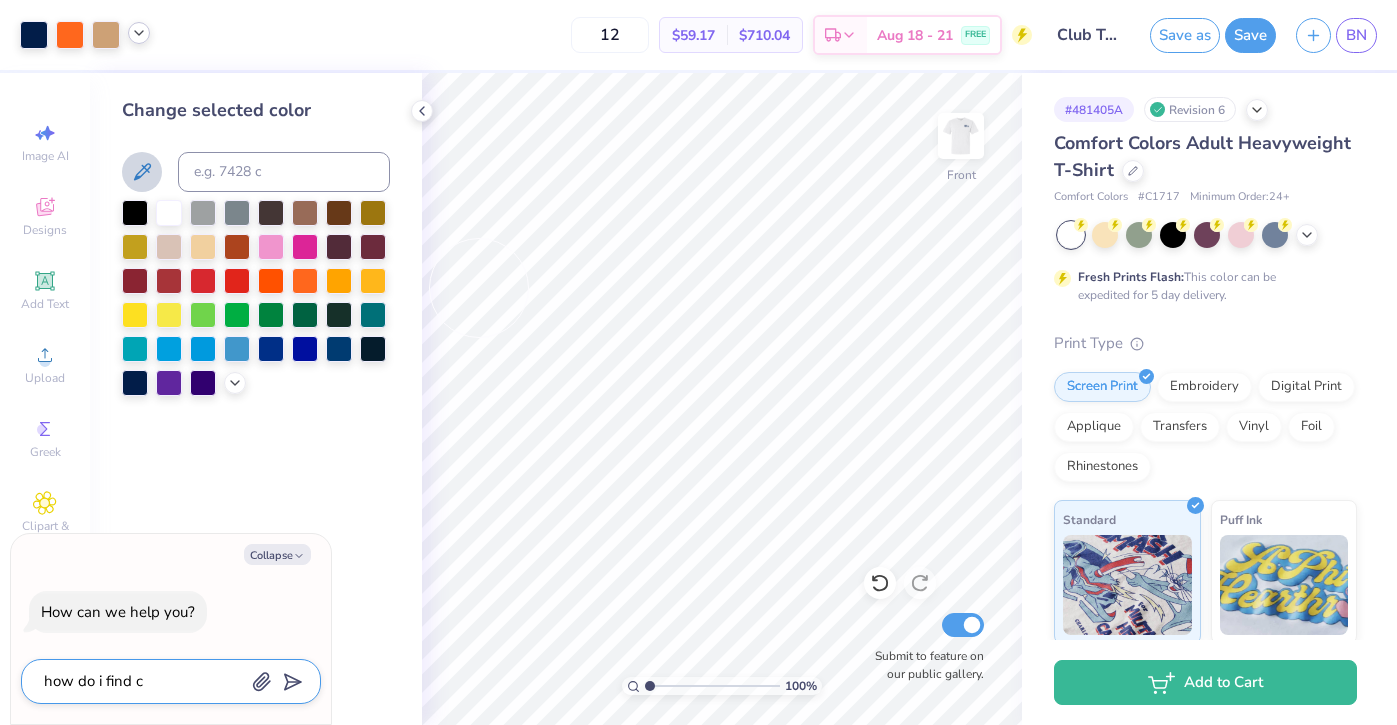 type on "how do i find co" 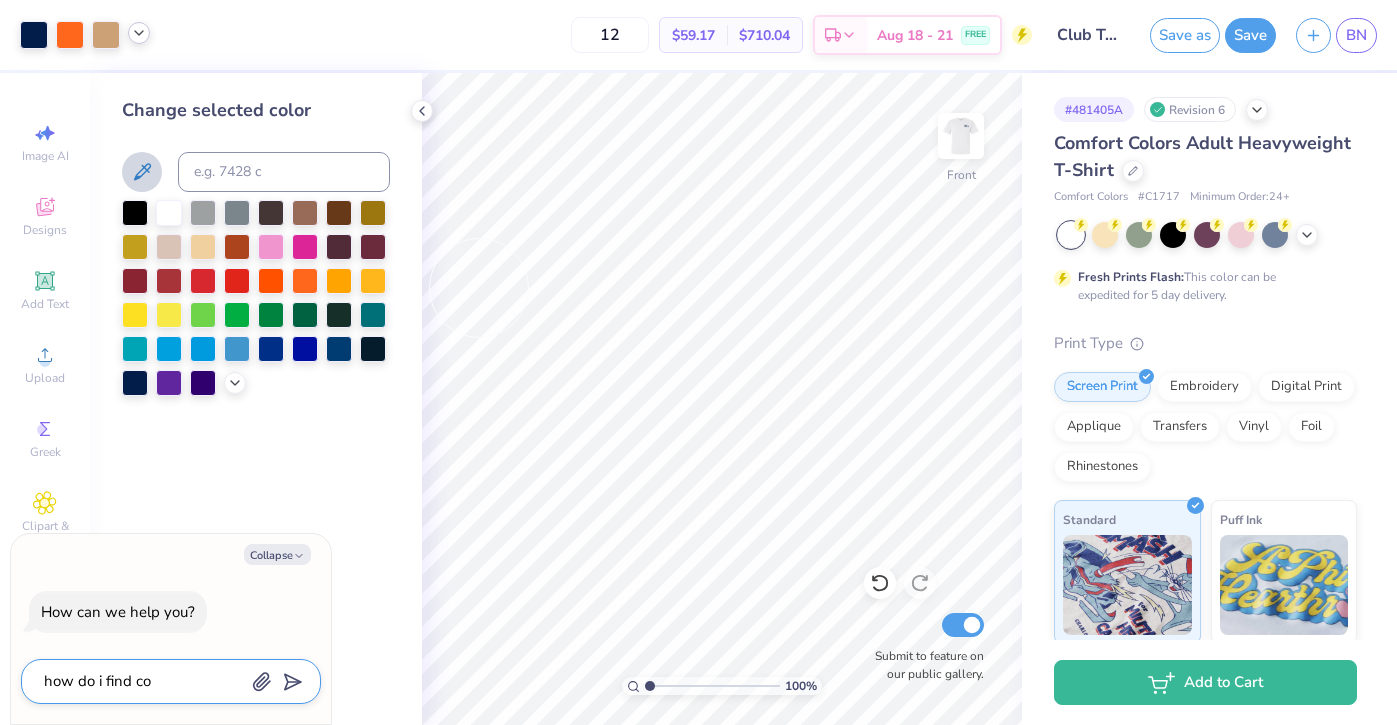 type on "how do i find col" 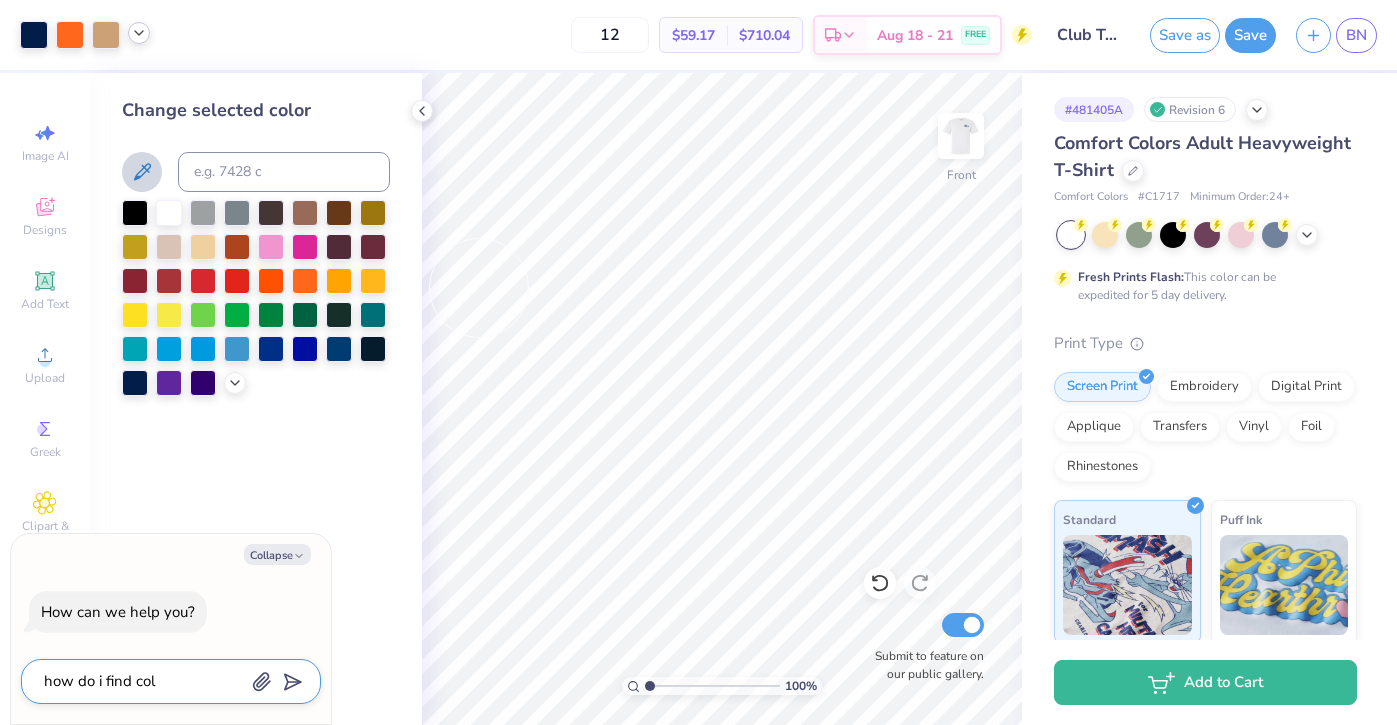 type on "how do i find colo" 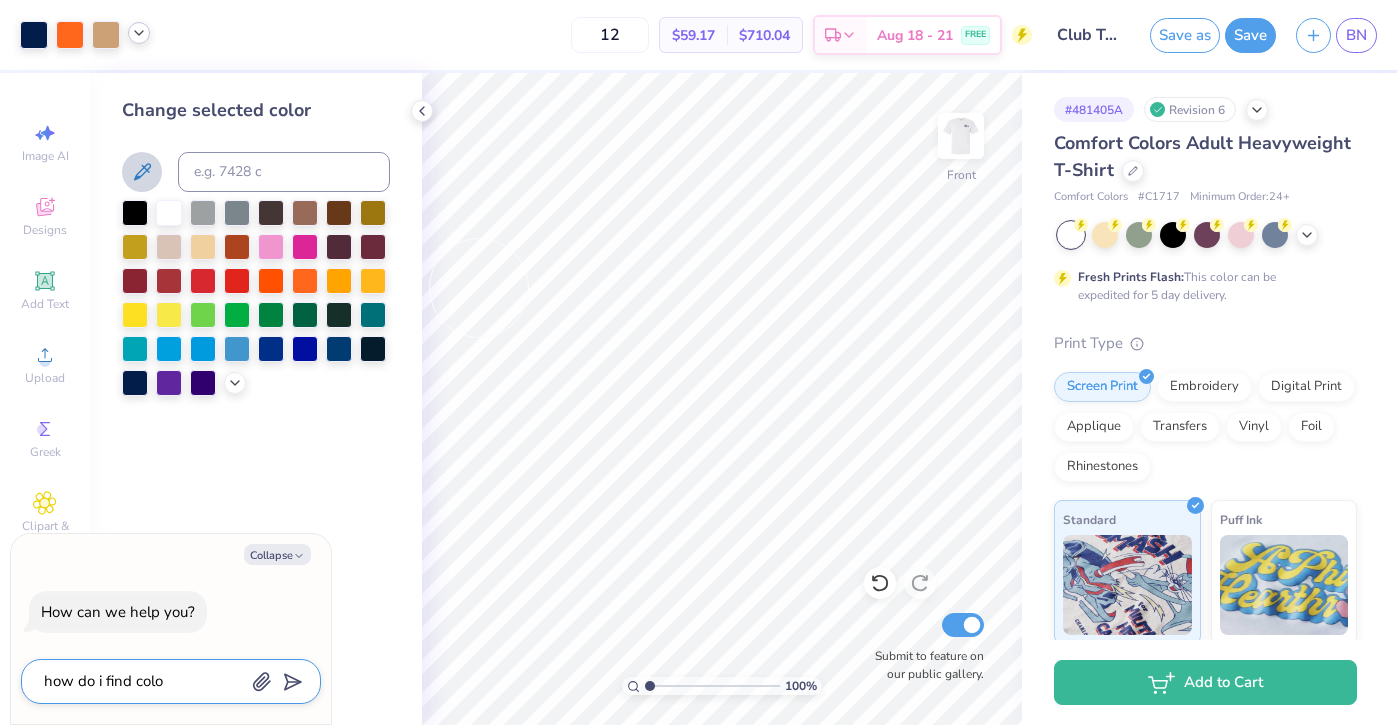 type on "how do i find color" 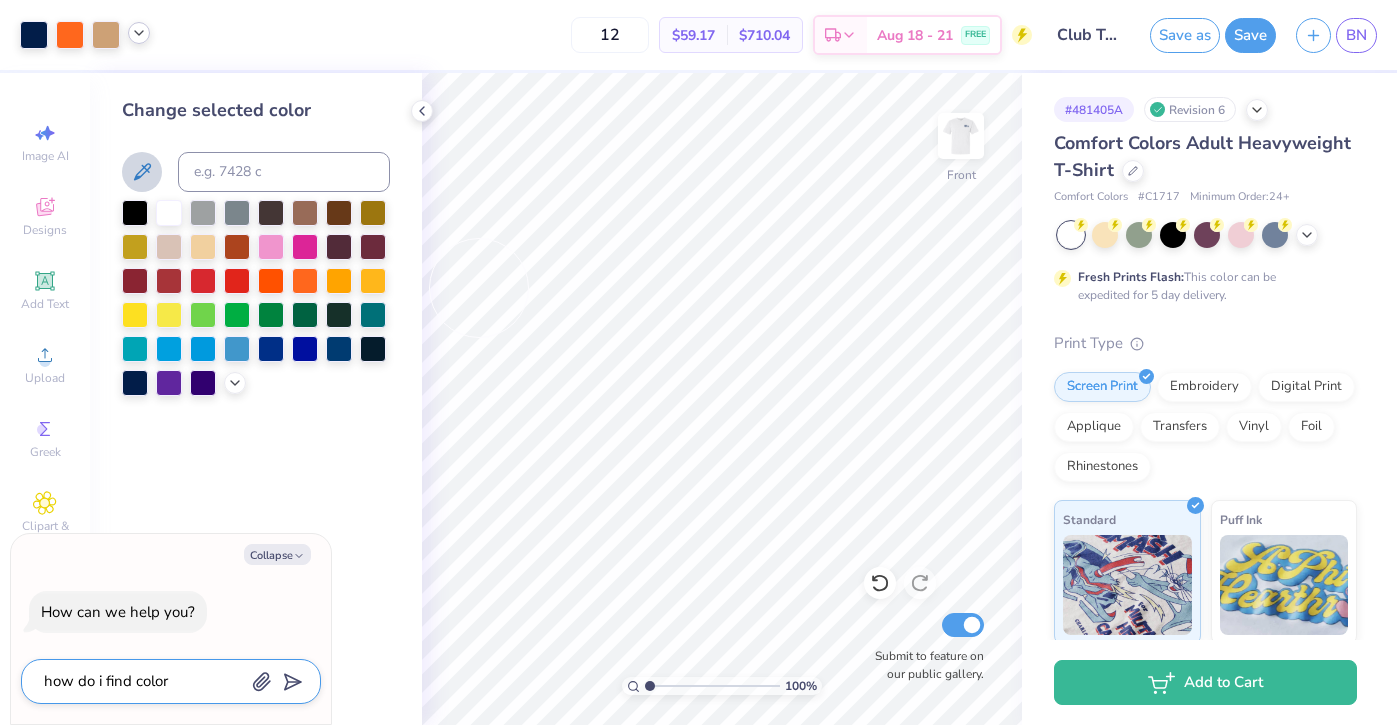 type on "how do i find colors" 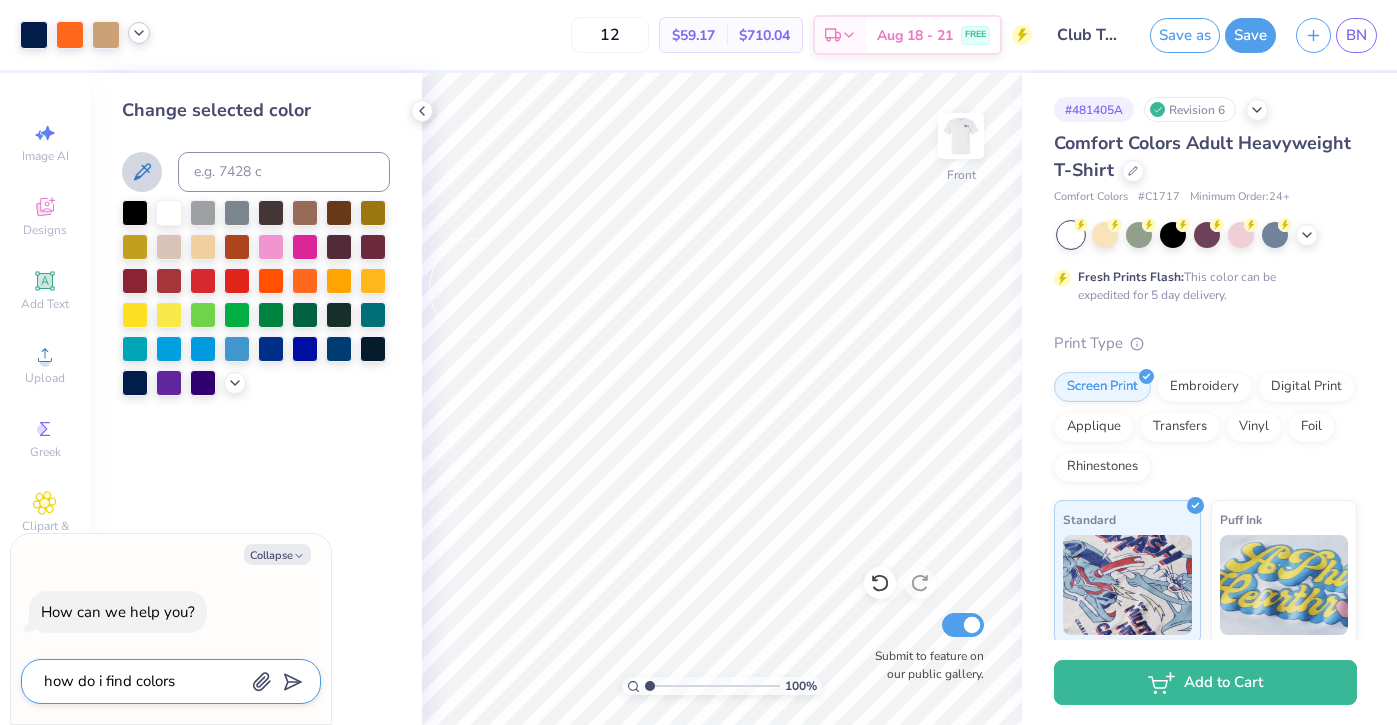 type on "how do i find colors" 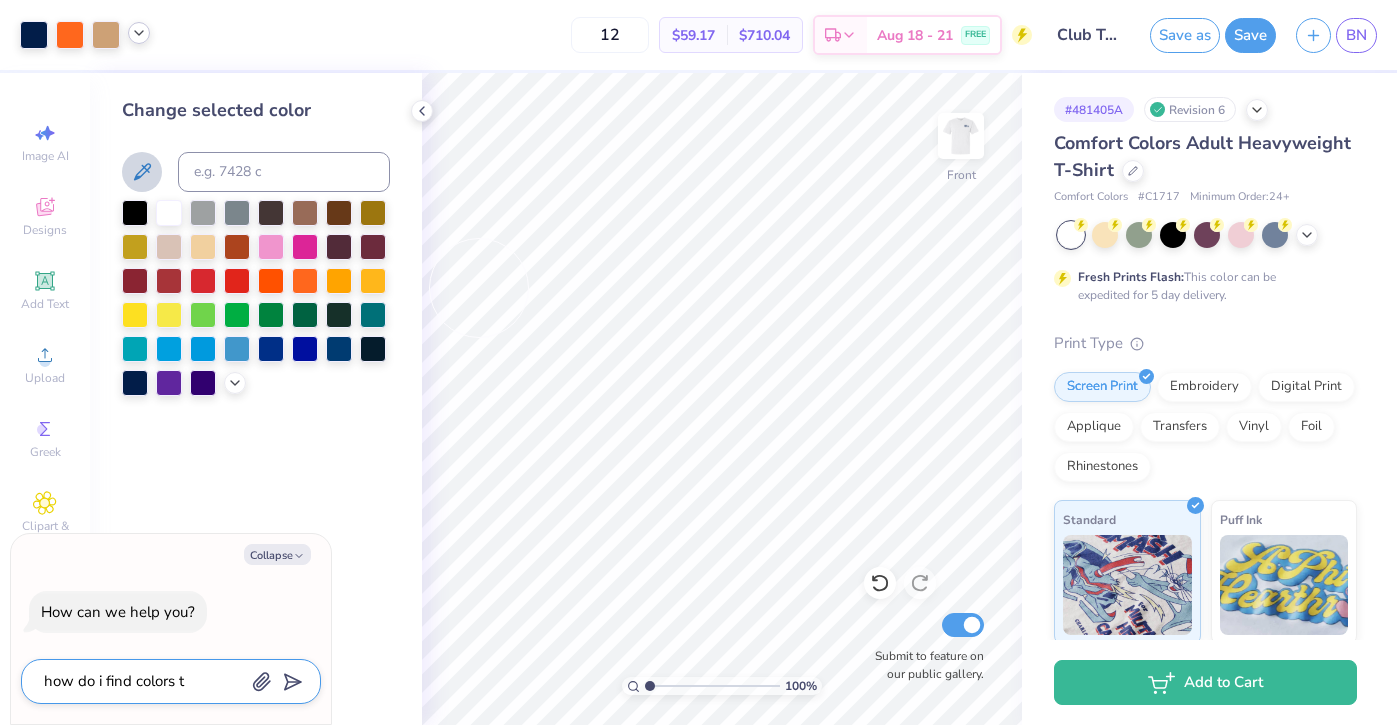 type on "how do i find colors th" 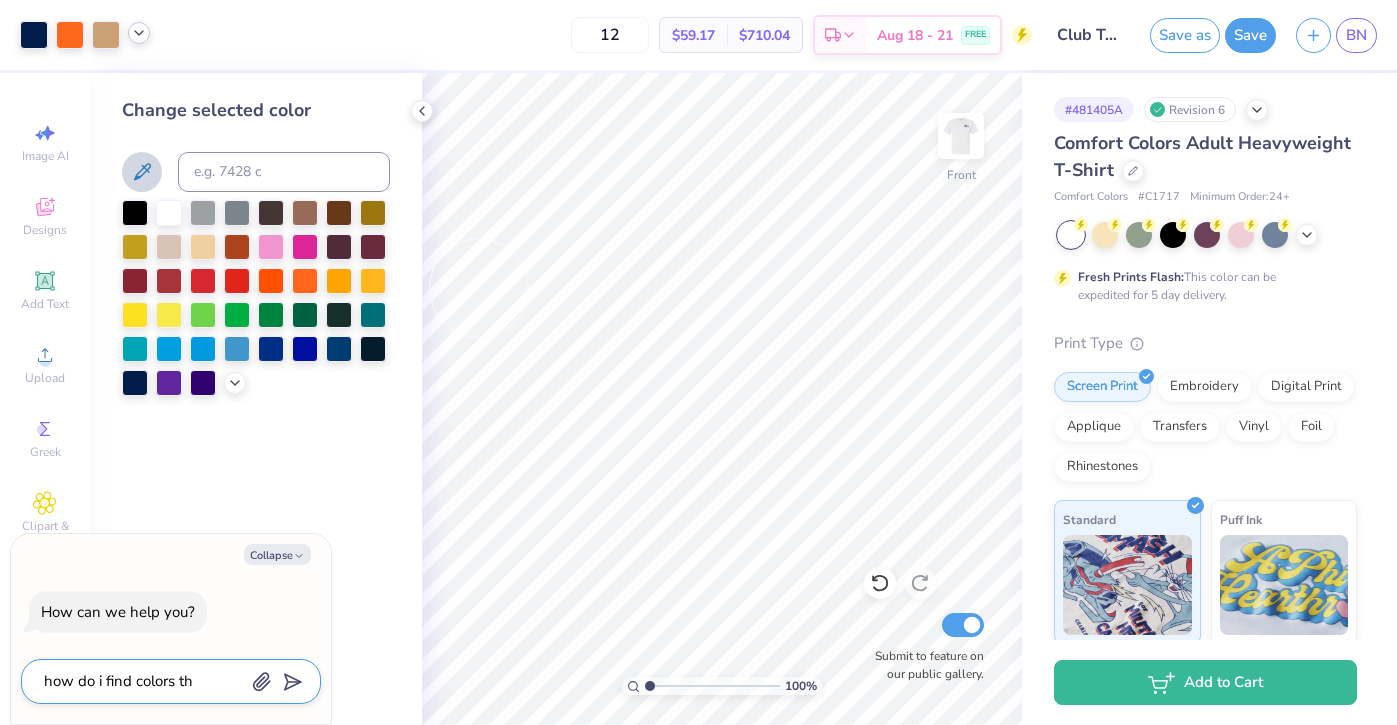 type on "how do i find colors tha" 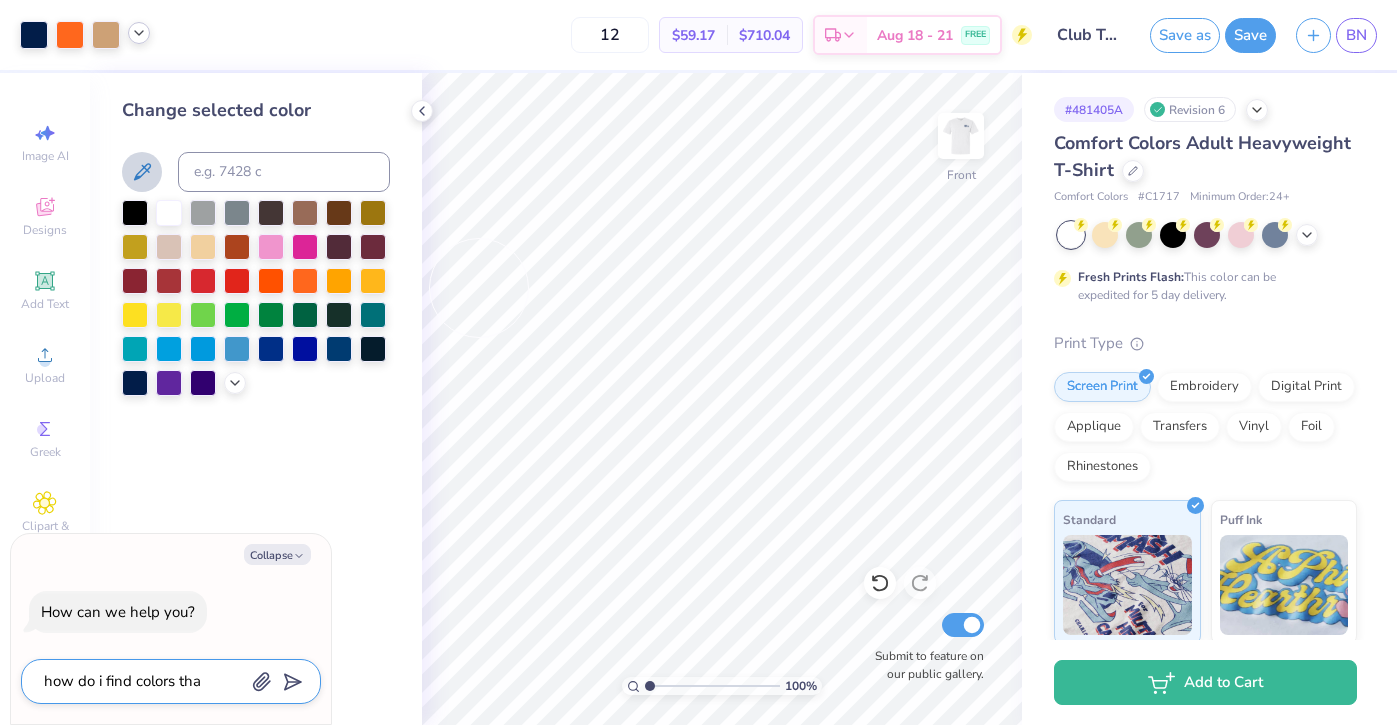 type on "how do i find colors that" 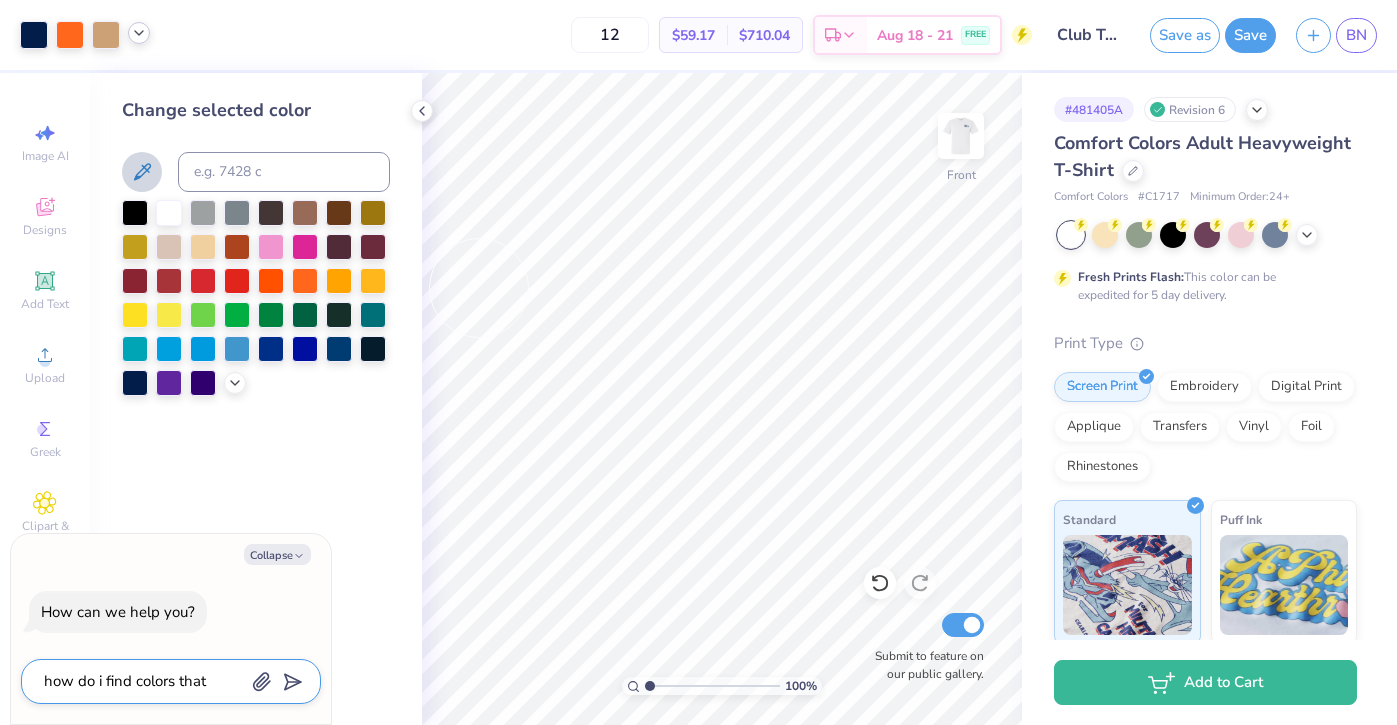 type on "how do i find colors that" 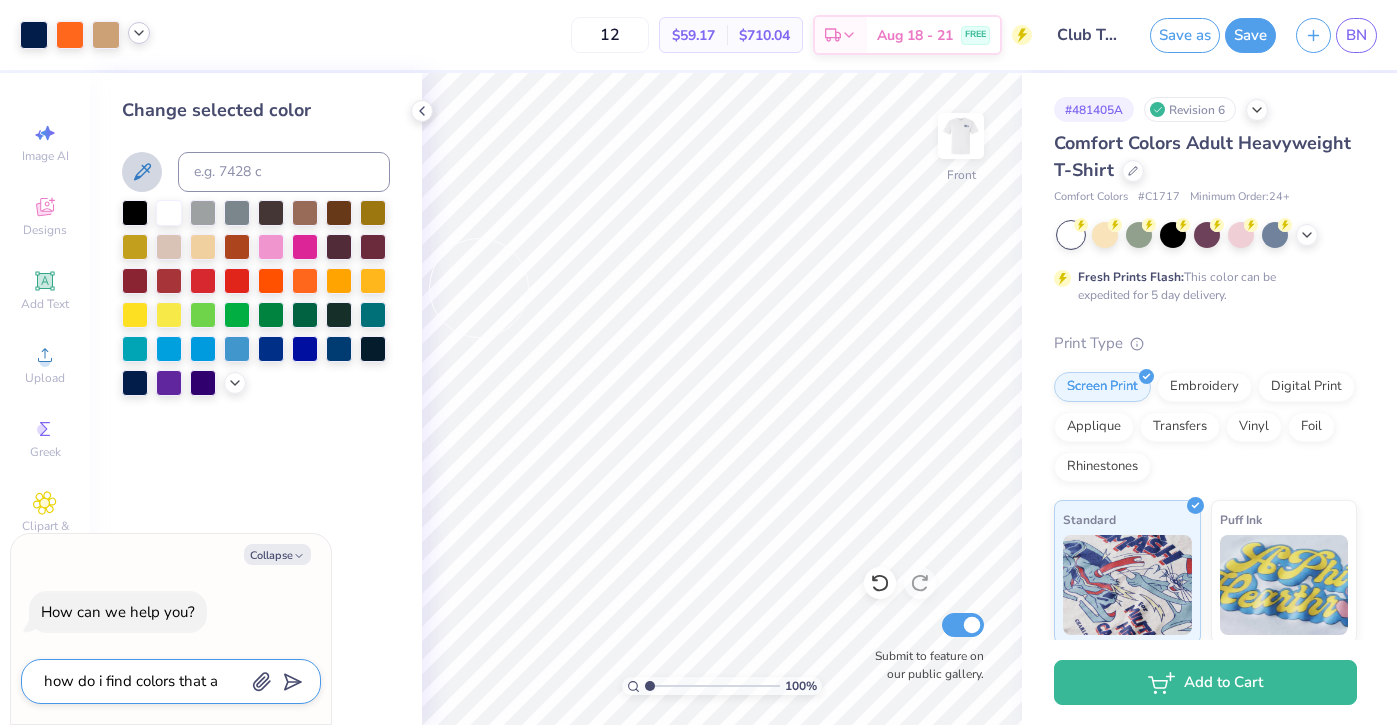 type on "how do i find colors that ar" 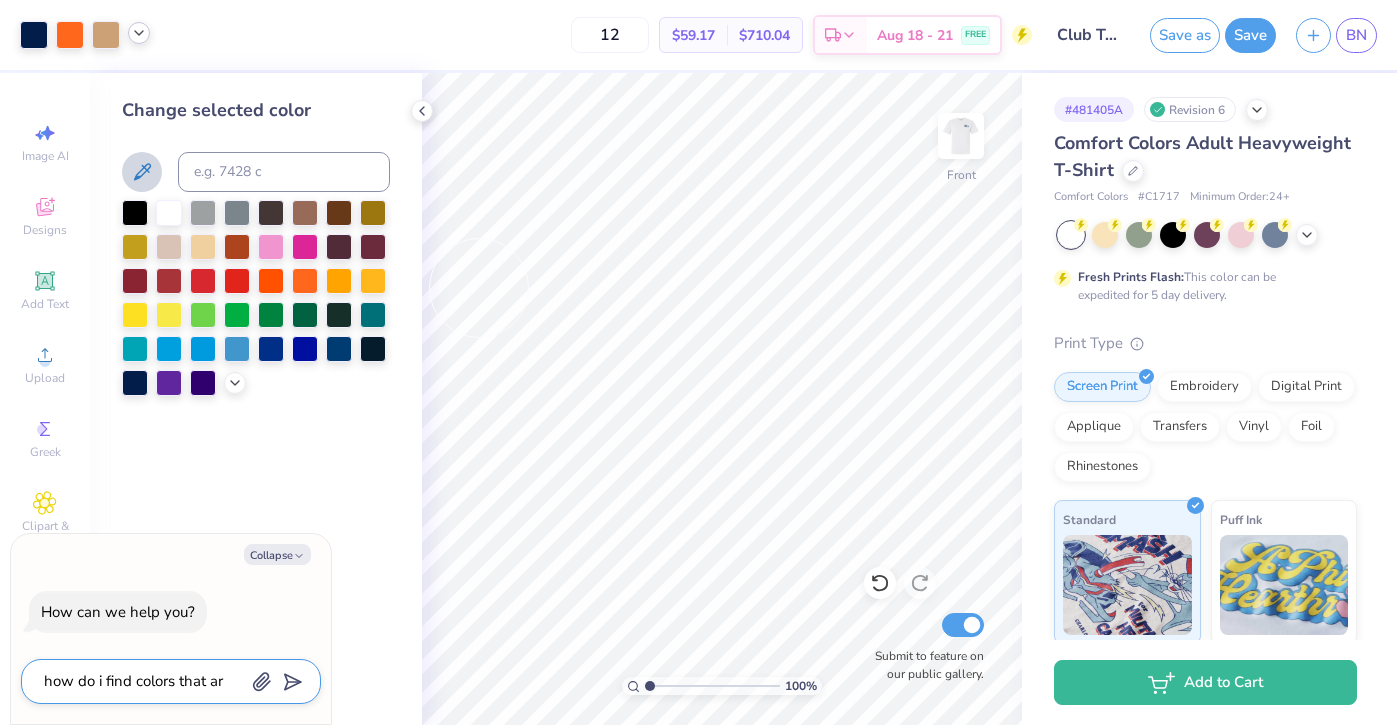 type on "how do i find colors that are" 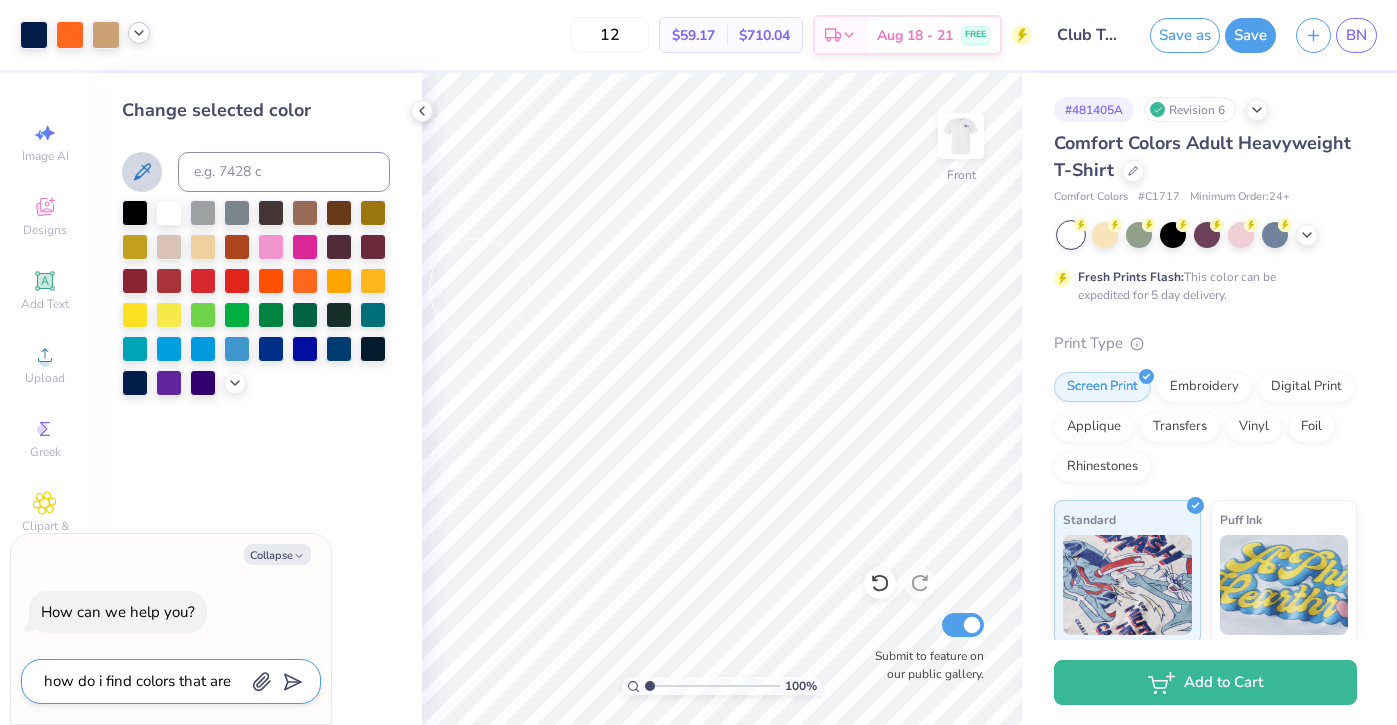 type on "how do i find colors that aren" 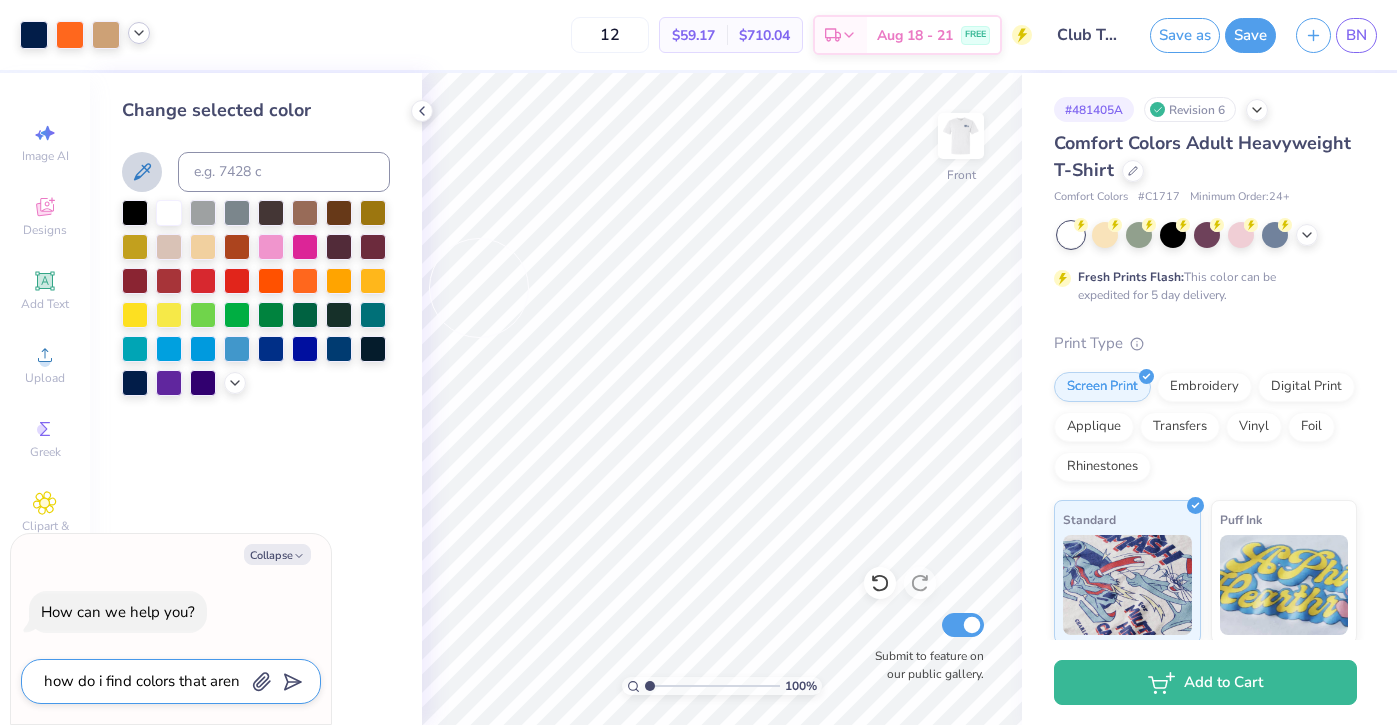 type on "how do i find colors that arent" 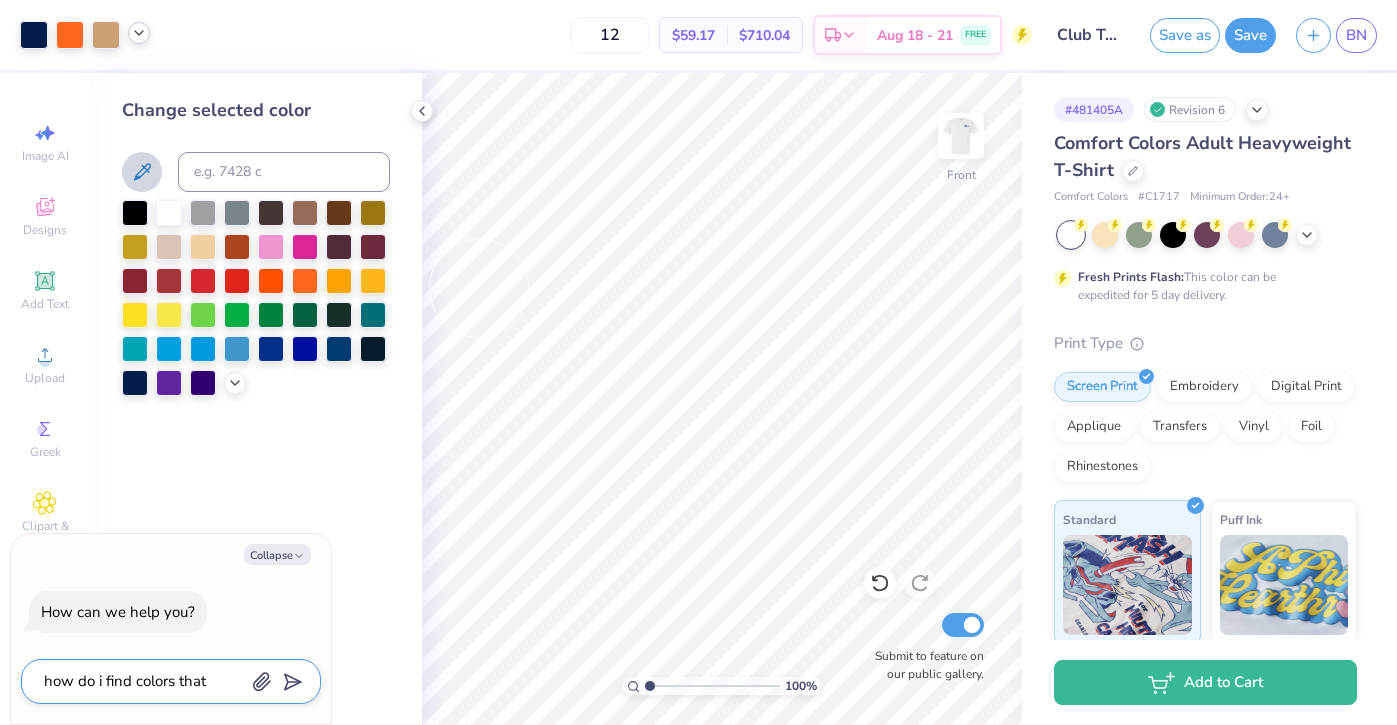 type on "how do i find colors that arent" 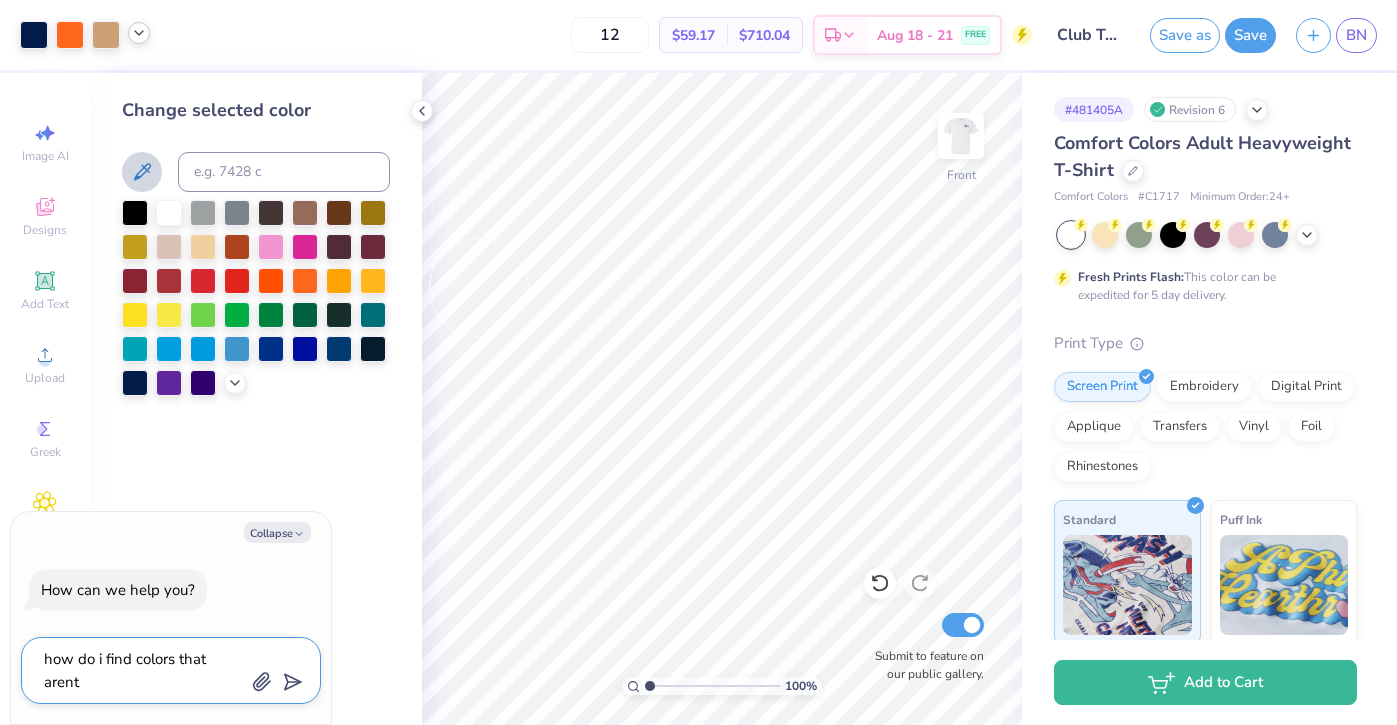 type on "how do i find colors that arent l" 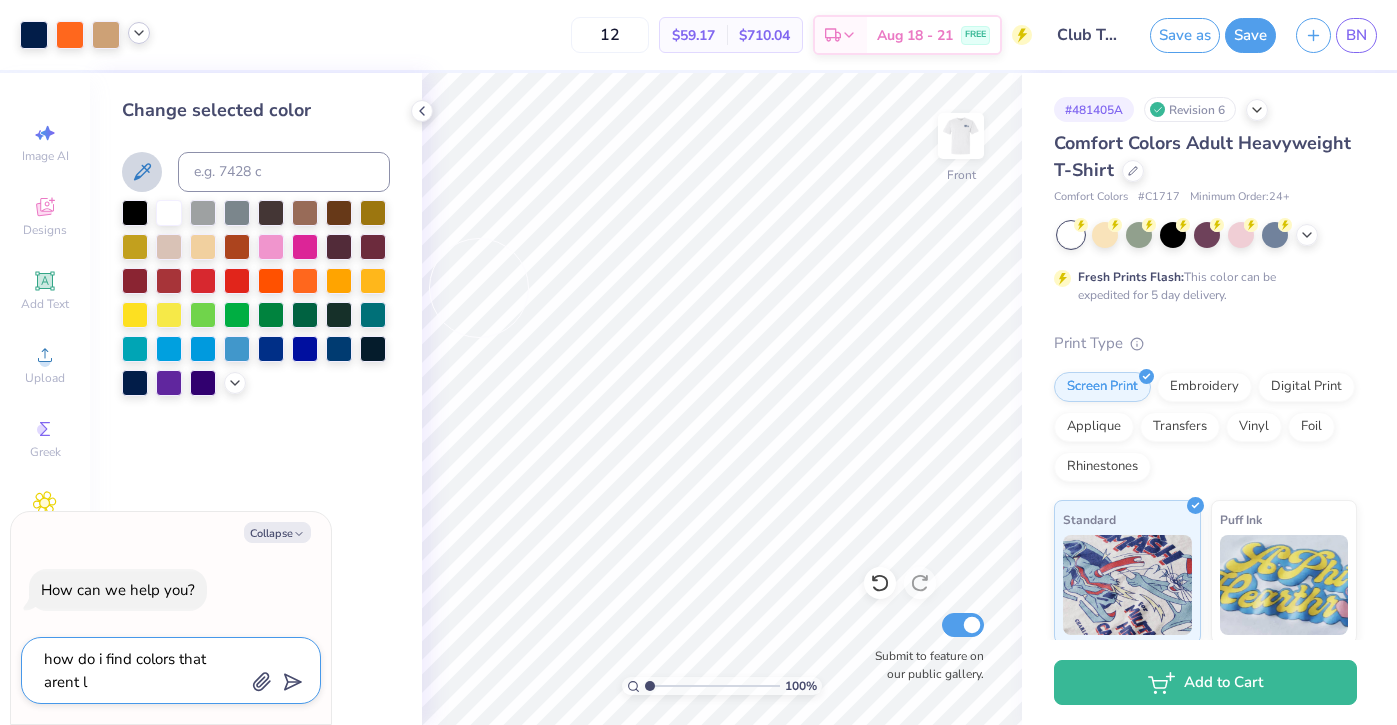 type on "how do i find colors that arent li" 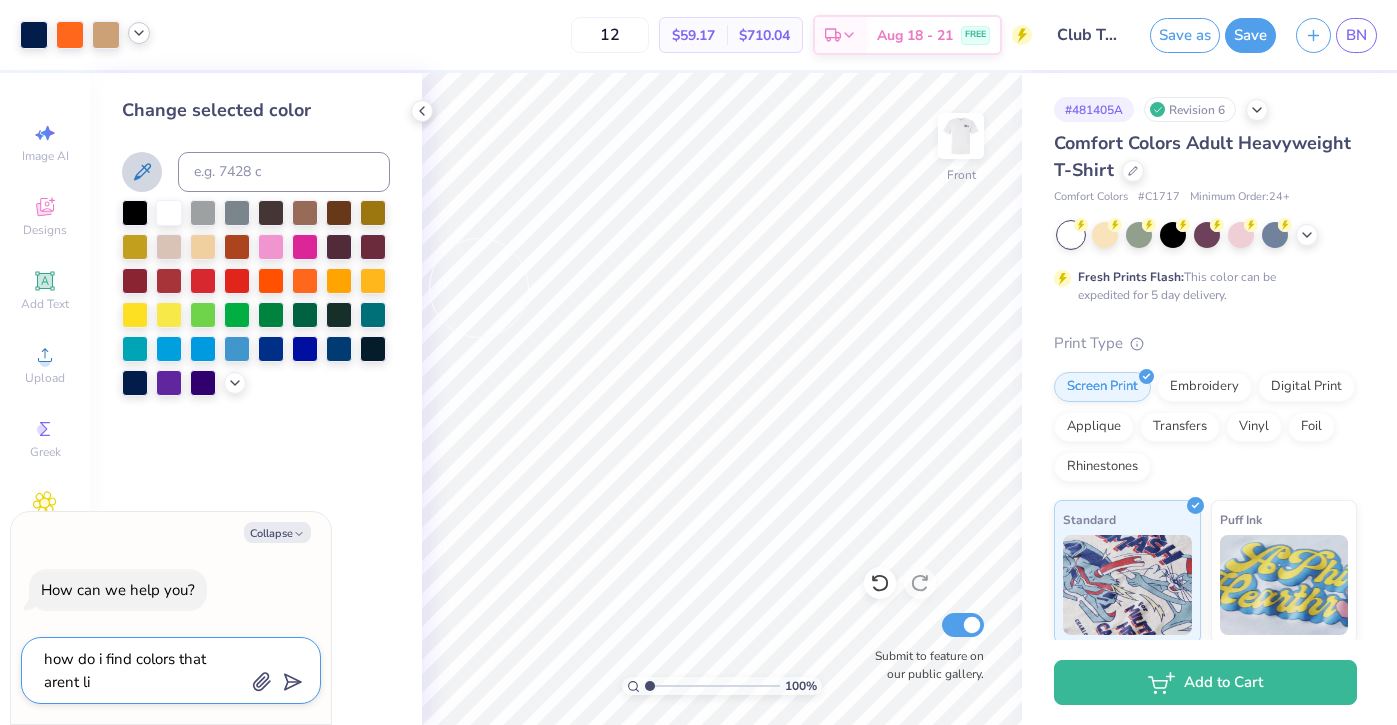 type on "how do i find colors that arent lis" 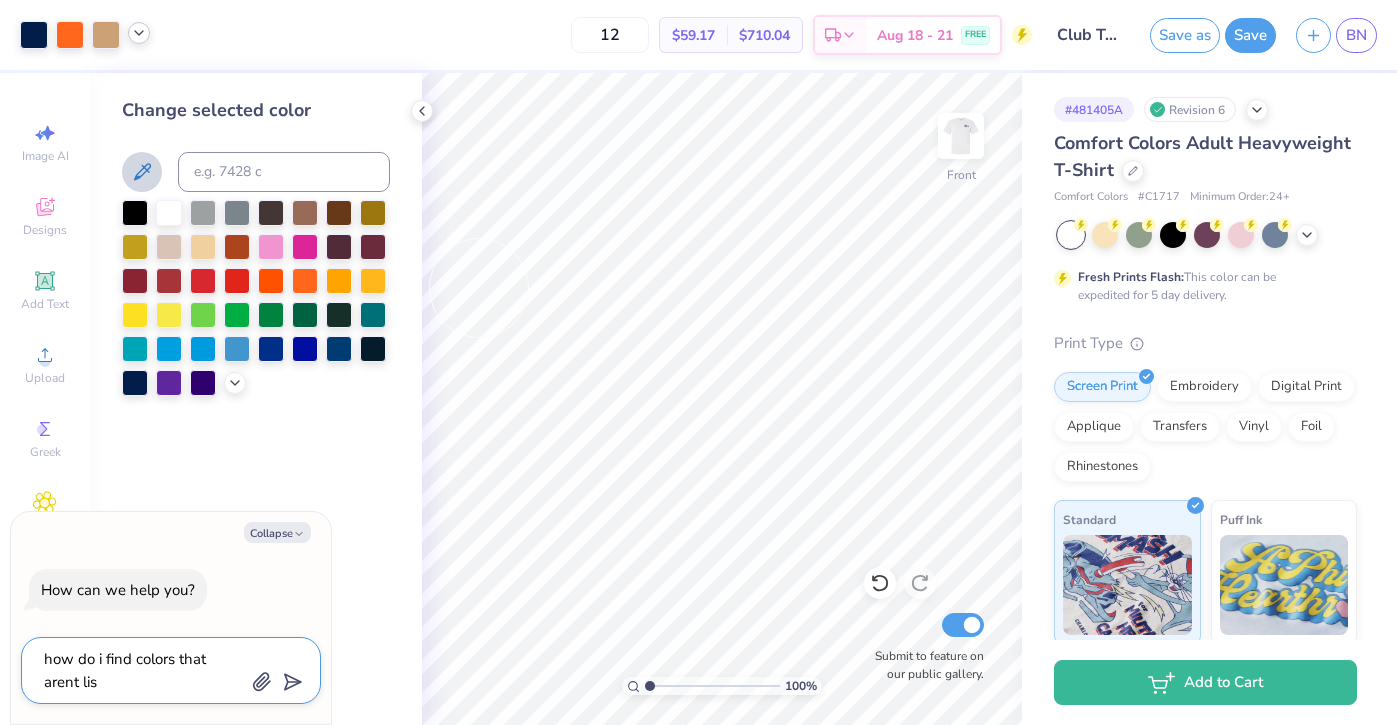 type on "how do i find colors that arent list" 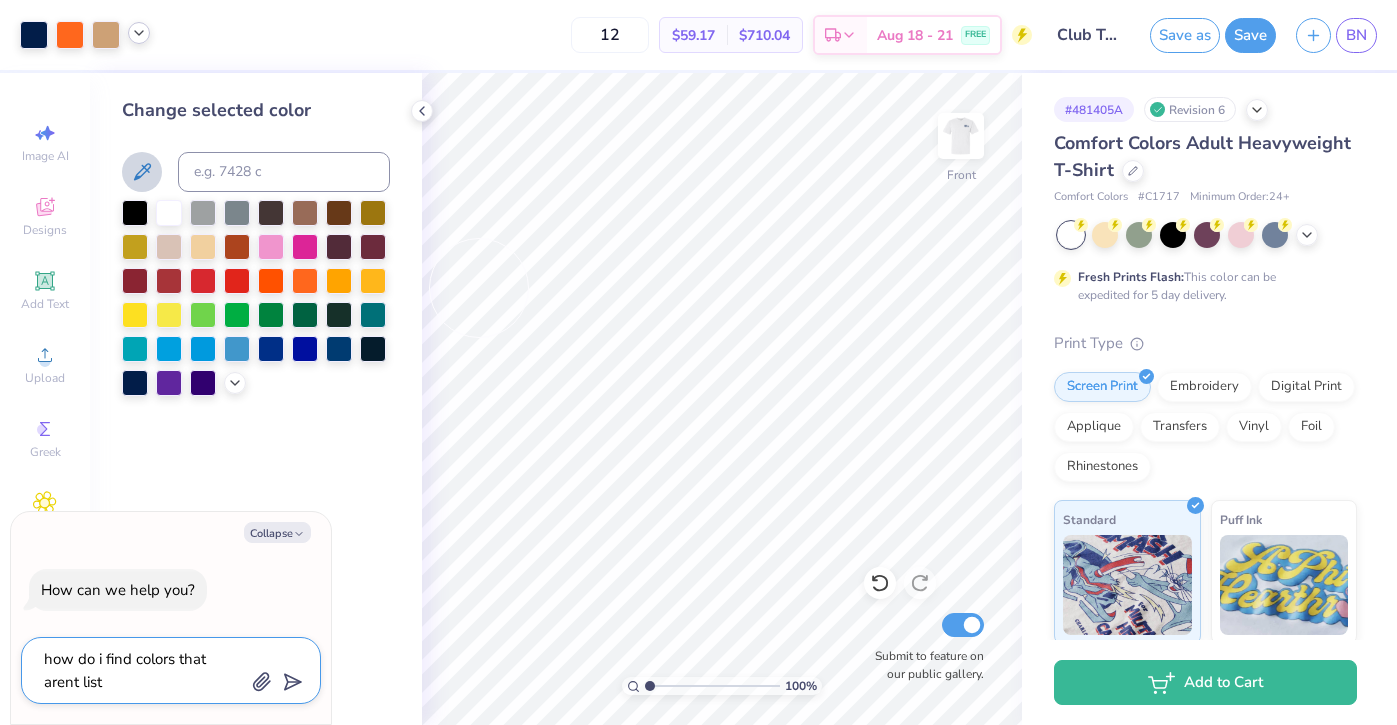 type on "how do i find colors that arent liste" 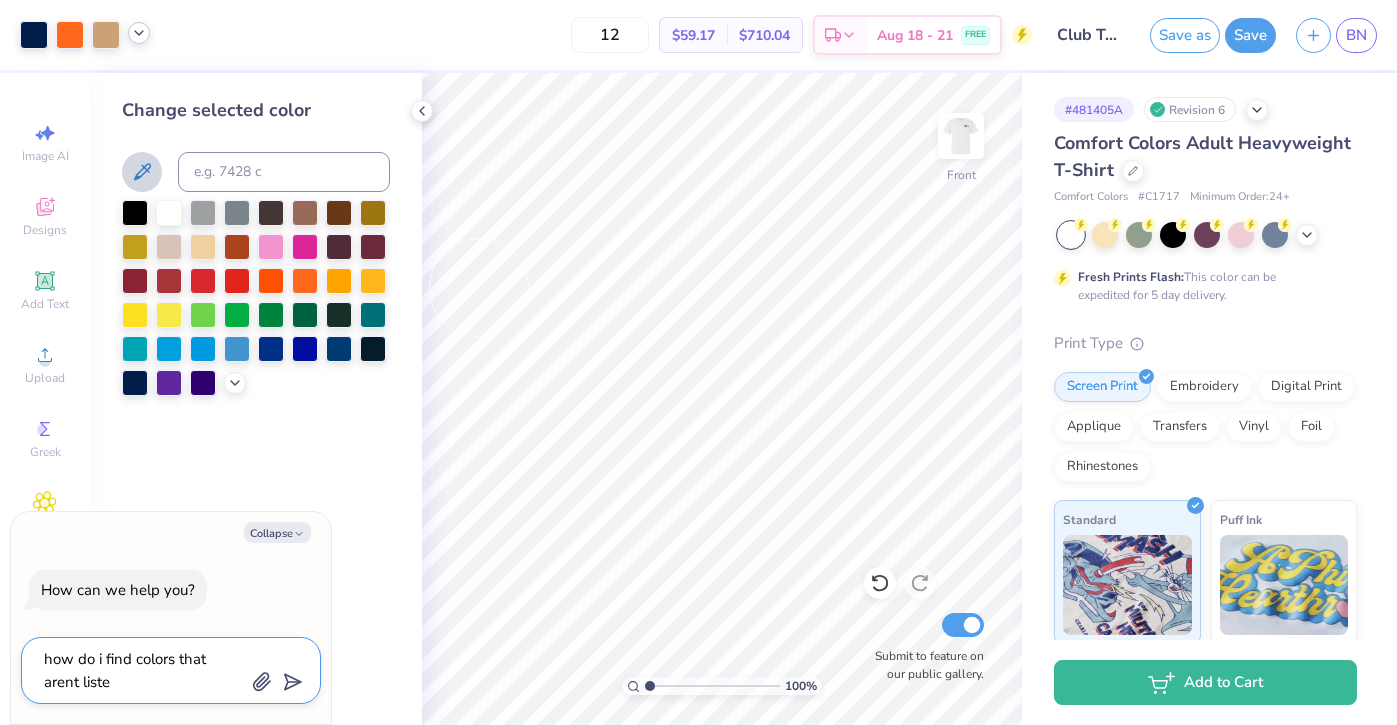 type on "how do i find colors that arent listed" 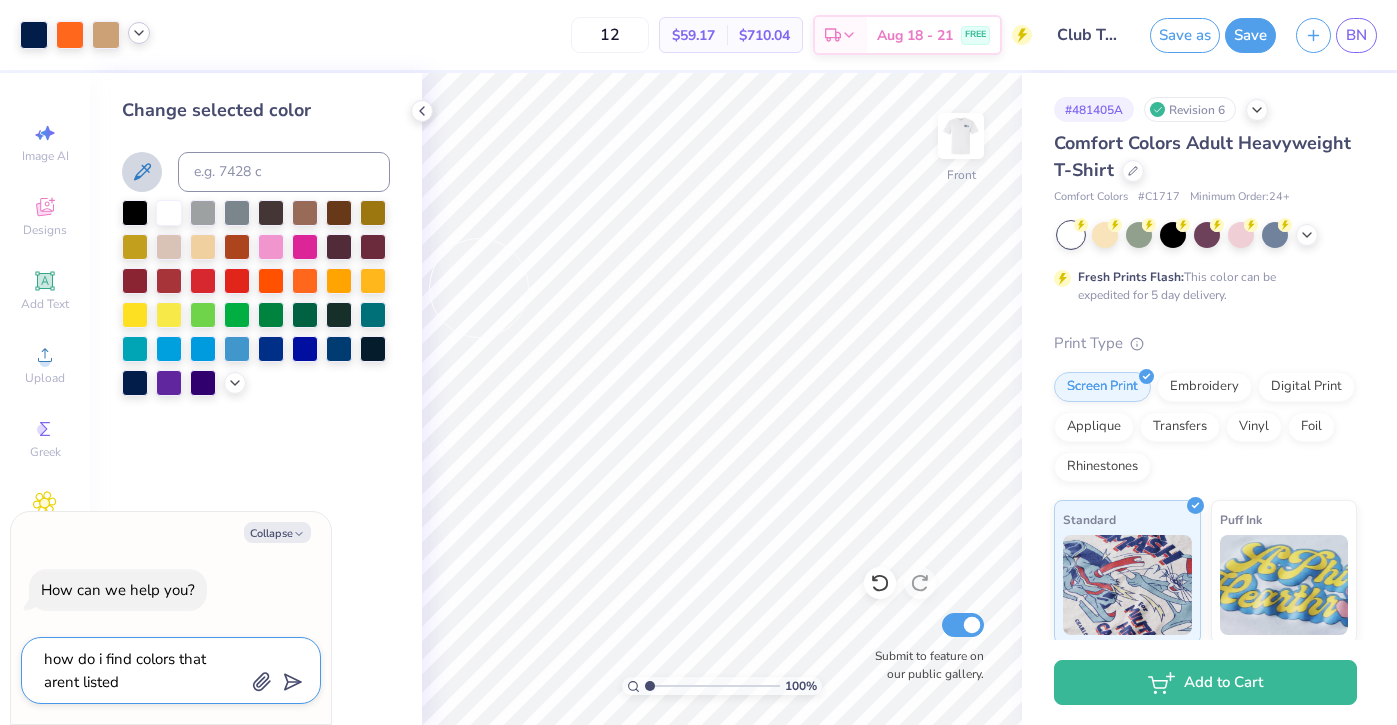 type on "how do i find colors that arent listed" 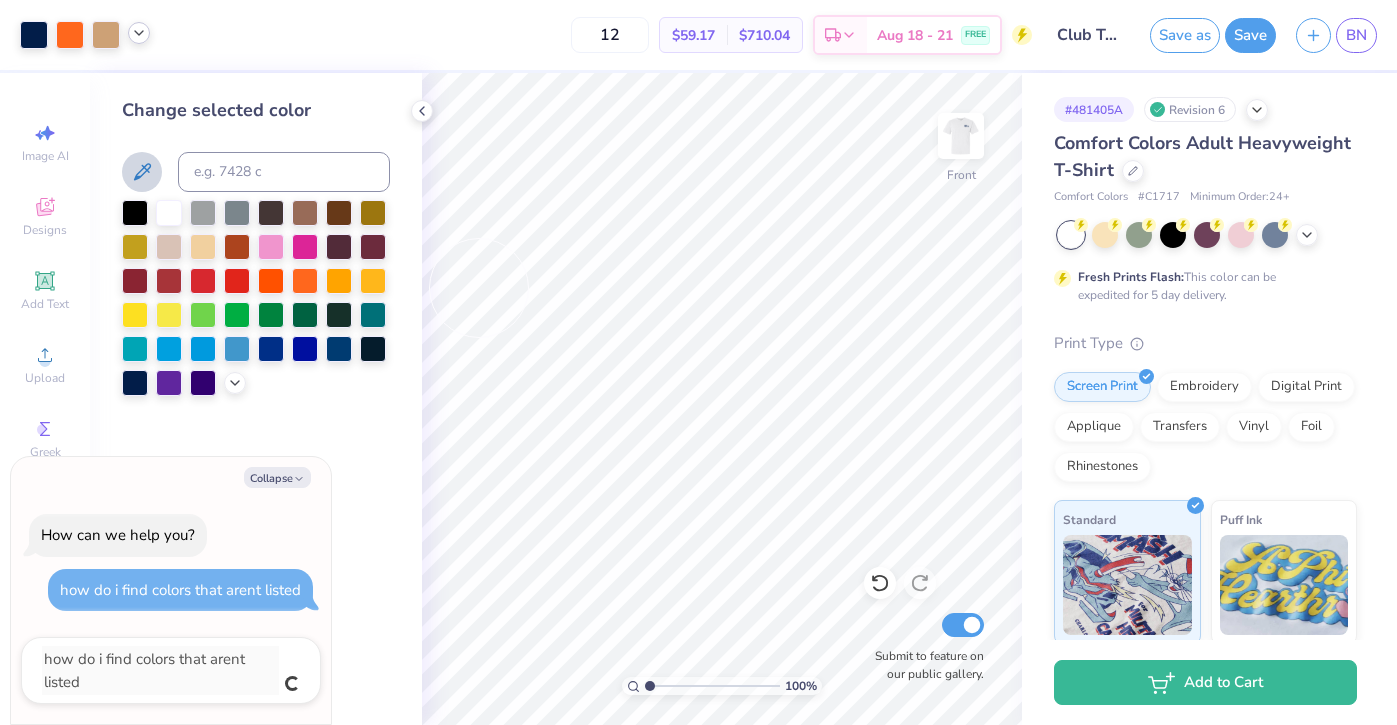 type on "x" 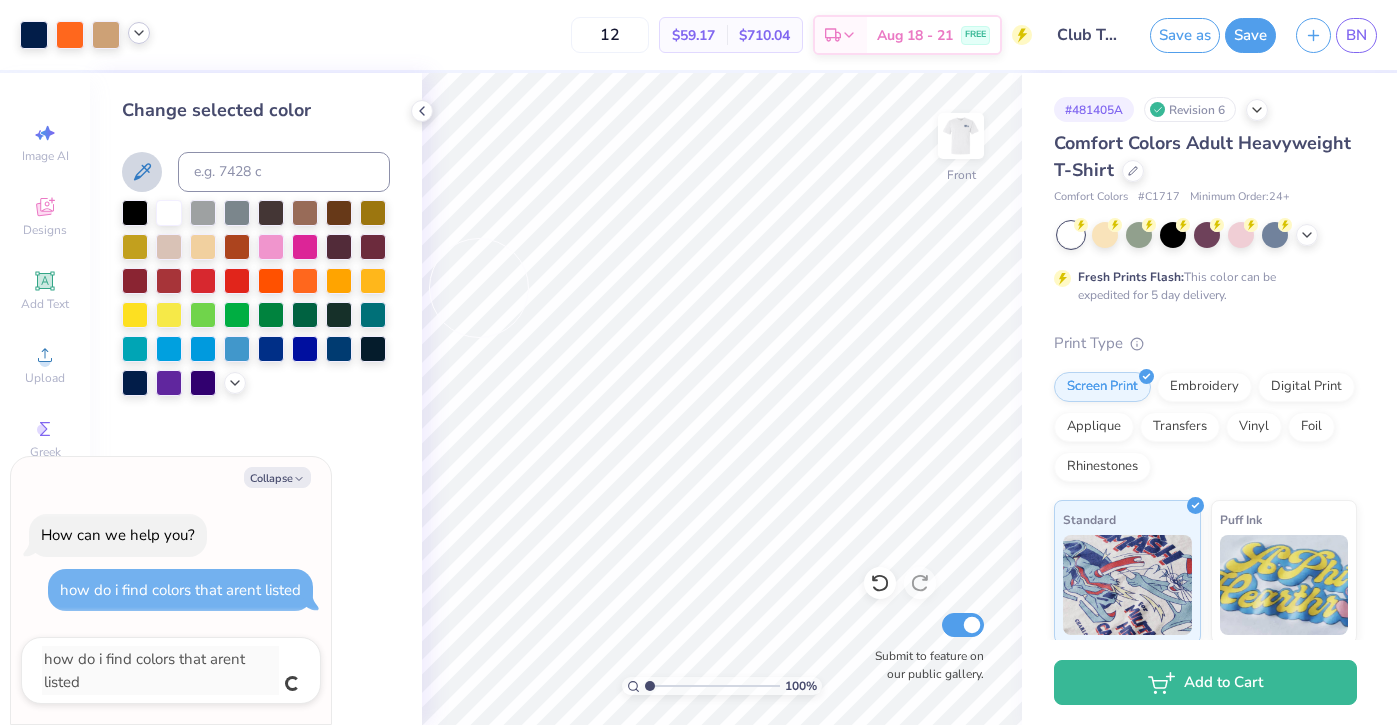 type 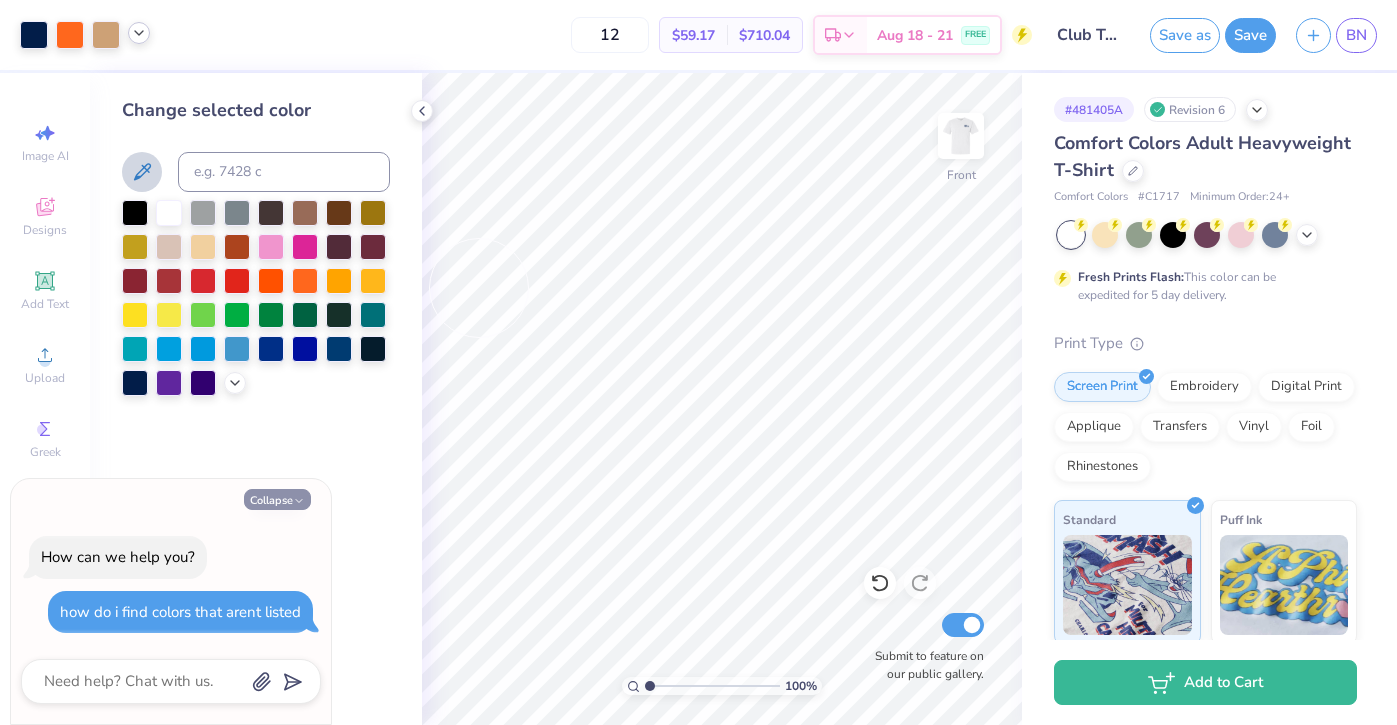 click on "Collapse" at bounding box center (277, 499) 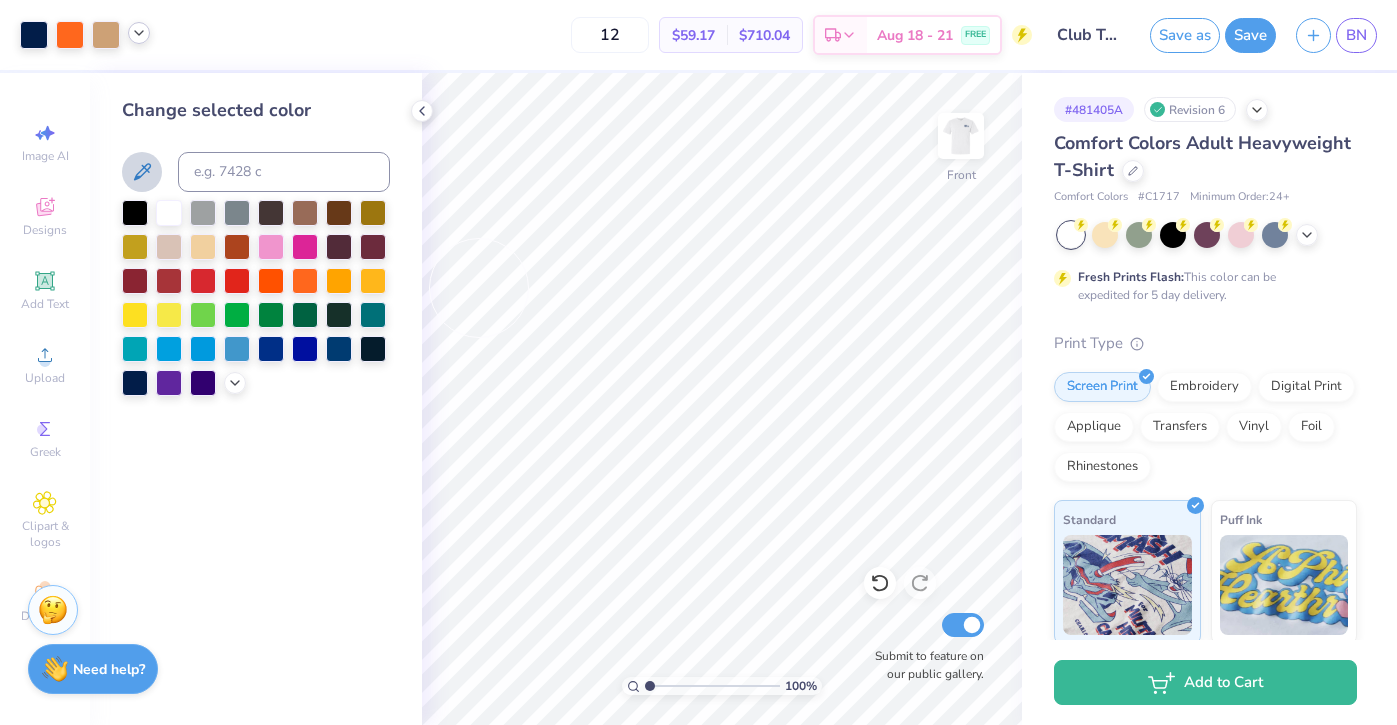 click on "Need help?  Chat with us." at bounding box center (93, 669) 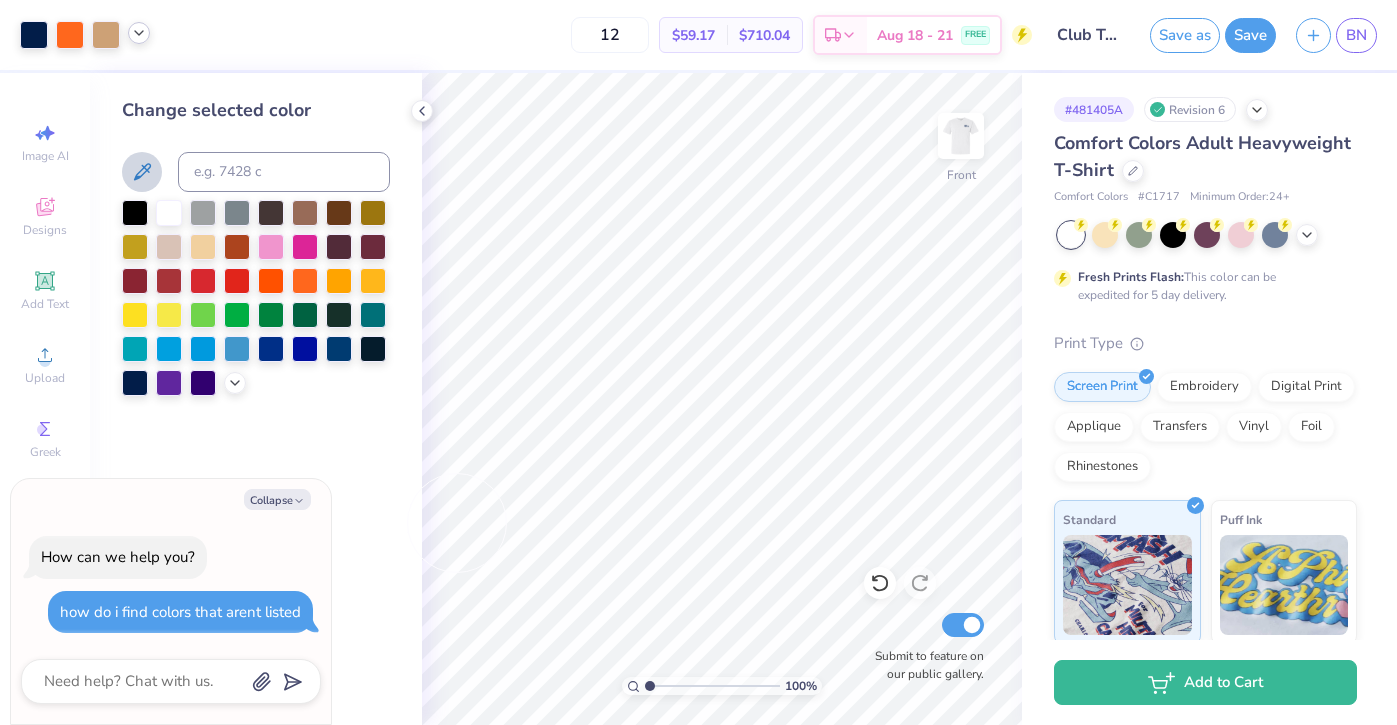 click 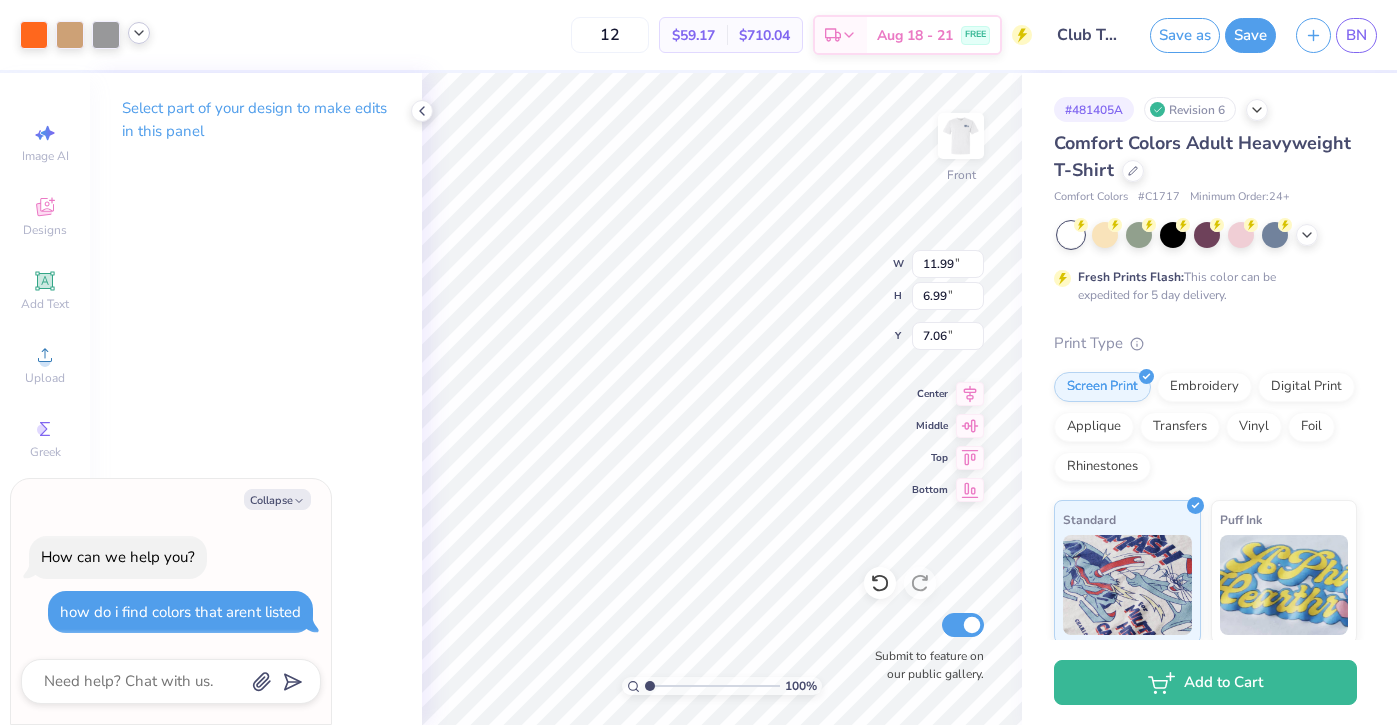 click 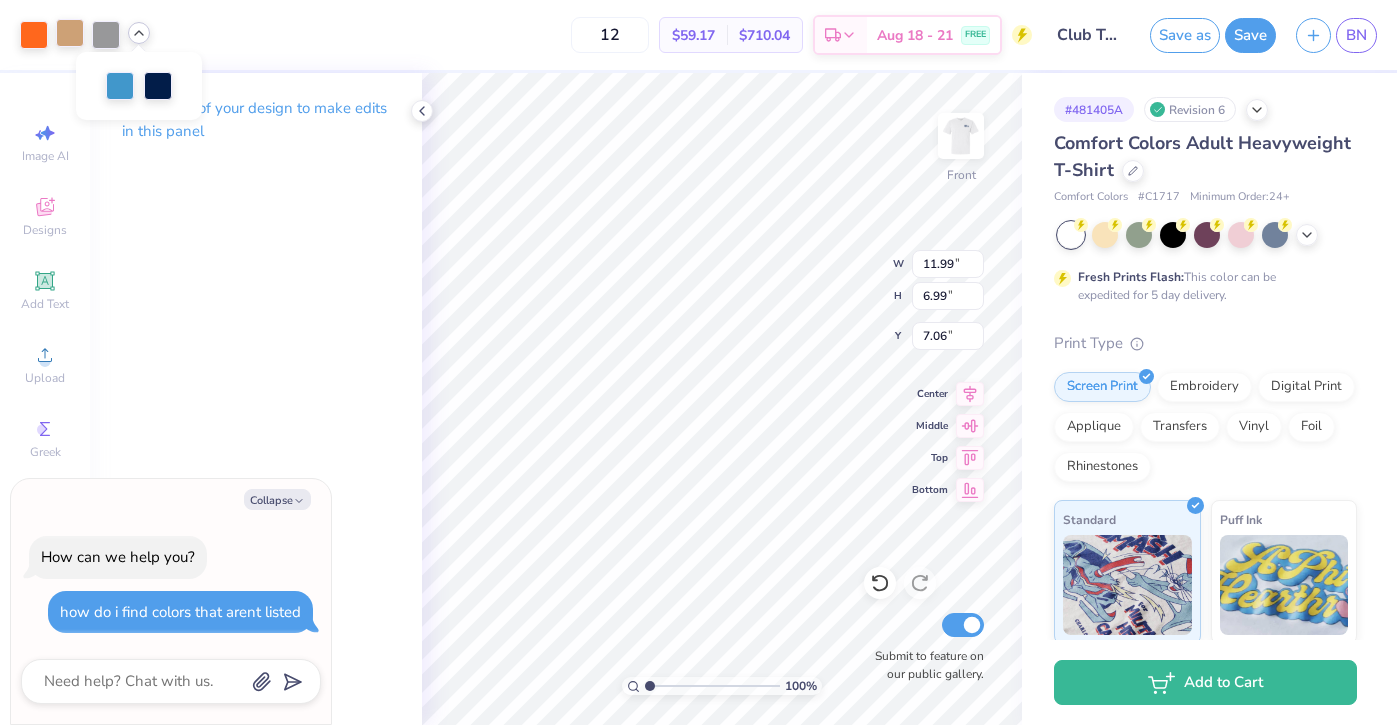 click at bounding box center (70, 33) 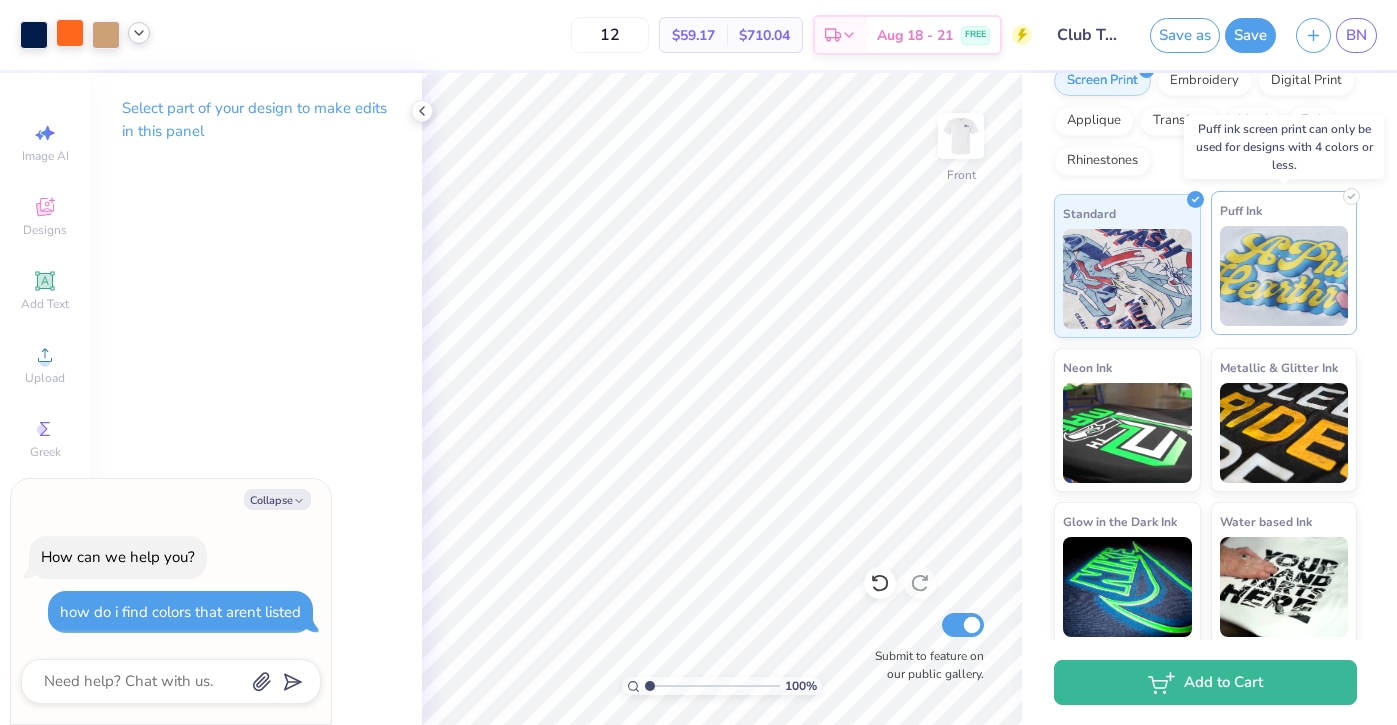 scroll, scrollTop: 312, scrollLeft: 0, axis: vertical 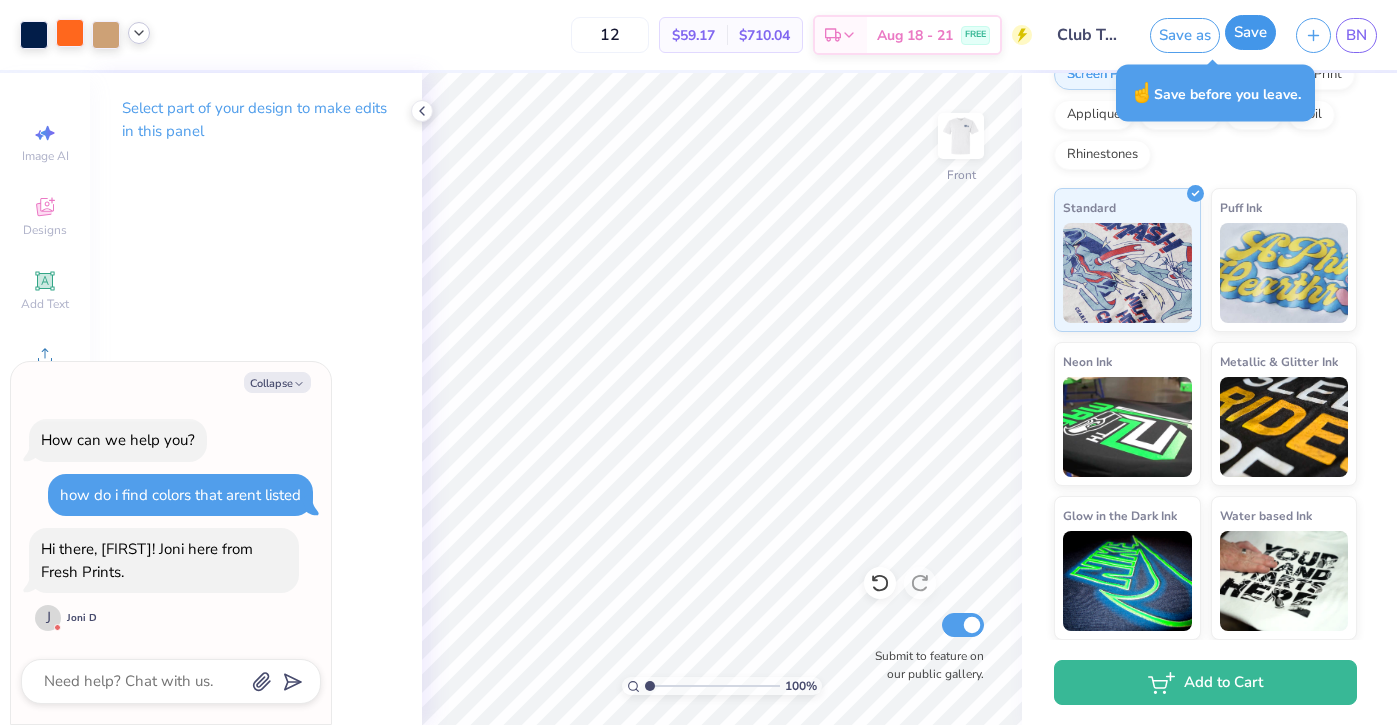 click on "Save" at bounding box center (1250, 32) 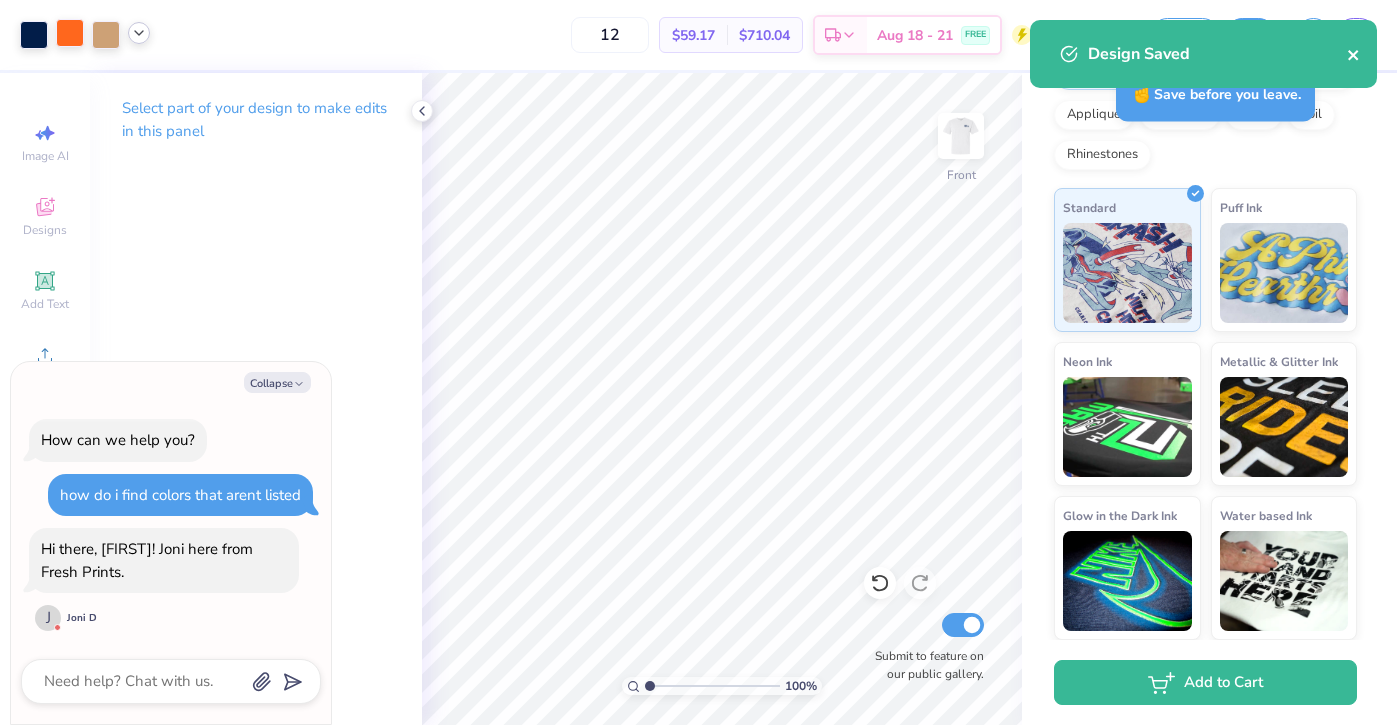 click 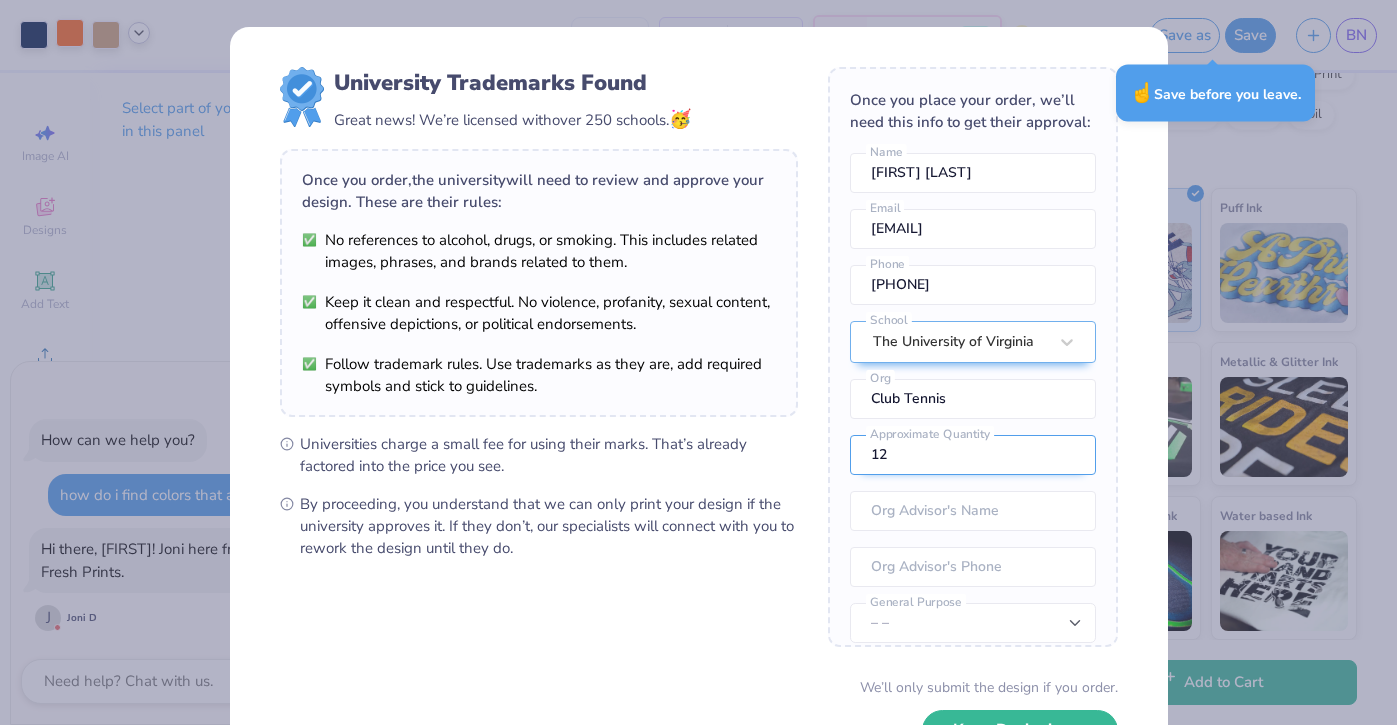 scroll, scrollTop: 74, scrollLeft: 0, axis: vertical 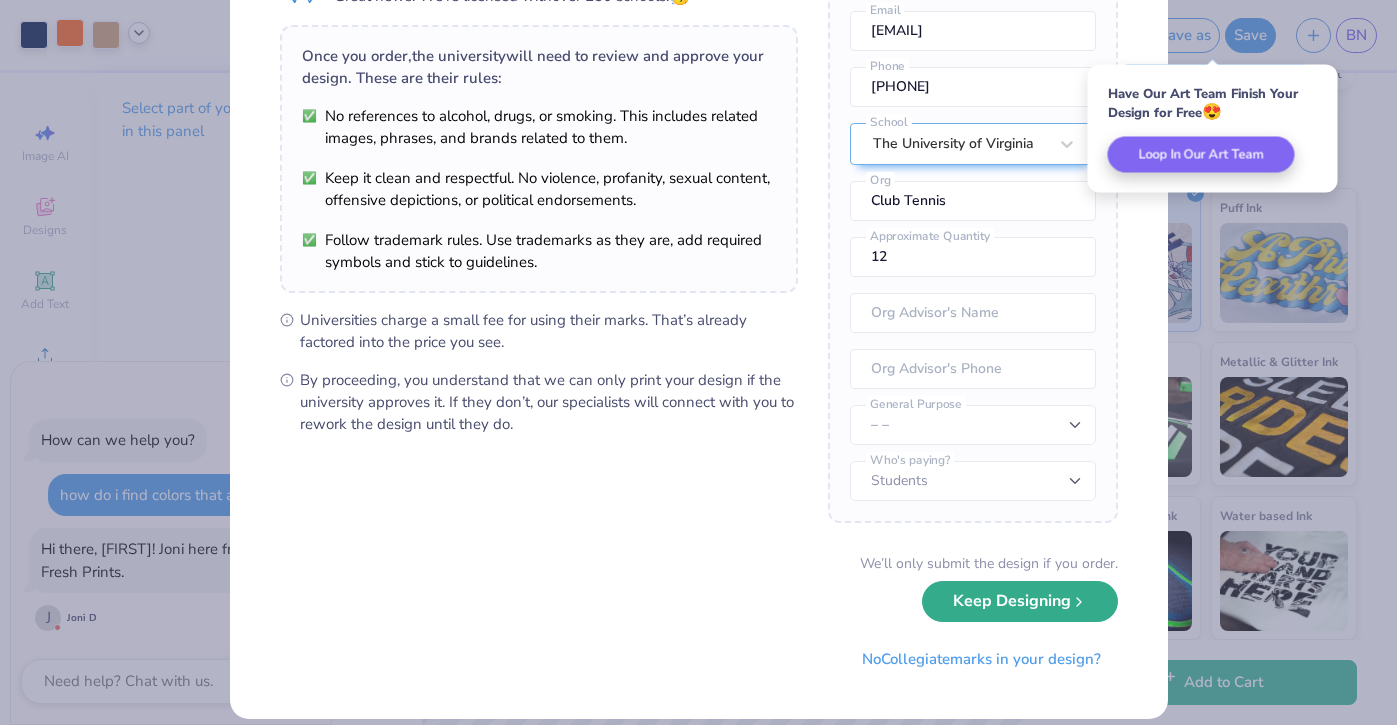 click on "Keep Designing" at bounding box center [1020, 601] 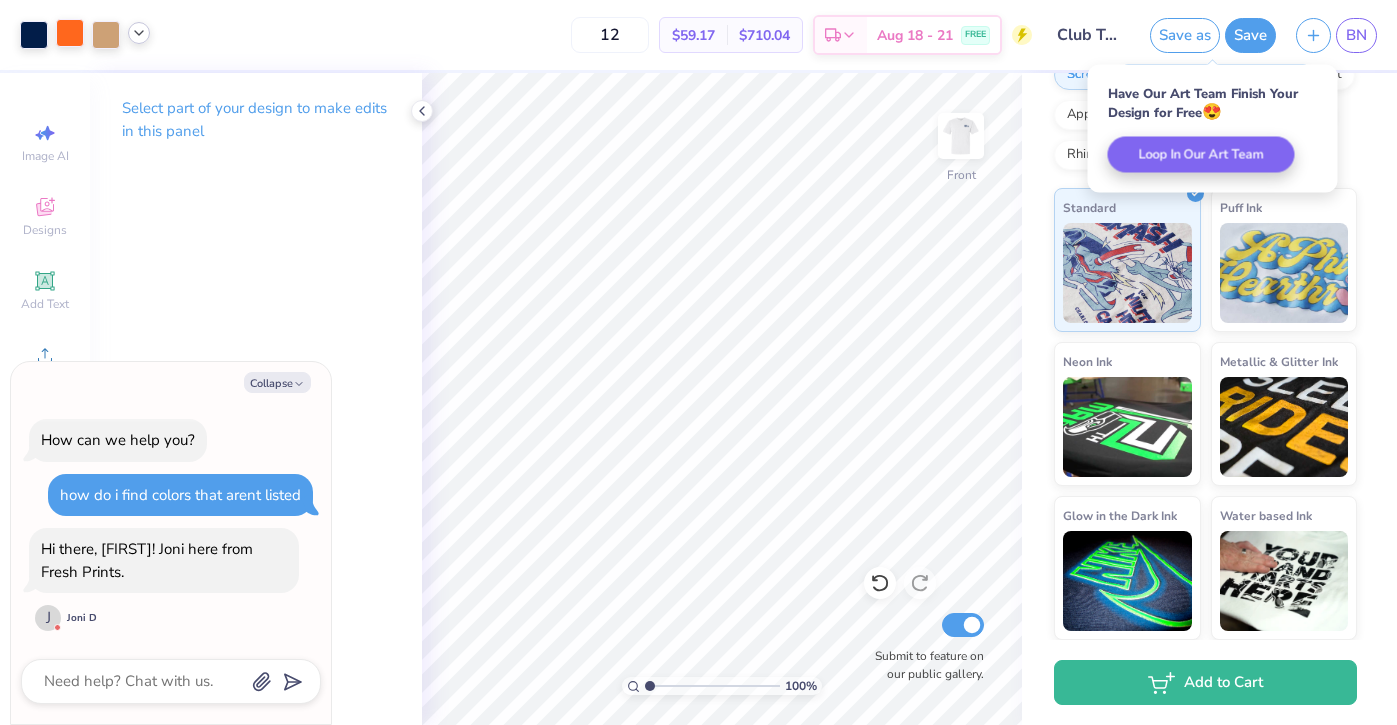 scroll, scrollTop: 0, scrollLeft: 0, axis: both 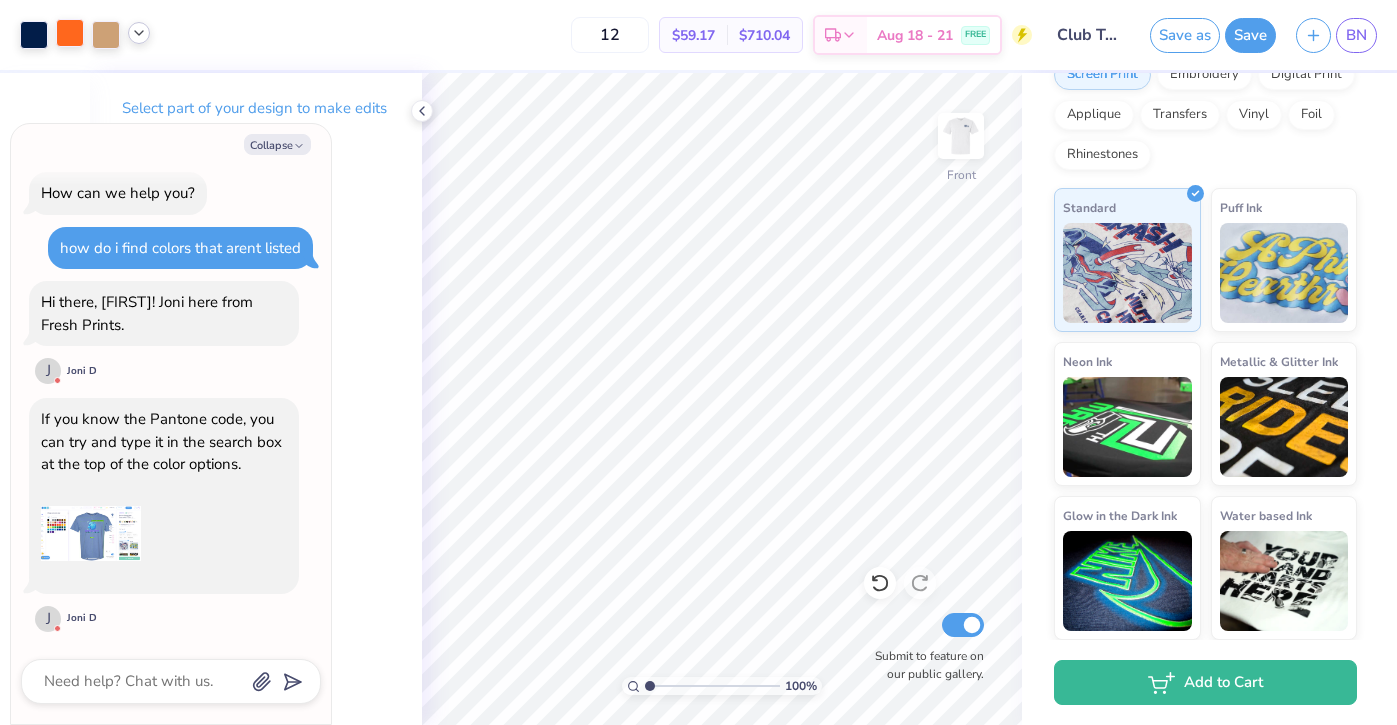 click at bounding box center [91, 534] 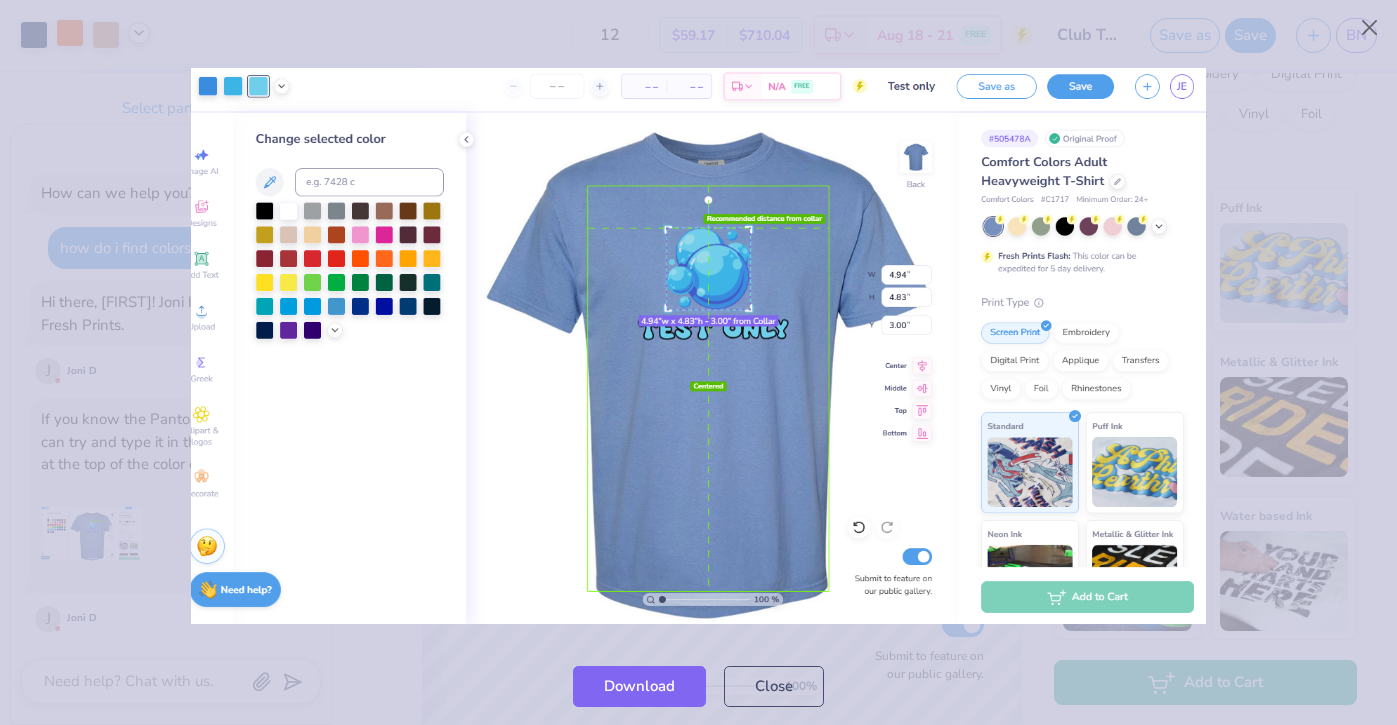 click at bounding box center [698, 346] 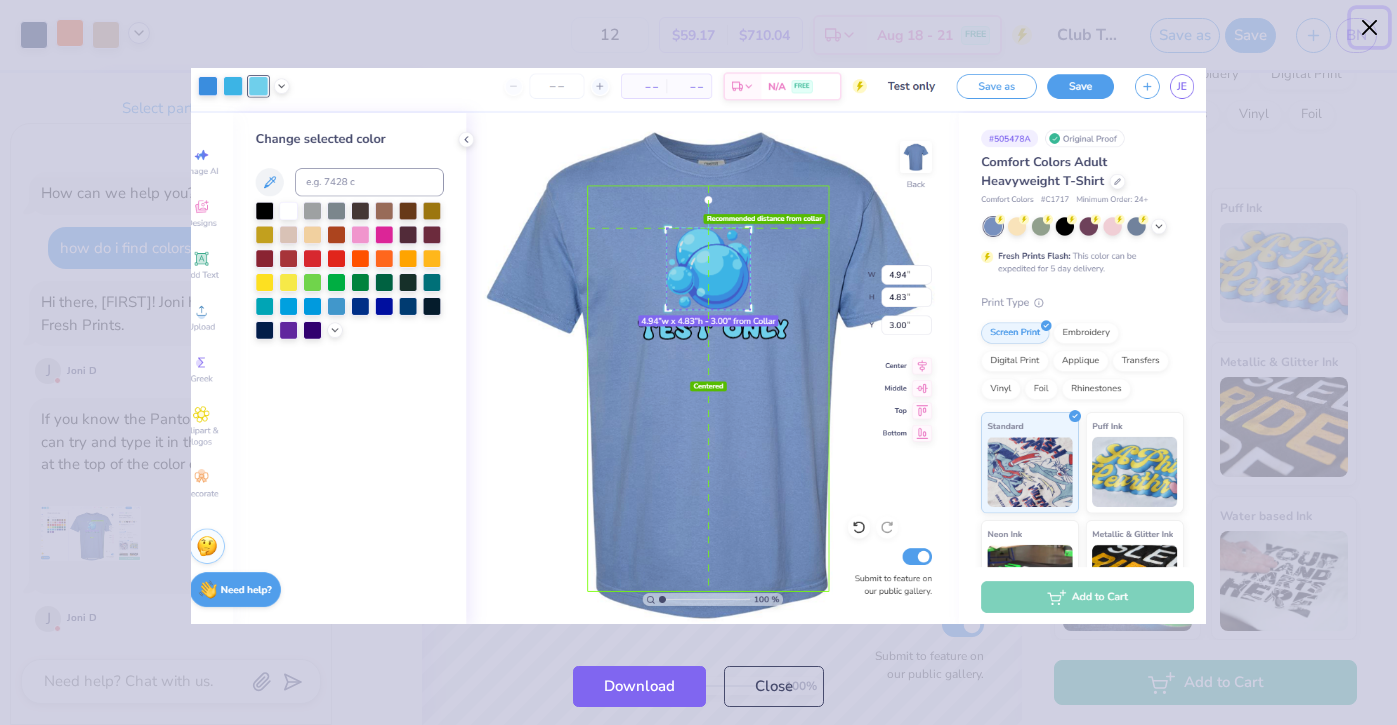 click at bounding box center (1370, 28) 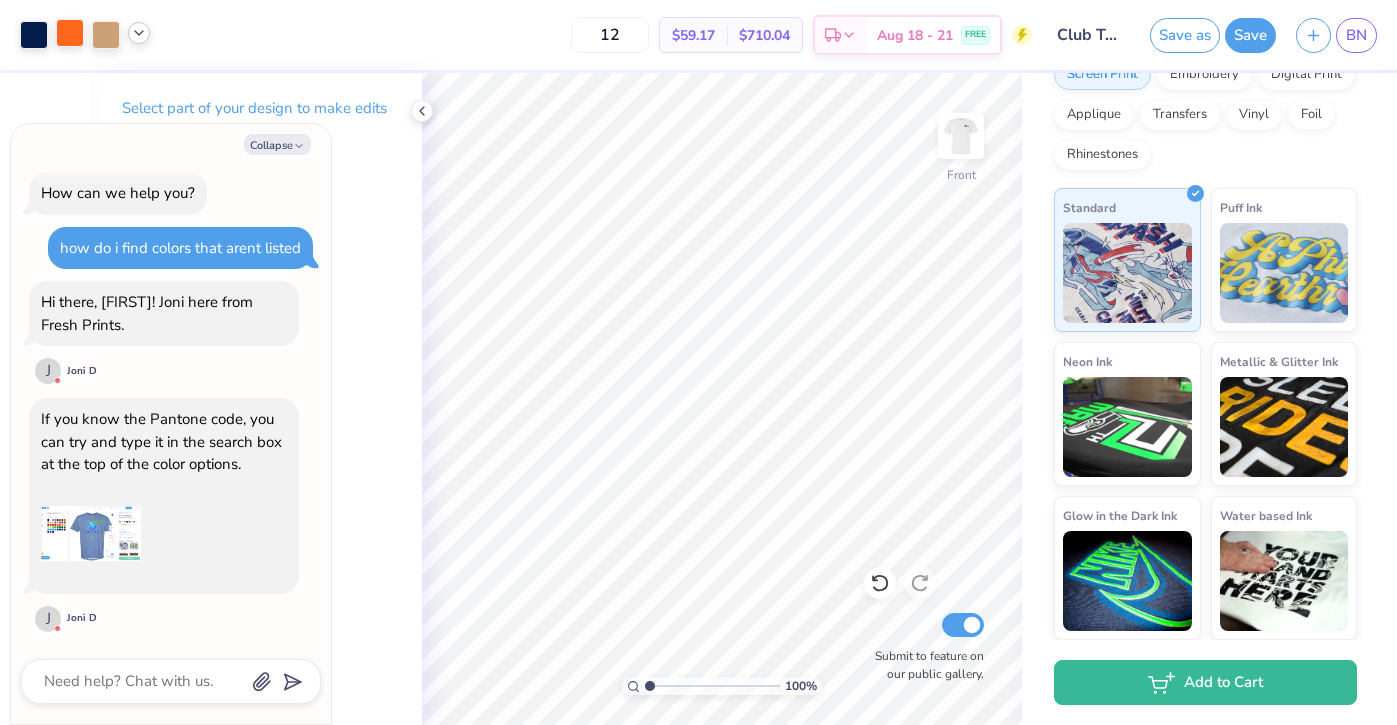 scroll, scrollTop: 632, scrollLeft: 0, axis: vertical 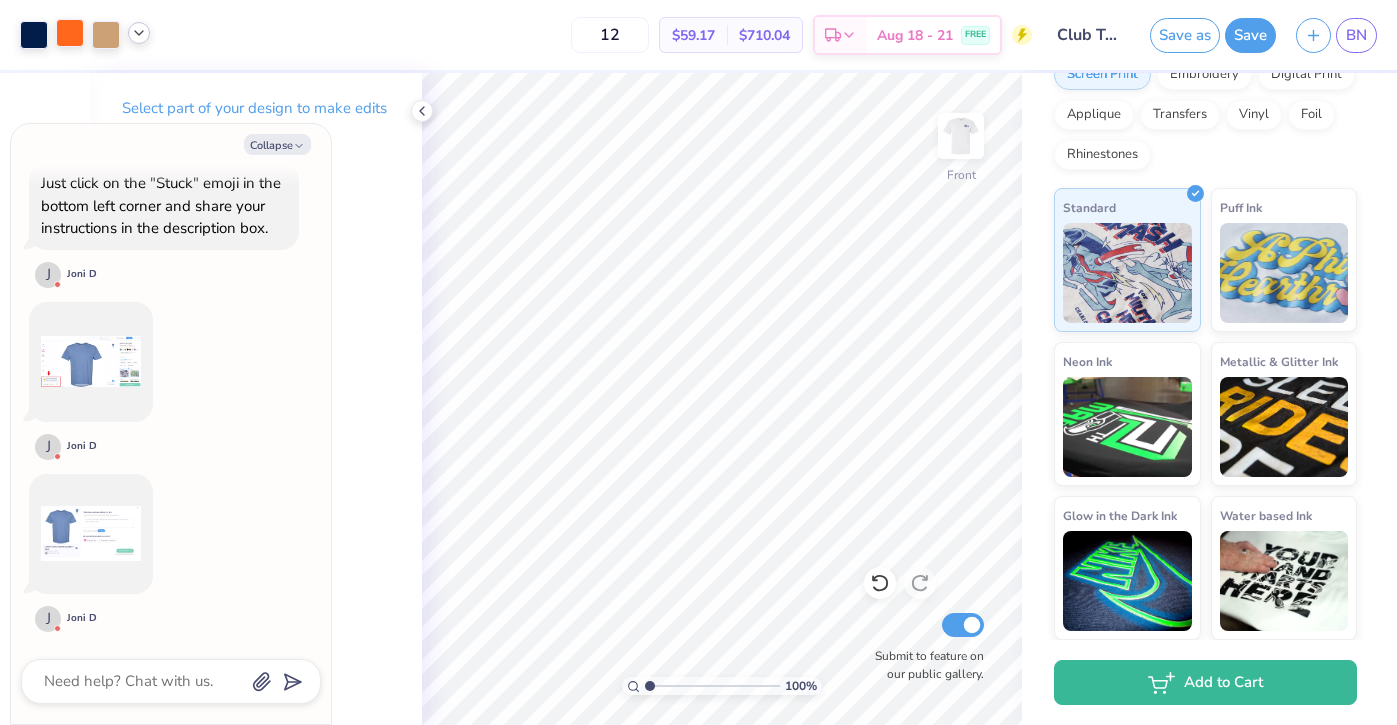 click at bounding box center [91, 534] 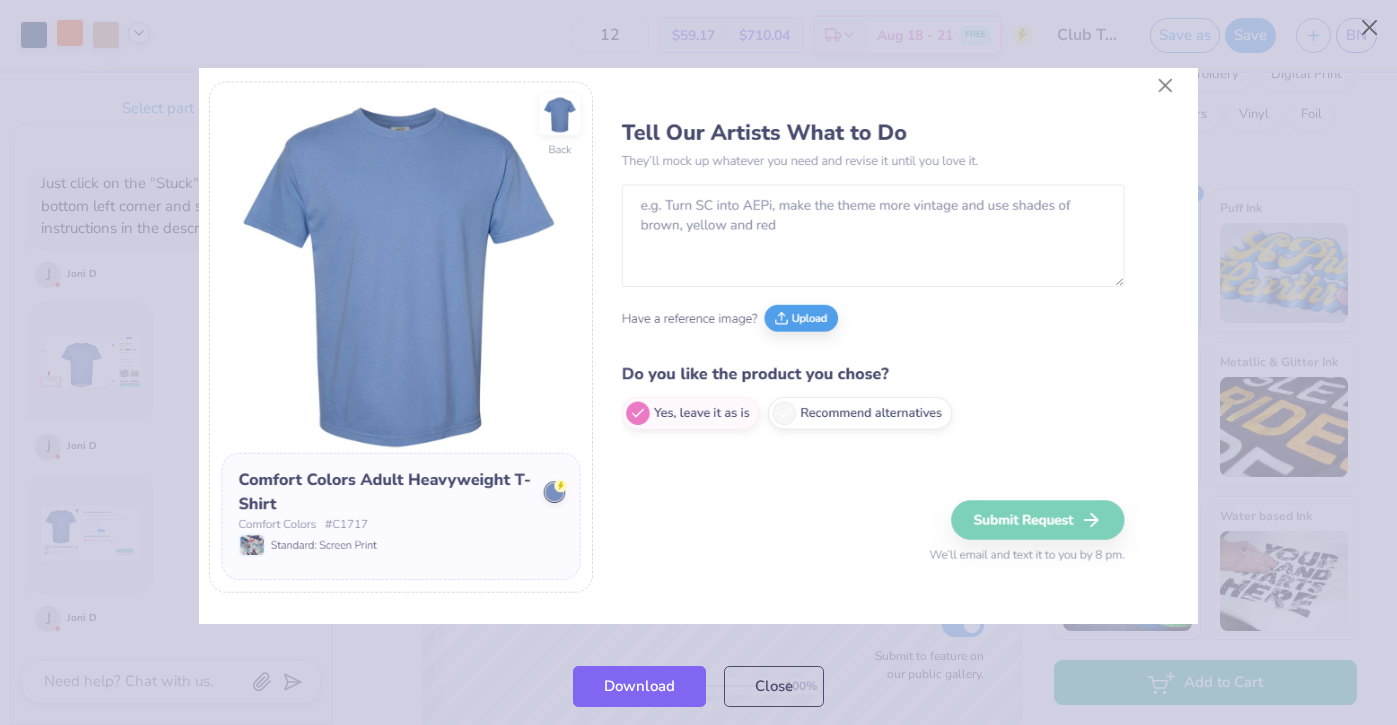 click at bounding box center [699, 346] 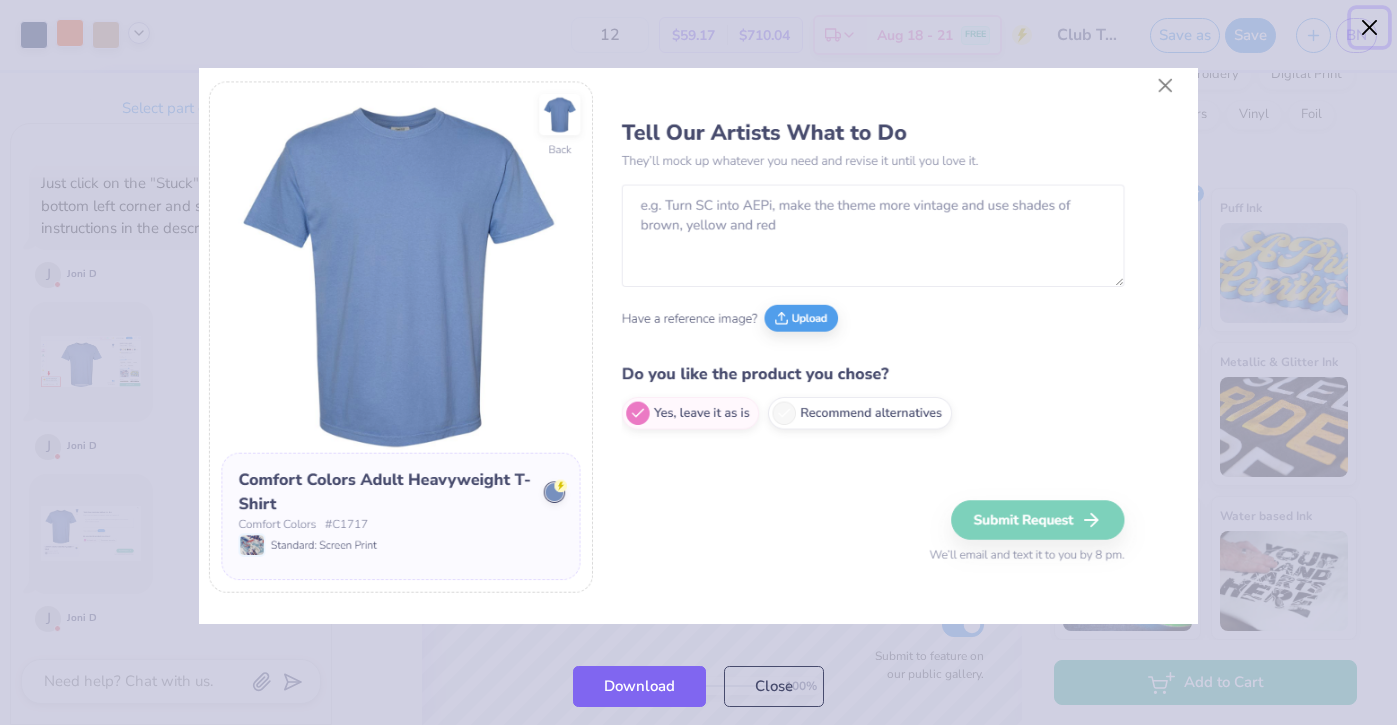 click at bounding box center [1370, 28] 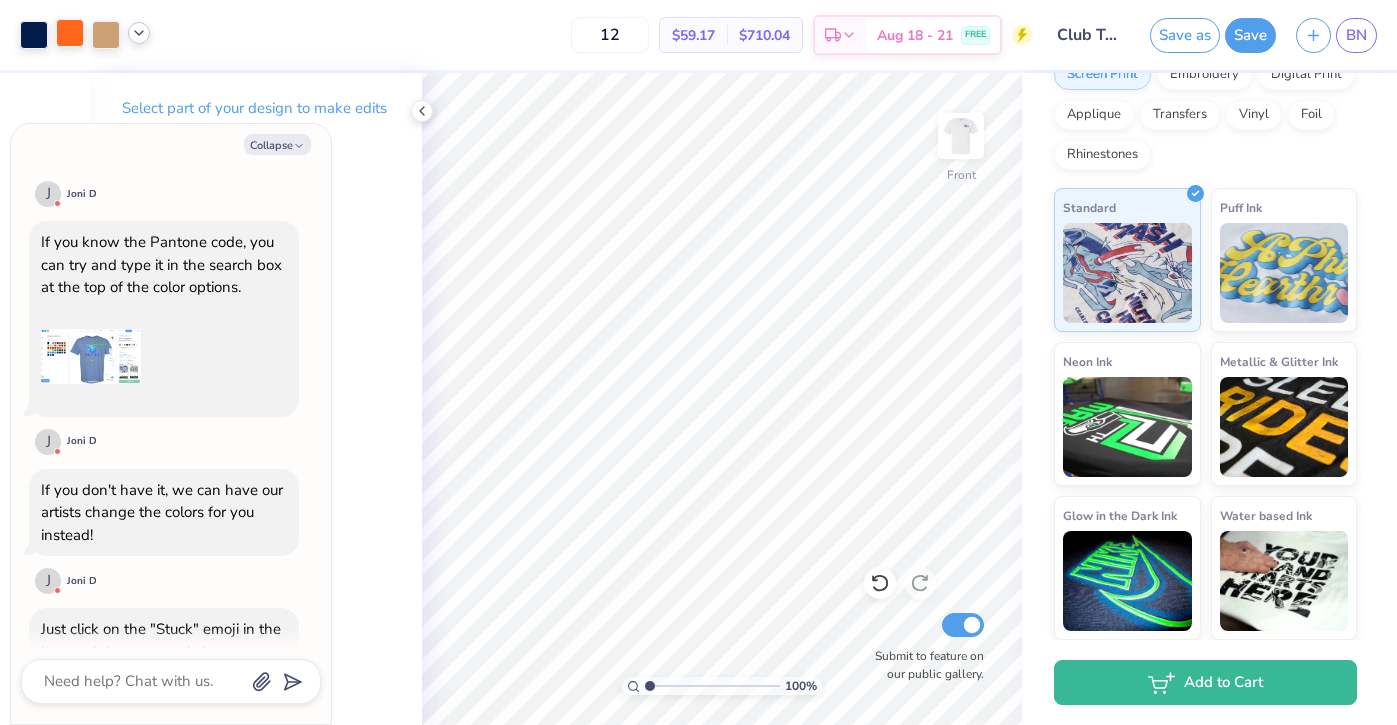 scroll, scrollTop: 185, scrollLeft: 0, axis: vertical 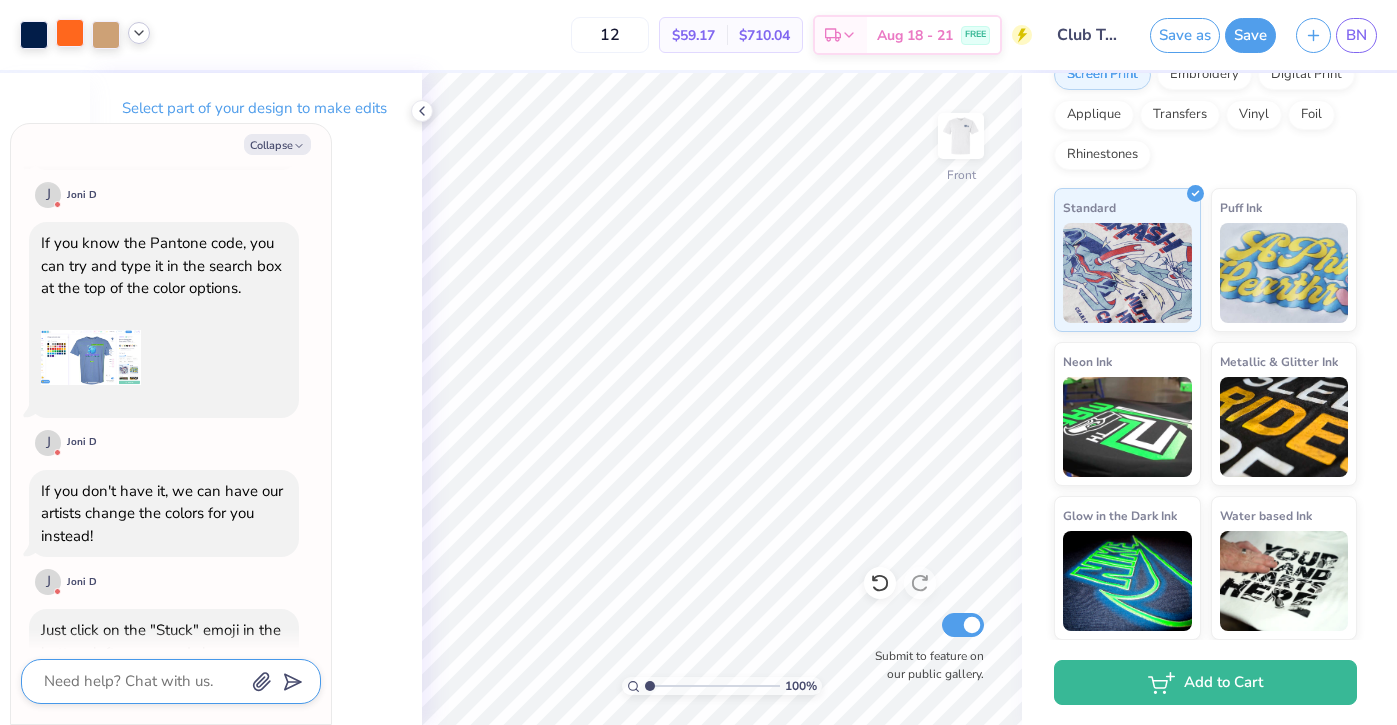 click at bounding box center (143, 681) 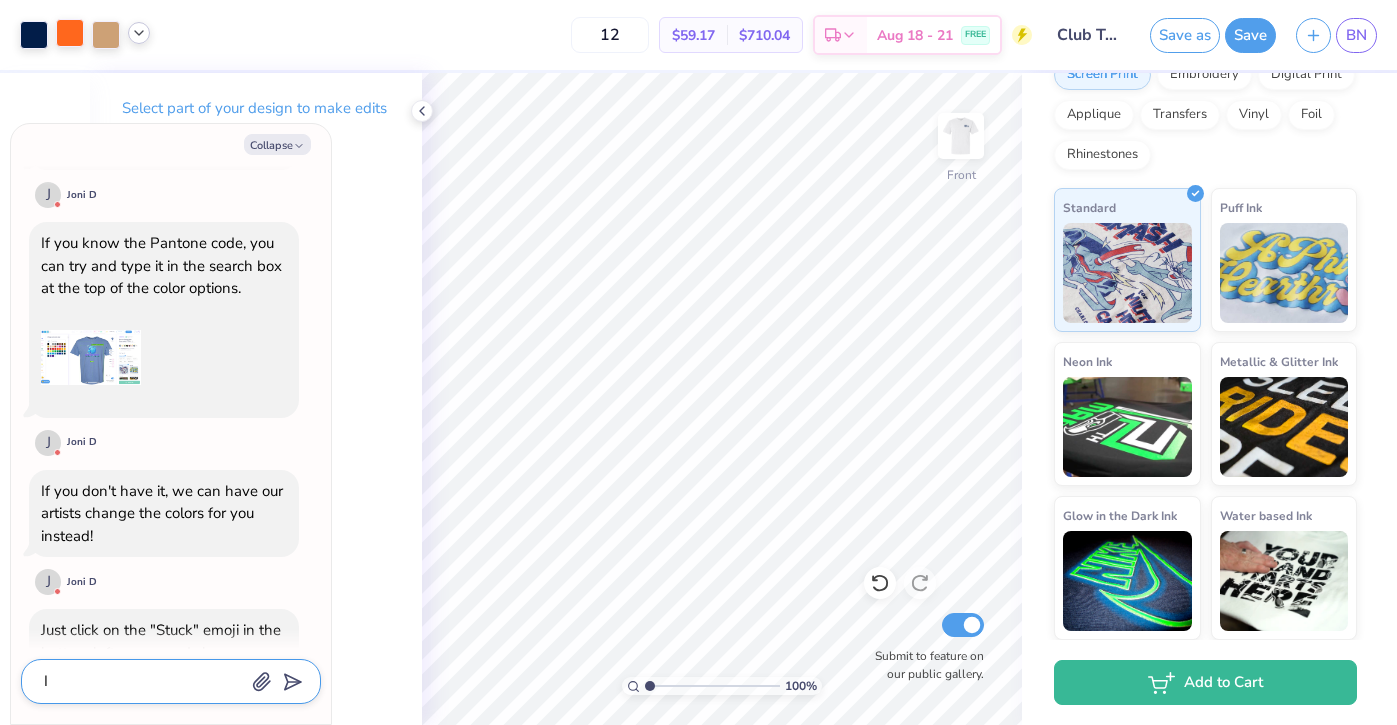 type on "x" 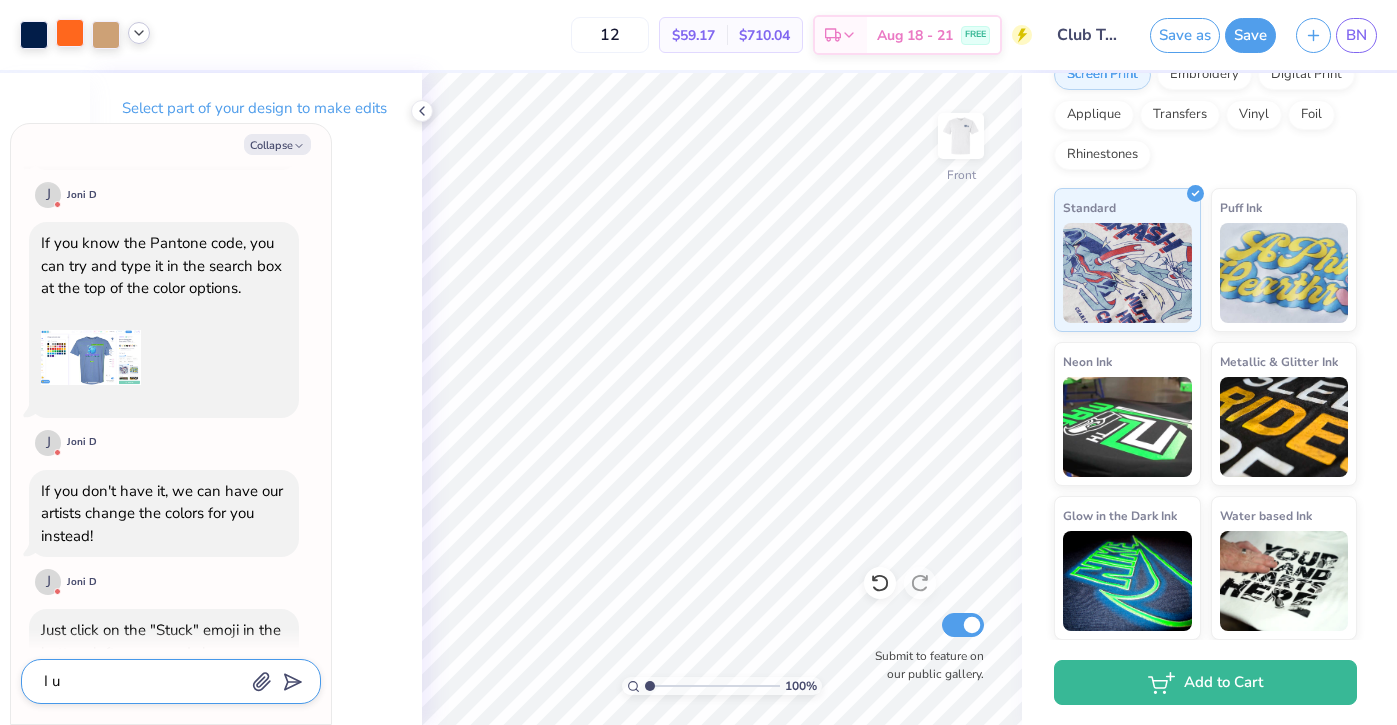 type on "x" 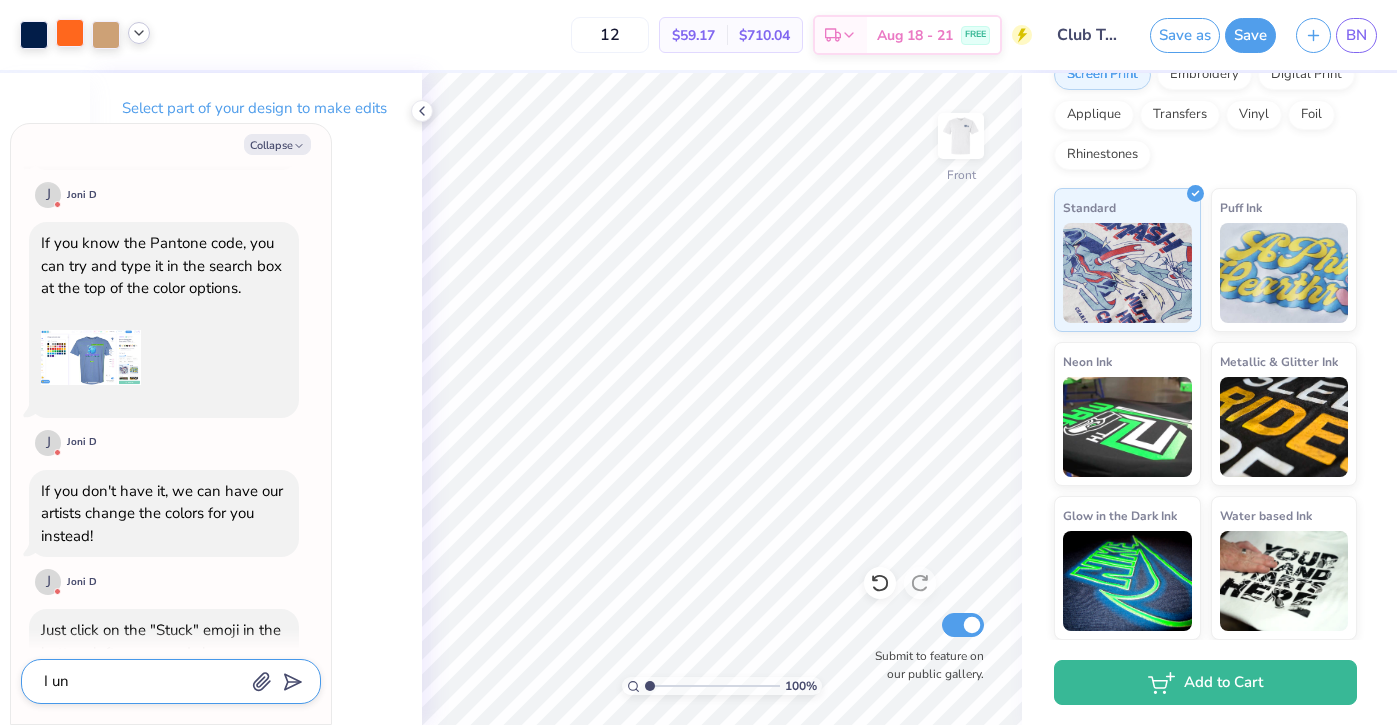 type on "x" 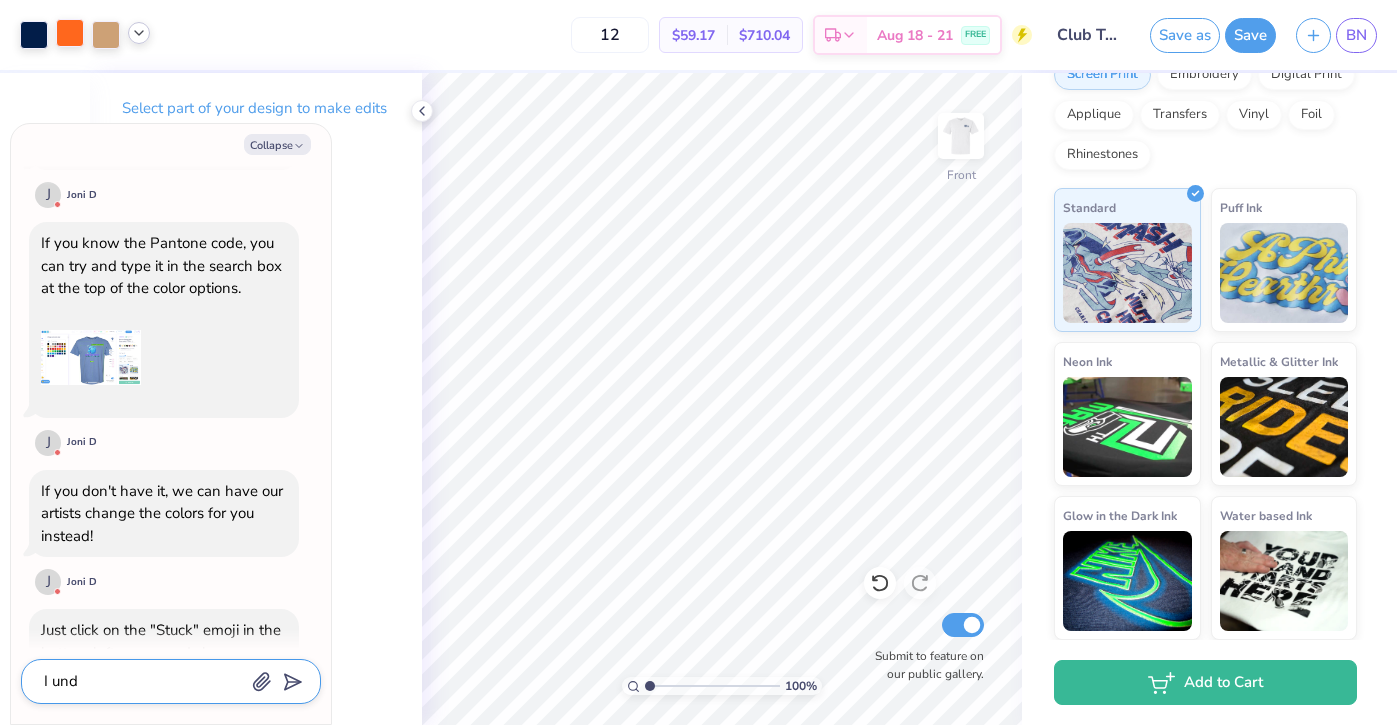 type on "x" 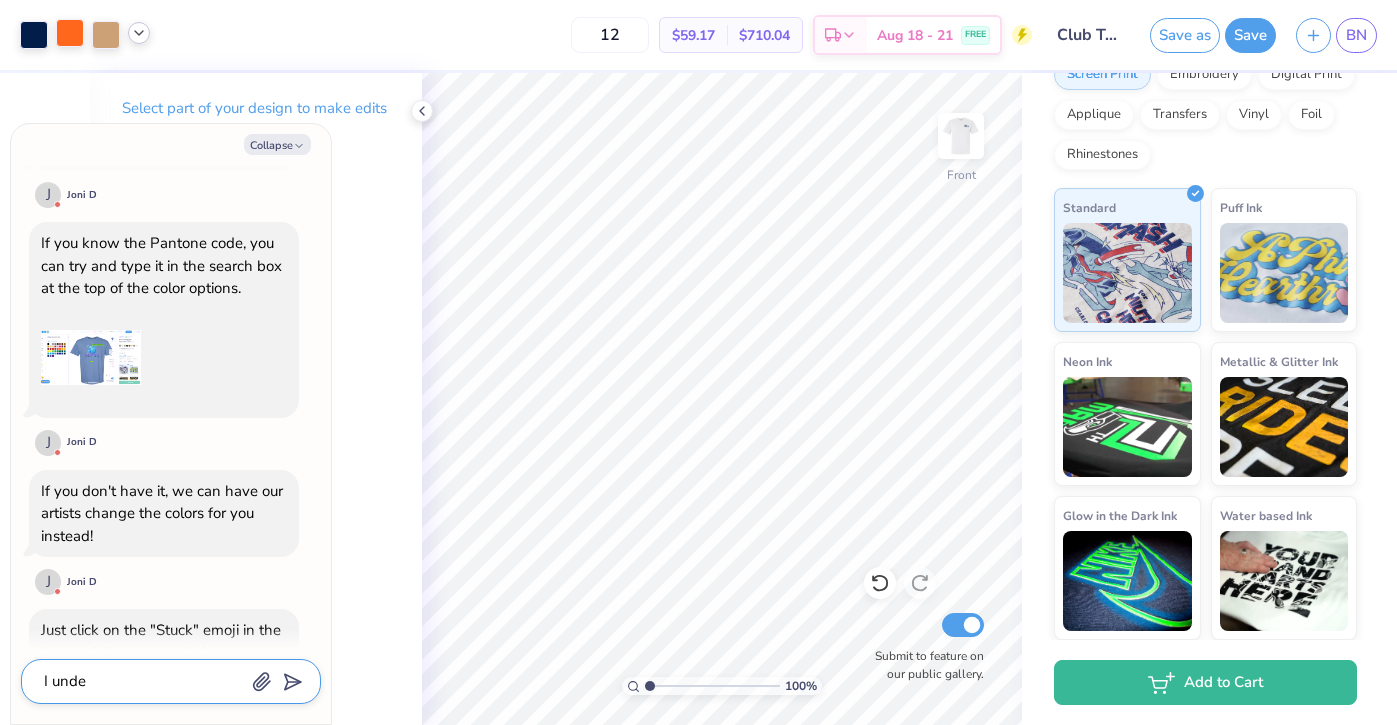 type on "x" 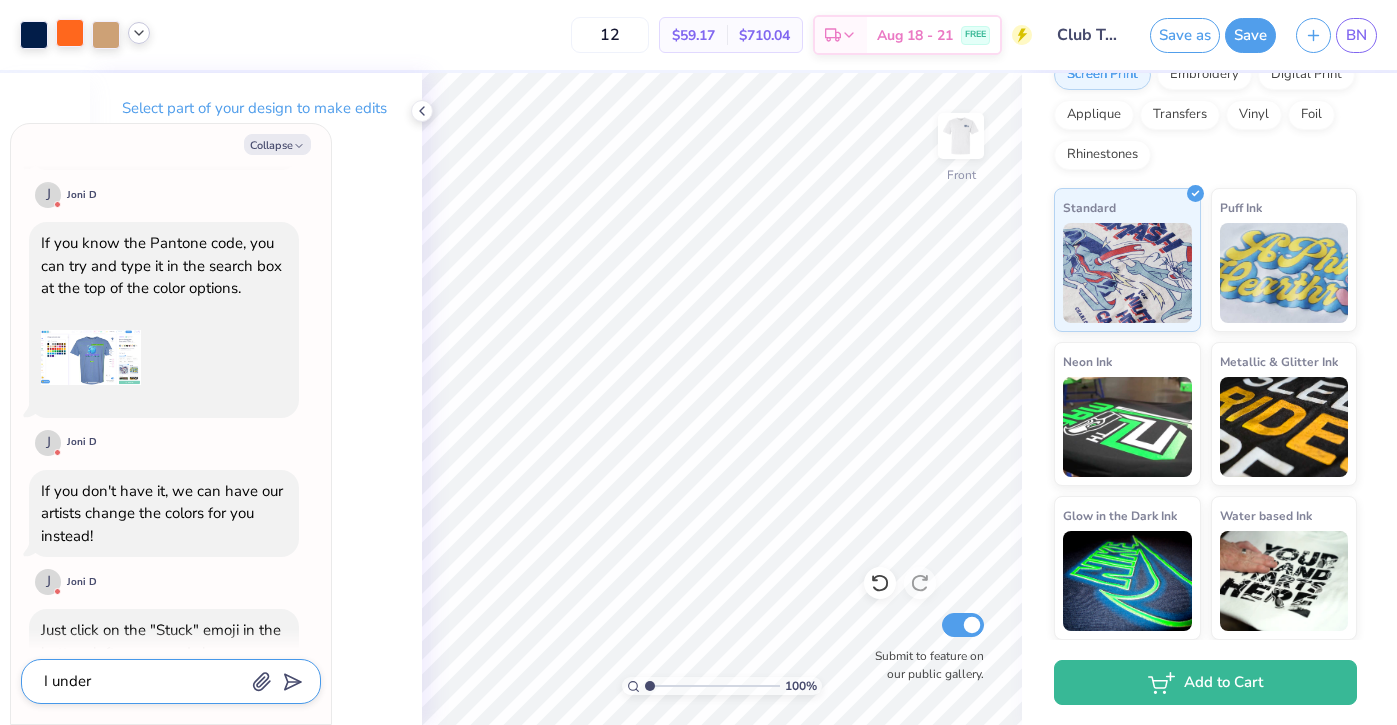 type on "x" 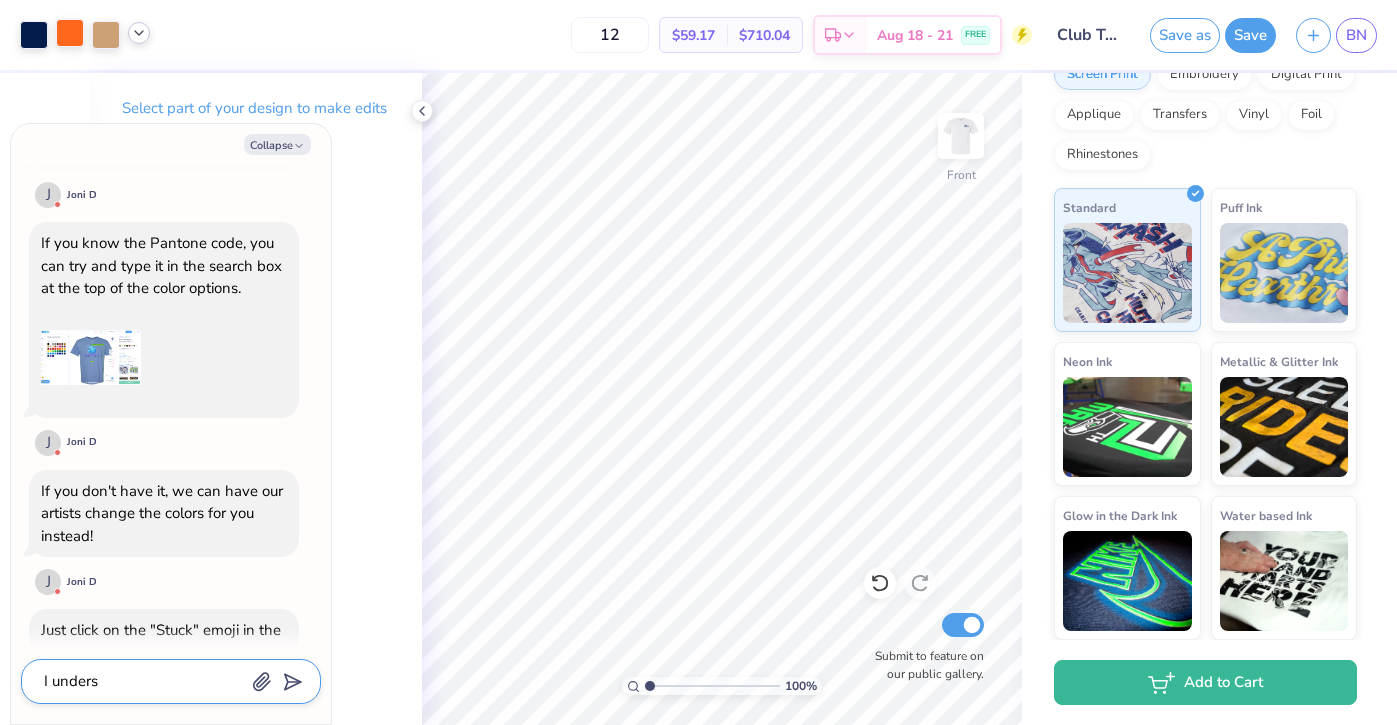 type on "x" 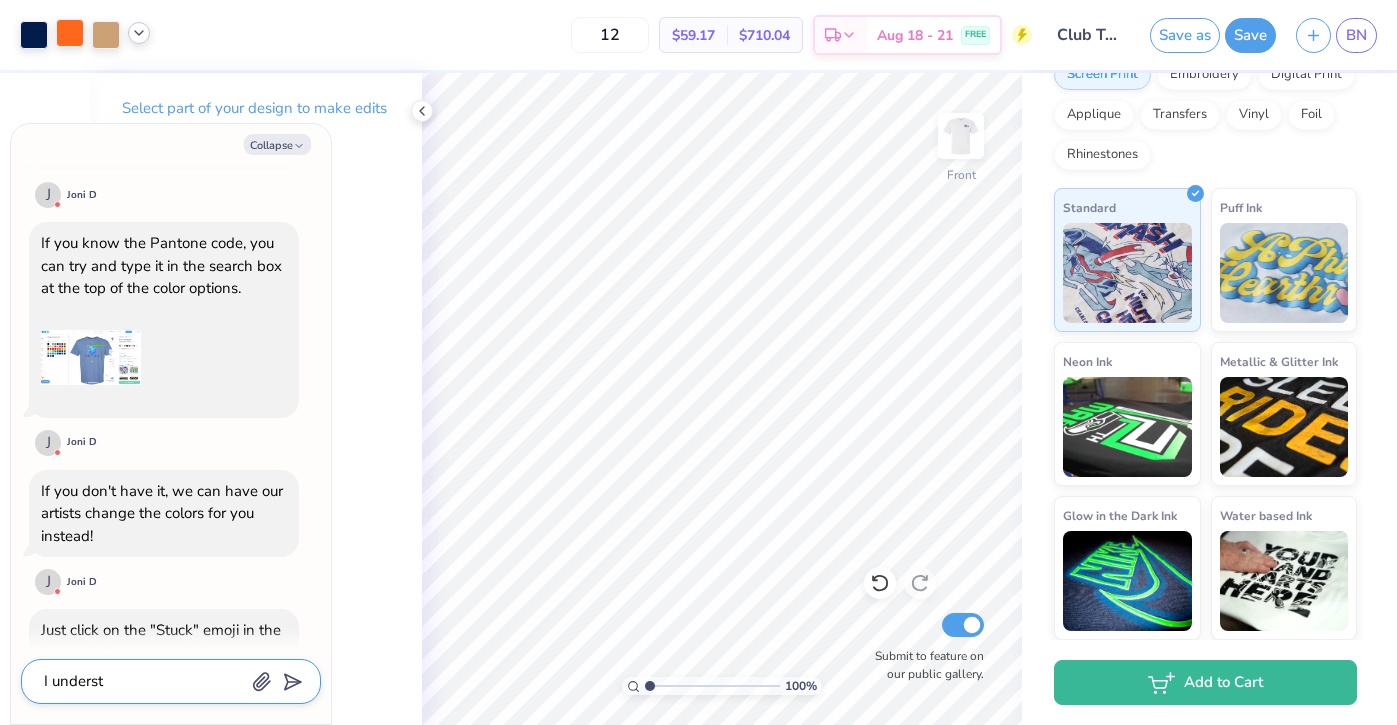 type on "x" 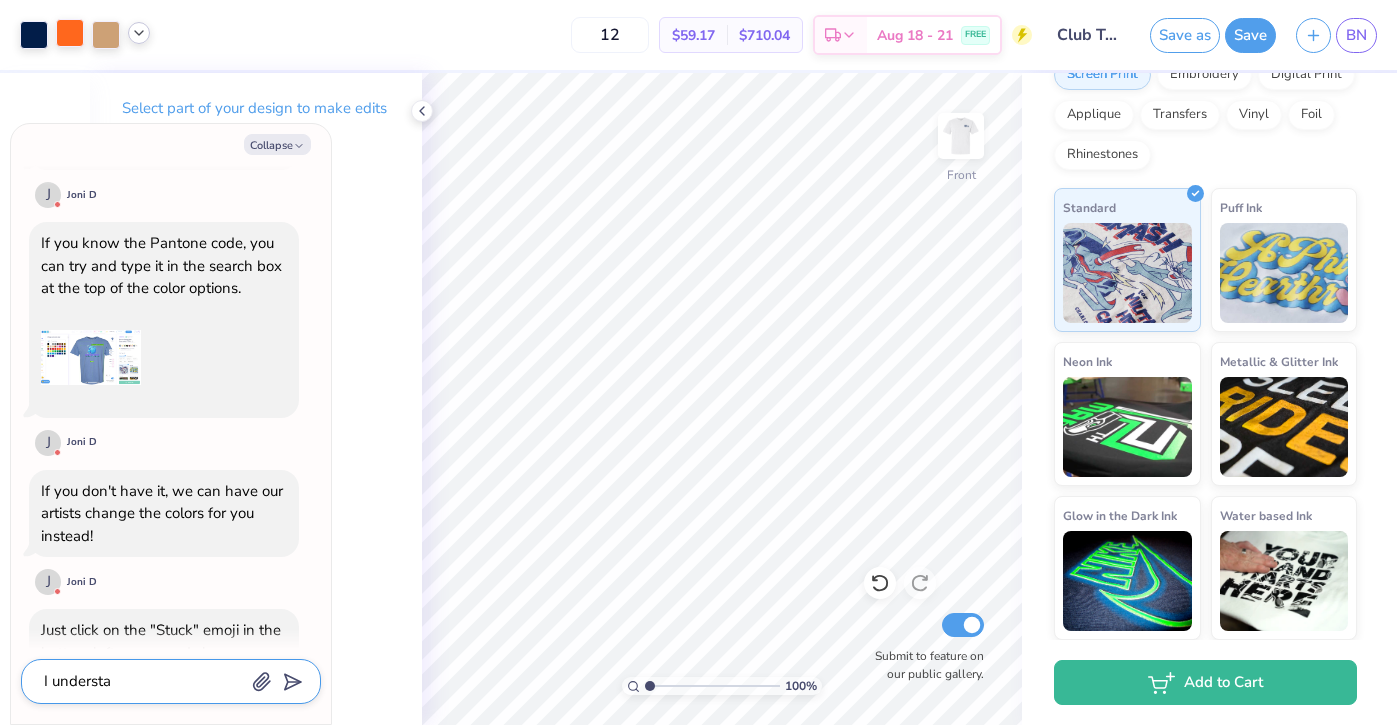 type on "I understan" 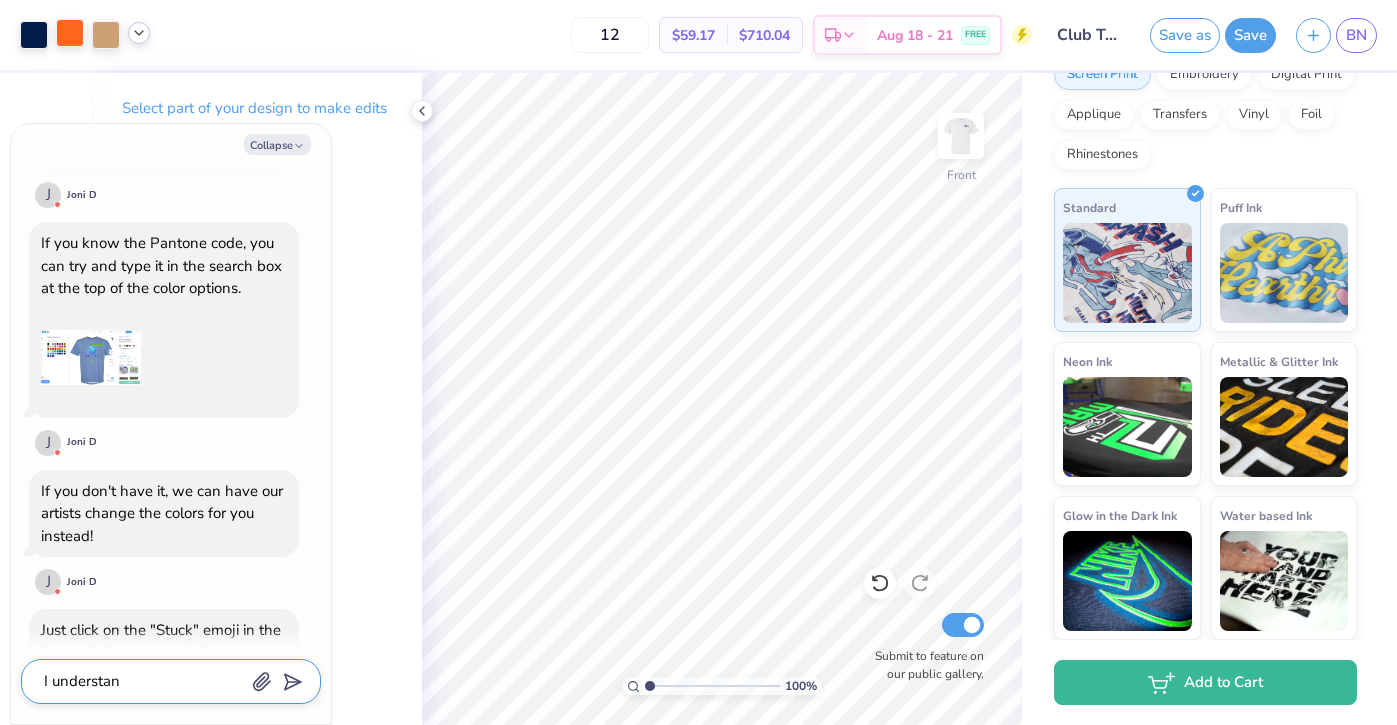 type on "x" 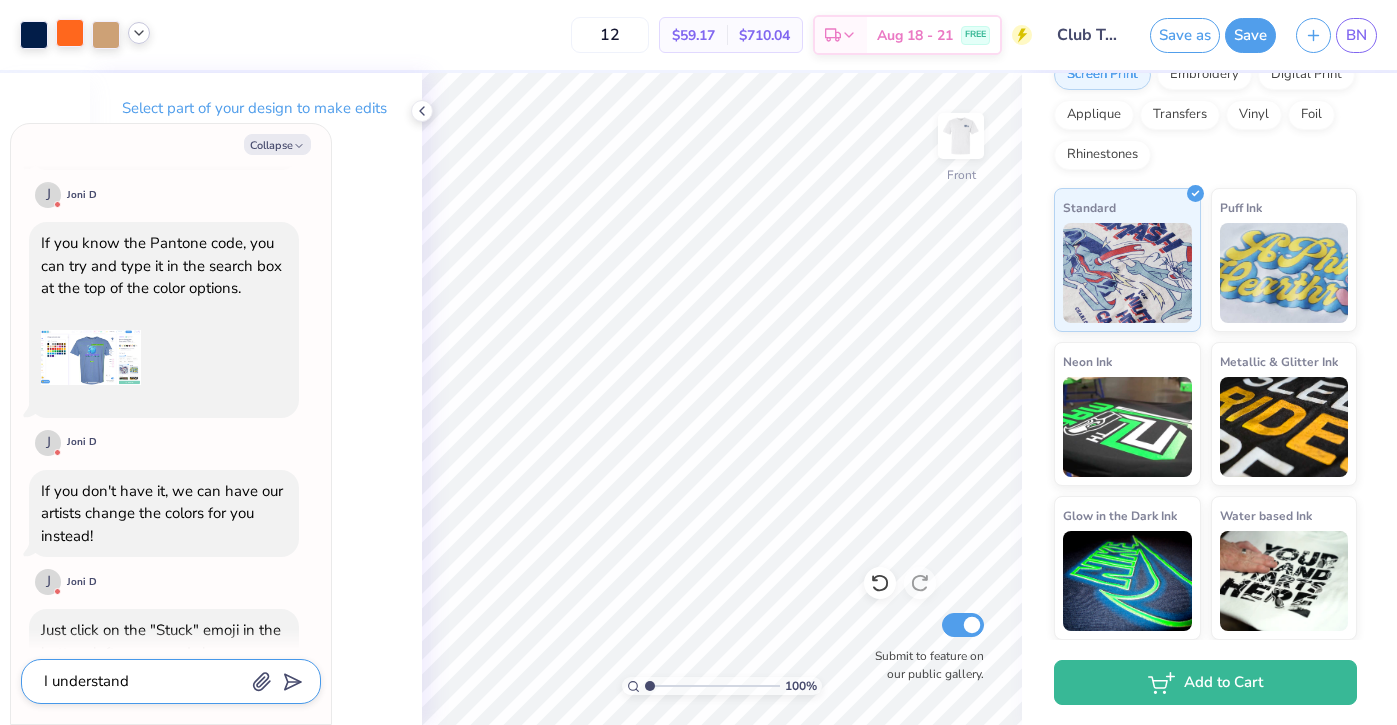 type on "x" 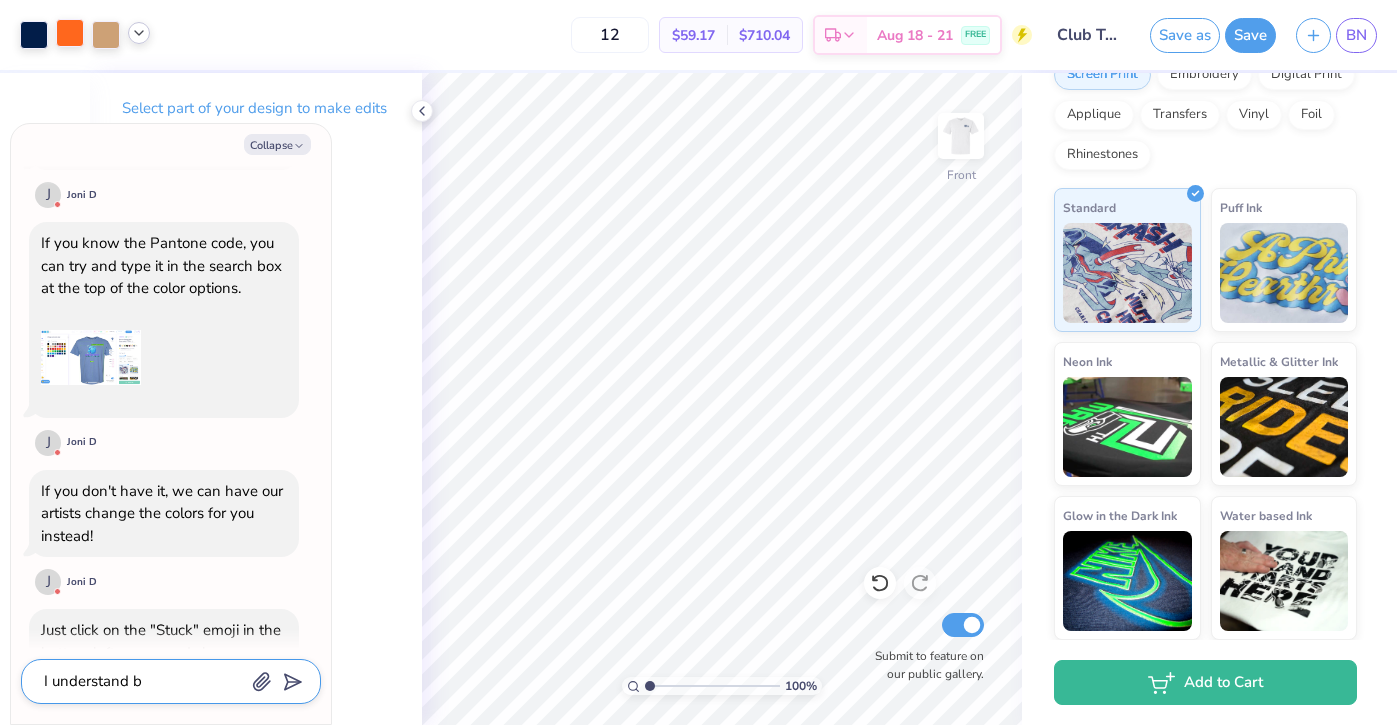 type on "x" 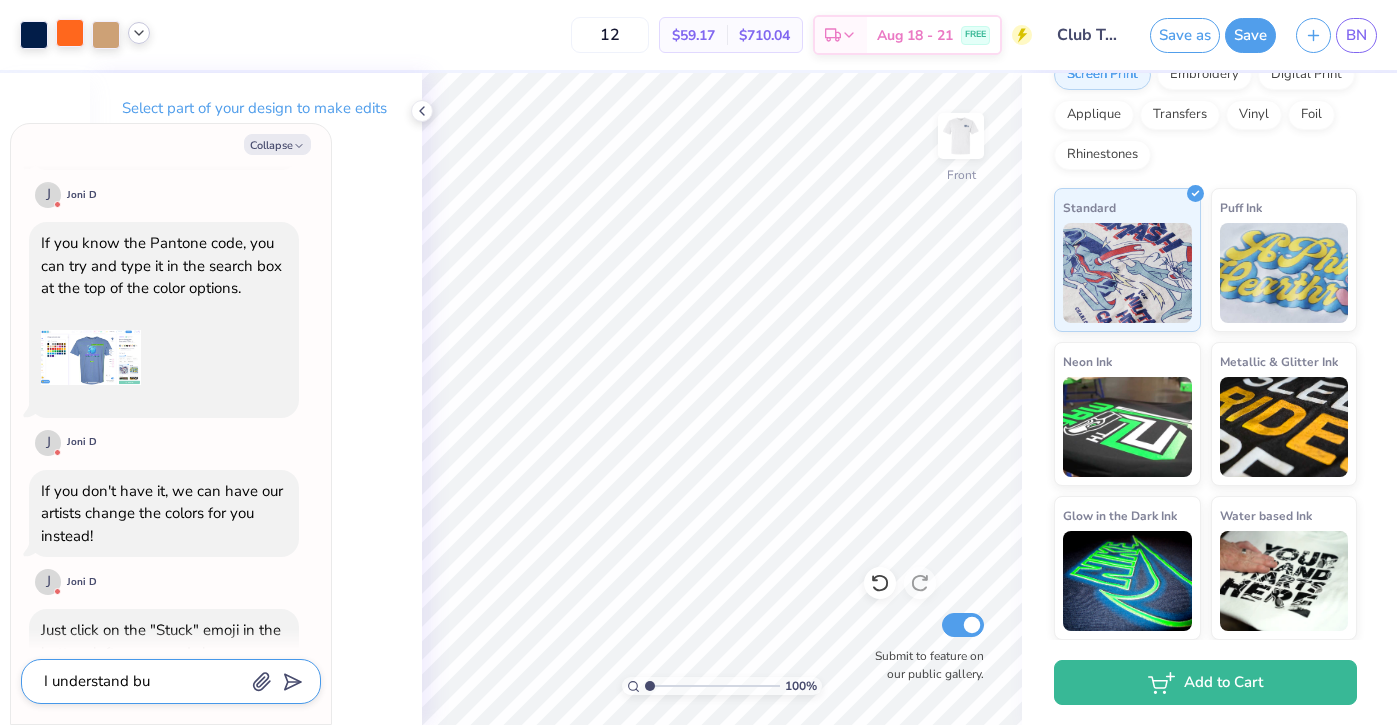 type on "x" 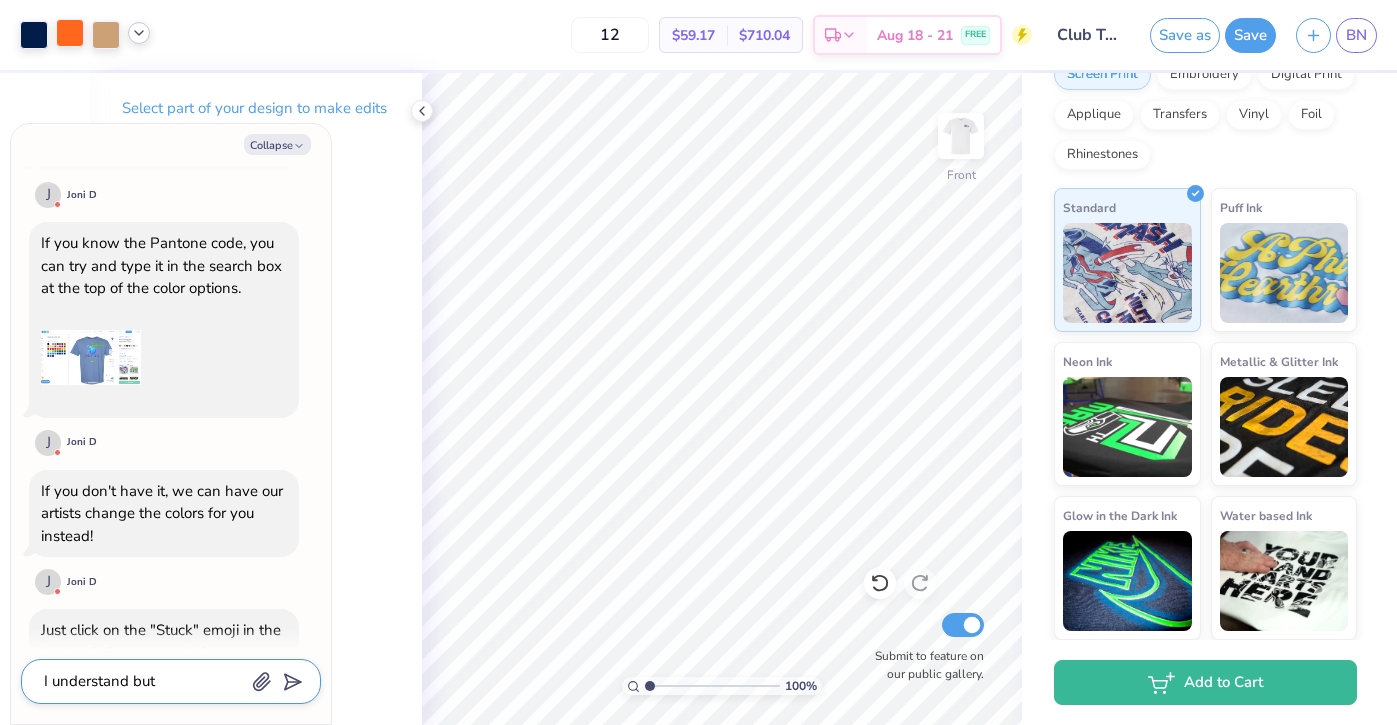 type on "x" 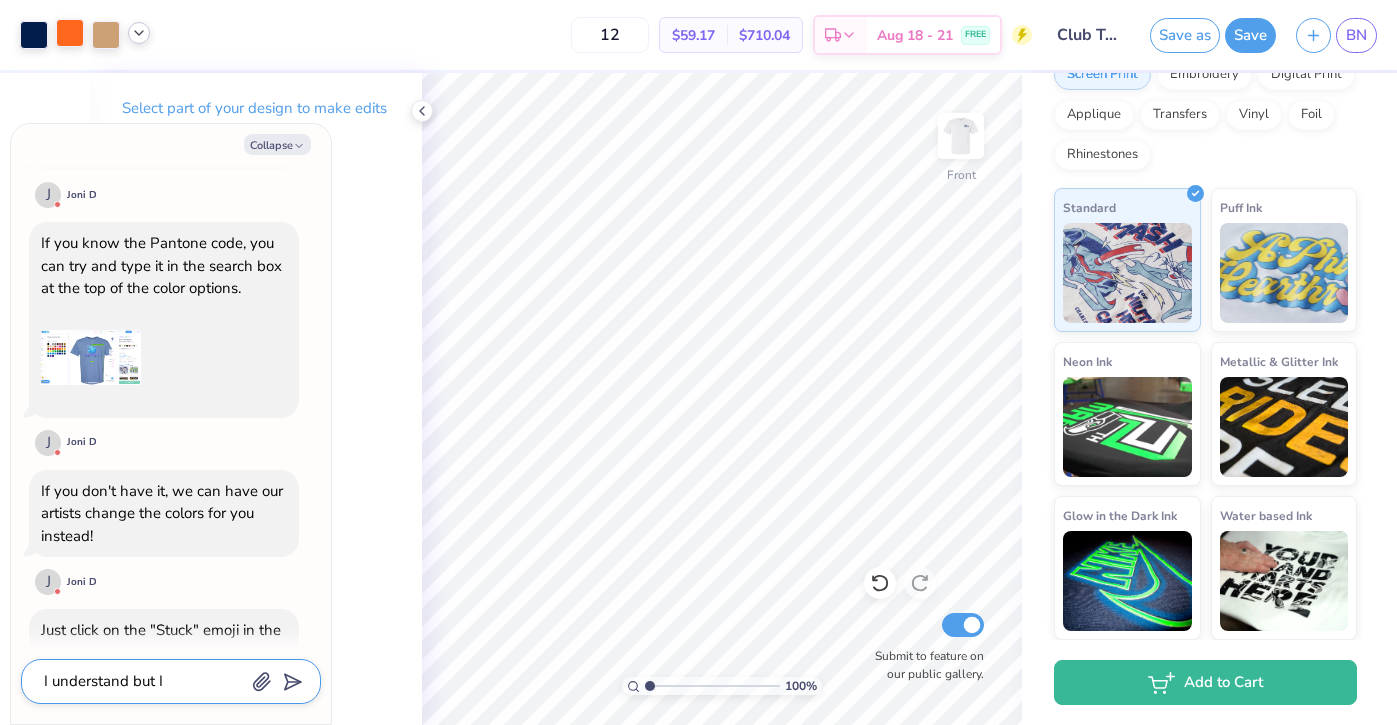type on "x" 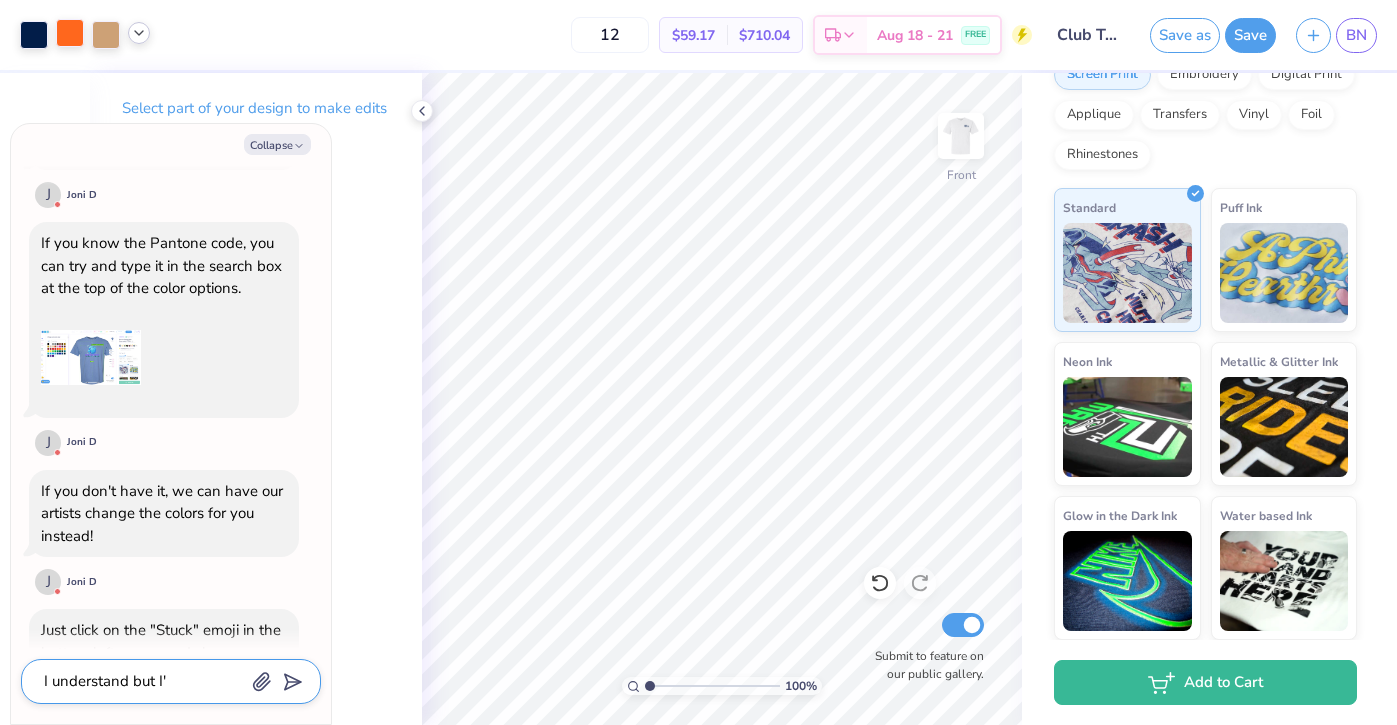 type on "x" 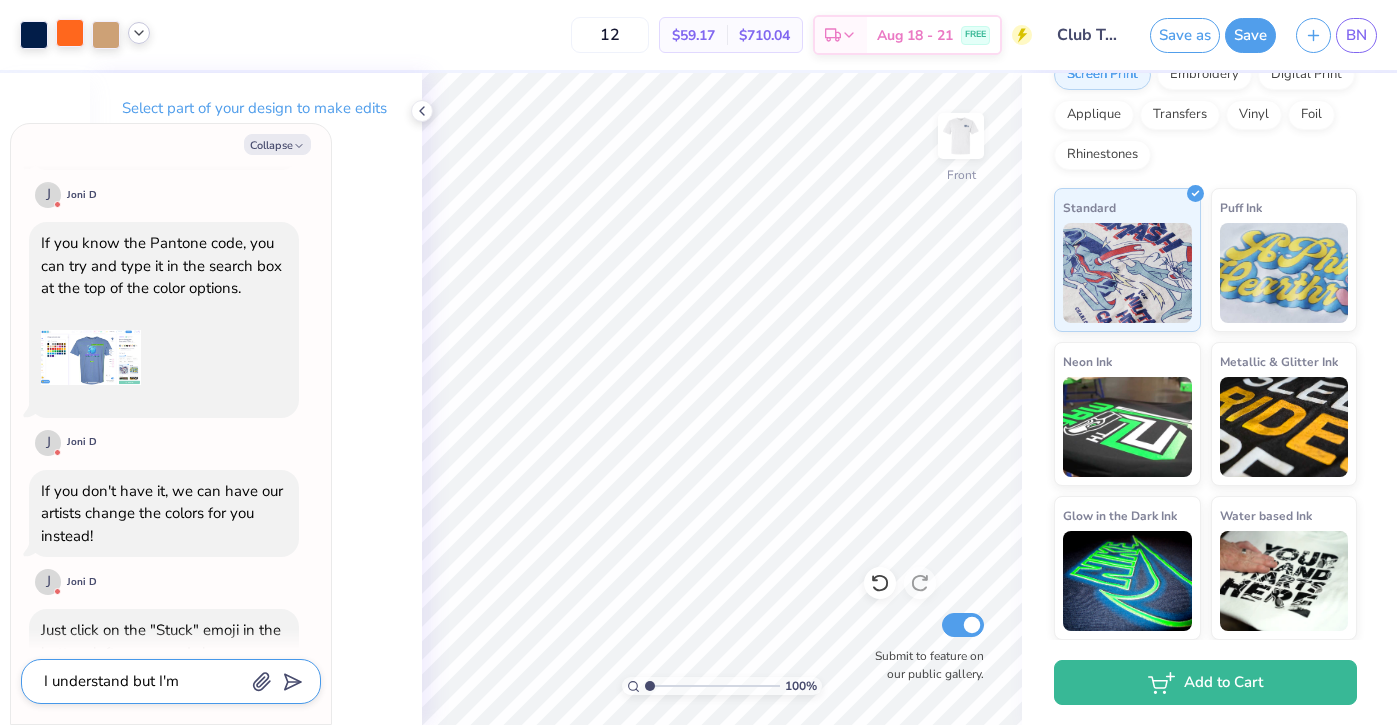 type on "x" 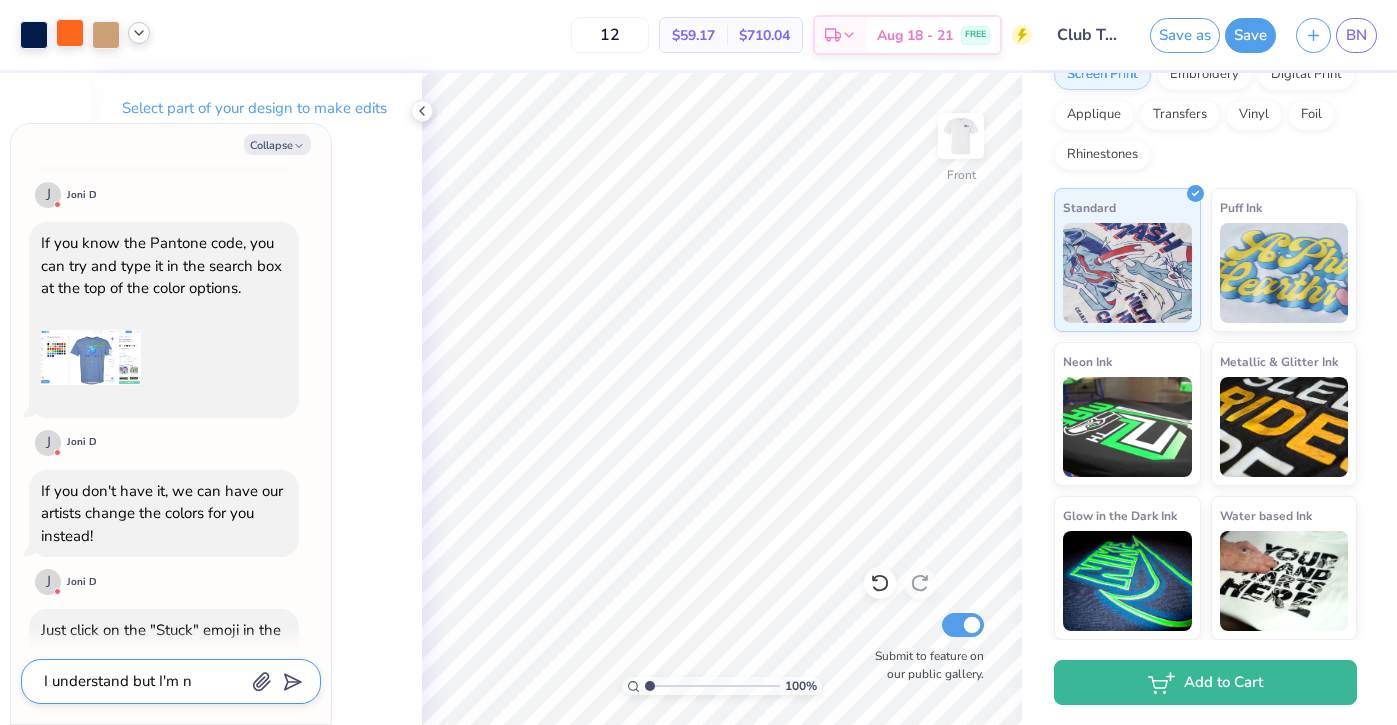 type on "x" 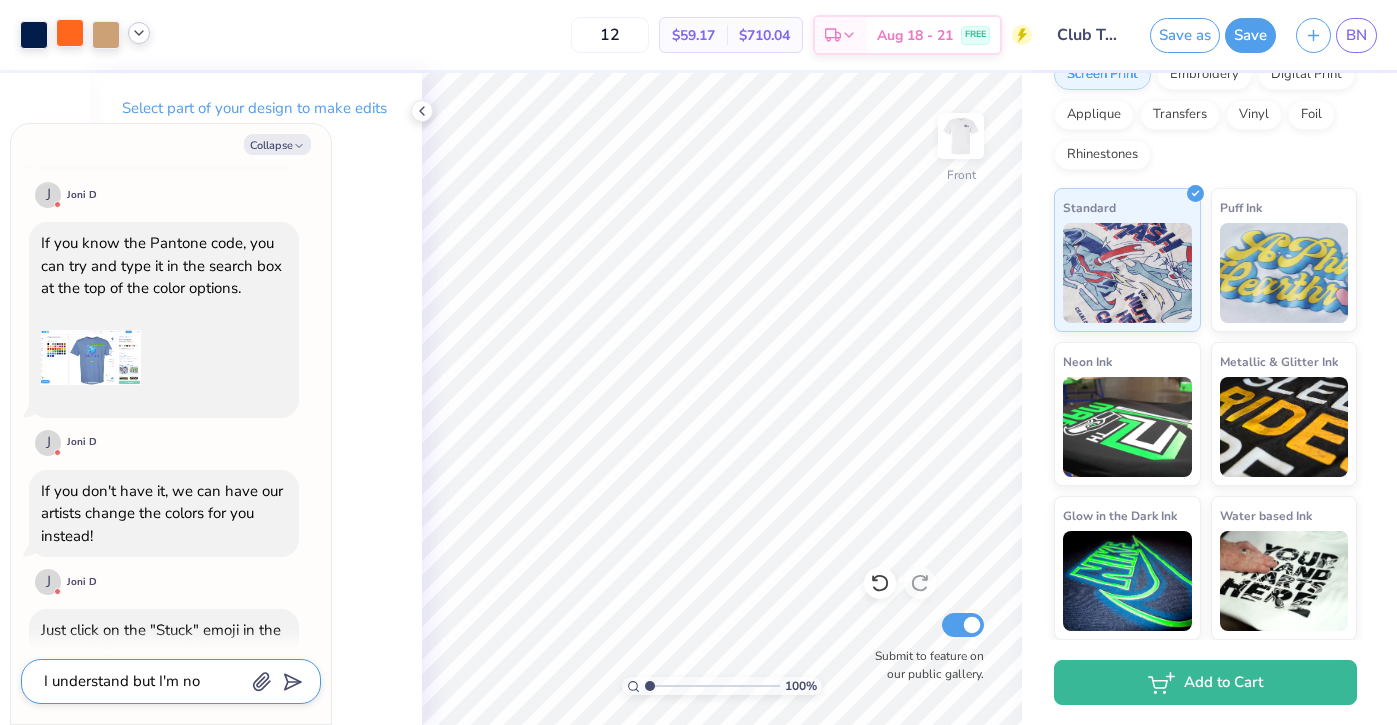 type on "x" 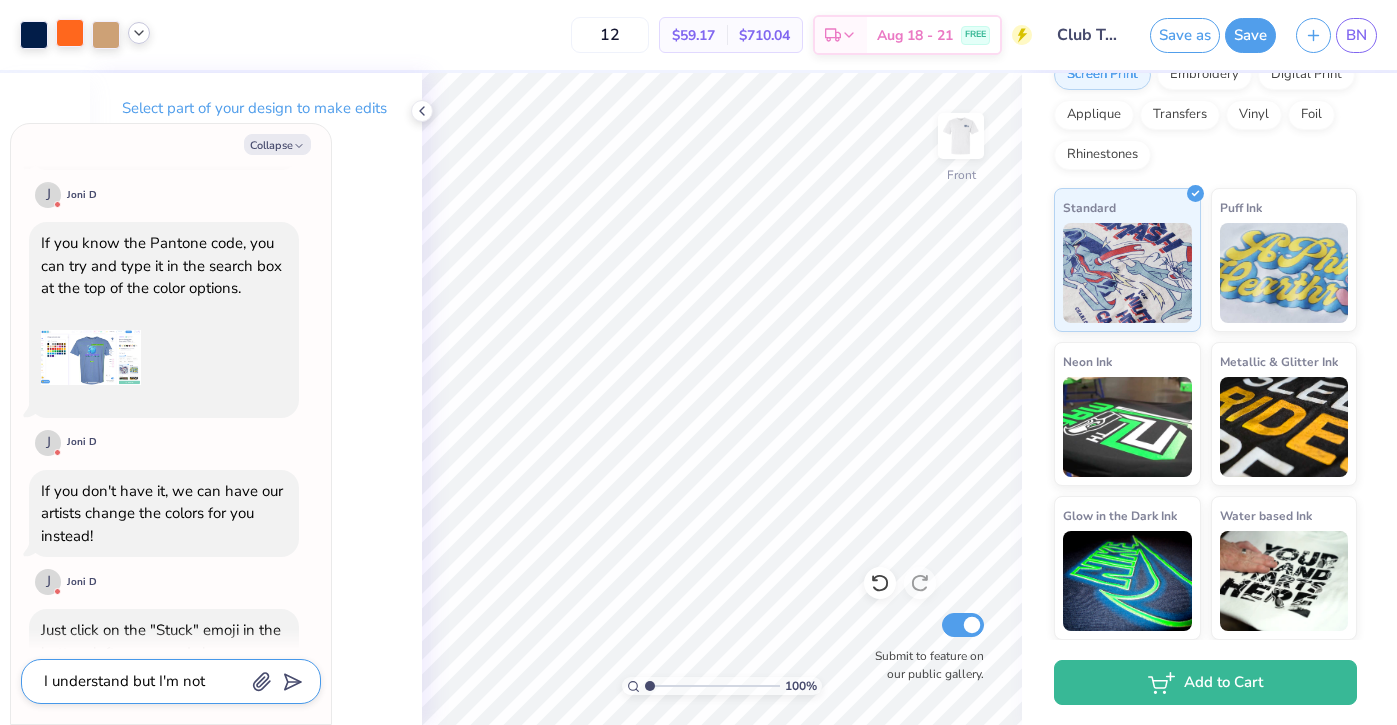 type on "x" 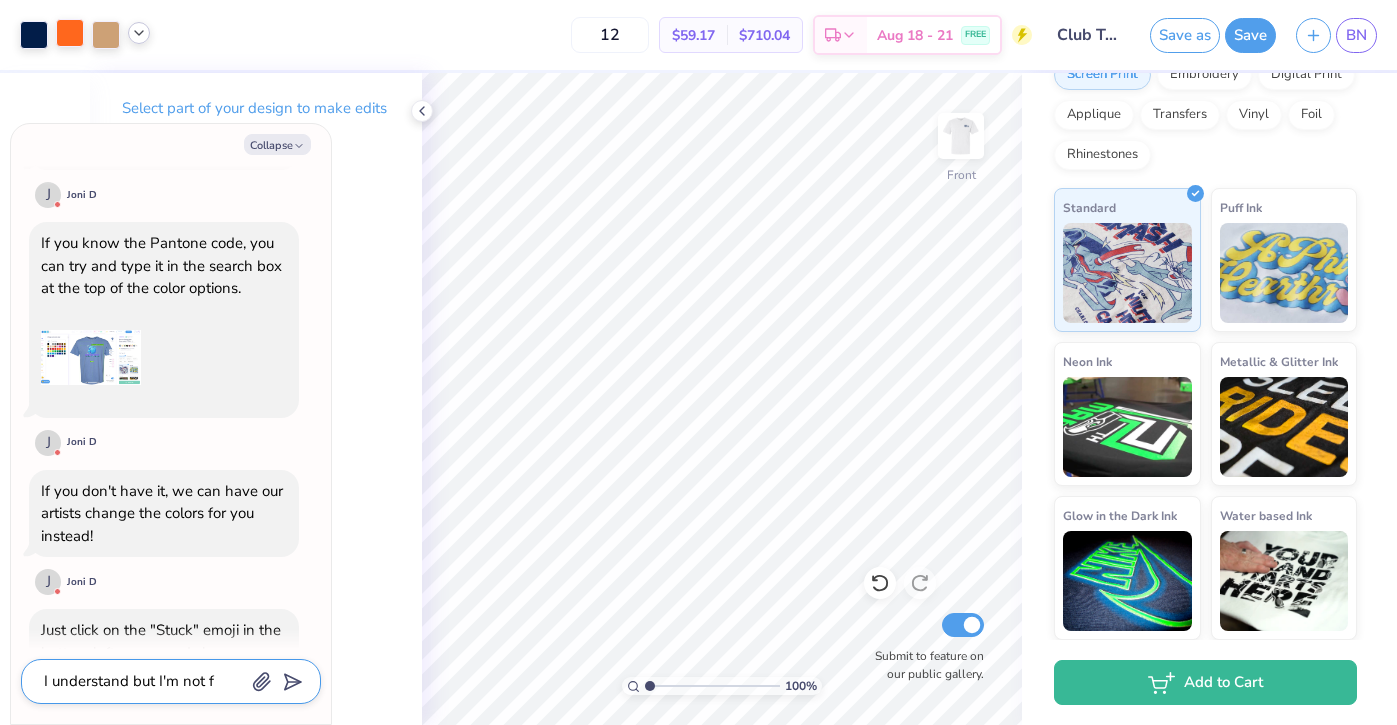 type on "x" 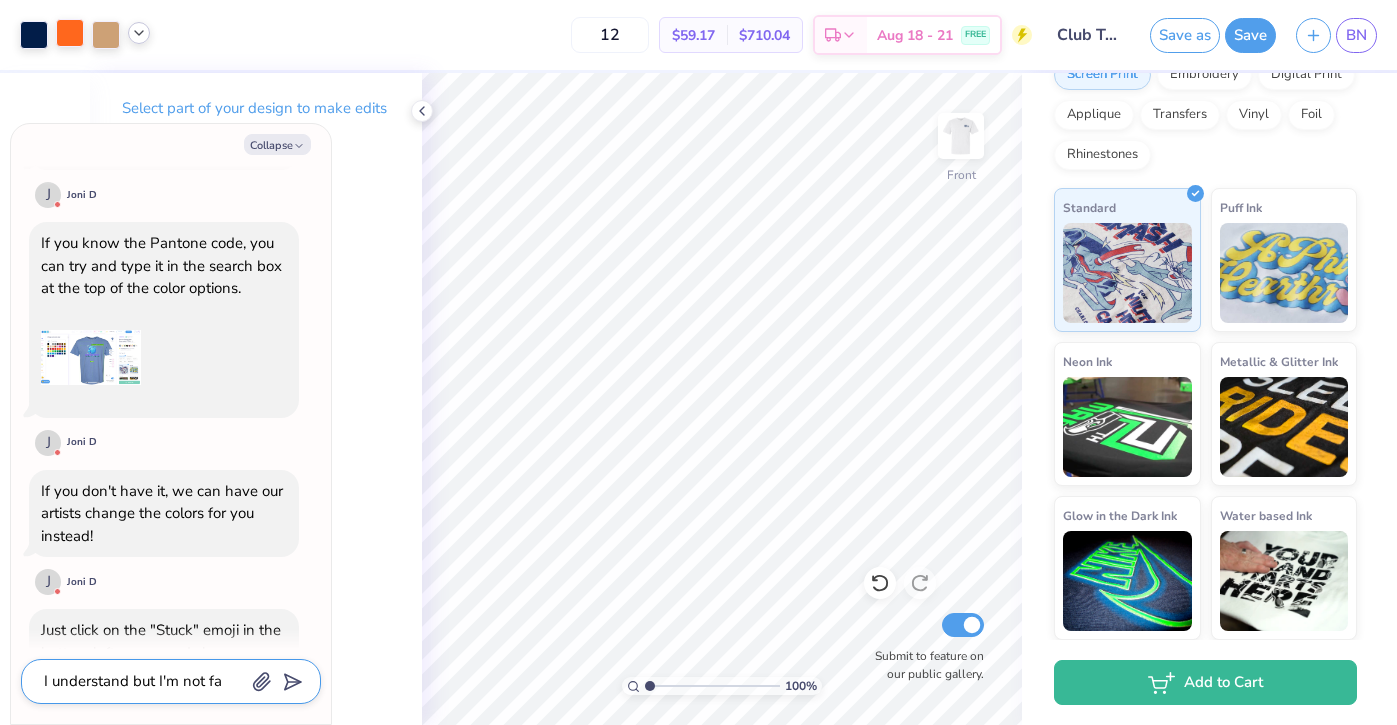 type on "x" 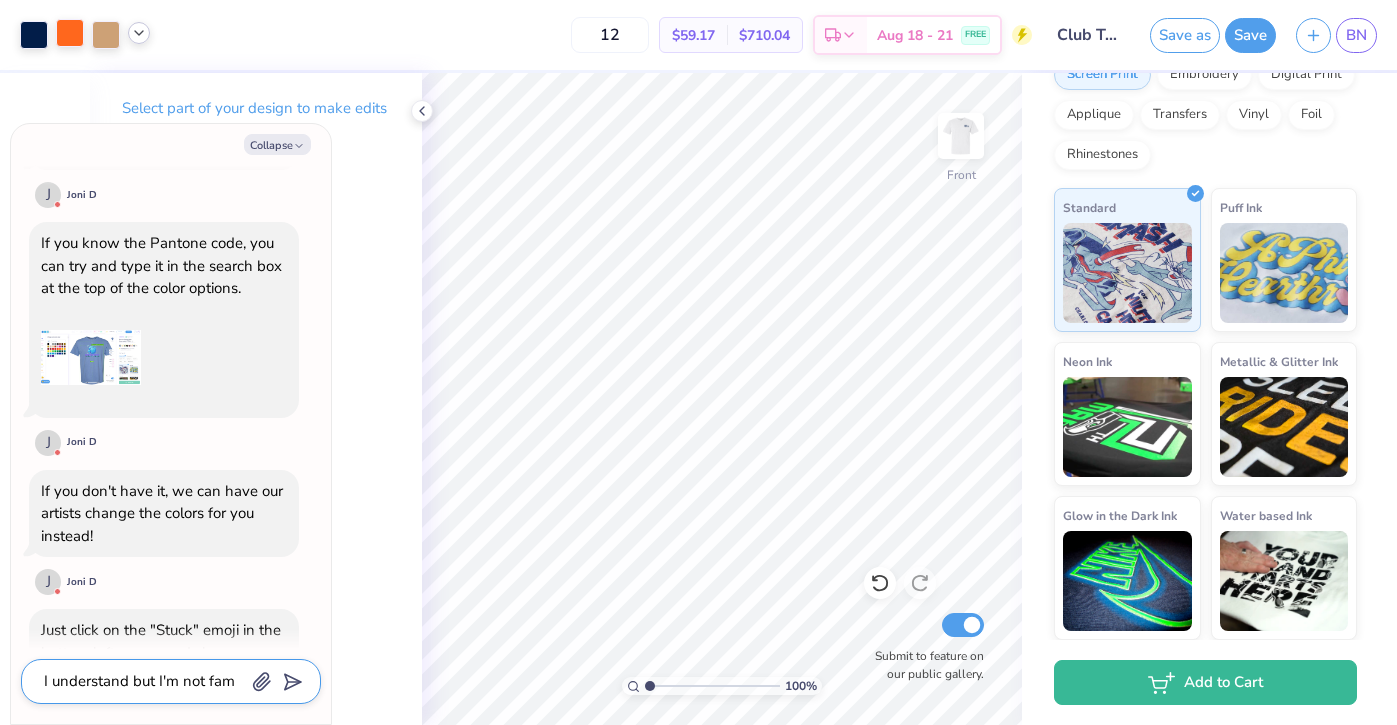 type on "x" 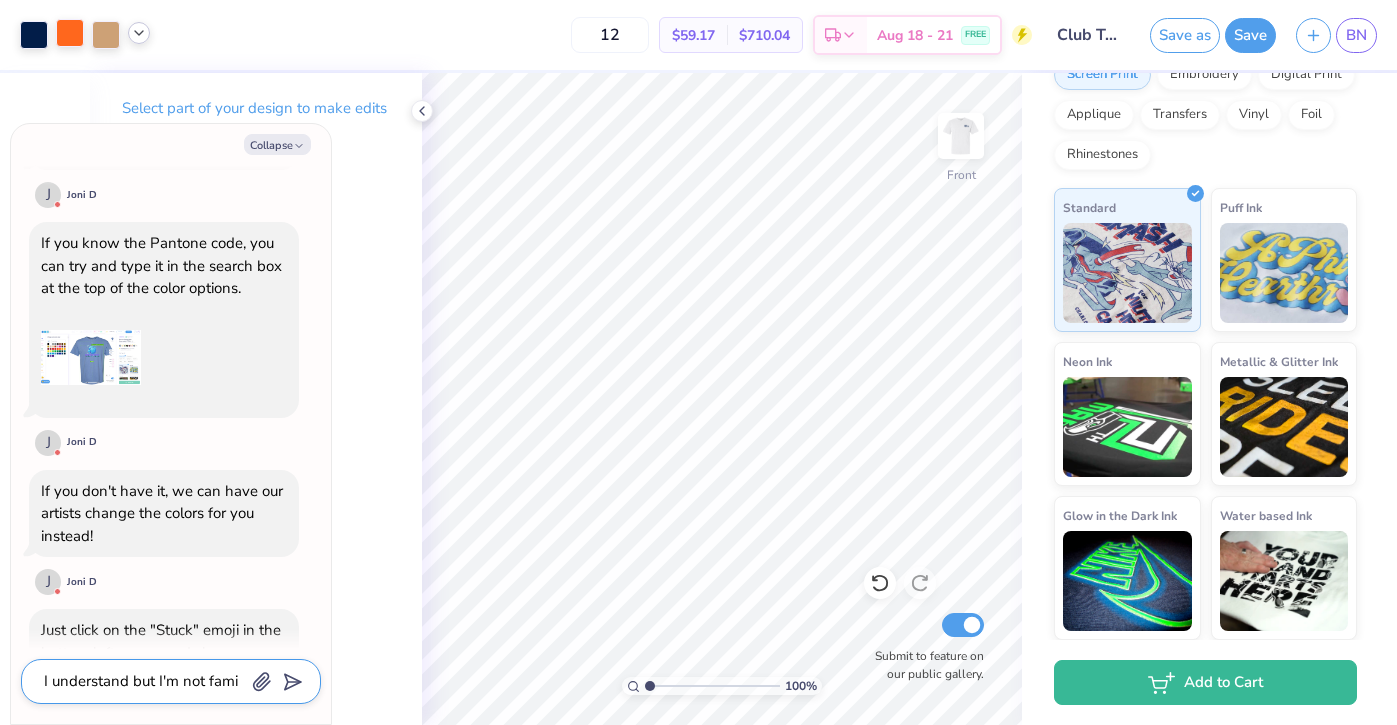type on "x" 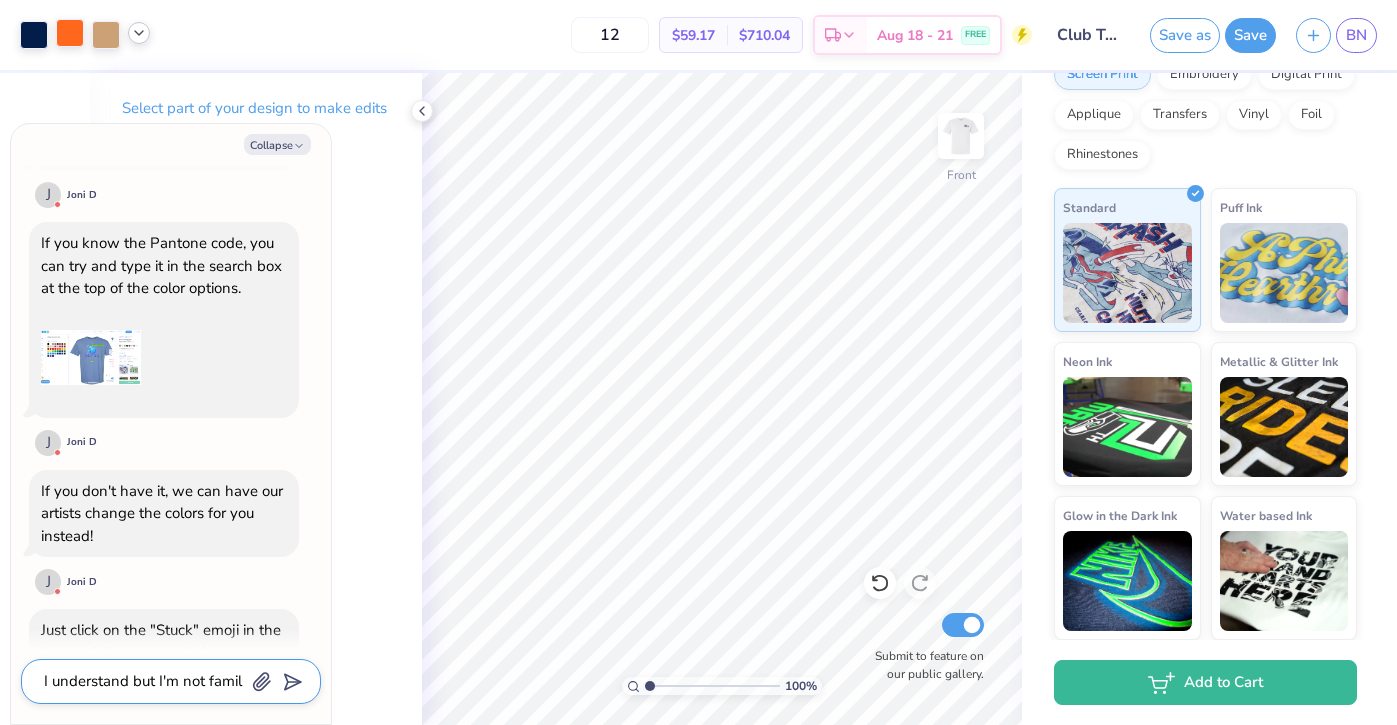type on "x" 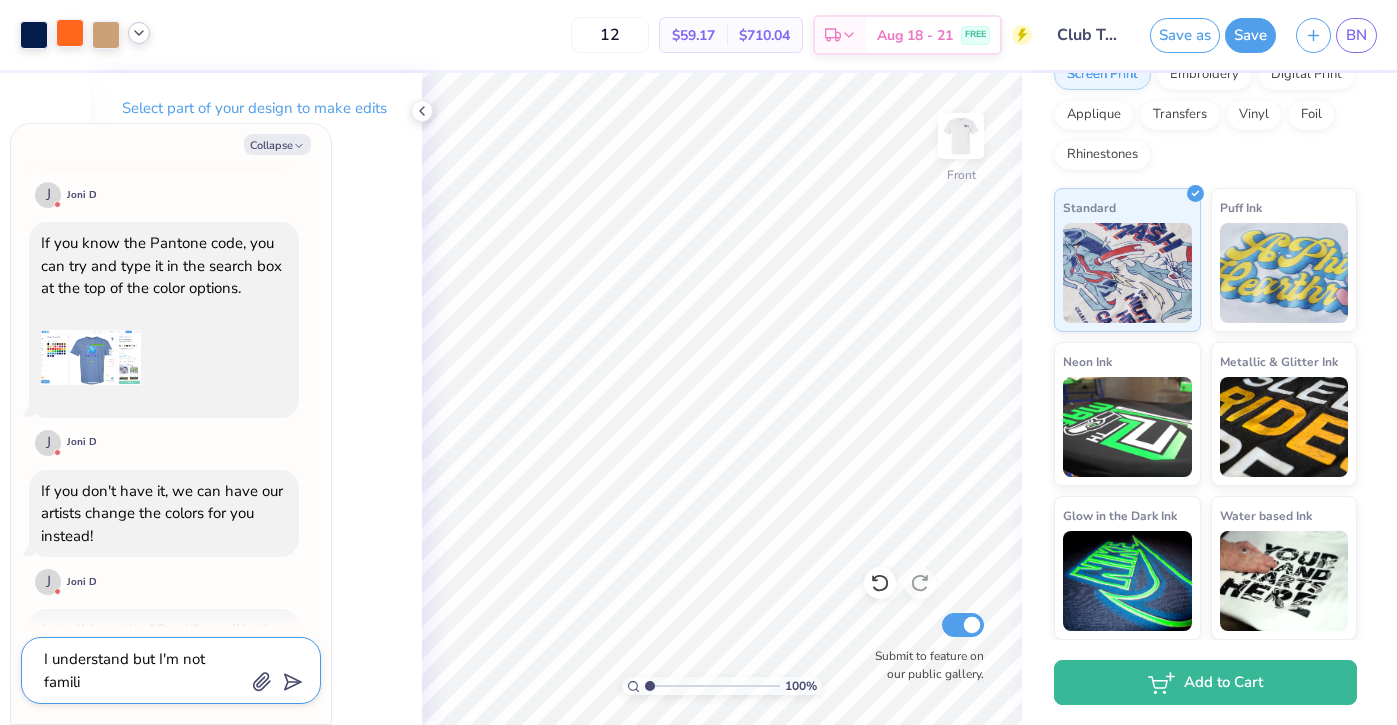 type on "x" 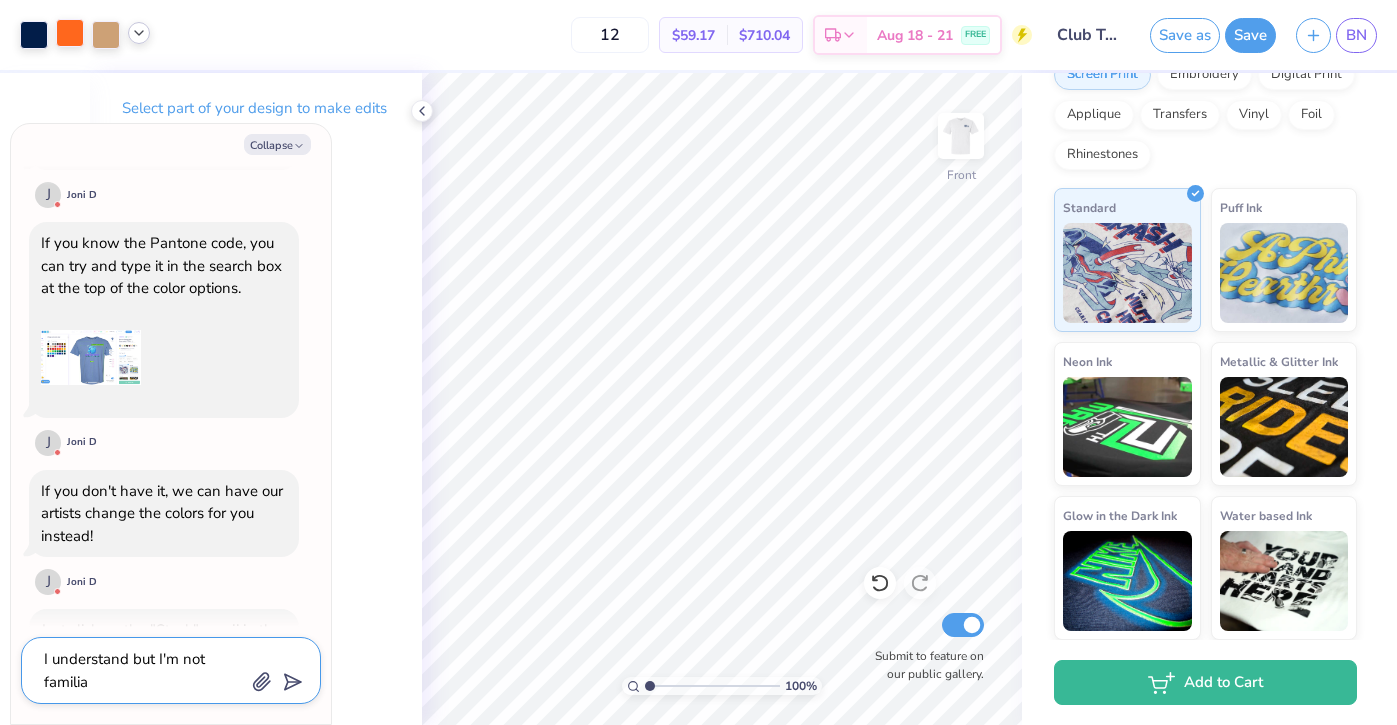 type on "x" 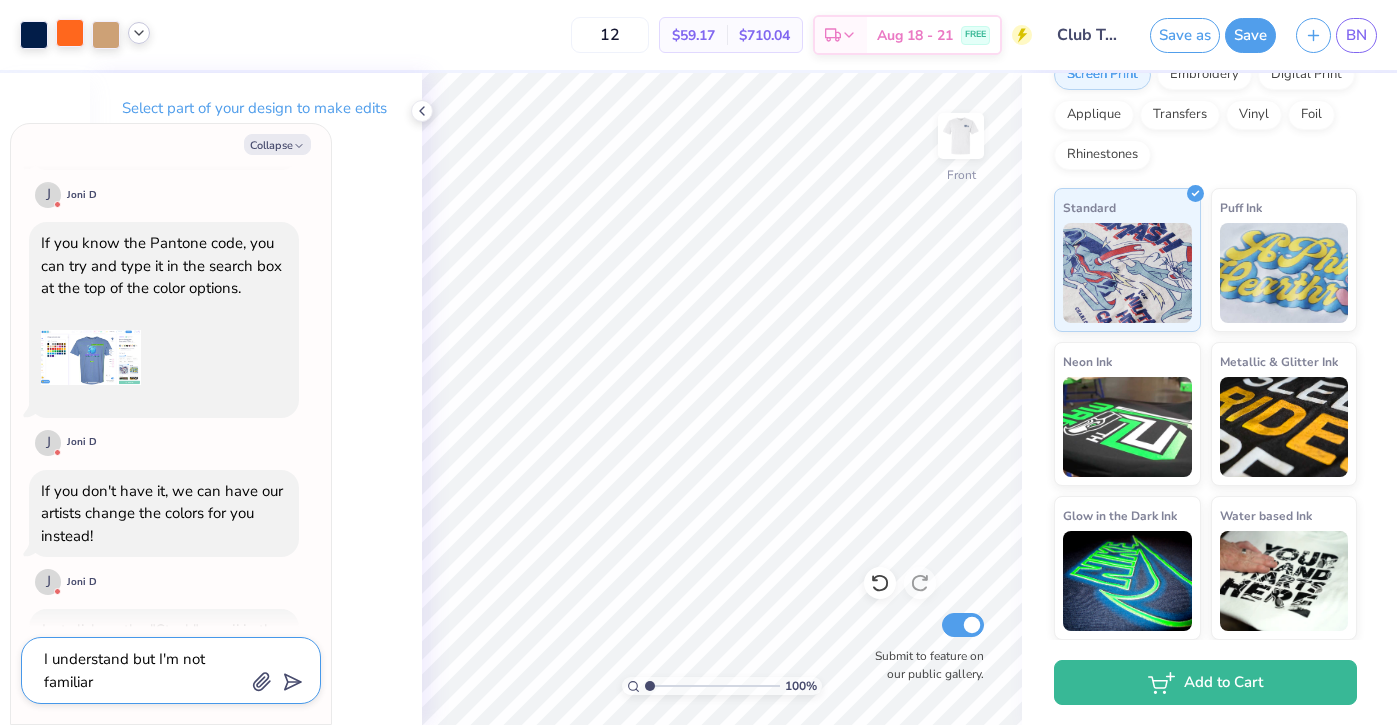 type on "x" 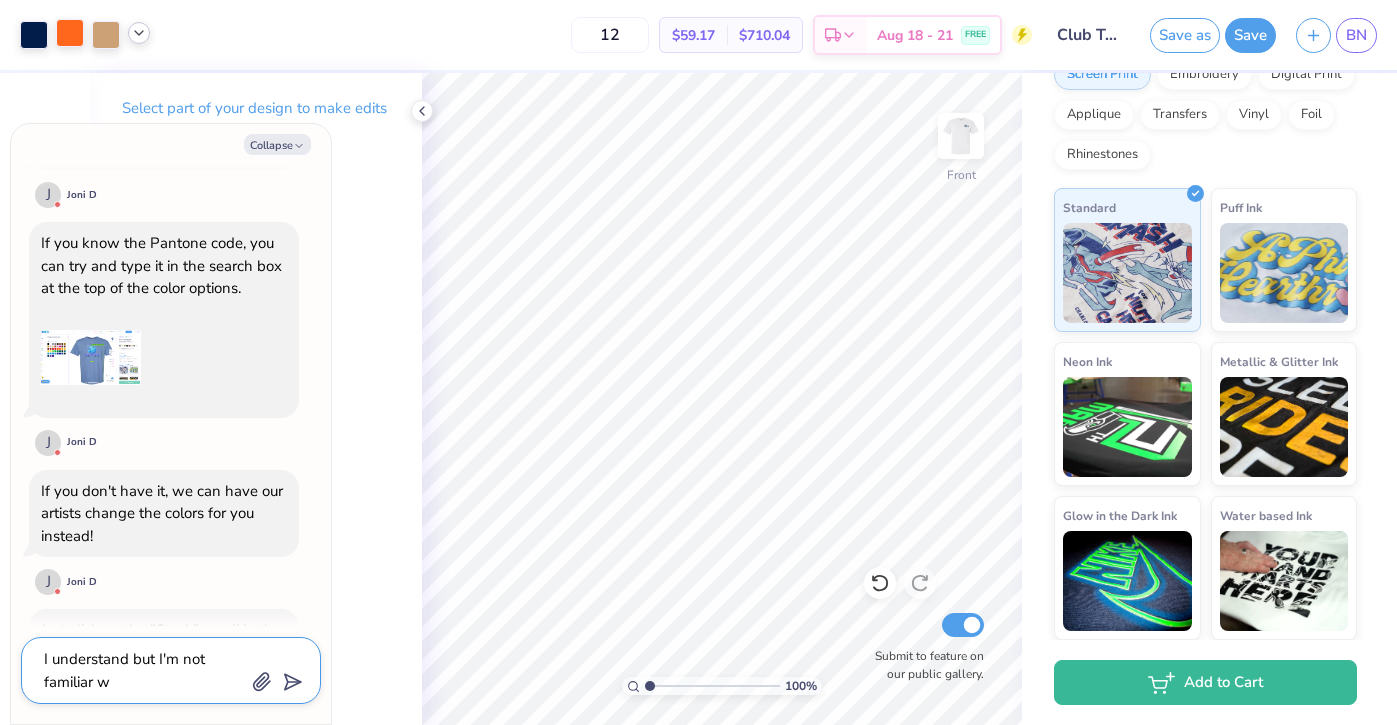 type on "I understand but I'm not familiar wi" 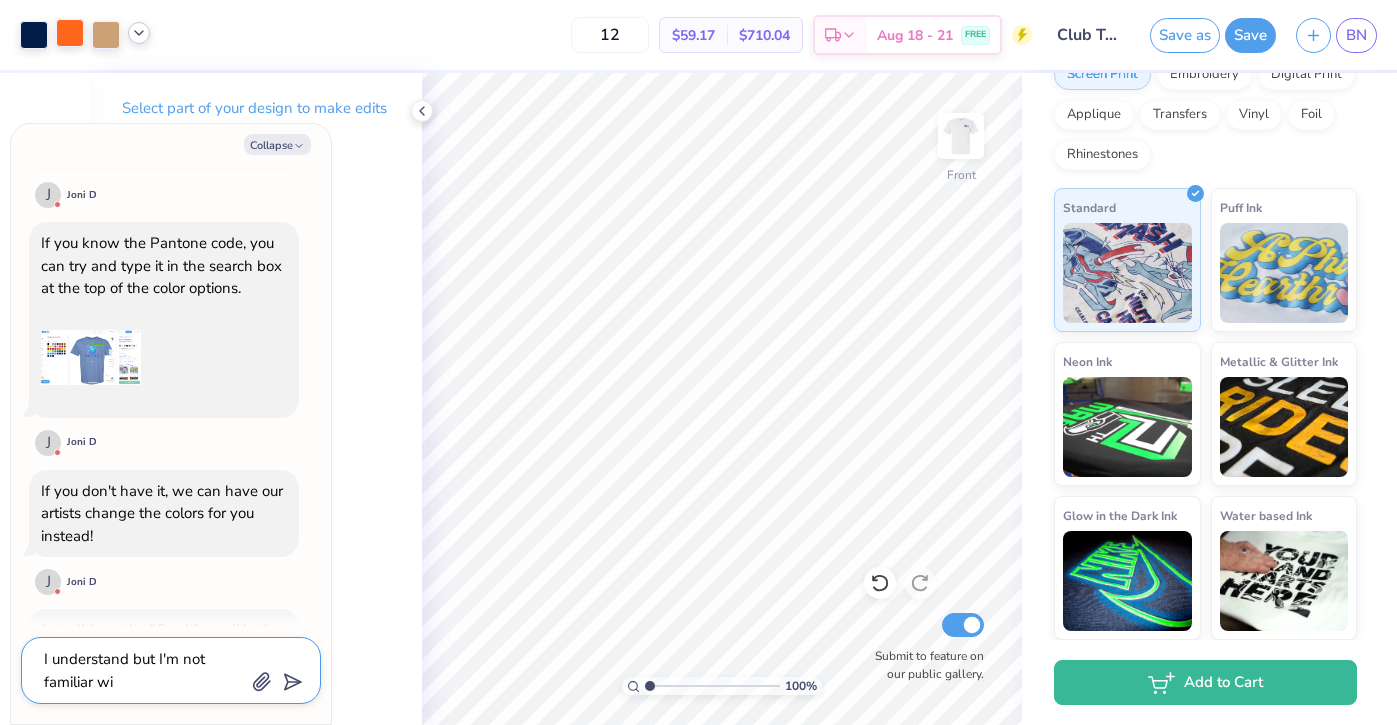 type on "x" 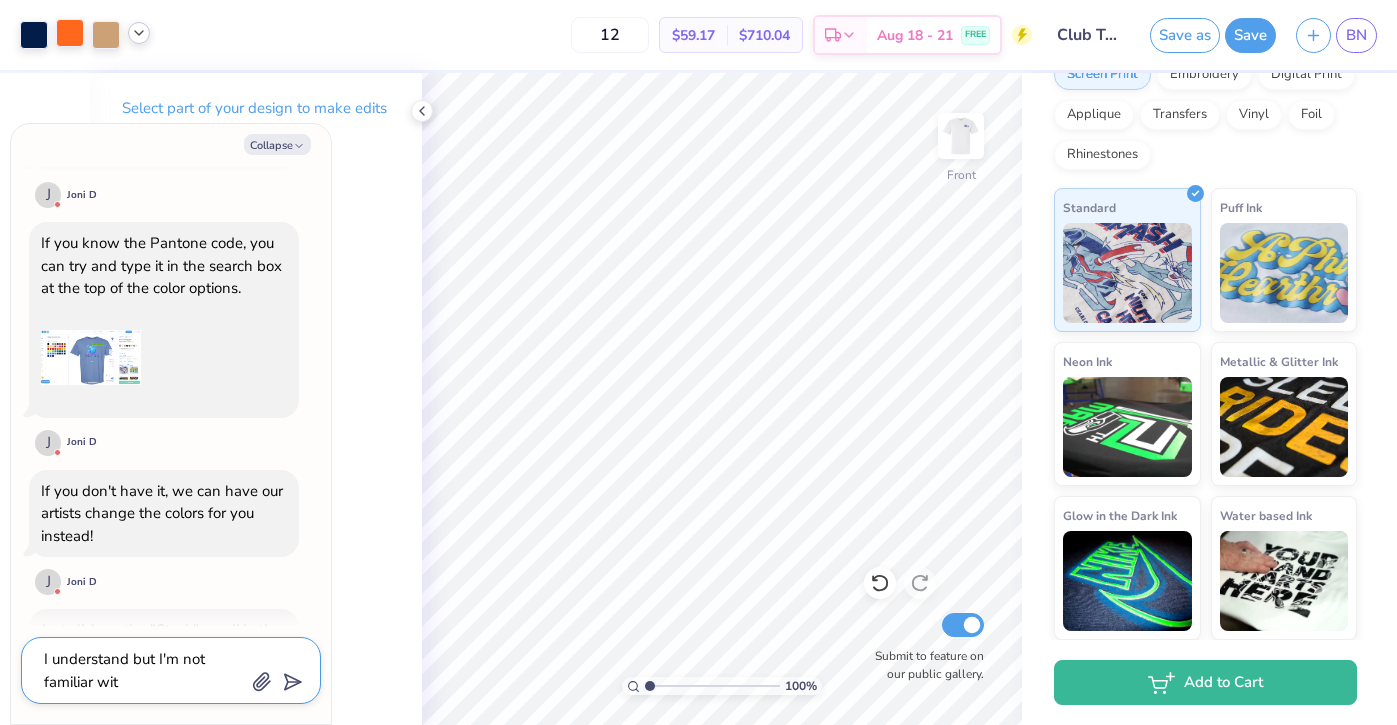 type on "I understand but I'm not familiar with" 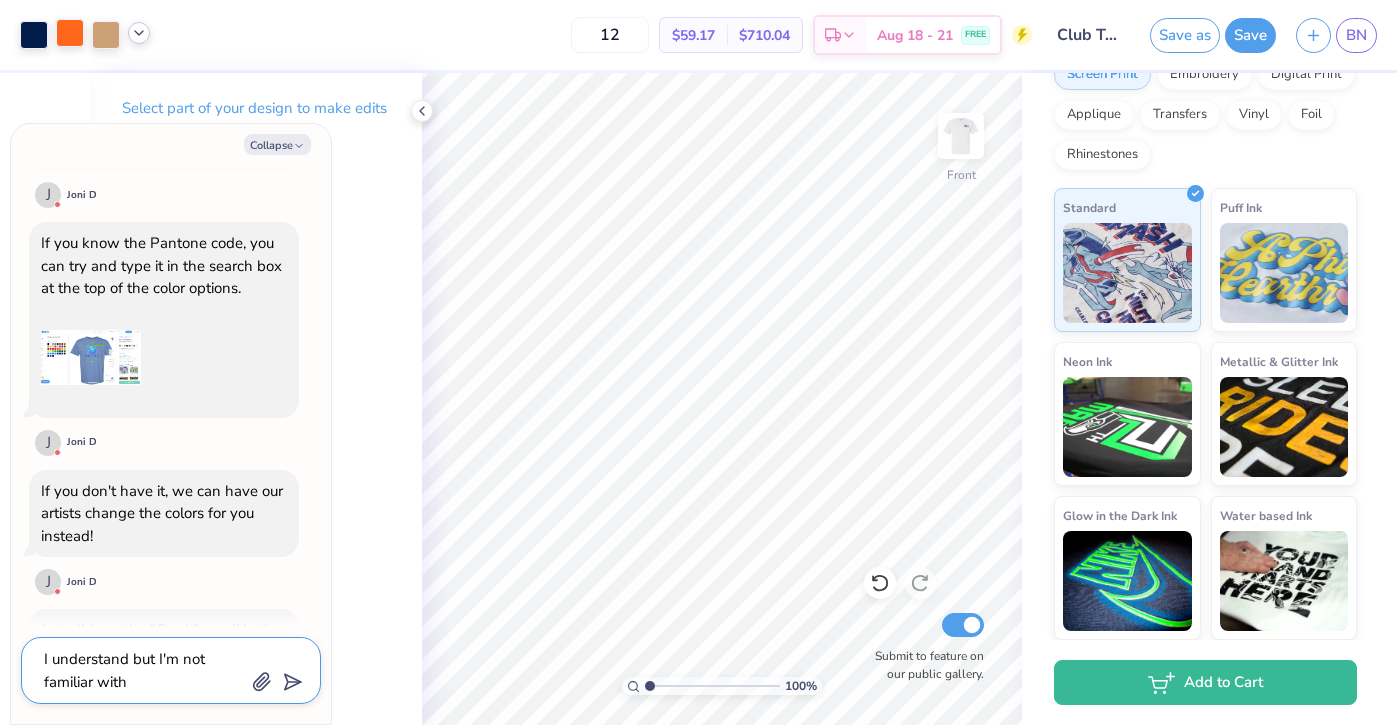 type on "x" 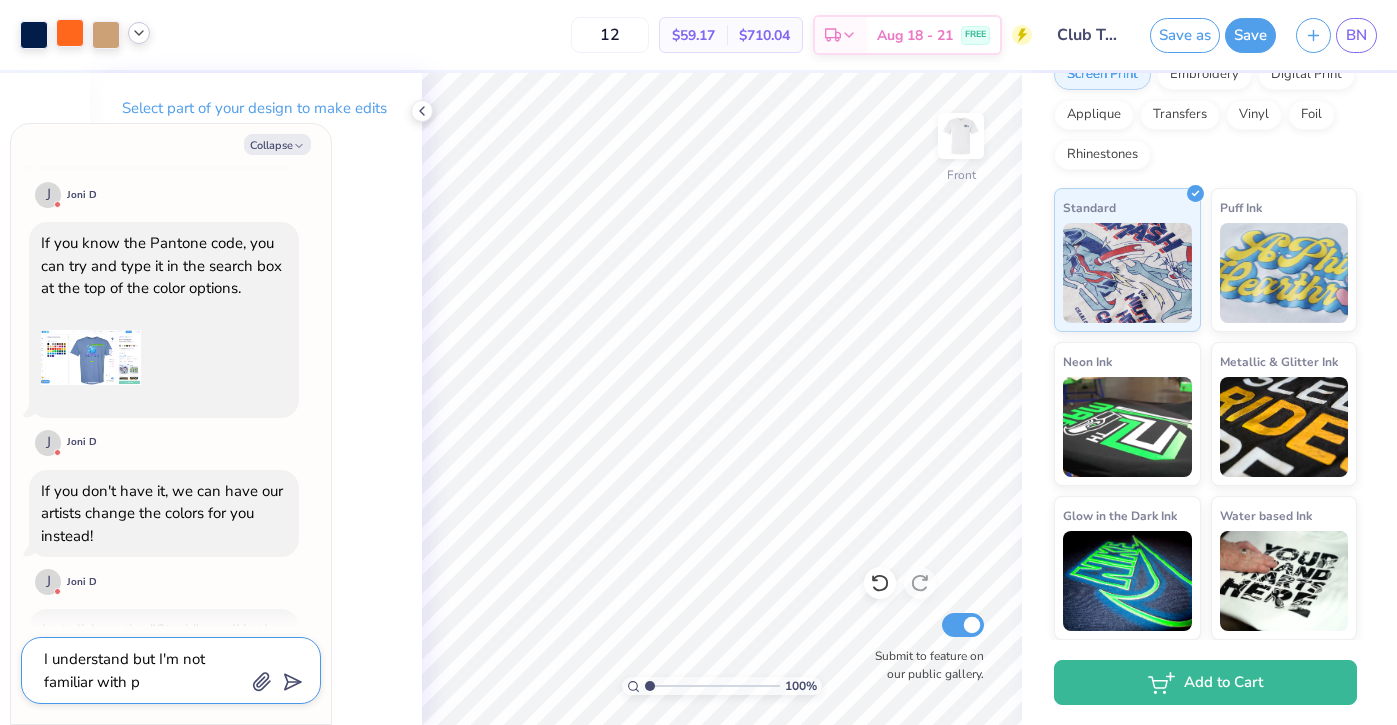 type on "x" 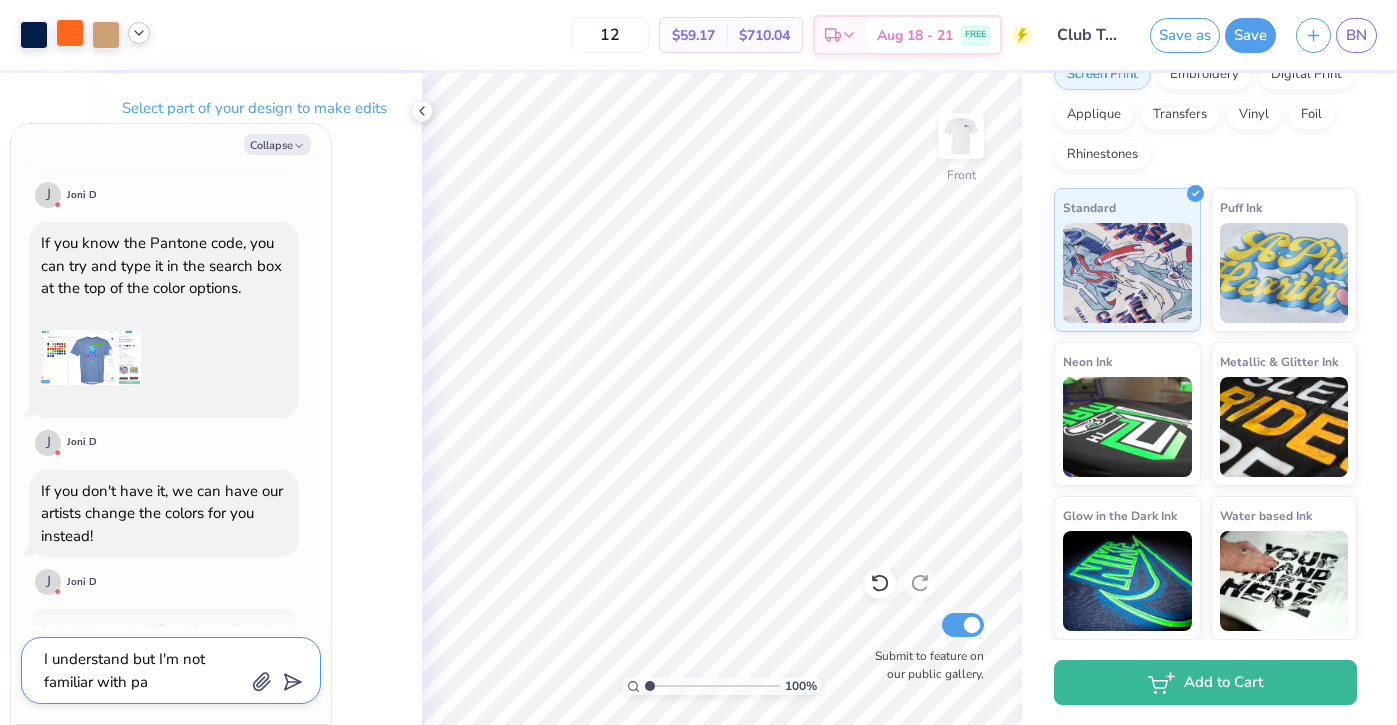 type on "x" 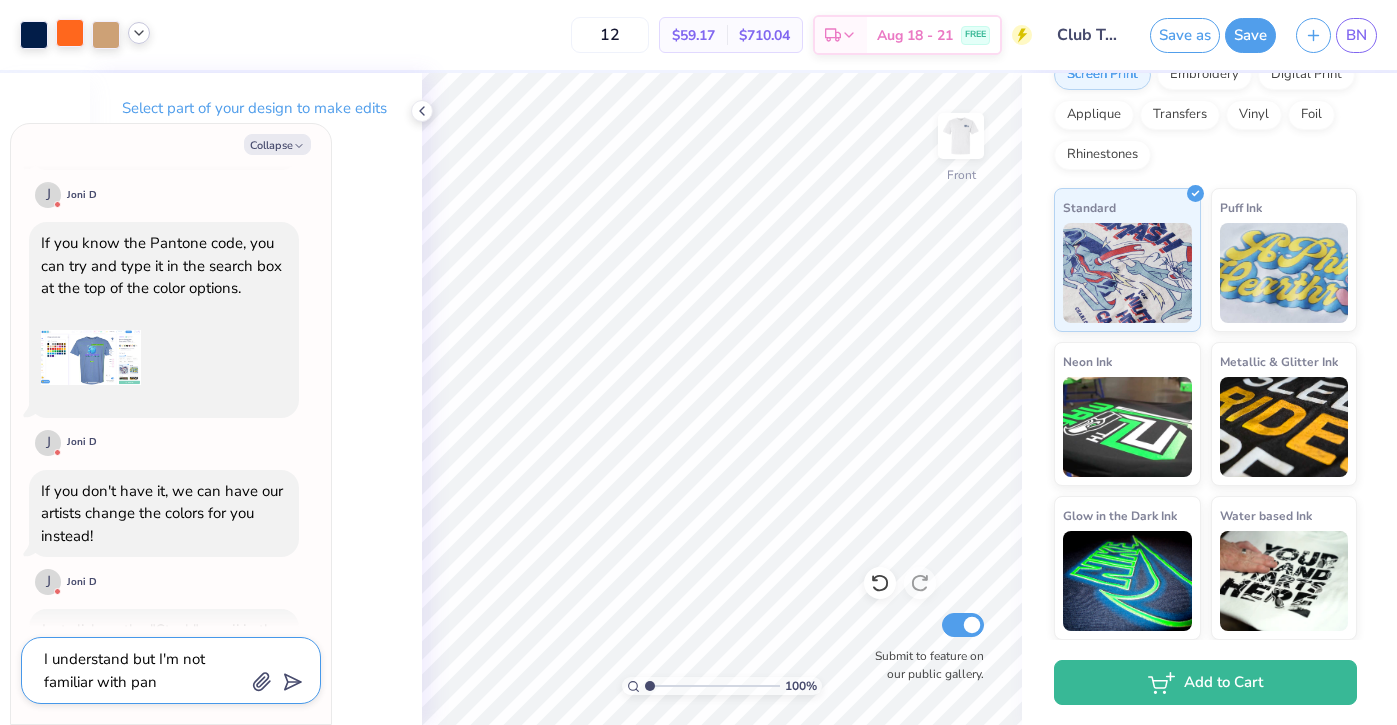type on "x" 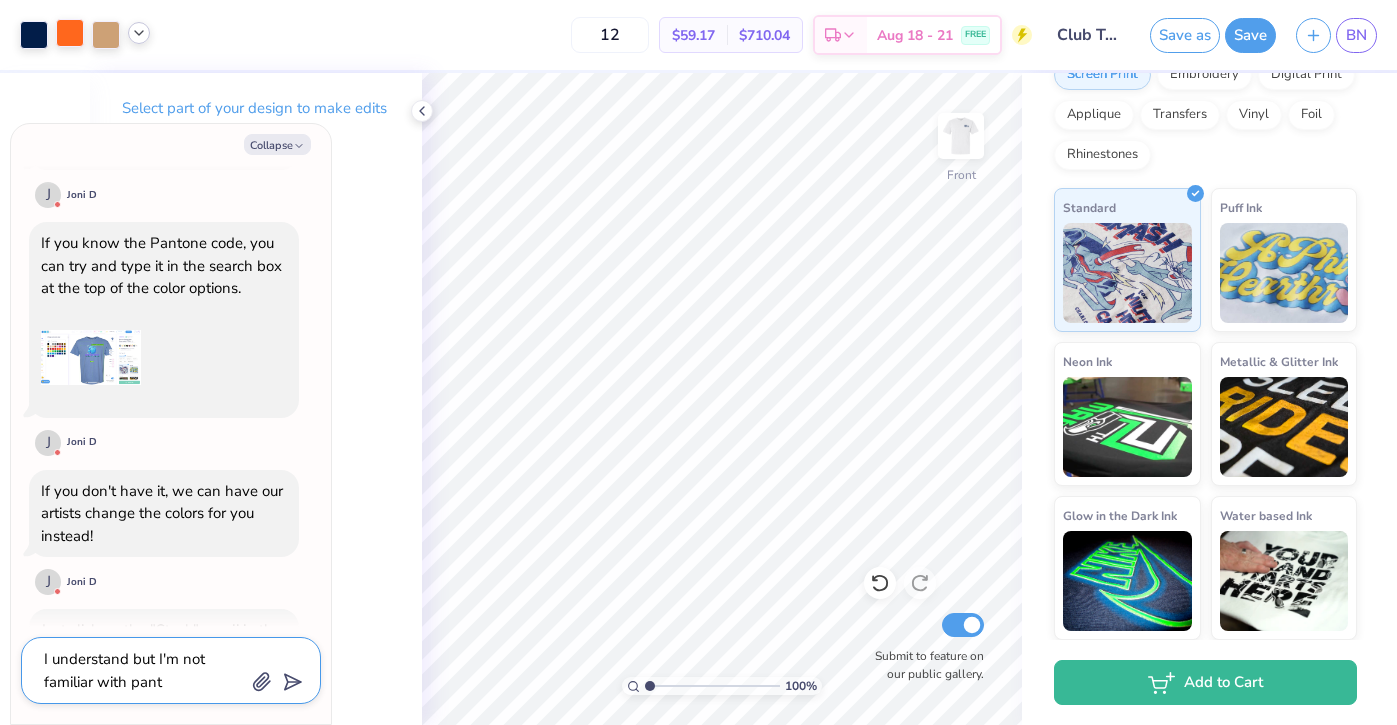 type on "x" 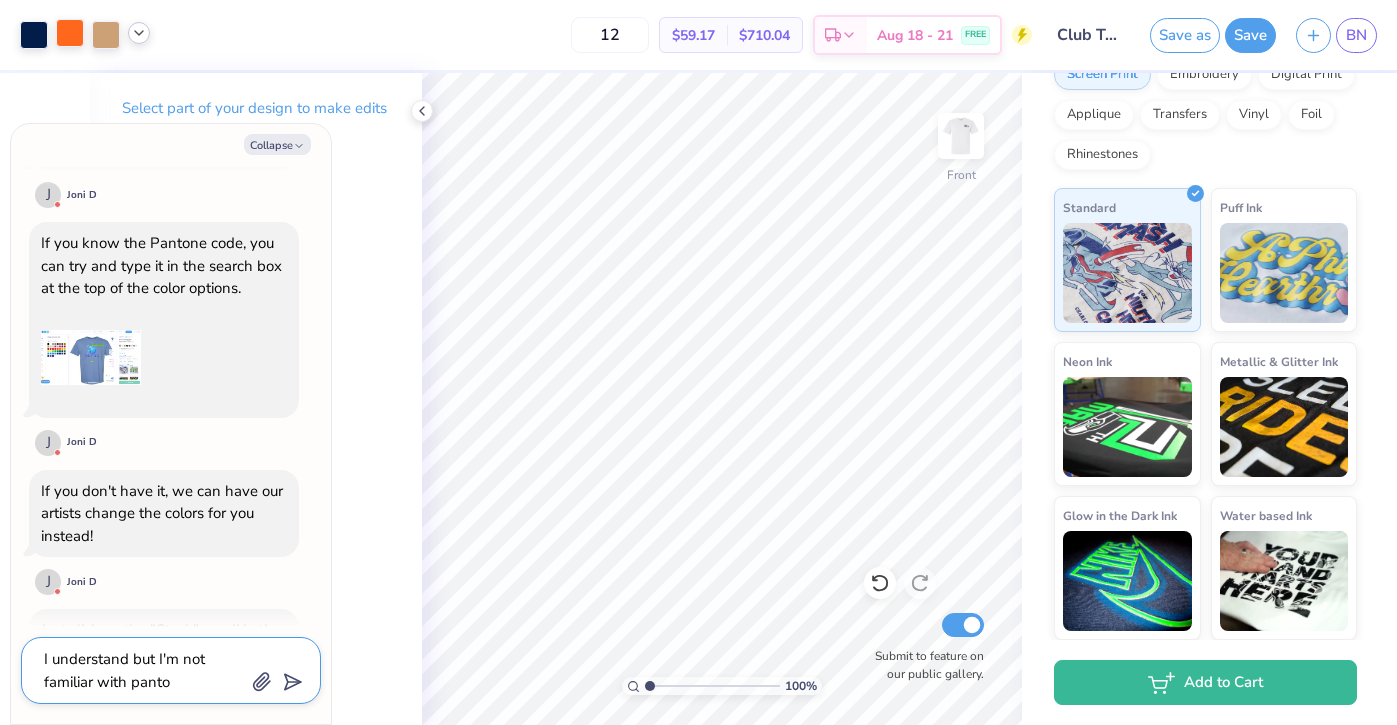 type 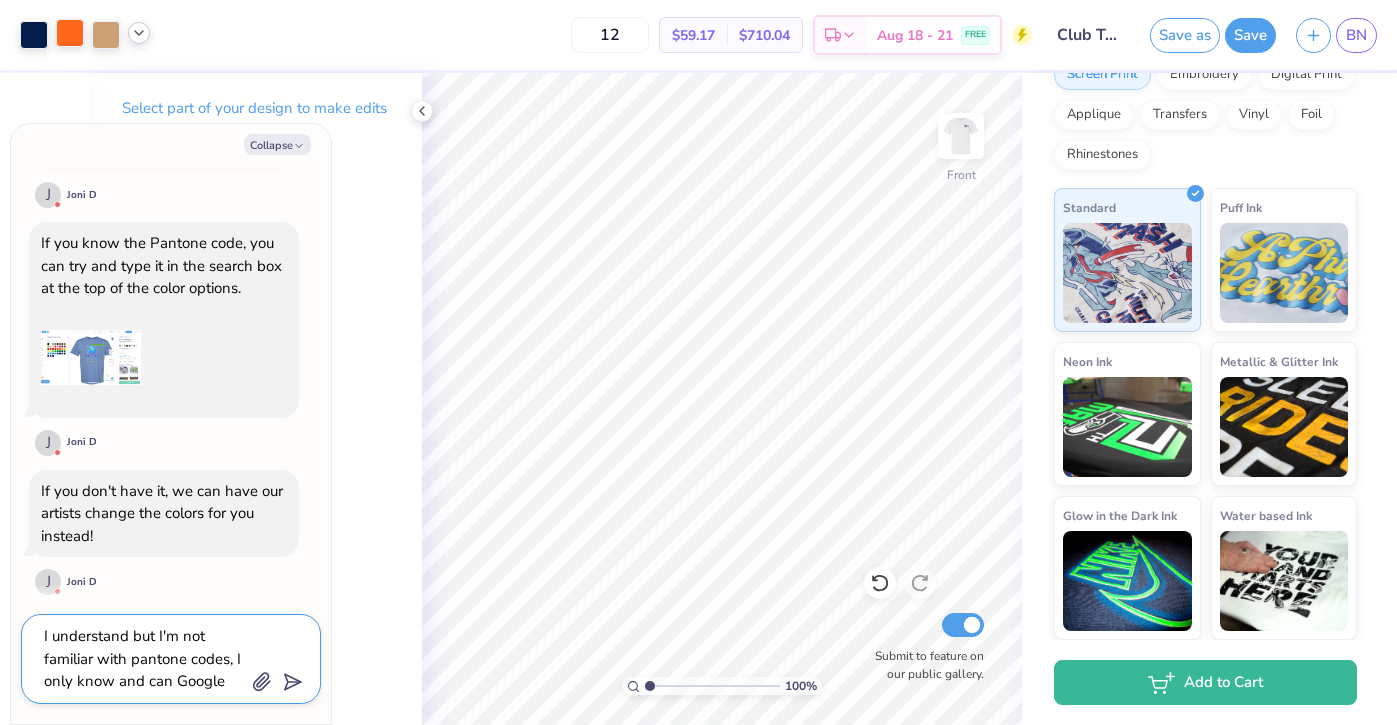scroll, scrollTop: 18, scrollLeft: 0, axis: vertical 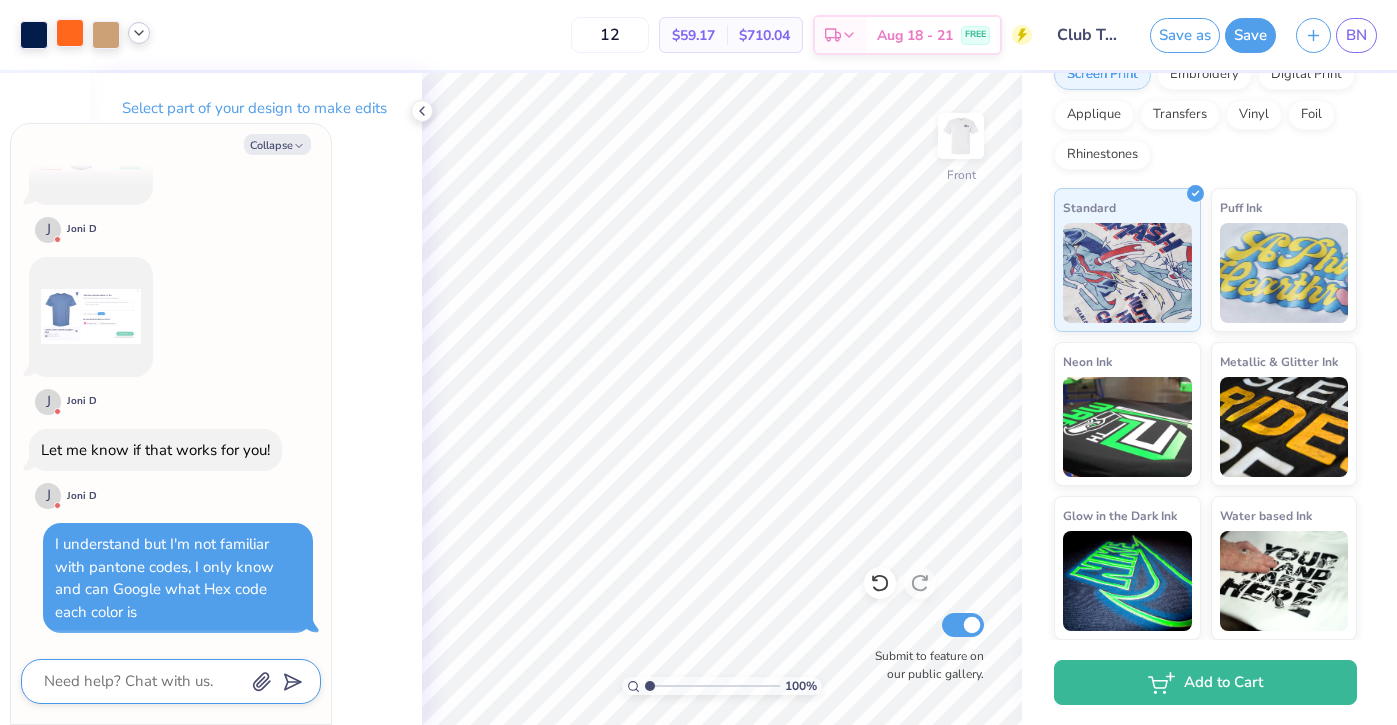 click at bounding box center [143, 681] 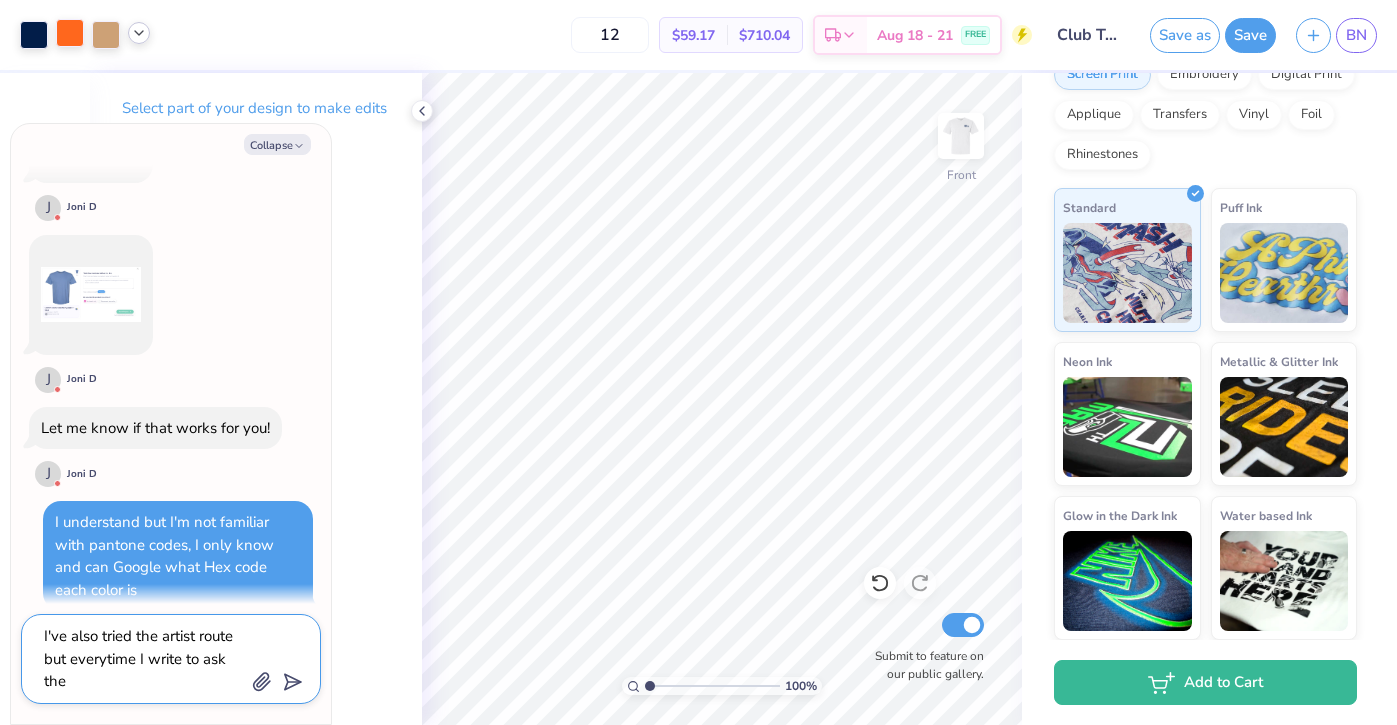 scroll, scrollTop: 894, scrollLeft: 0, axis: vertical 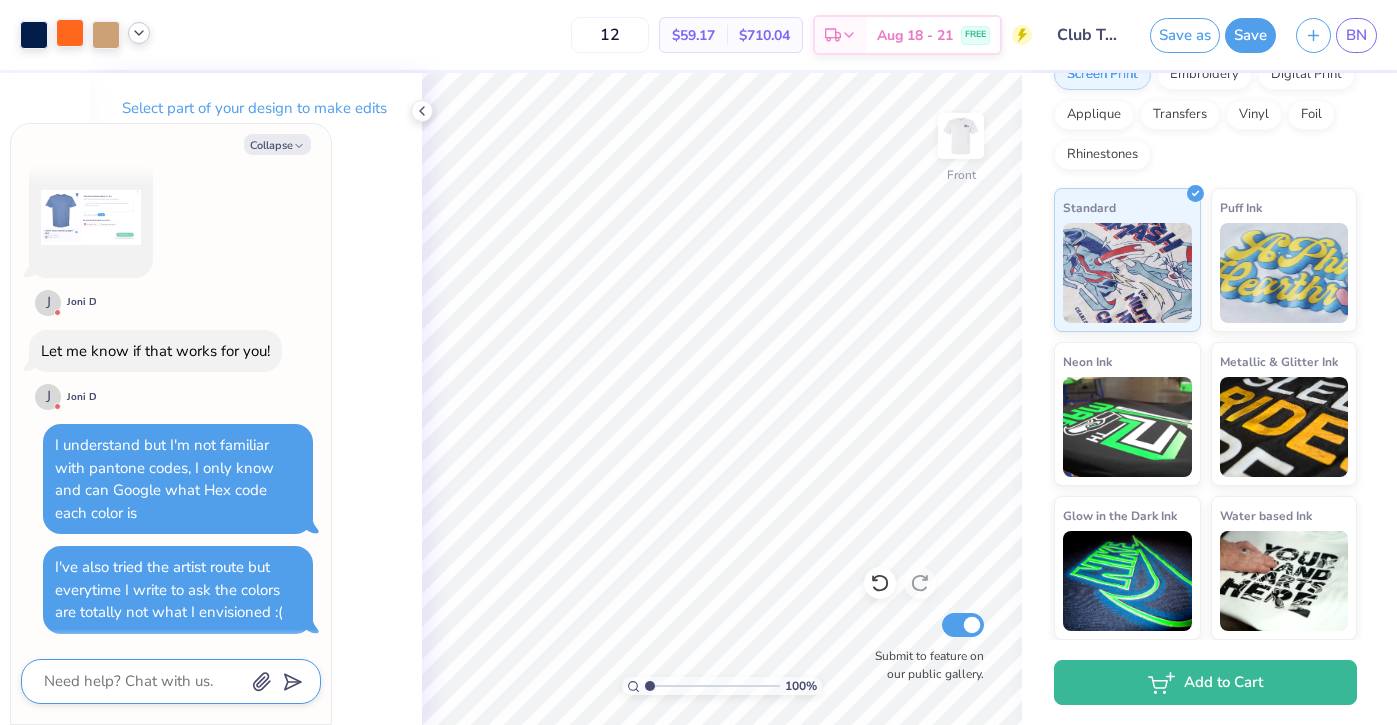 click at bounding box center [143, 681] 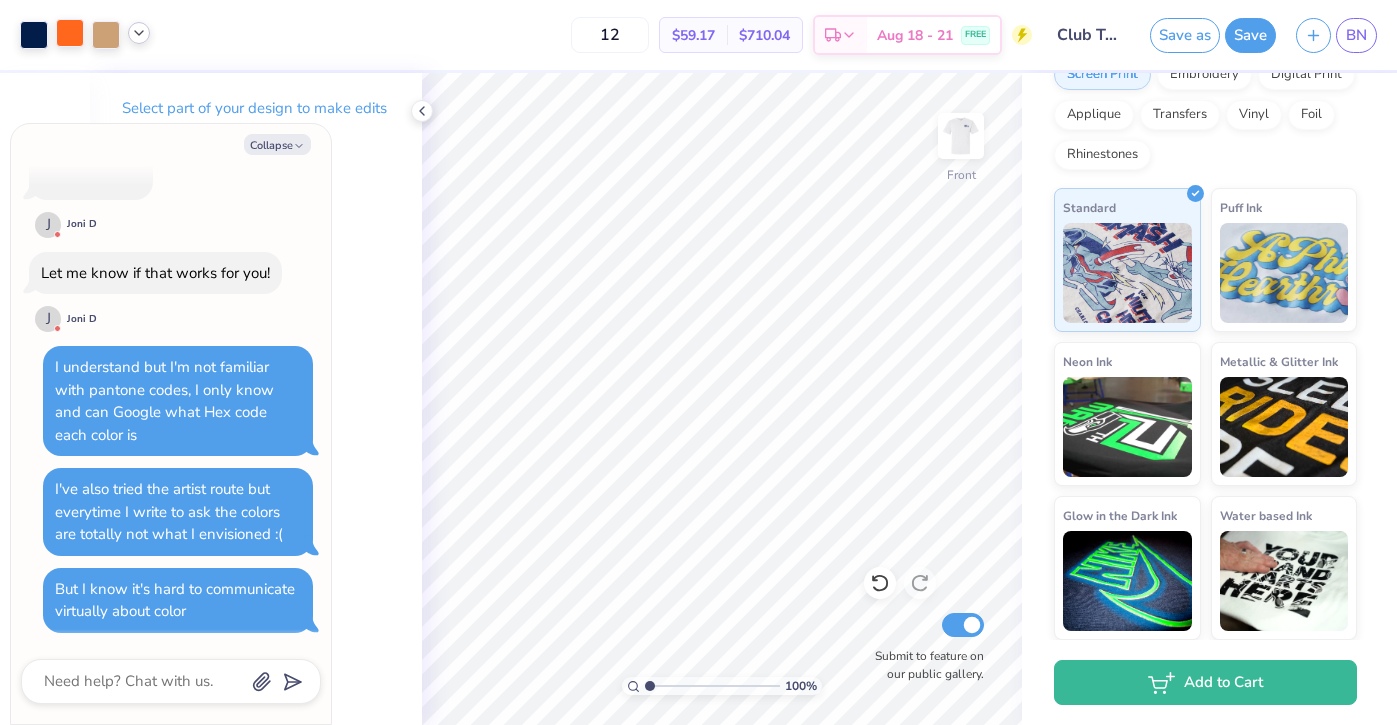 scroll, scrollTop: 1025, scrollLeft: 0, axis: vertical 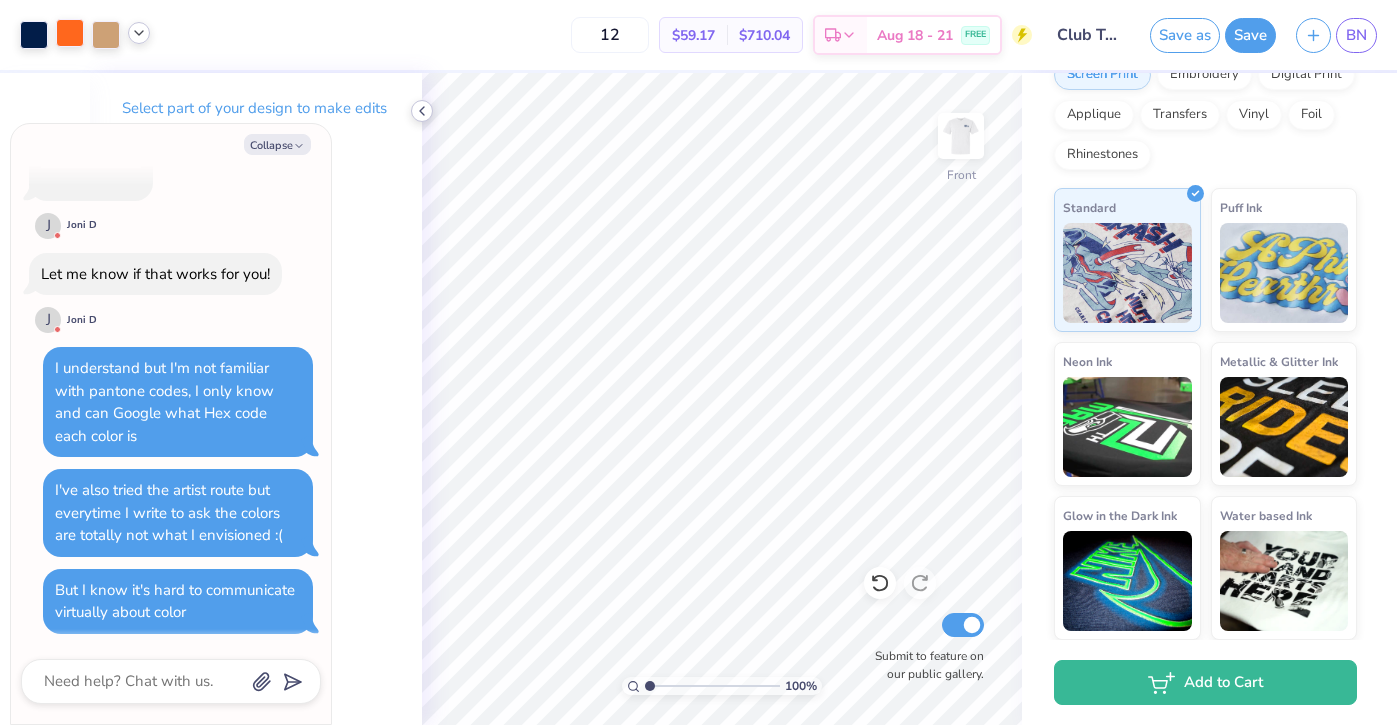 click 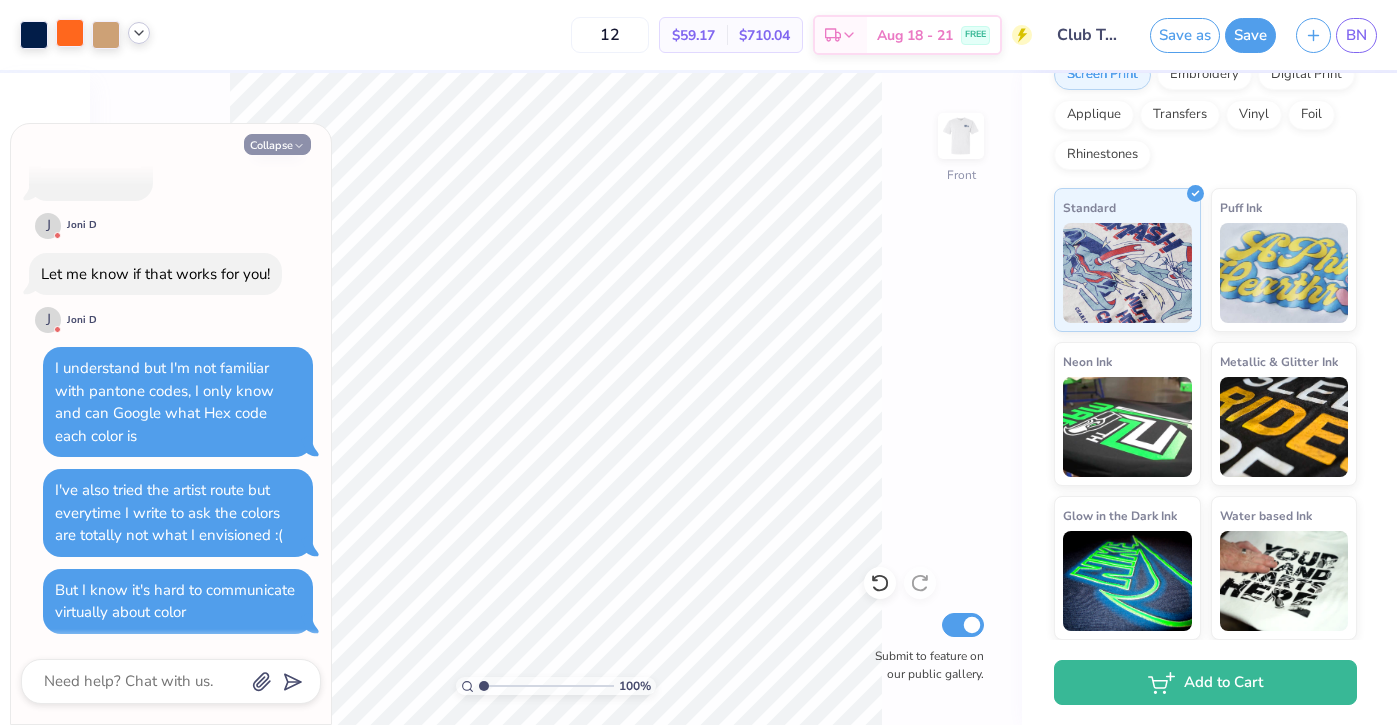 click 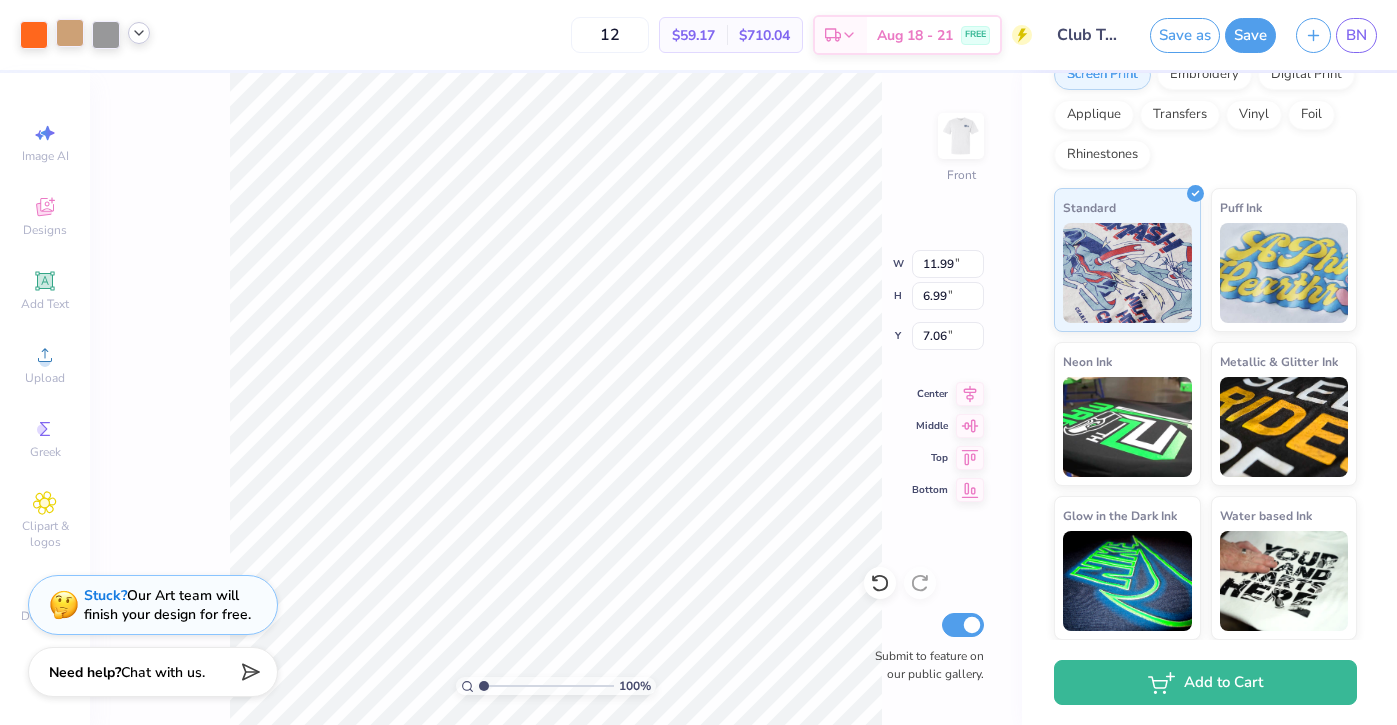 click 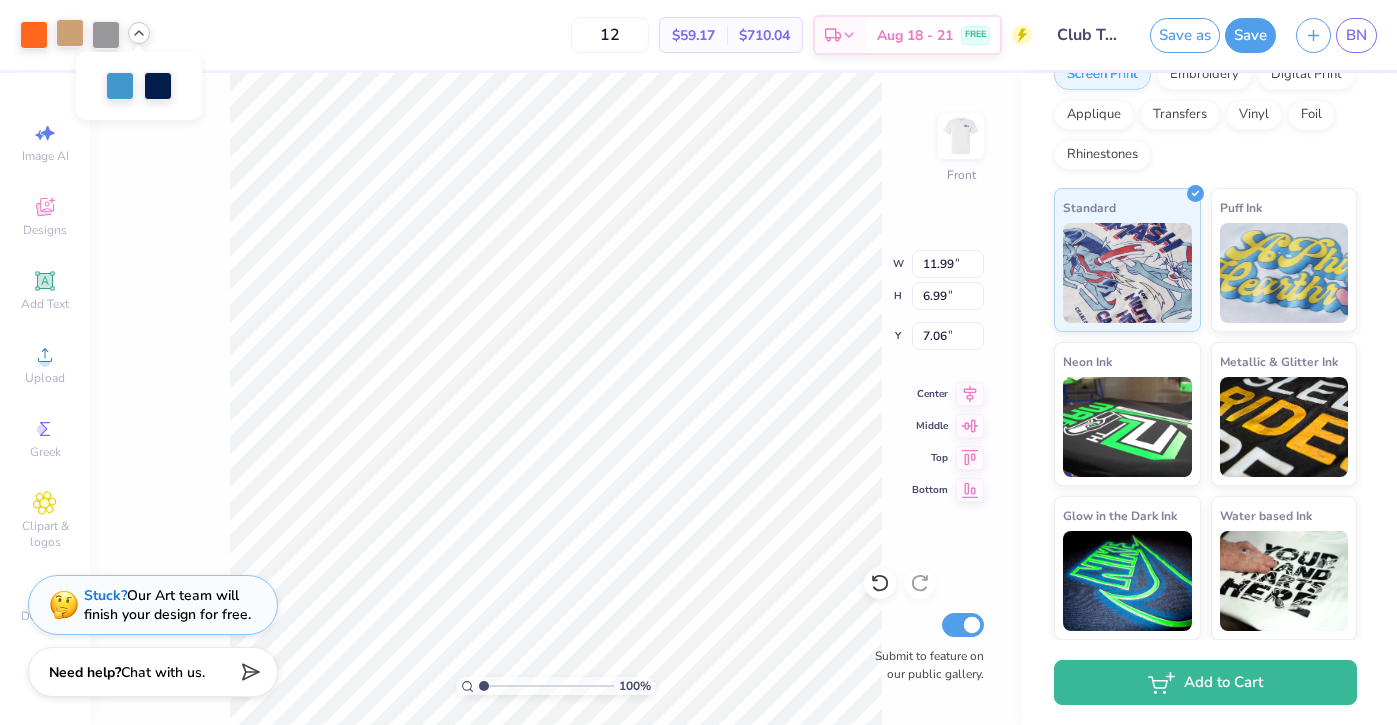 click at bounding box center (70, 33) 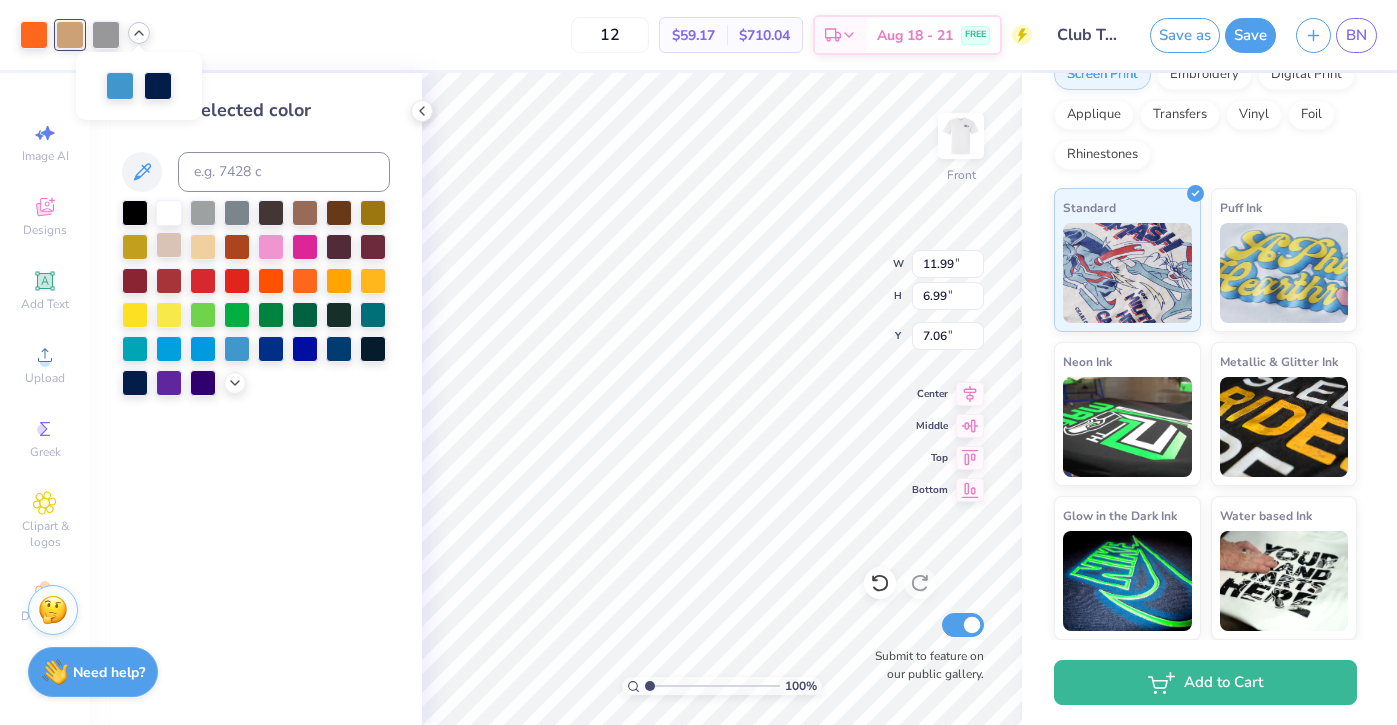 click at bounding box center [169, 245] 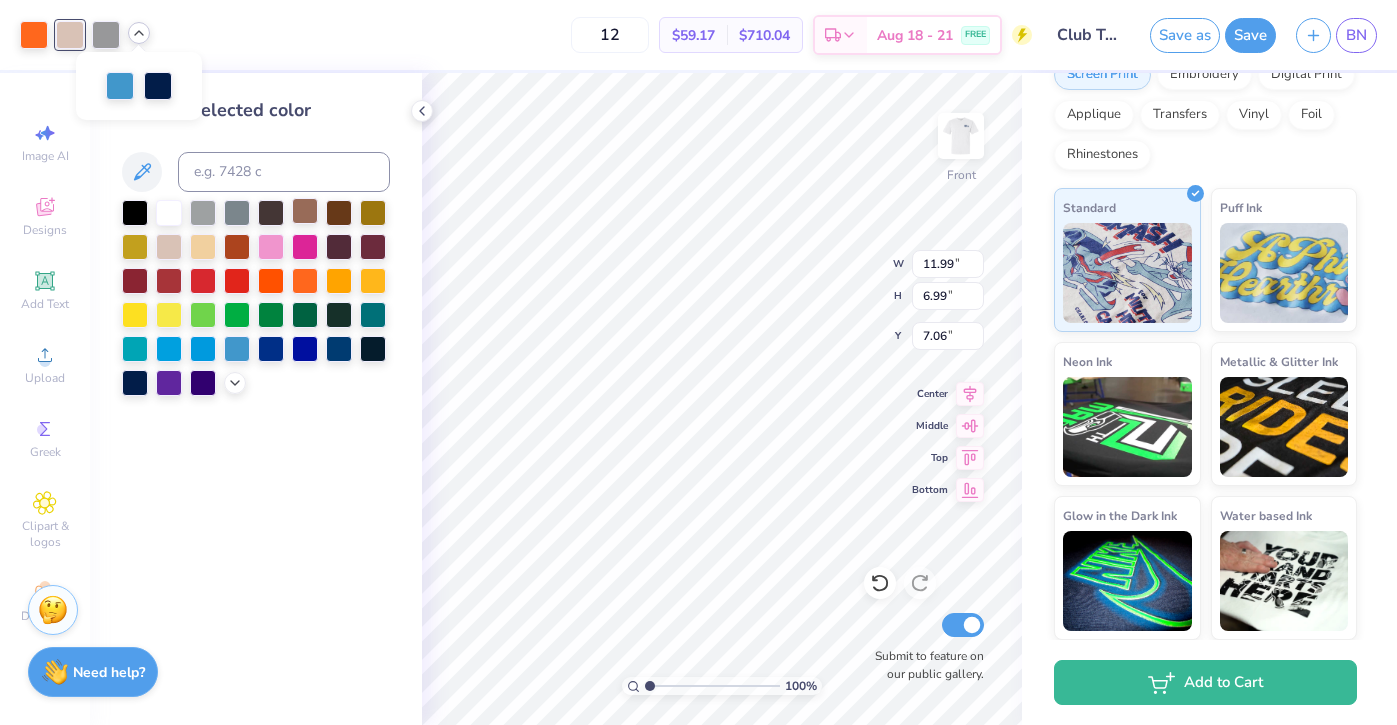 click at bounding box center (305, 211) 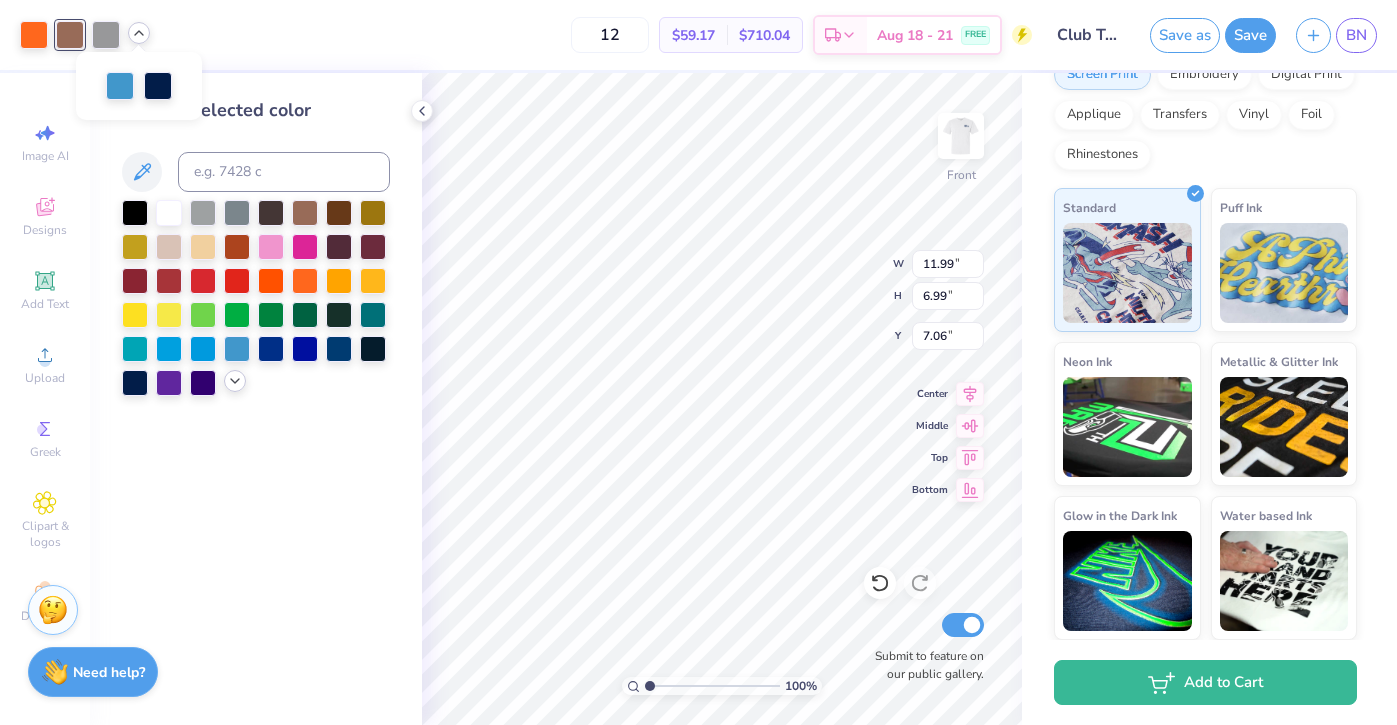 click 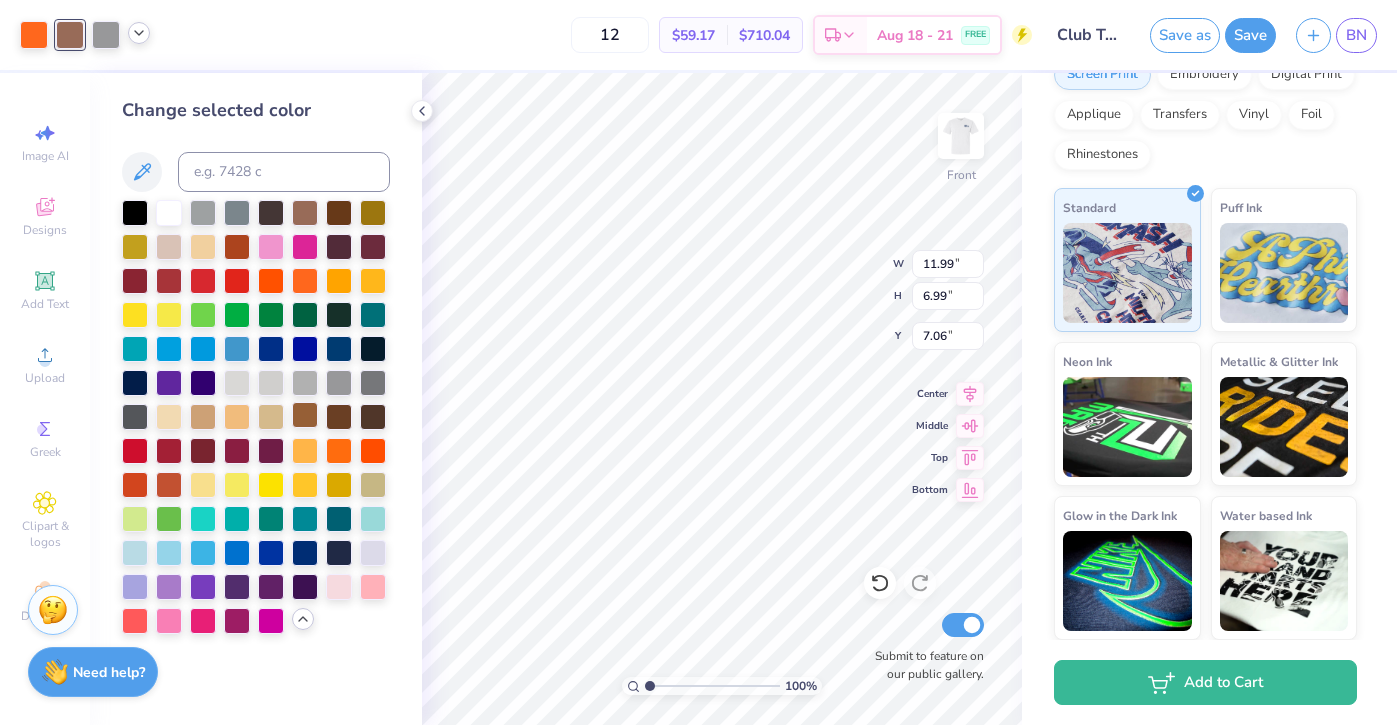 click at bounding box center (305, 415) 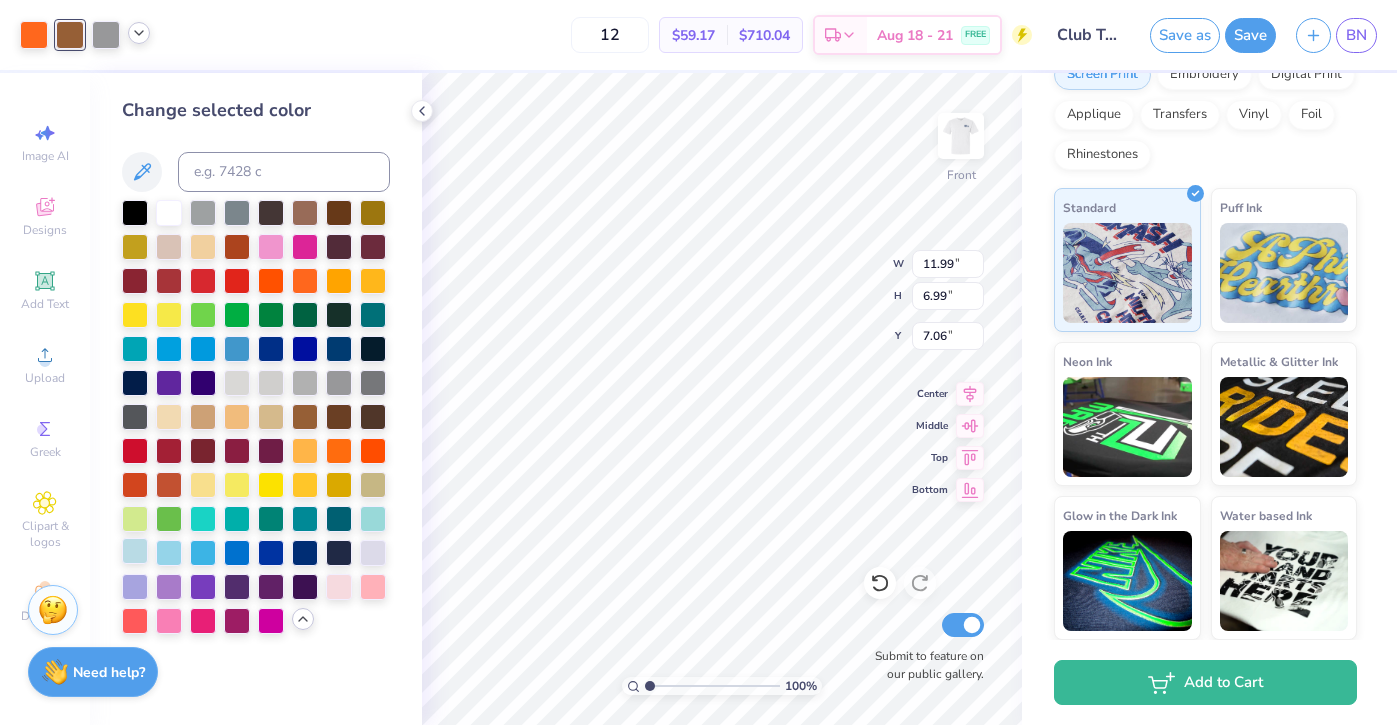 click at bounding box center [135, 551] 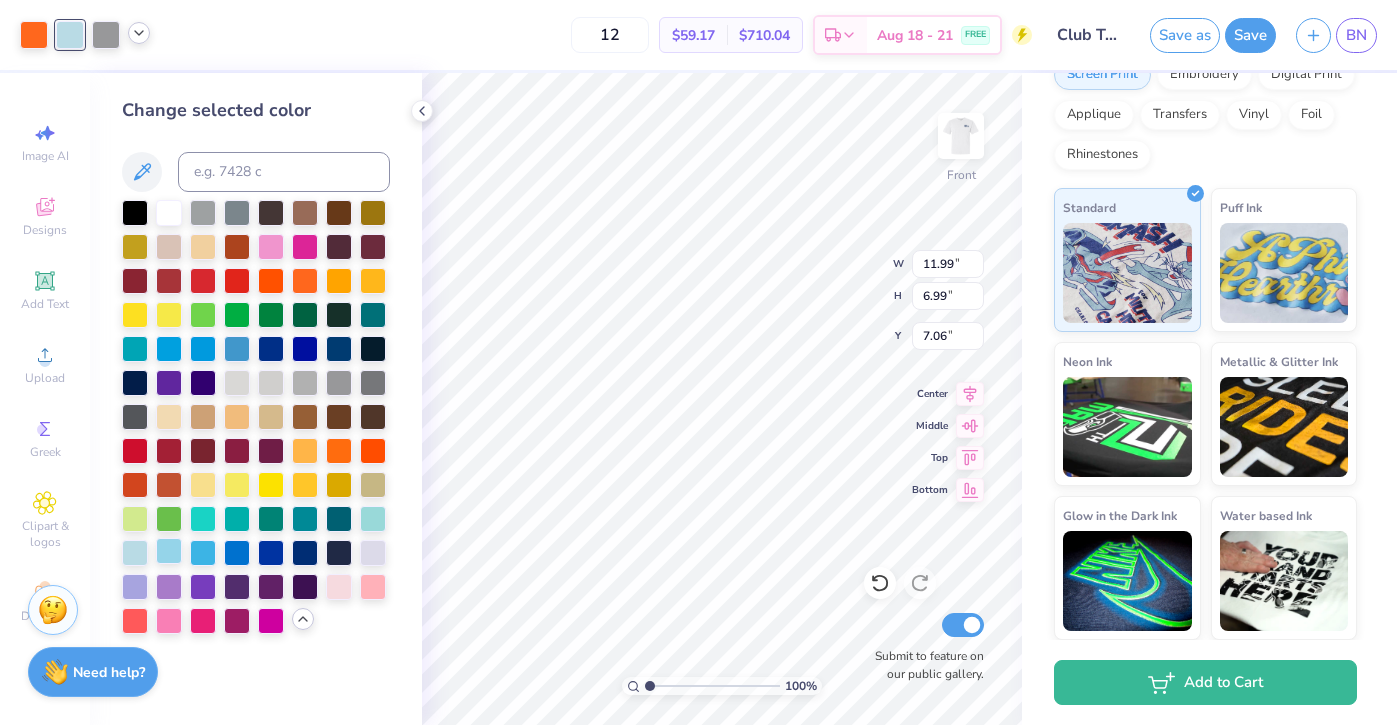 click at bounding box center [169, 551] 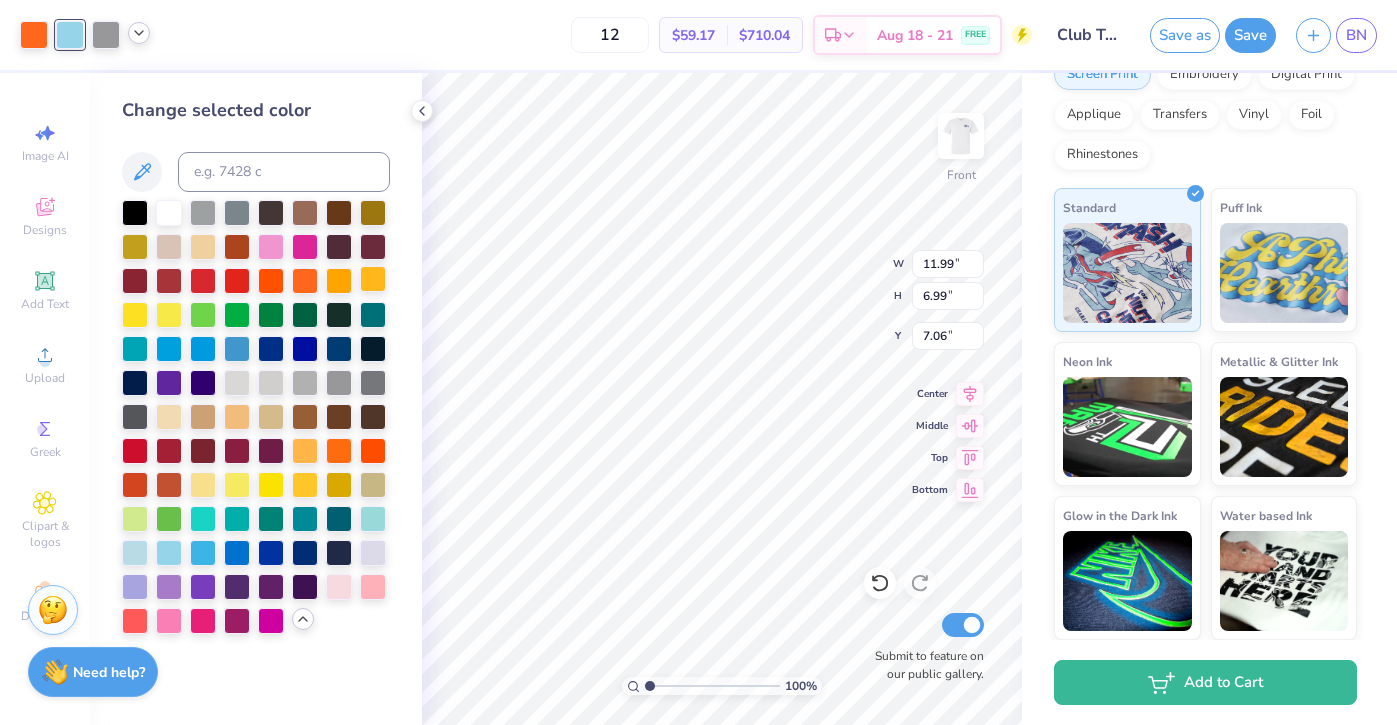click at bounding box center [373, 279] 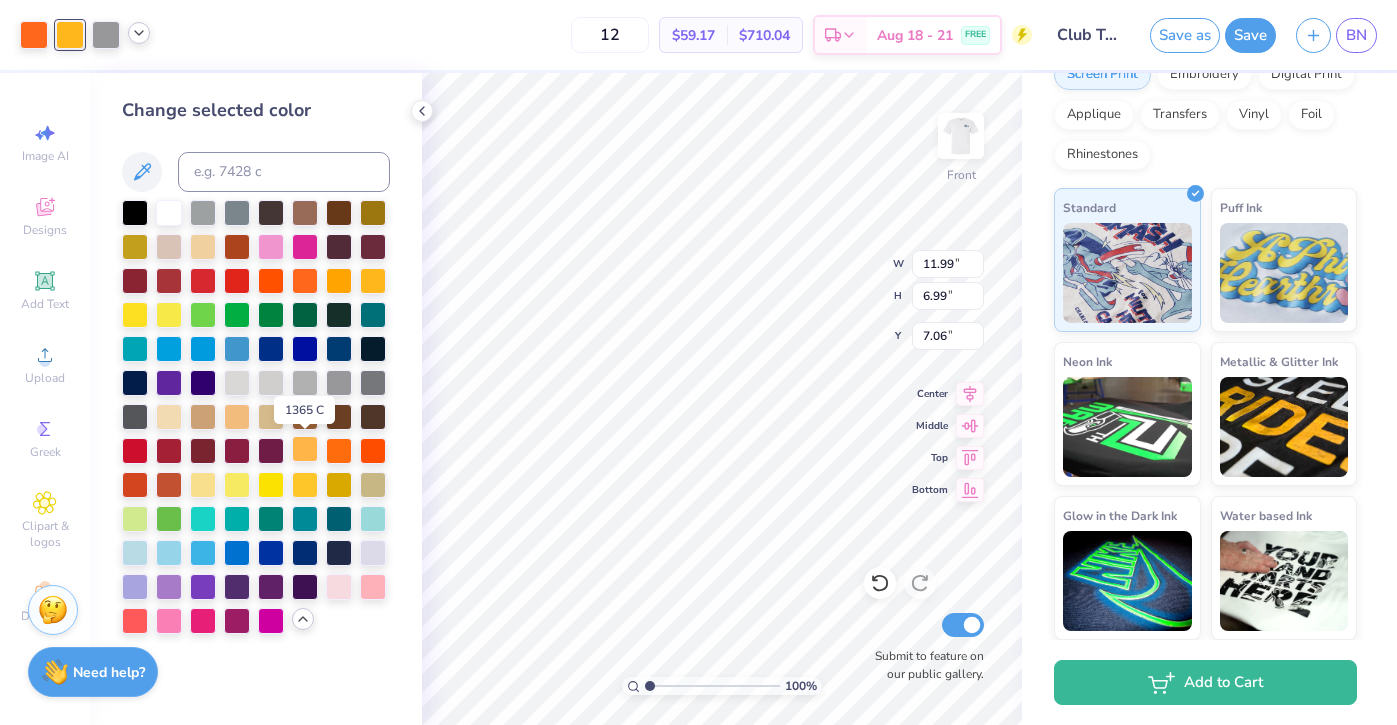 click at bounding box center [305, 449] 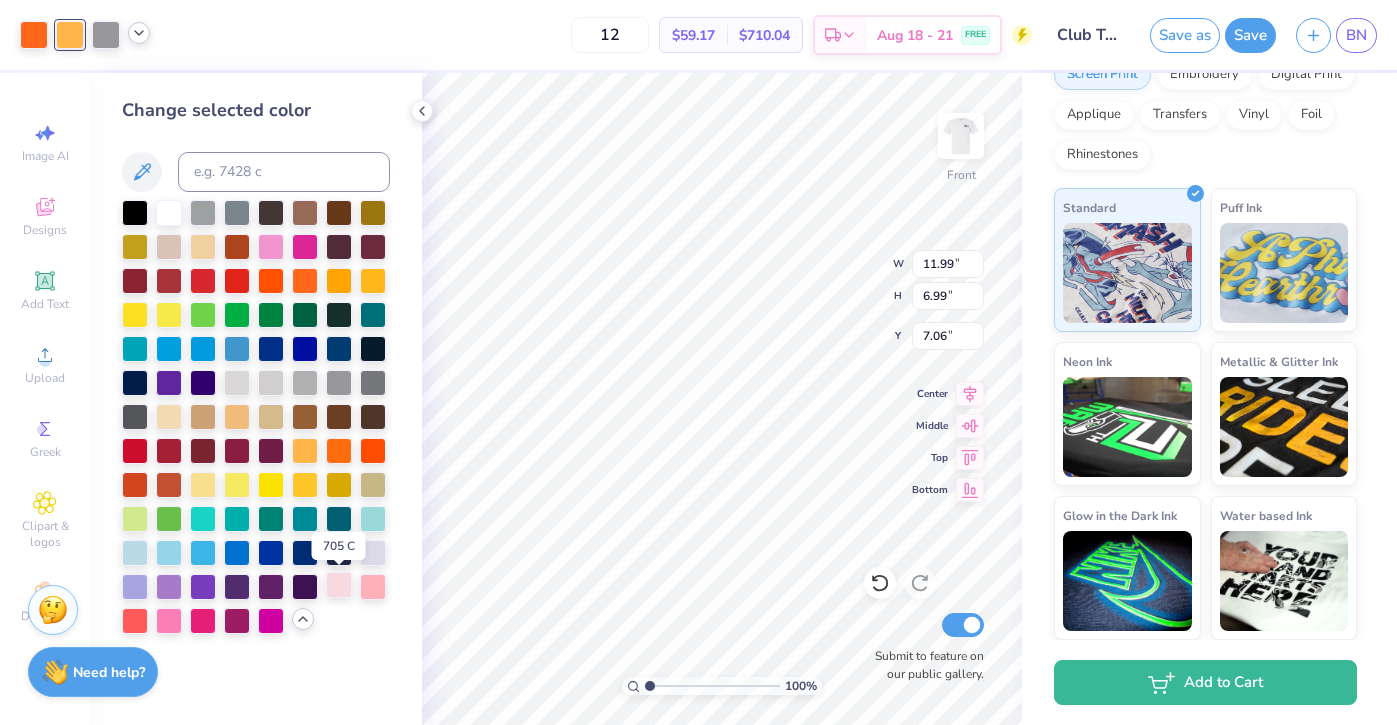 click at bounding box center [339, 585] 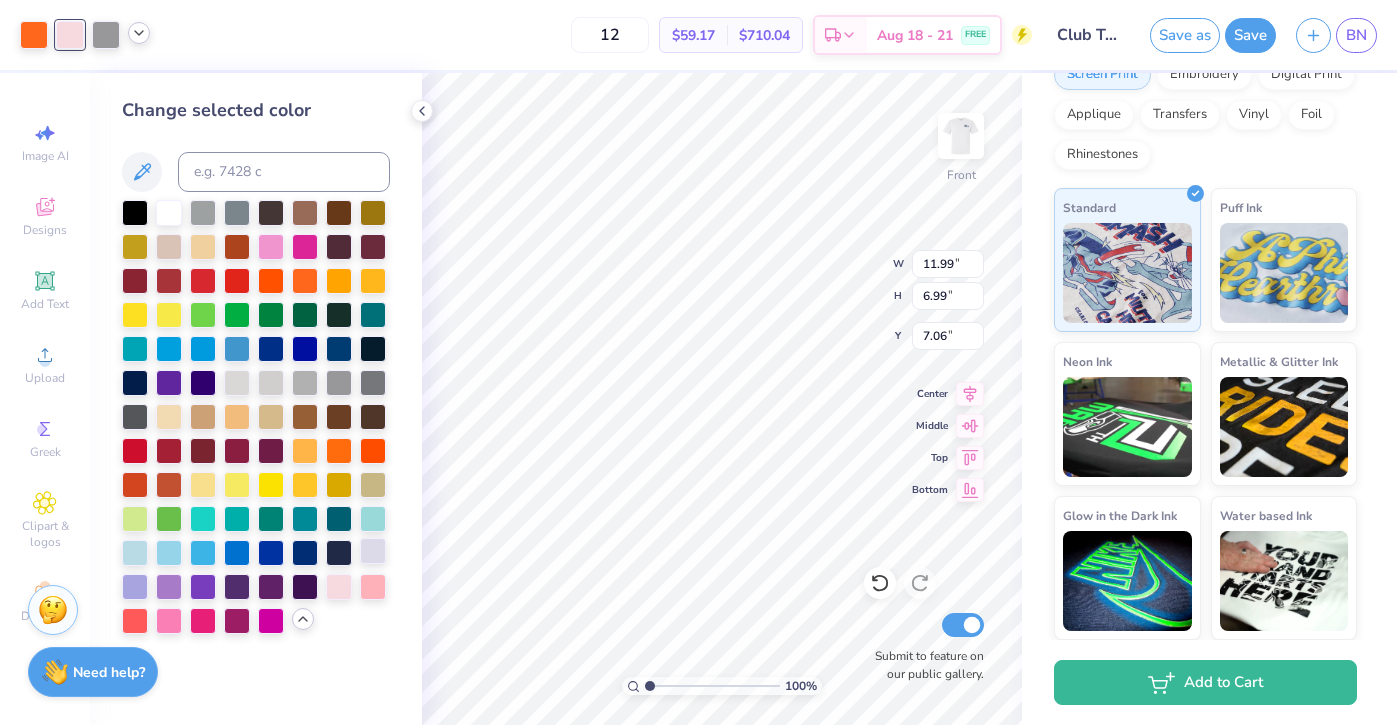 click at bounding box center [373, 551] 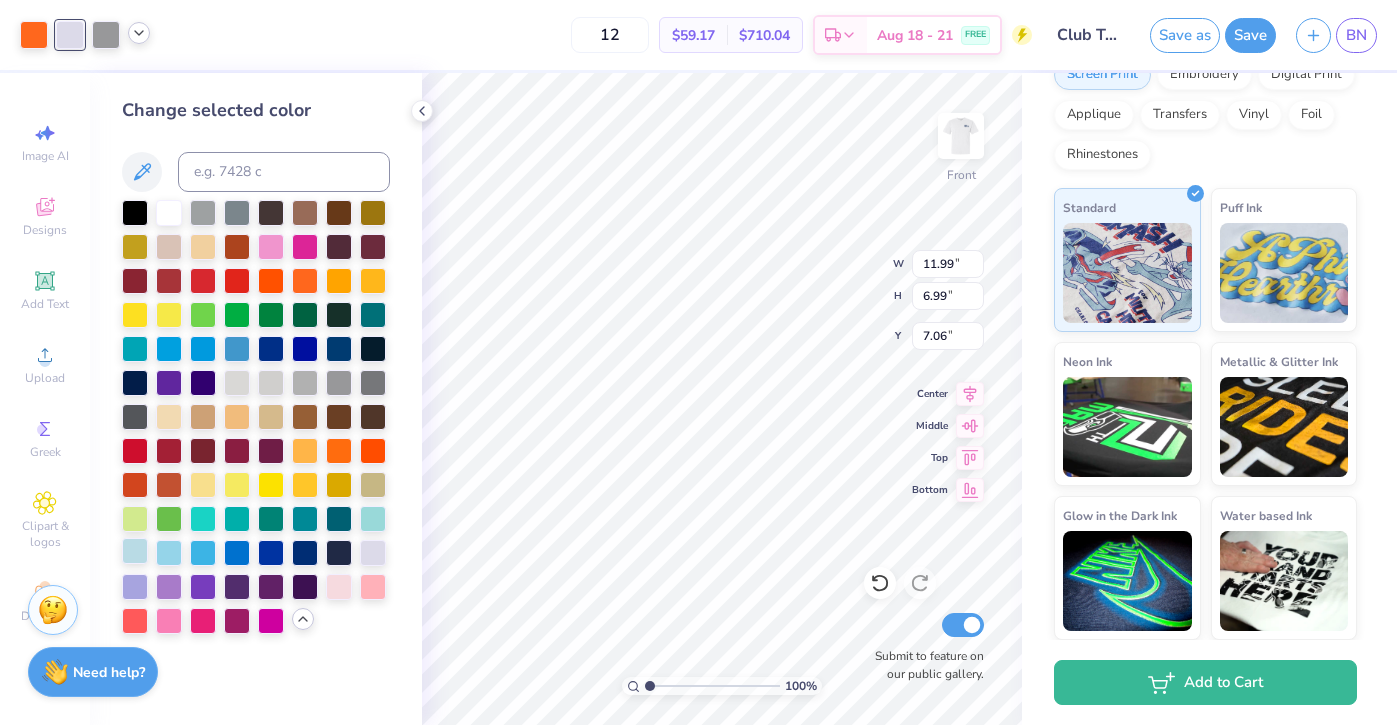 click at bounding box center [135, 551] 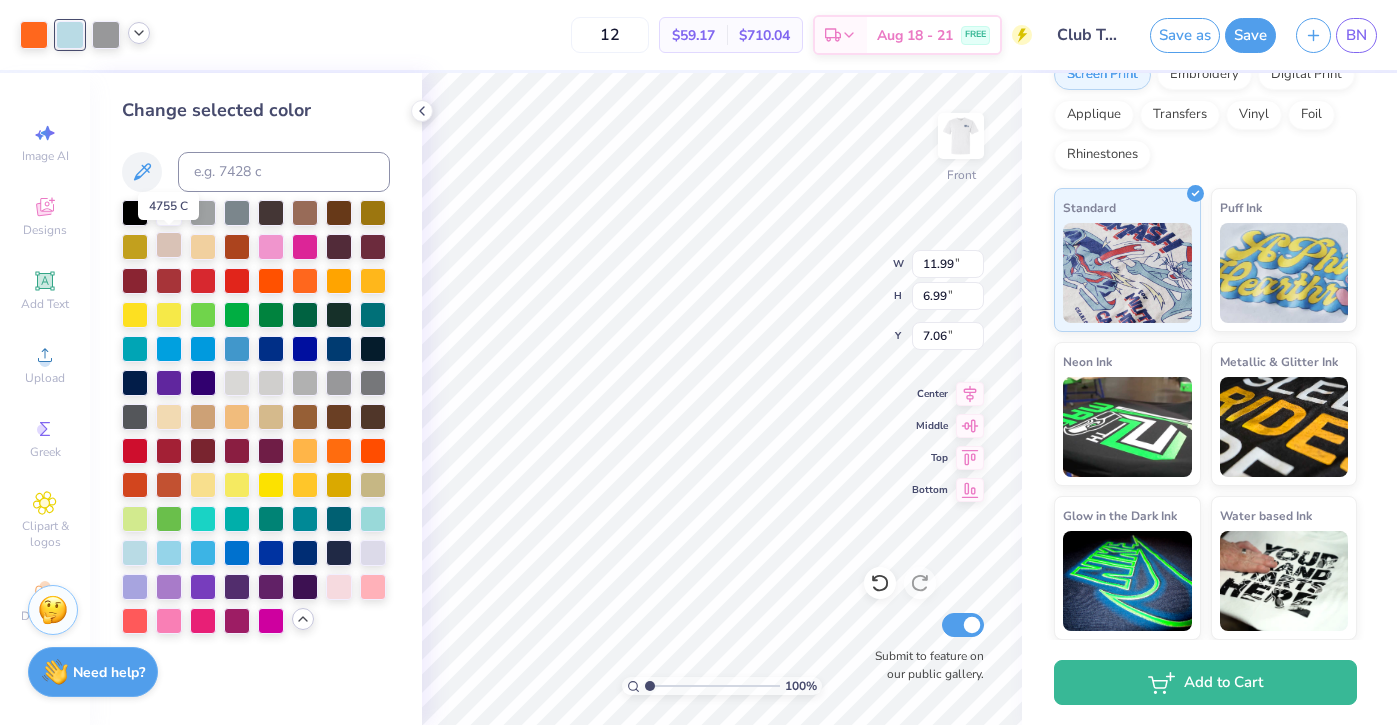 click at bounding box center (169, 245) 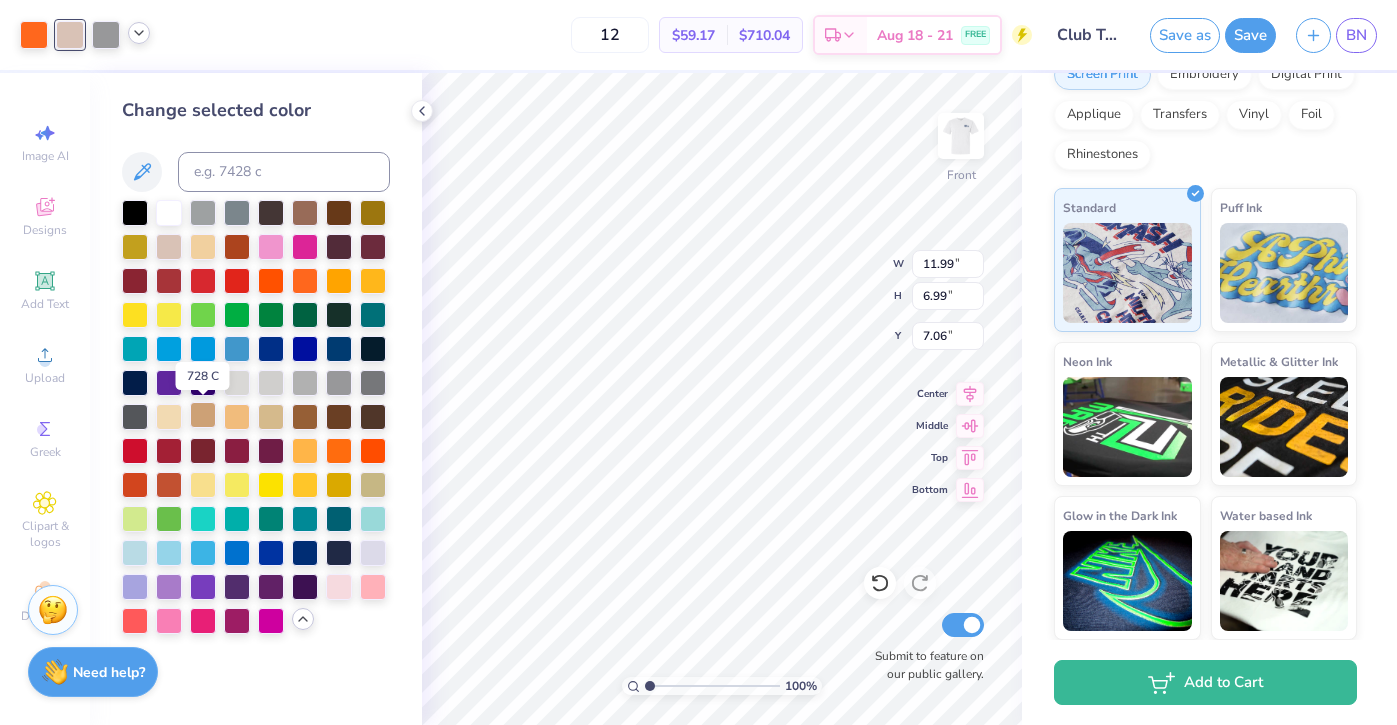 click at bounding box center (203, 415) 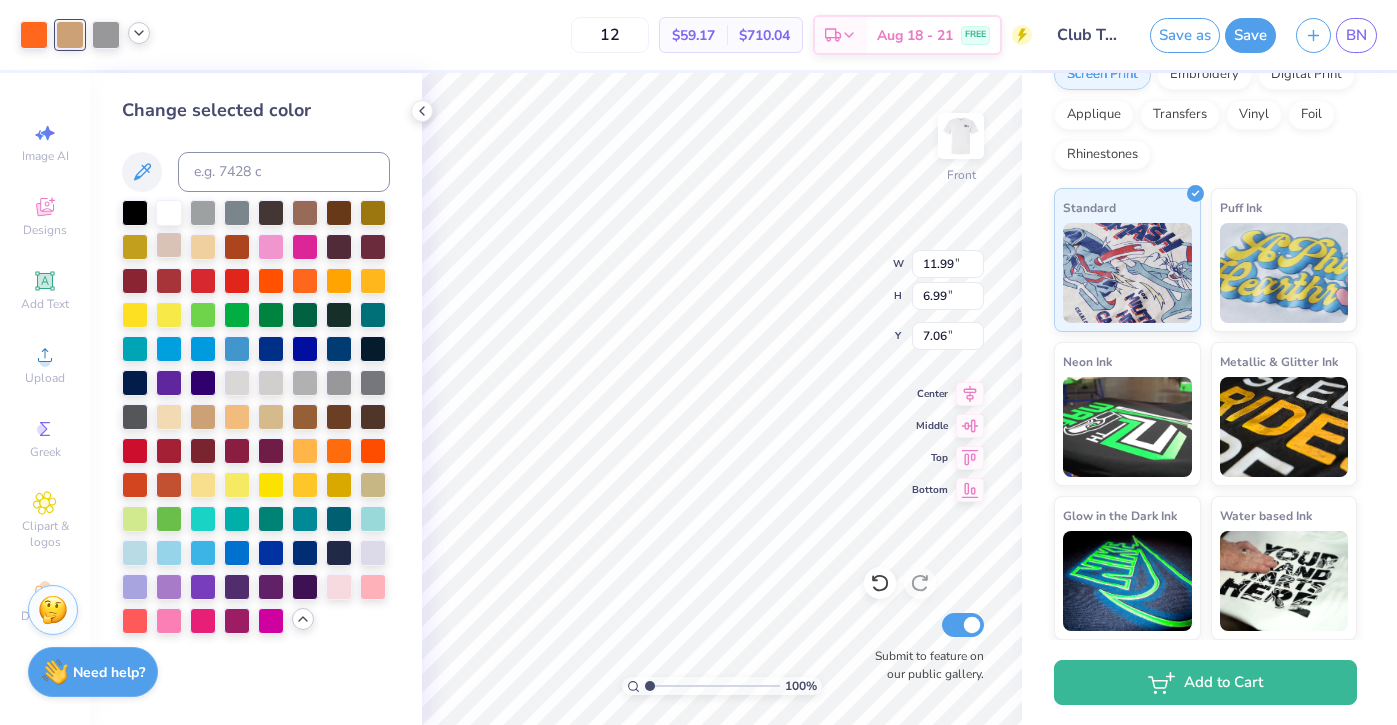 click at bounding box center (169, 245) 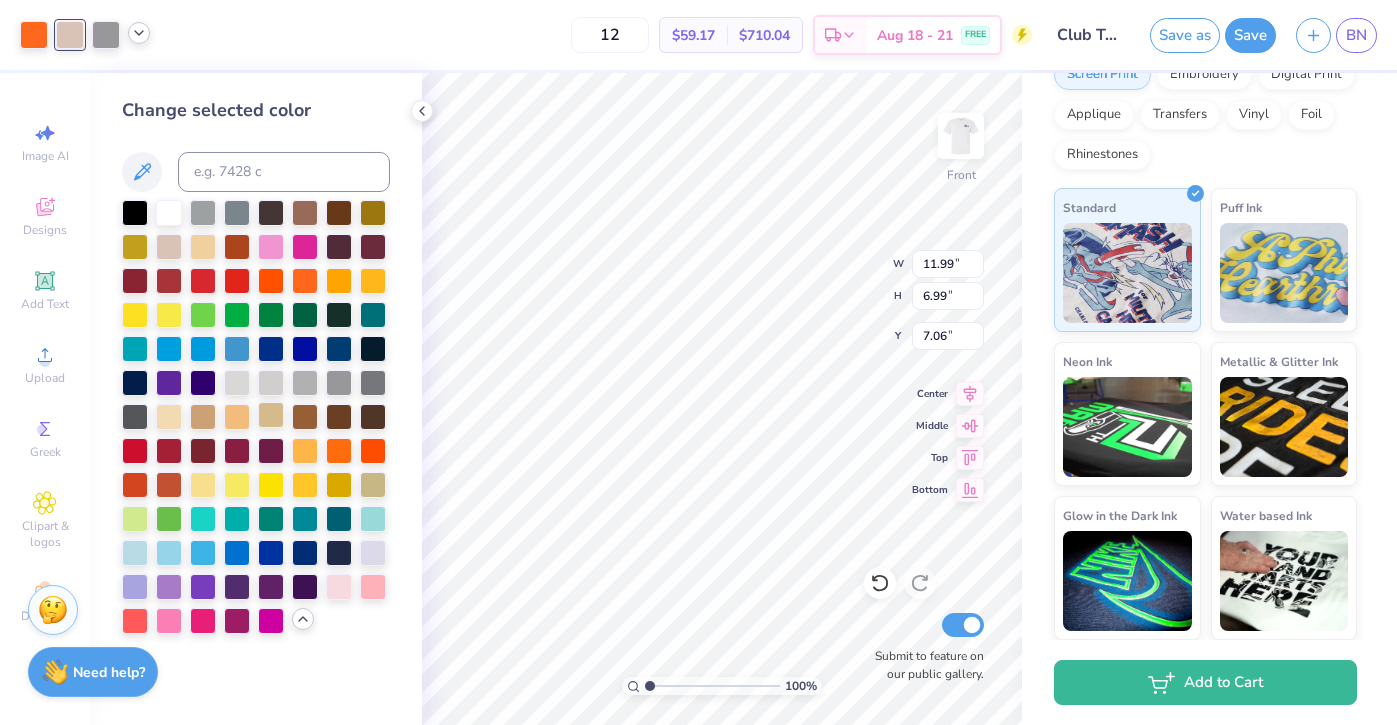 click at bounding box center (271, 415) 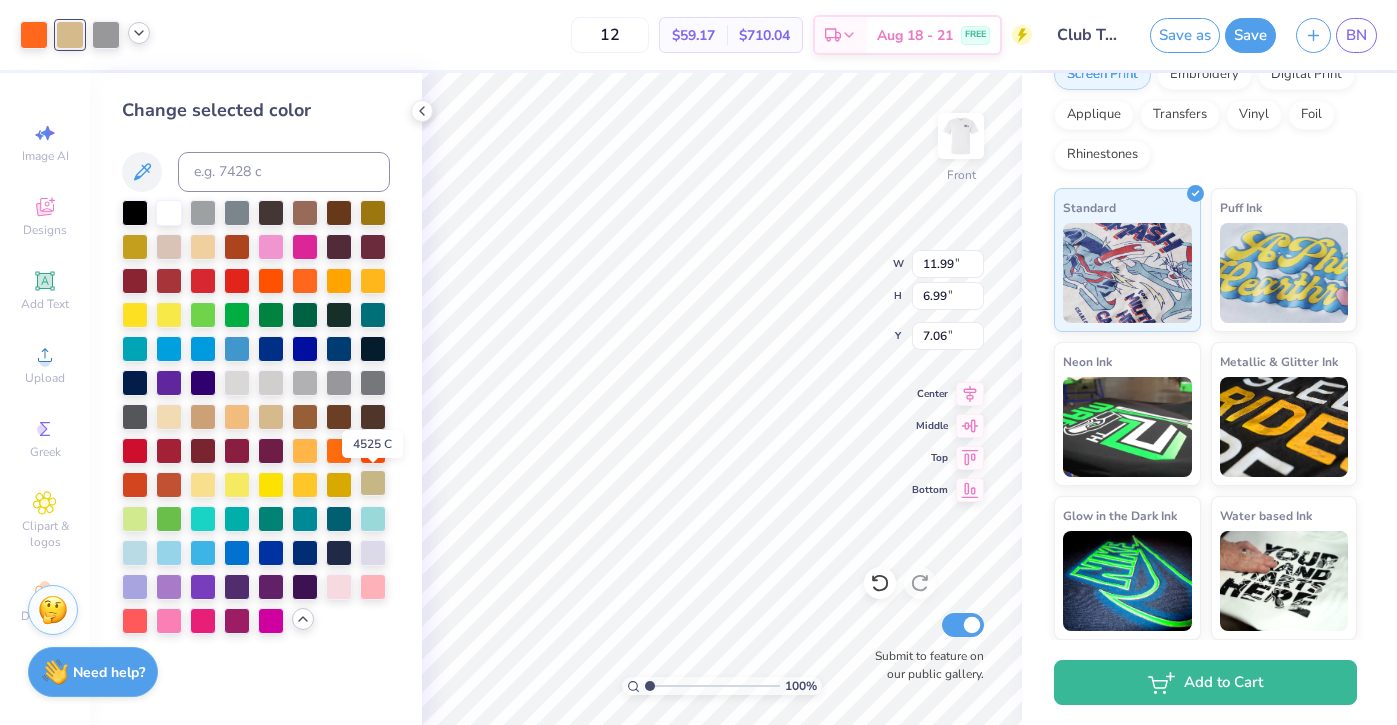 click at bounding box center (373, 483) 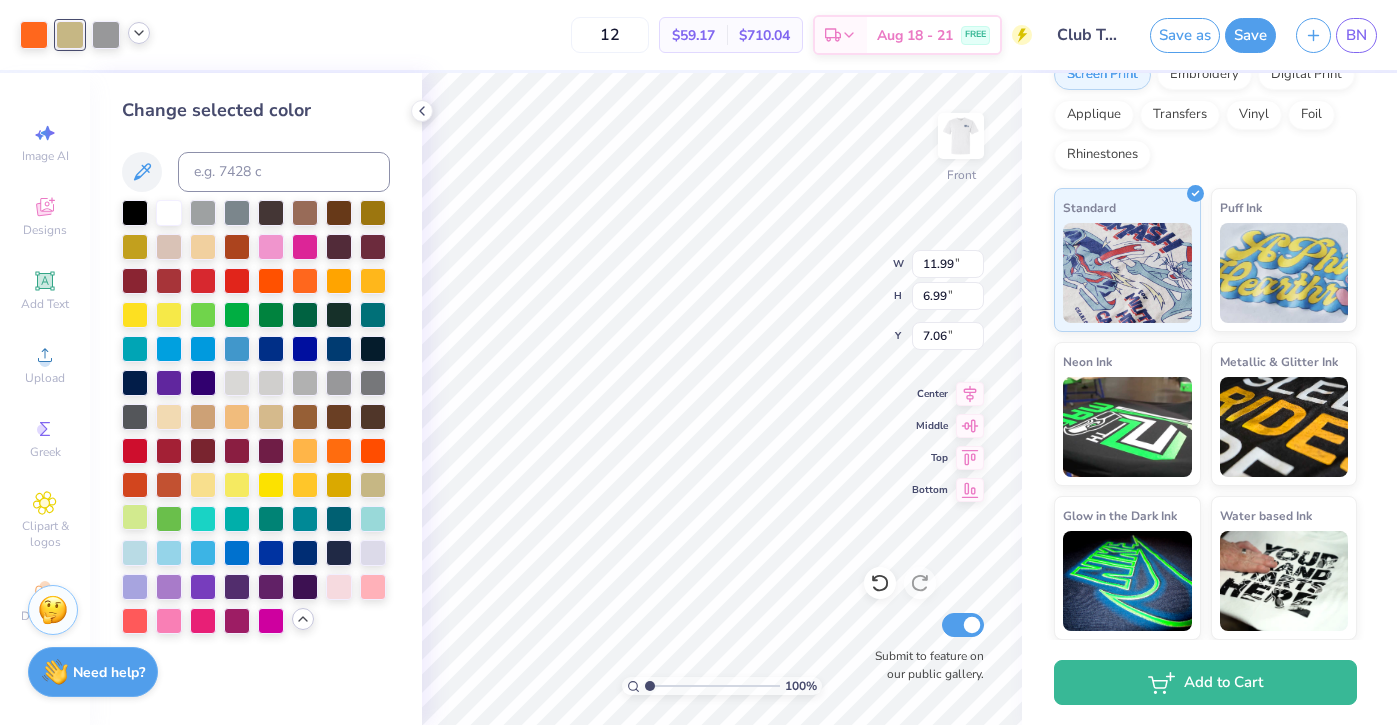 click at bounding box center [135, 517] 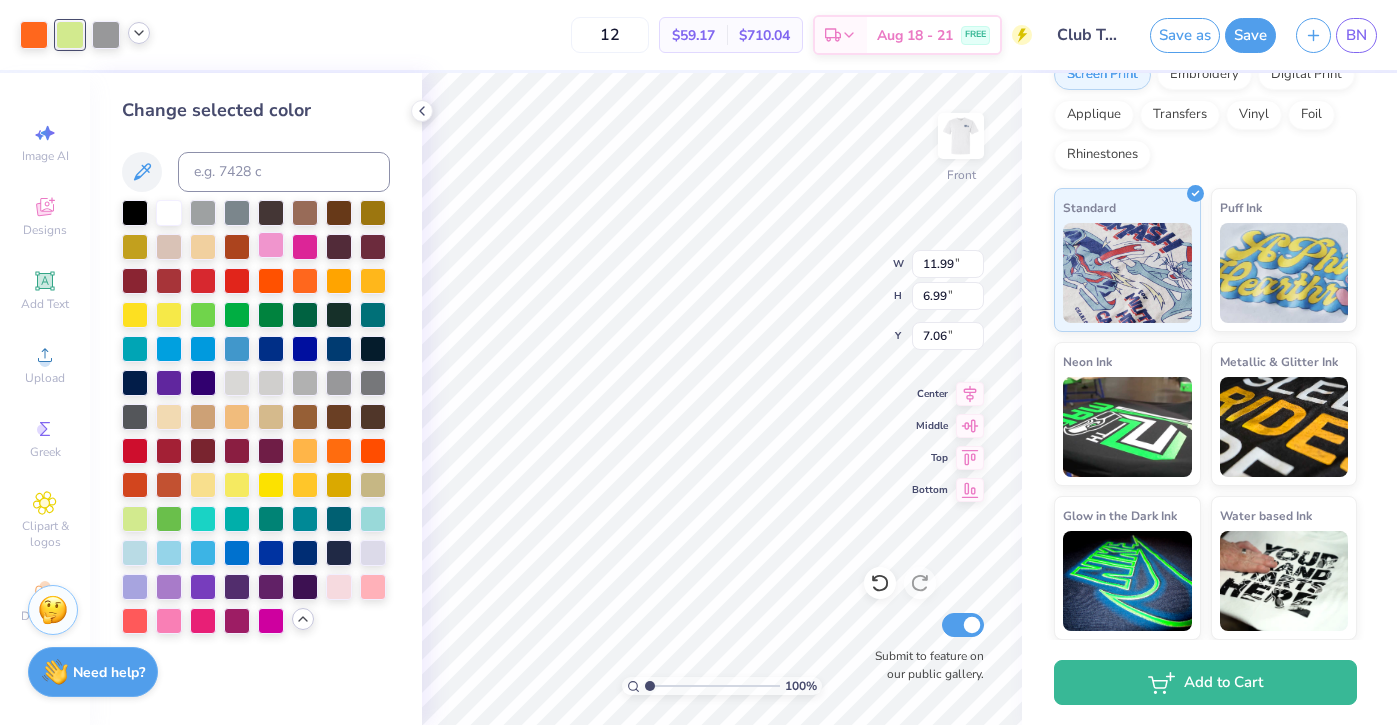click at bounding box center [271, 245] 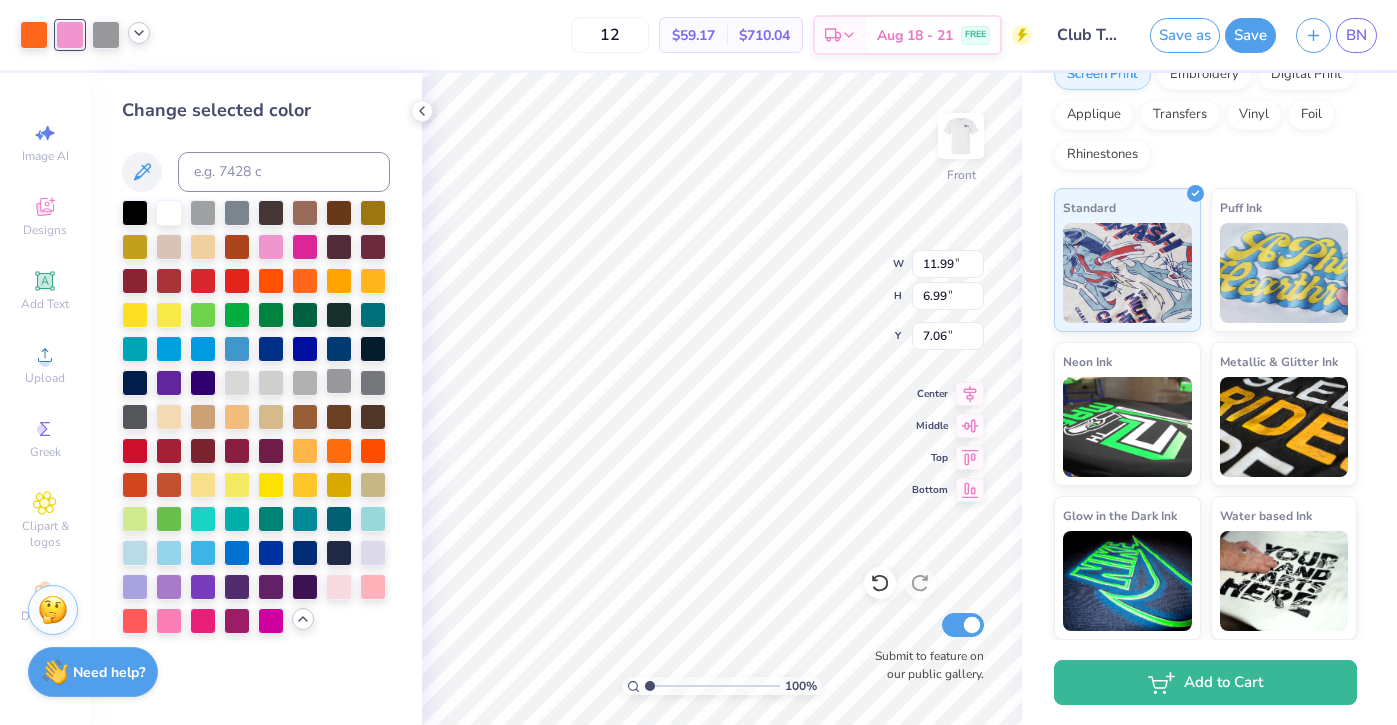 click at bounding box center (339, 381) 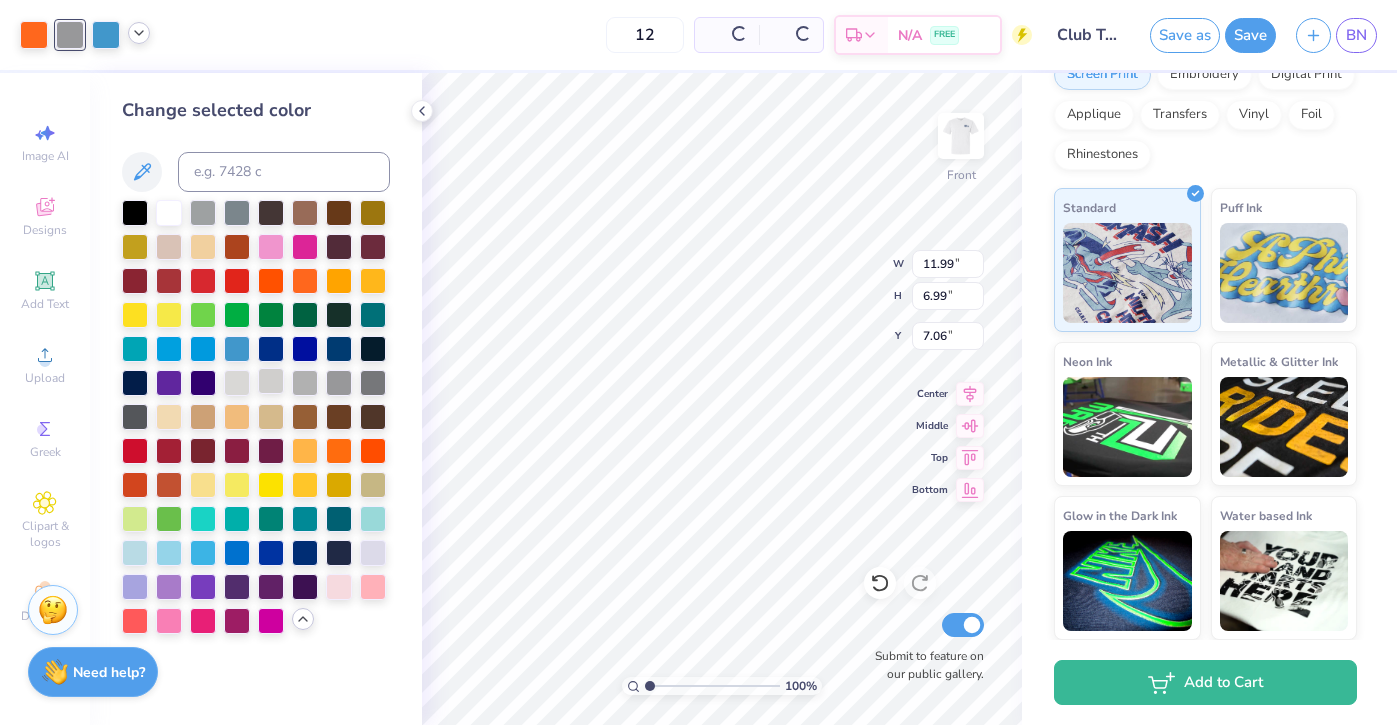 click at bounding box center [271, 381] 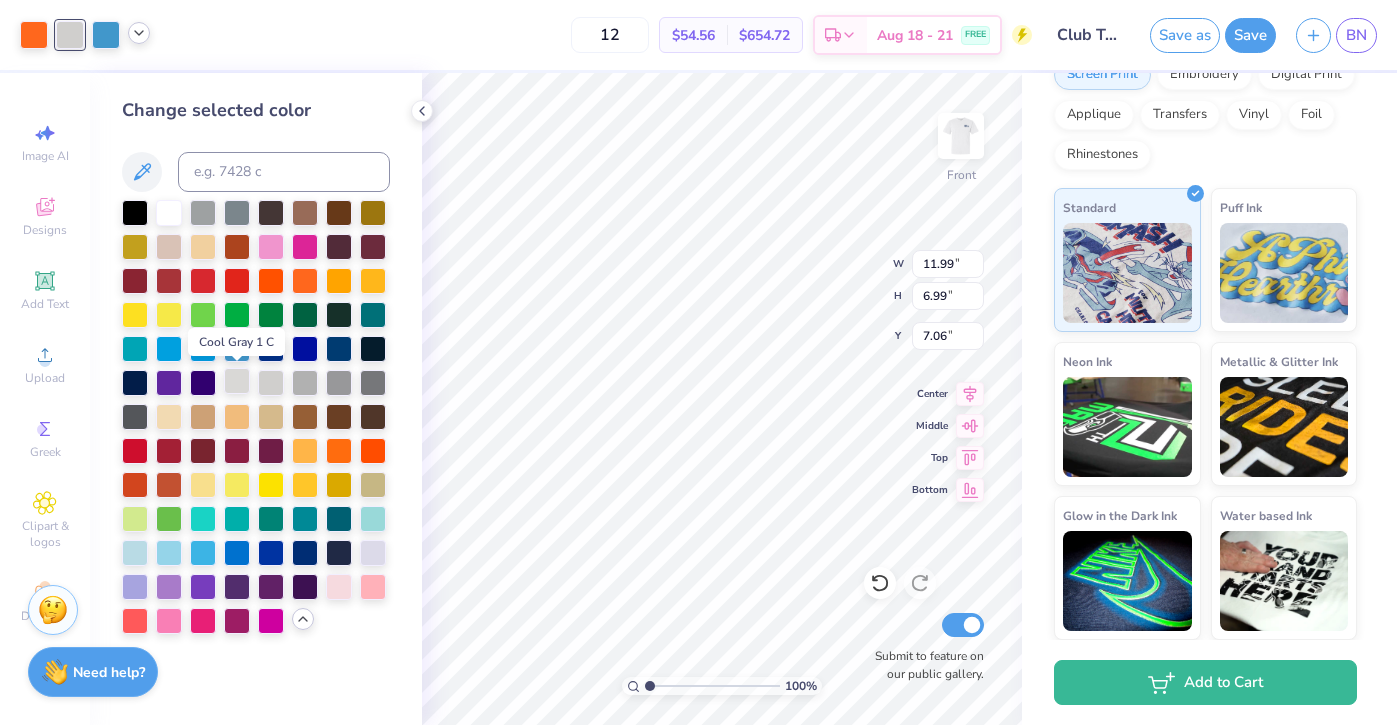 click at bounding box center (237, 381) 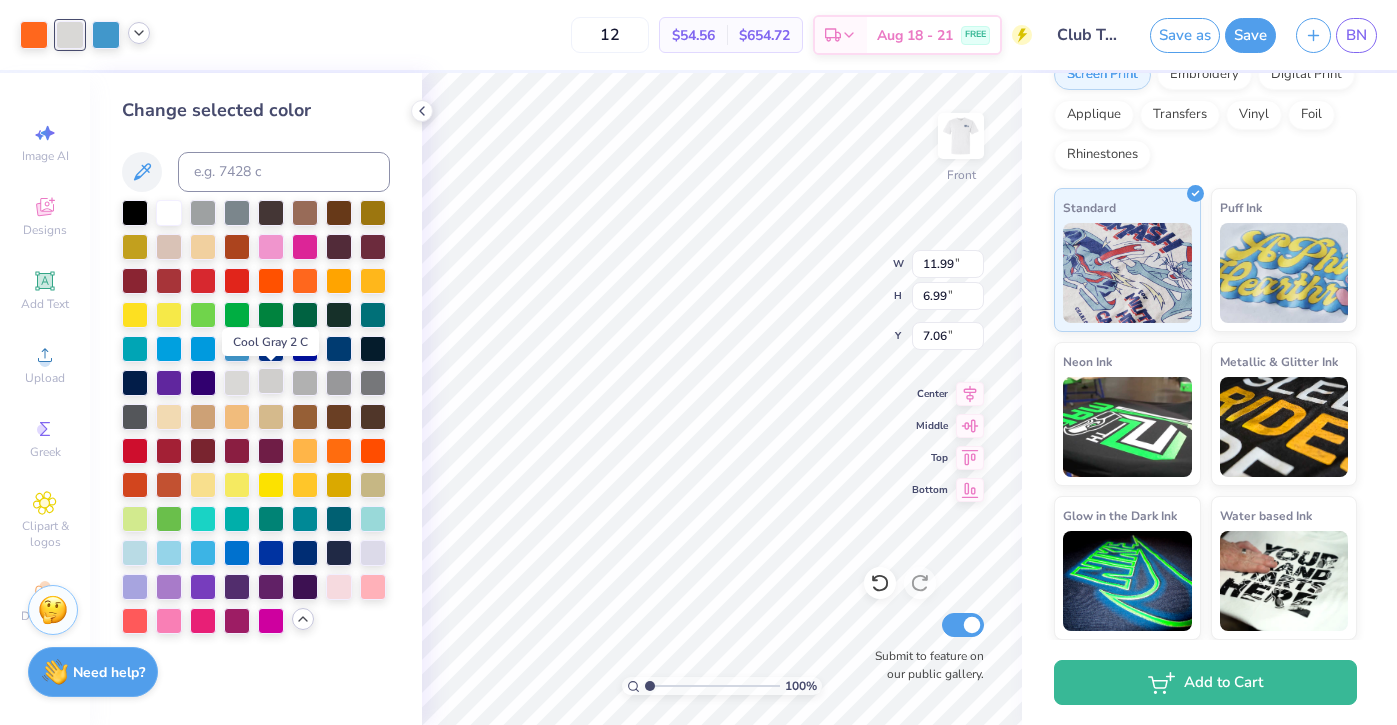 click at bounding box center [271, 381] 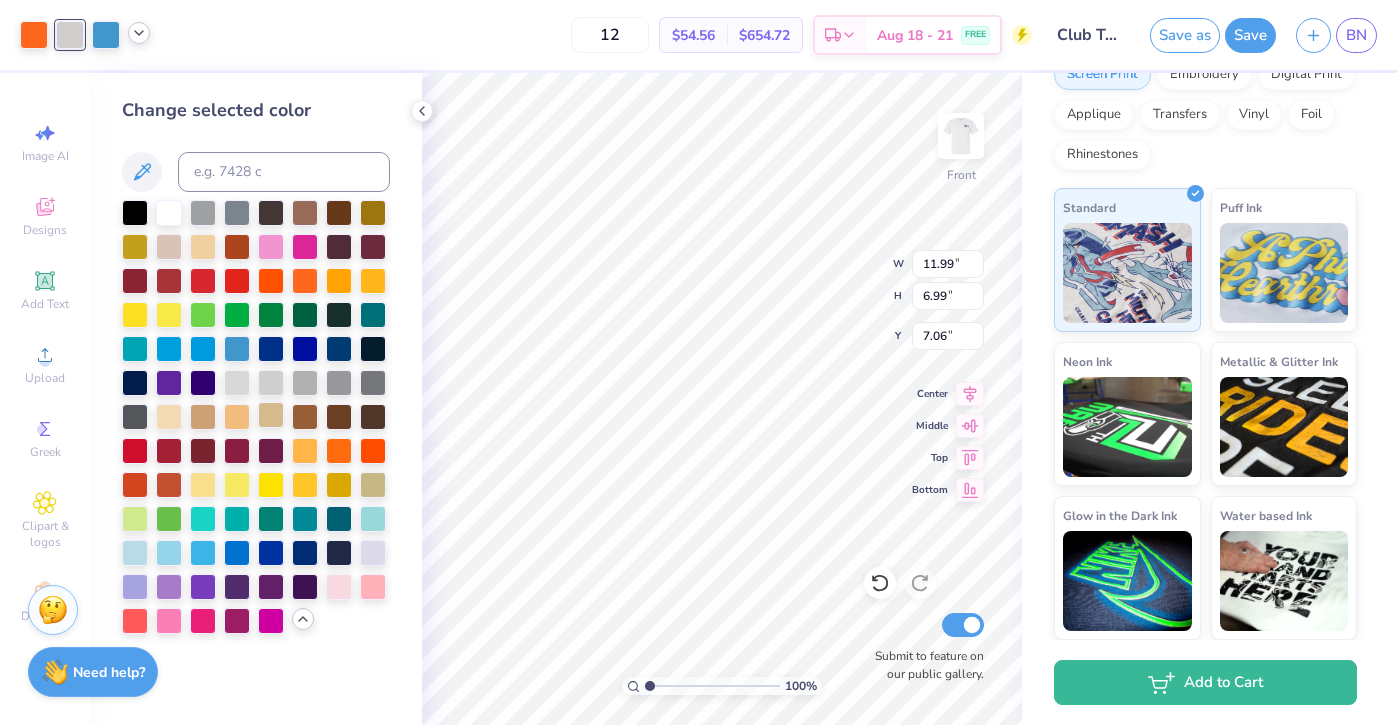 click at bounding box center [271, 415] 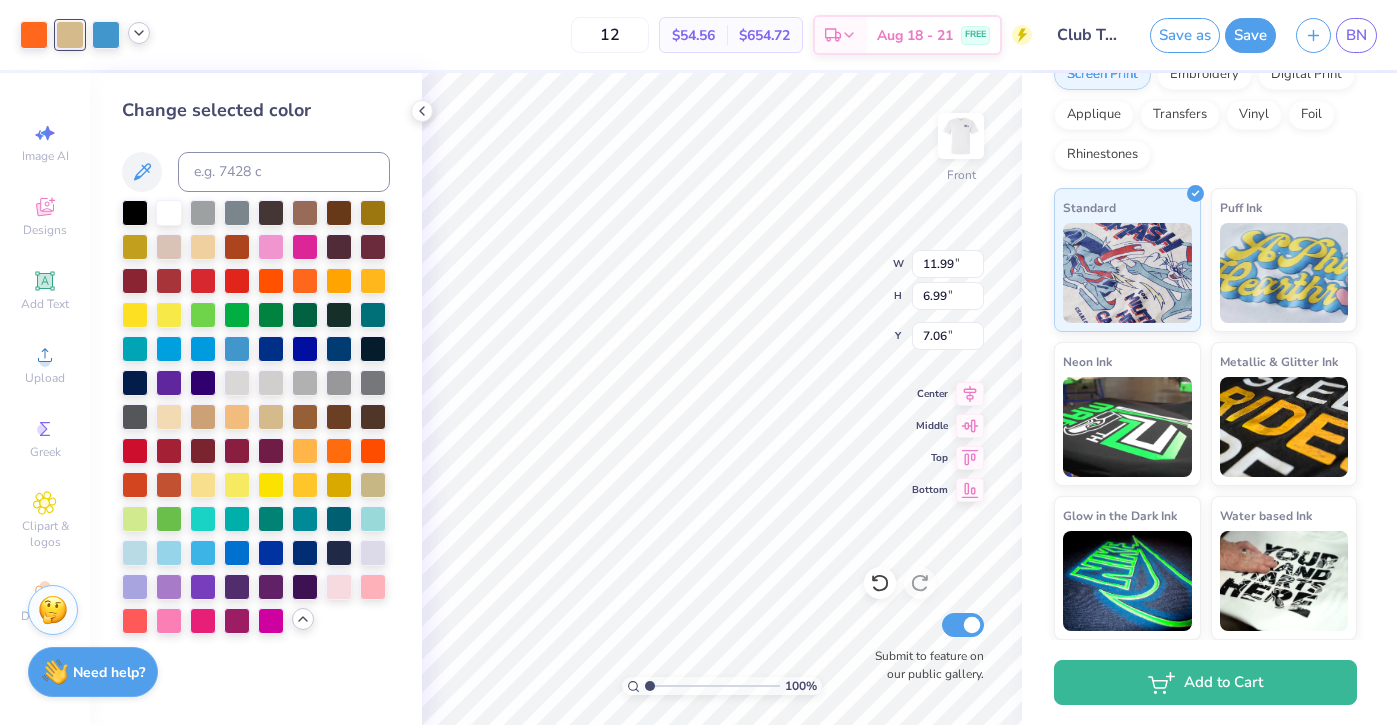 click at bounding box center [85, 35] 